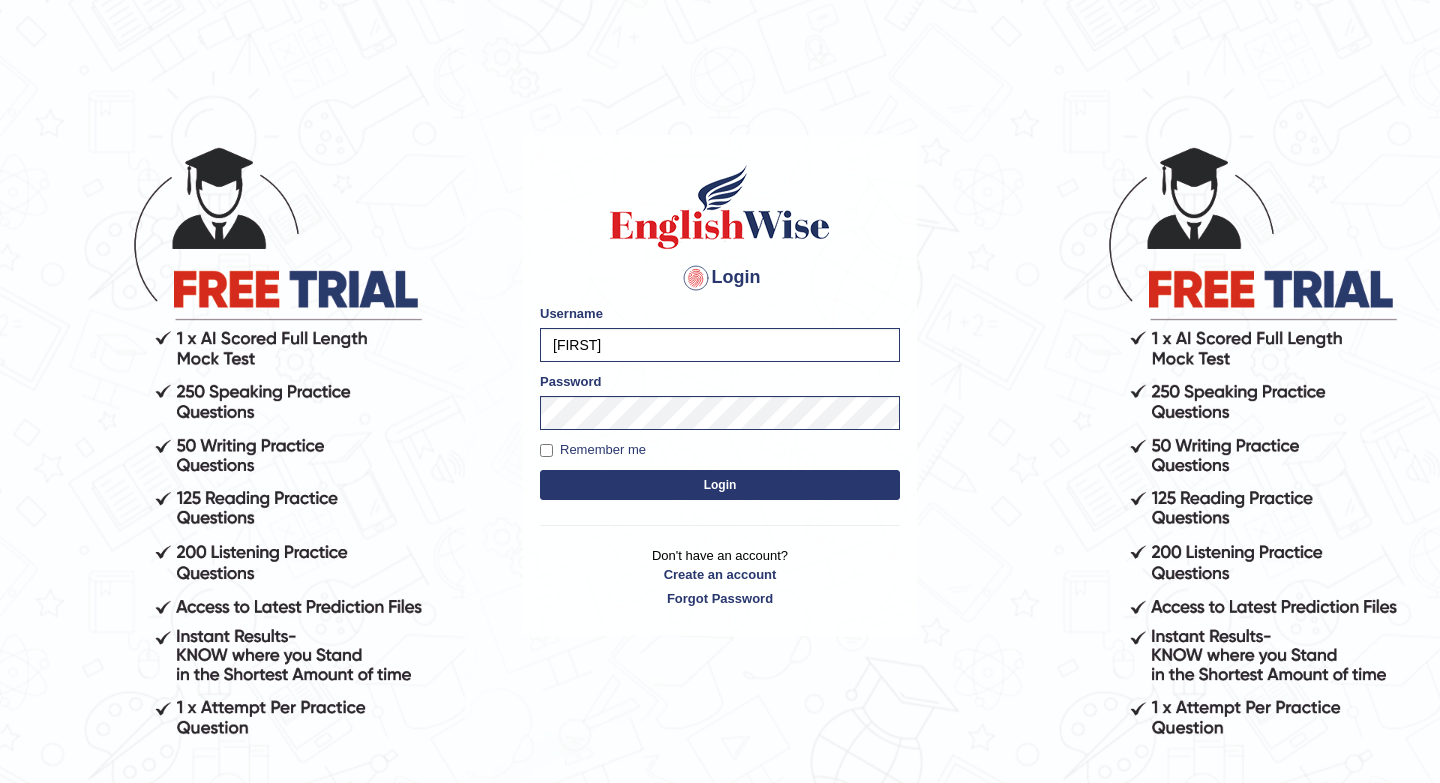 scroll, scrollTop: 0, scrollLeft: 0, axis: both 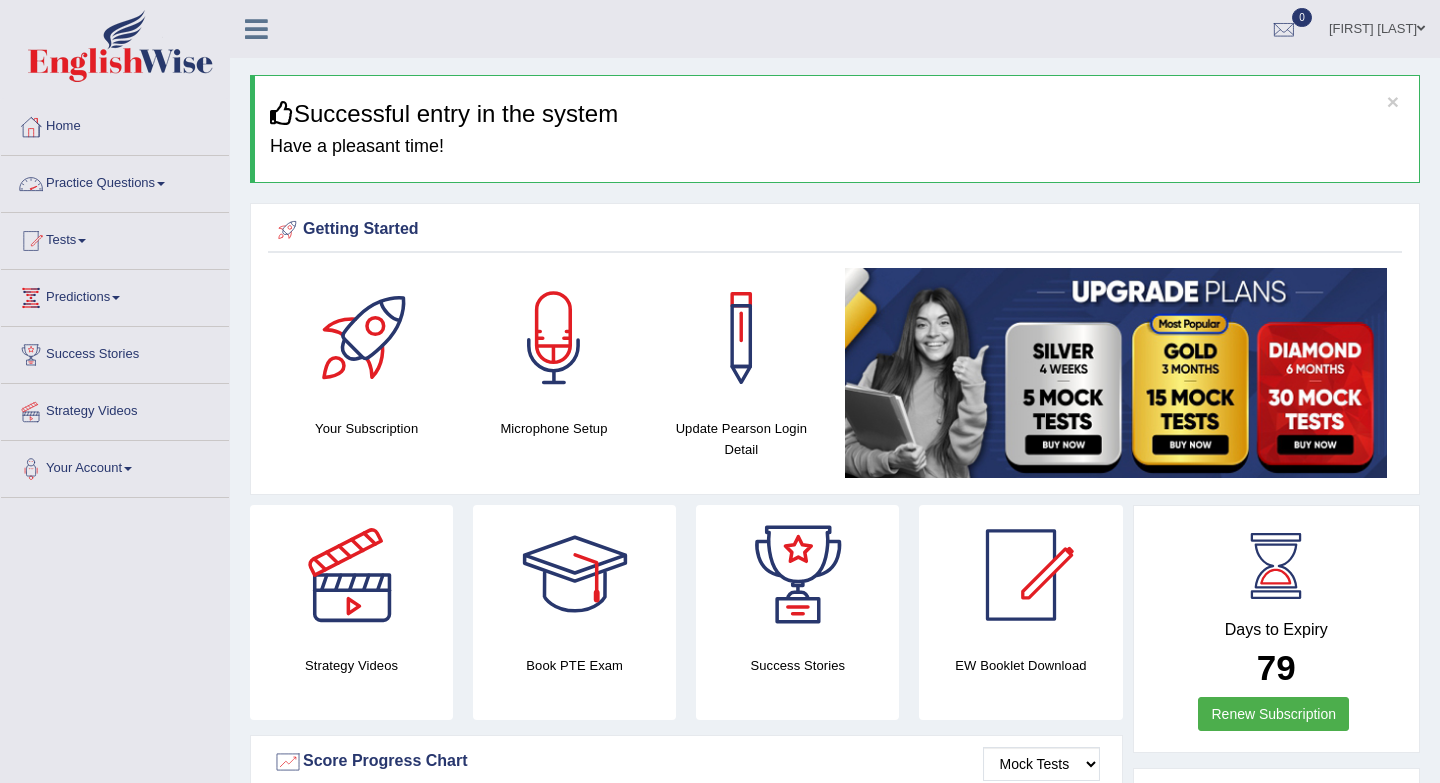 click on "Practice Questions" at bounding box center [115, 181] 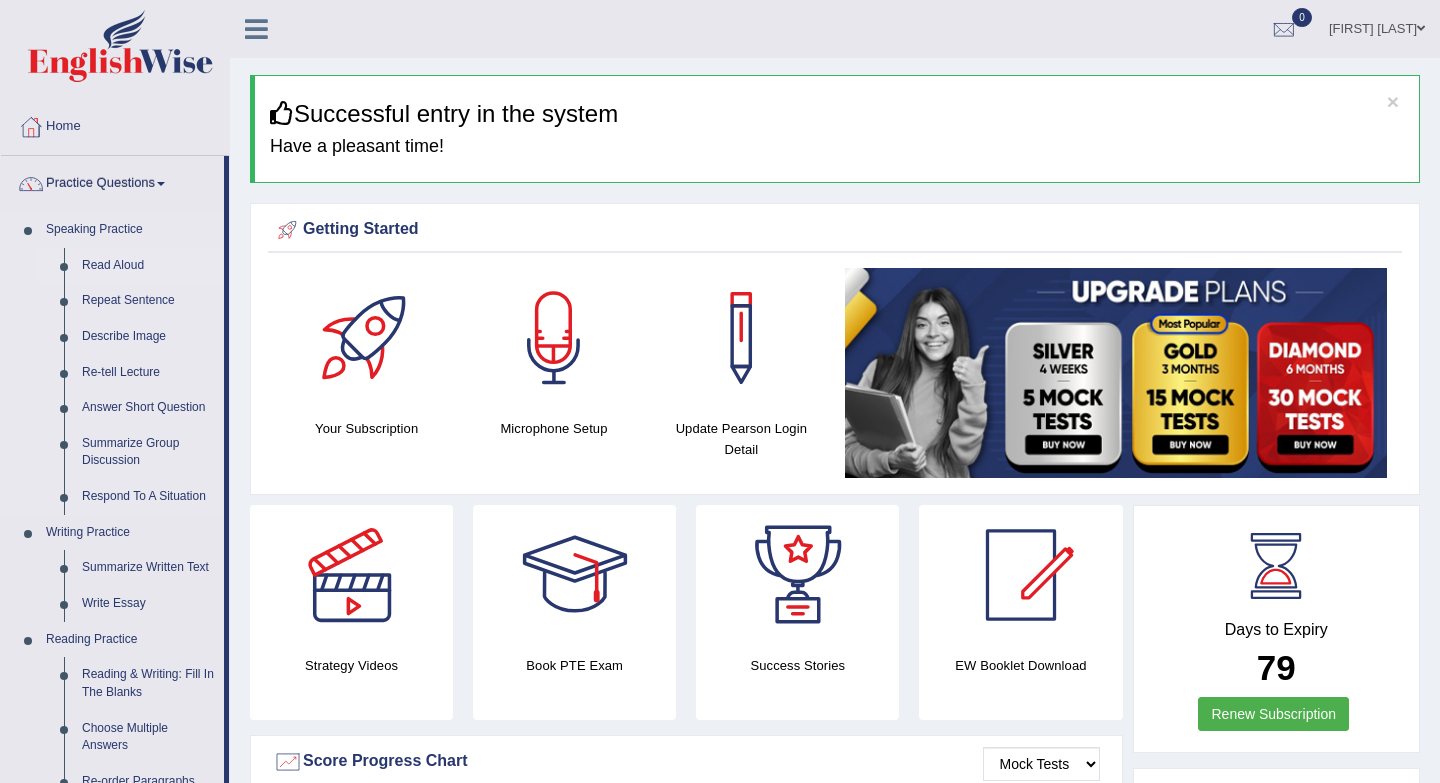 click on "Read Aloud" at bounding box center [148, 266] 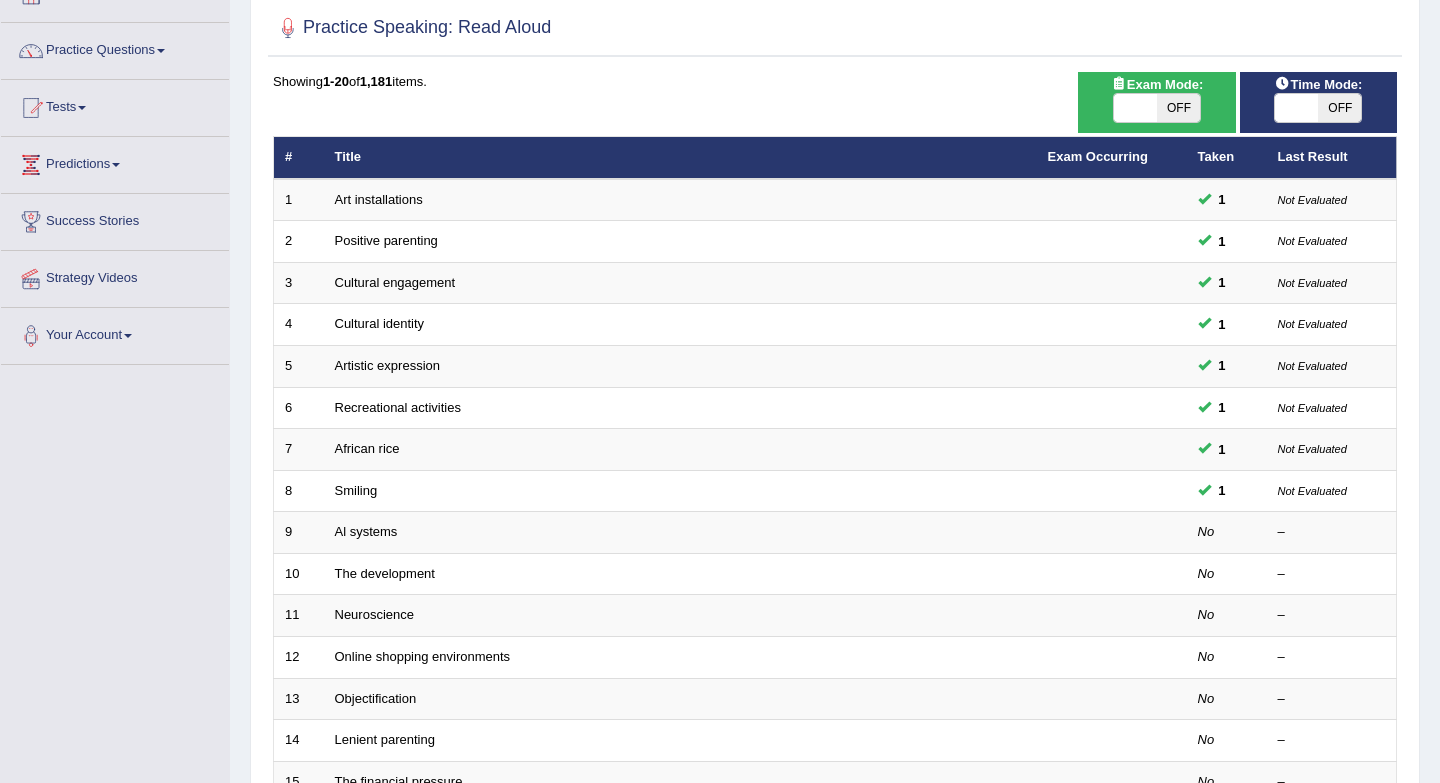 scroll, scrollTop: 133, scrollLeft: 0, axis: vertical 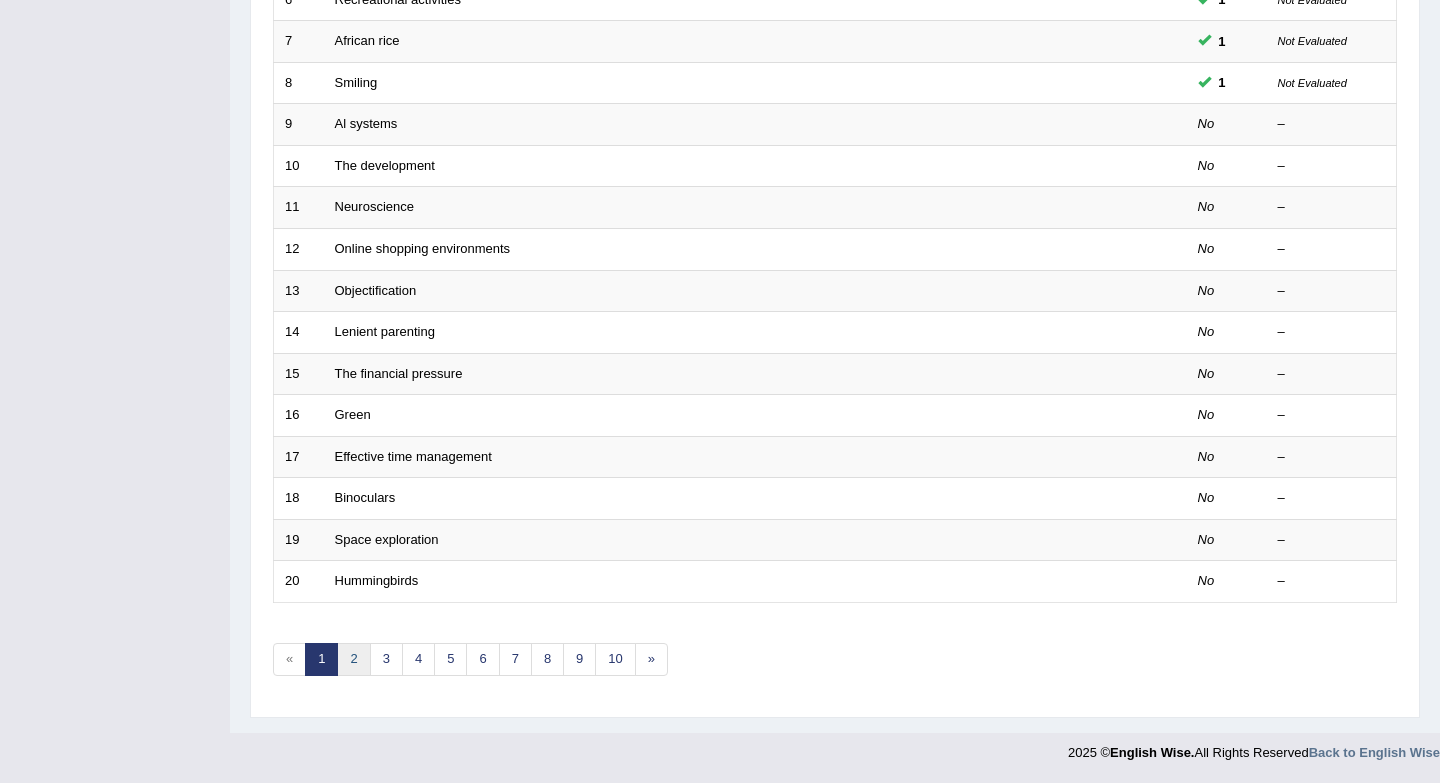 click on "2" at bounding box center (353, 659) 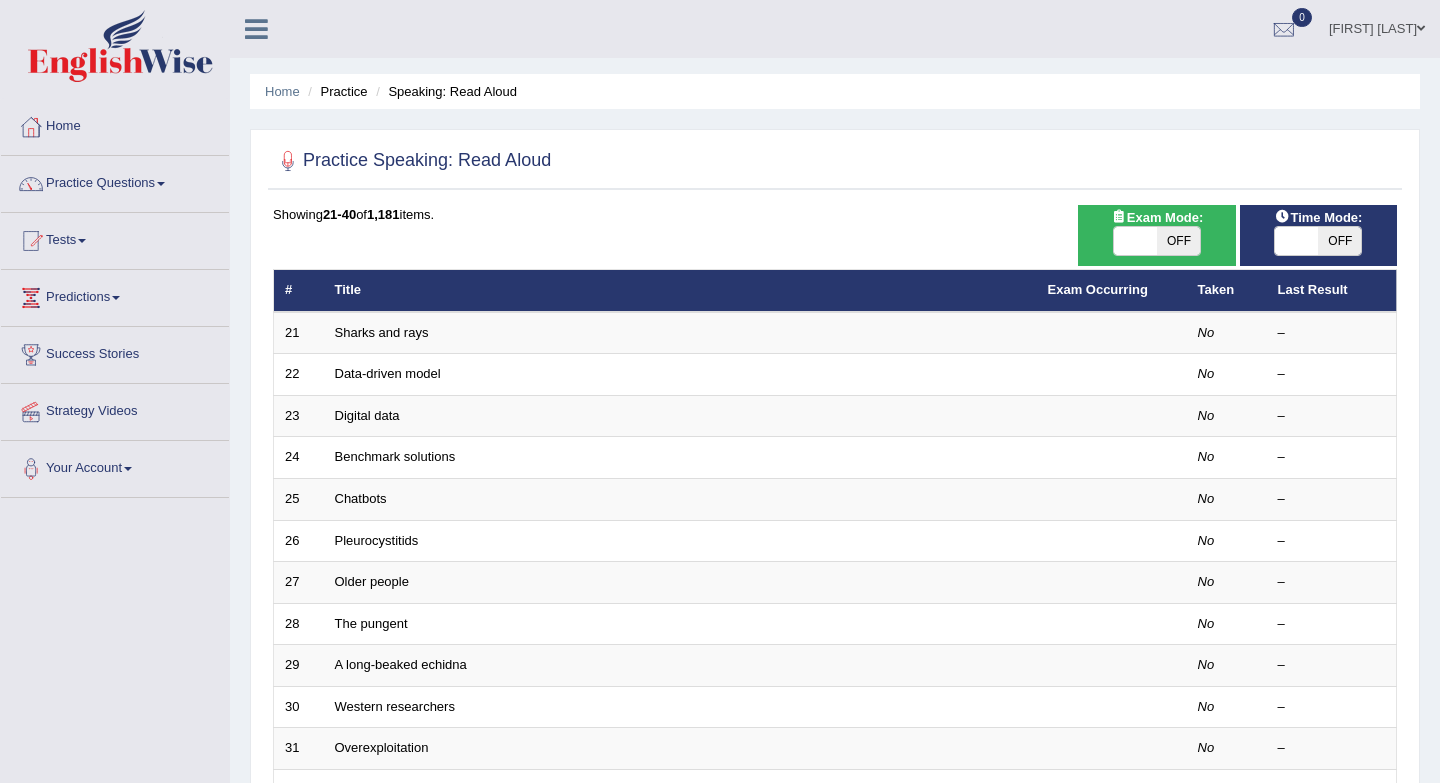 click on "1" at bounding box center (321, 1200) 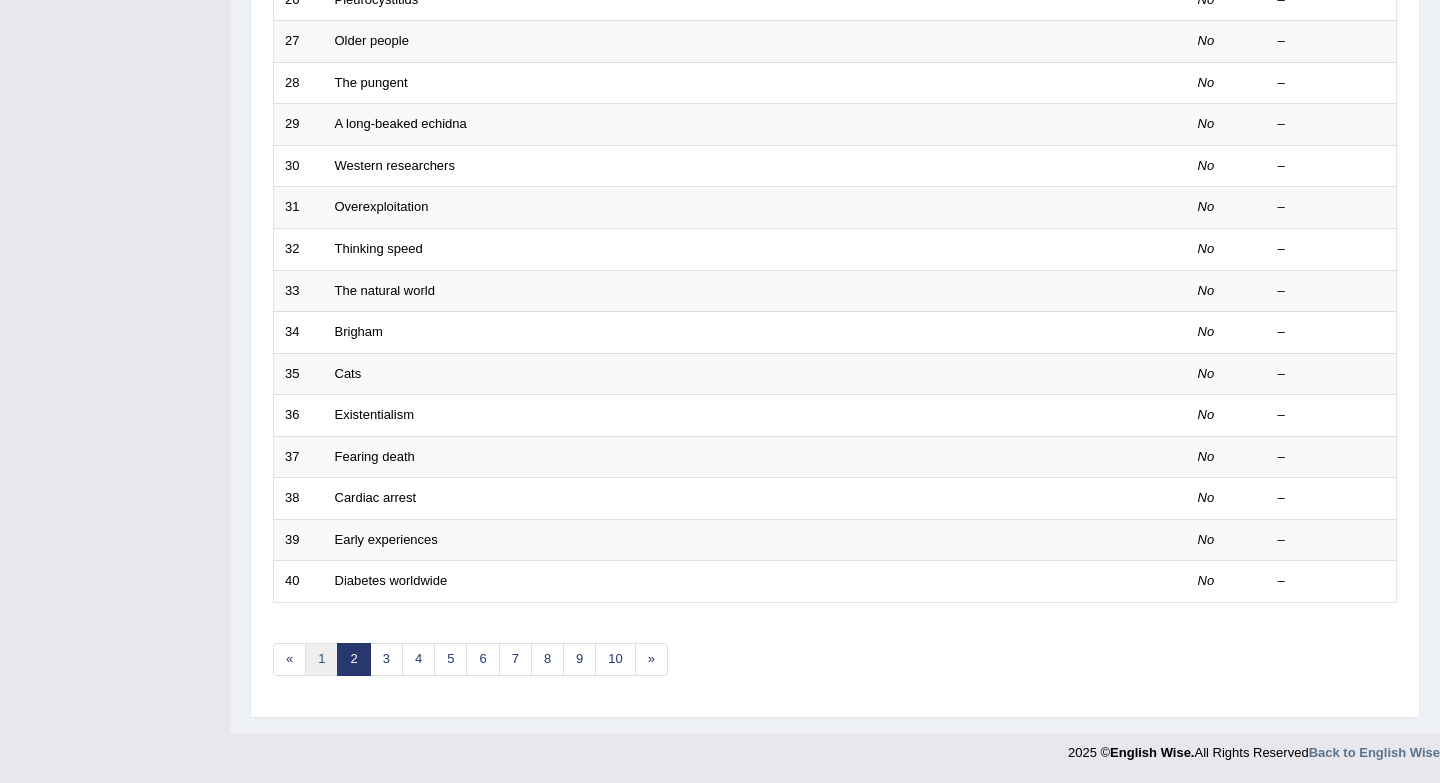 scroll, scrollTop: 541, scrollLeft: 0, axis: vertical 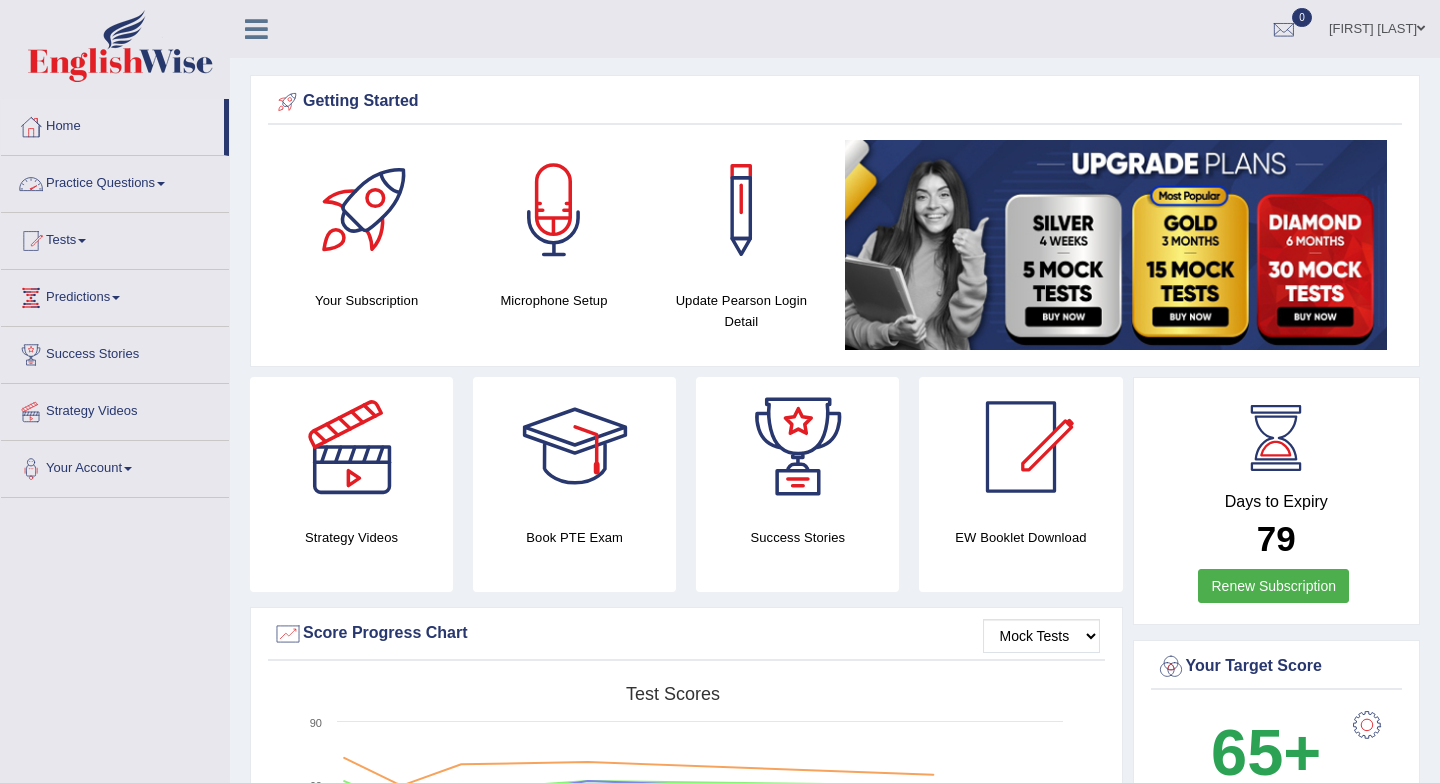 click on "Practice Questions" at bounding box center [115, 181] 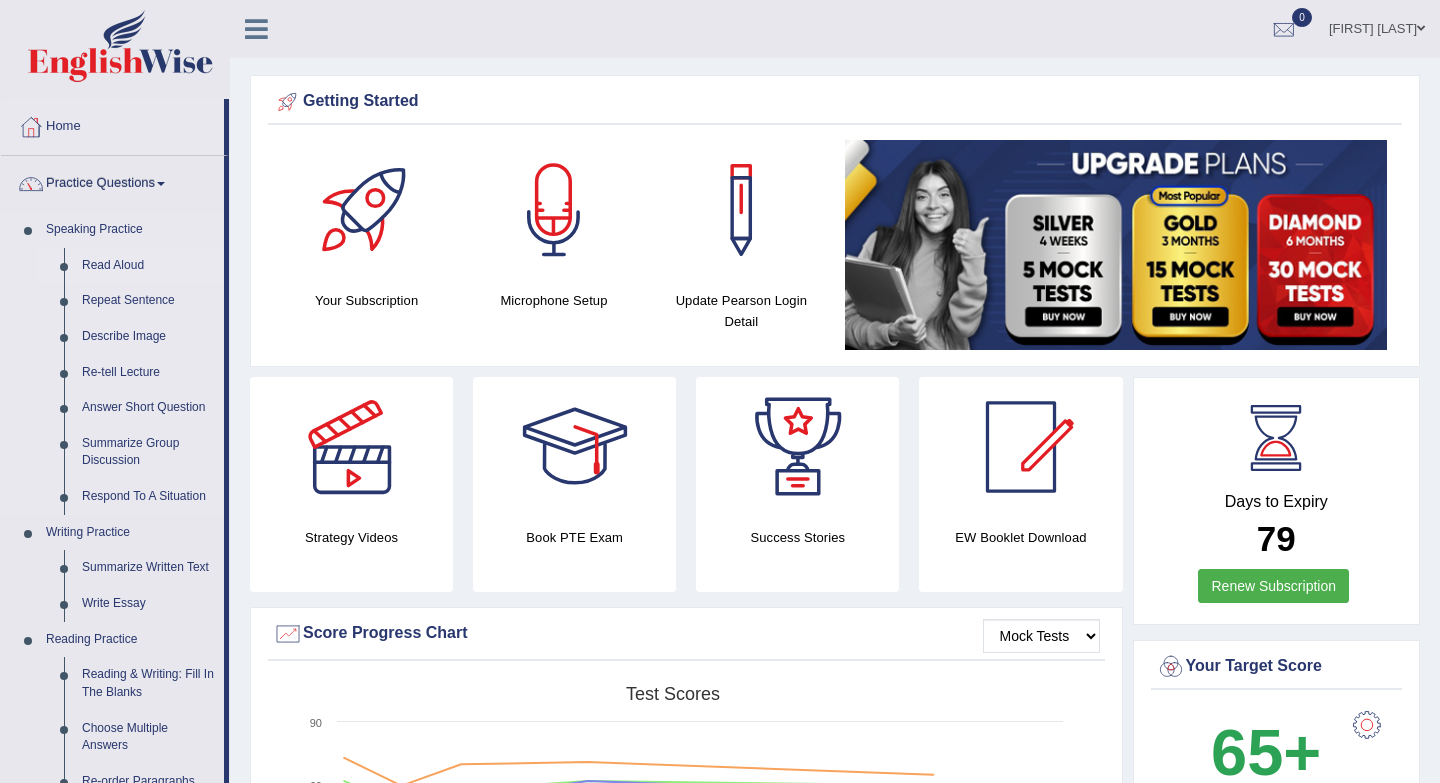 click on "Read Aloud" at bounding box center (148, 266) 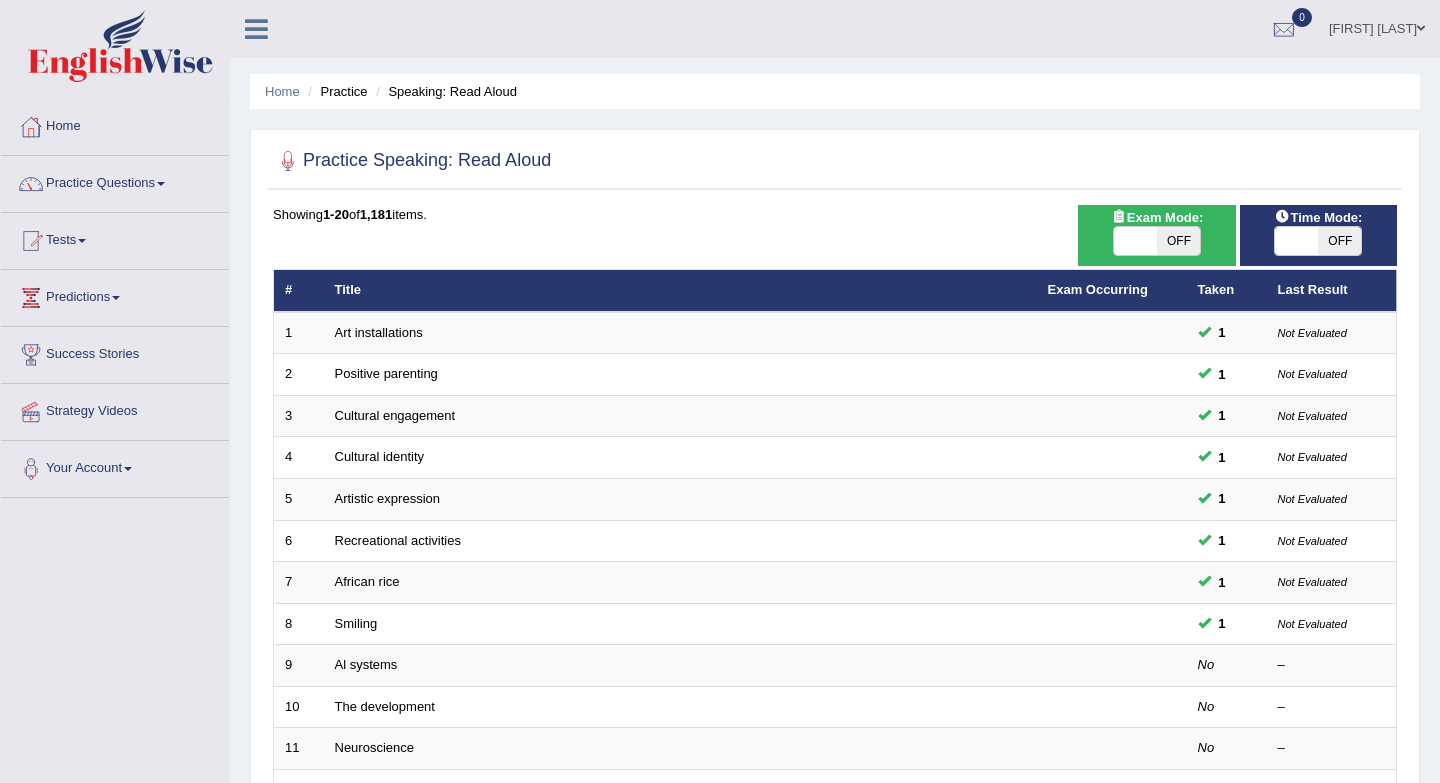 scroll, scrollTop: 0, scrollLeft: 0, axis: both 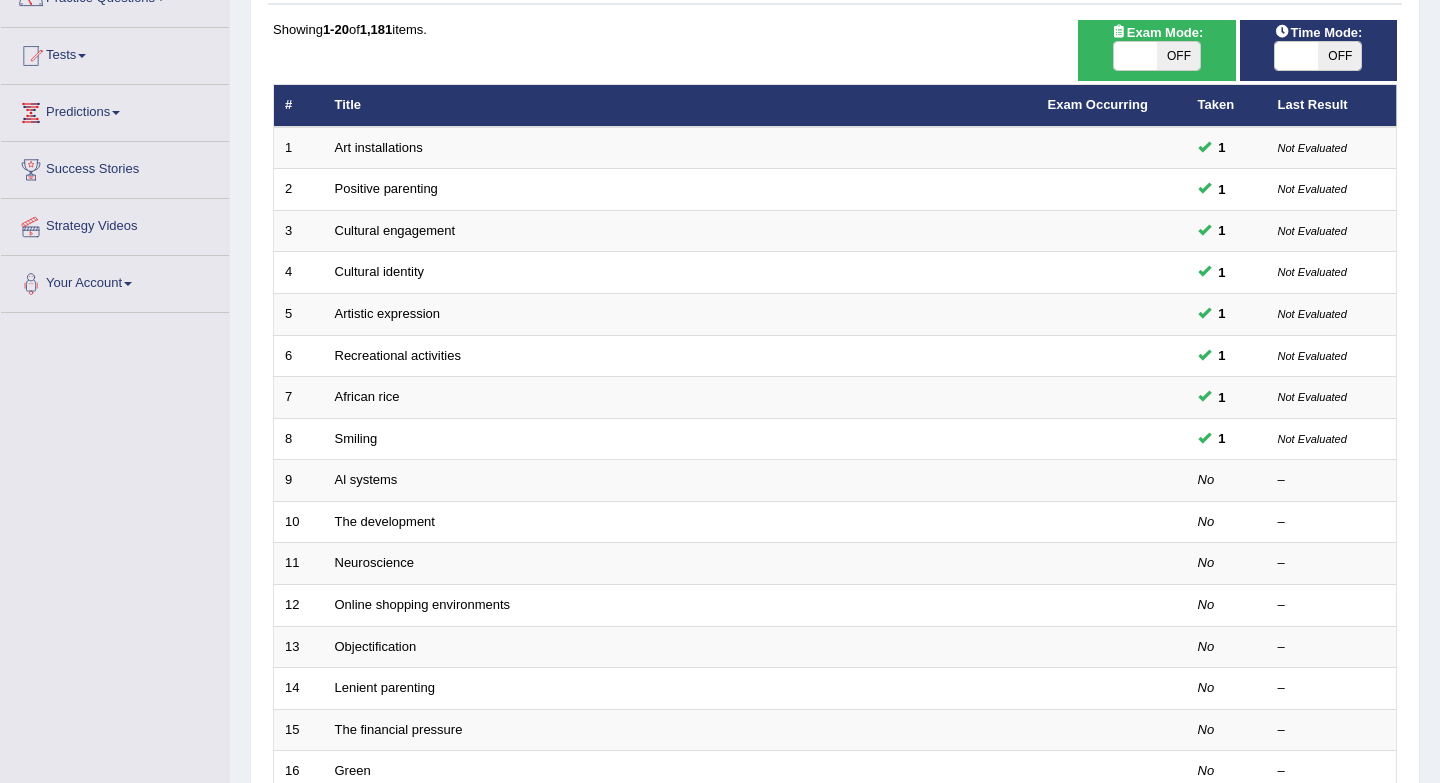 click on "Title" at bounding box center (680, 106) 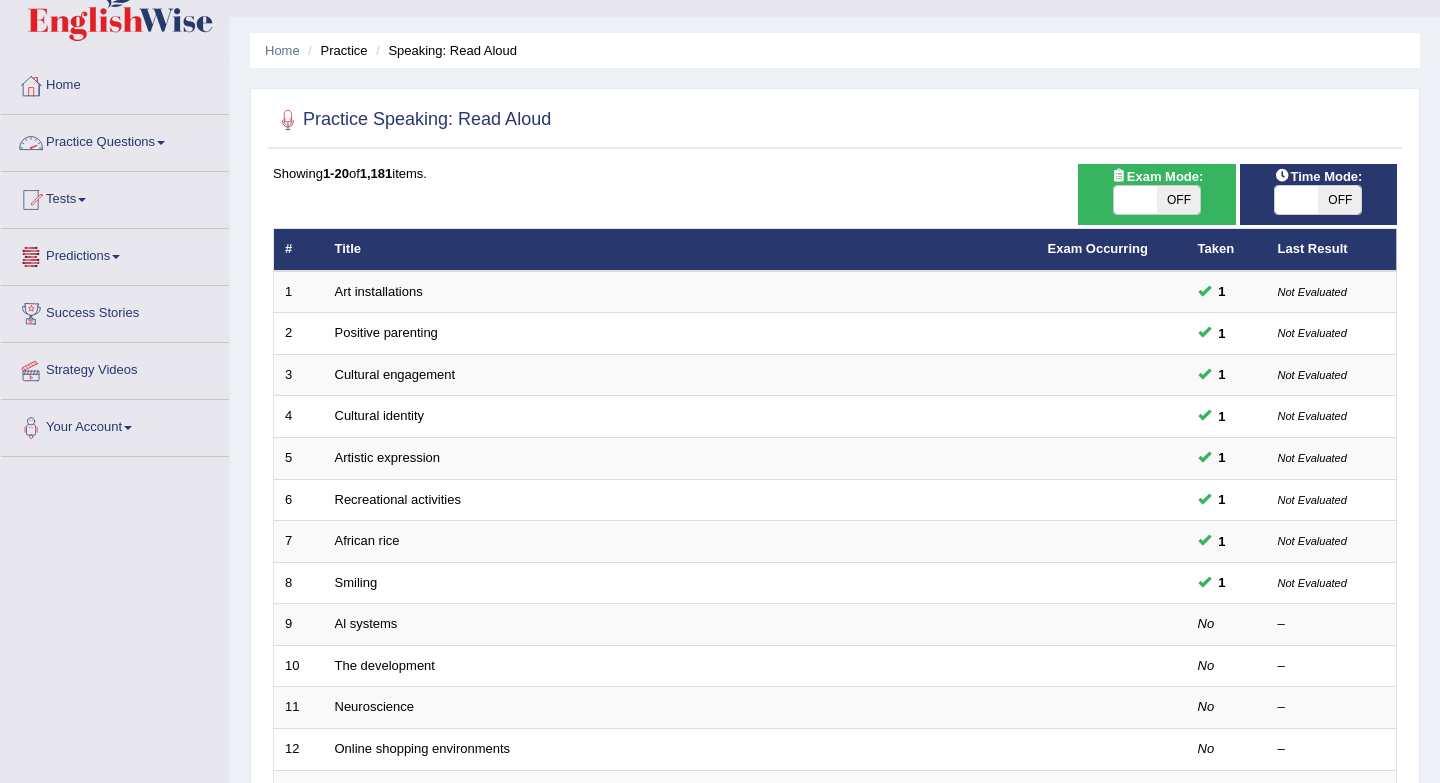 scroll, scrollTop: 0, scrollLeft: 0, axis: both 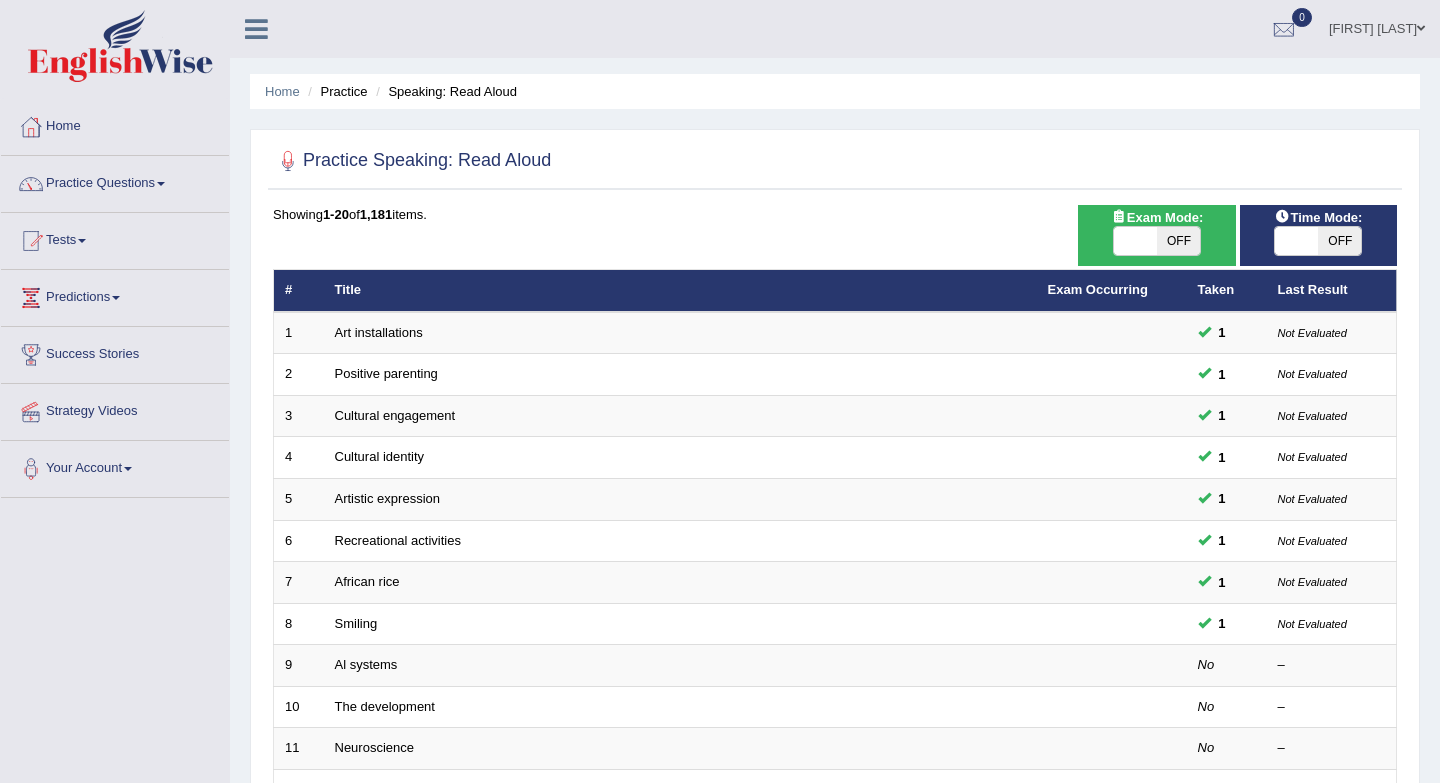 click on "Daniela Cortes
Toggle navigation
Username: DanielaC
Access Type: Online
Subscription: Diamond Package
Log out
0
See All Alerts" at bounding box center [1016, 28] 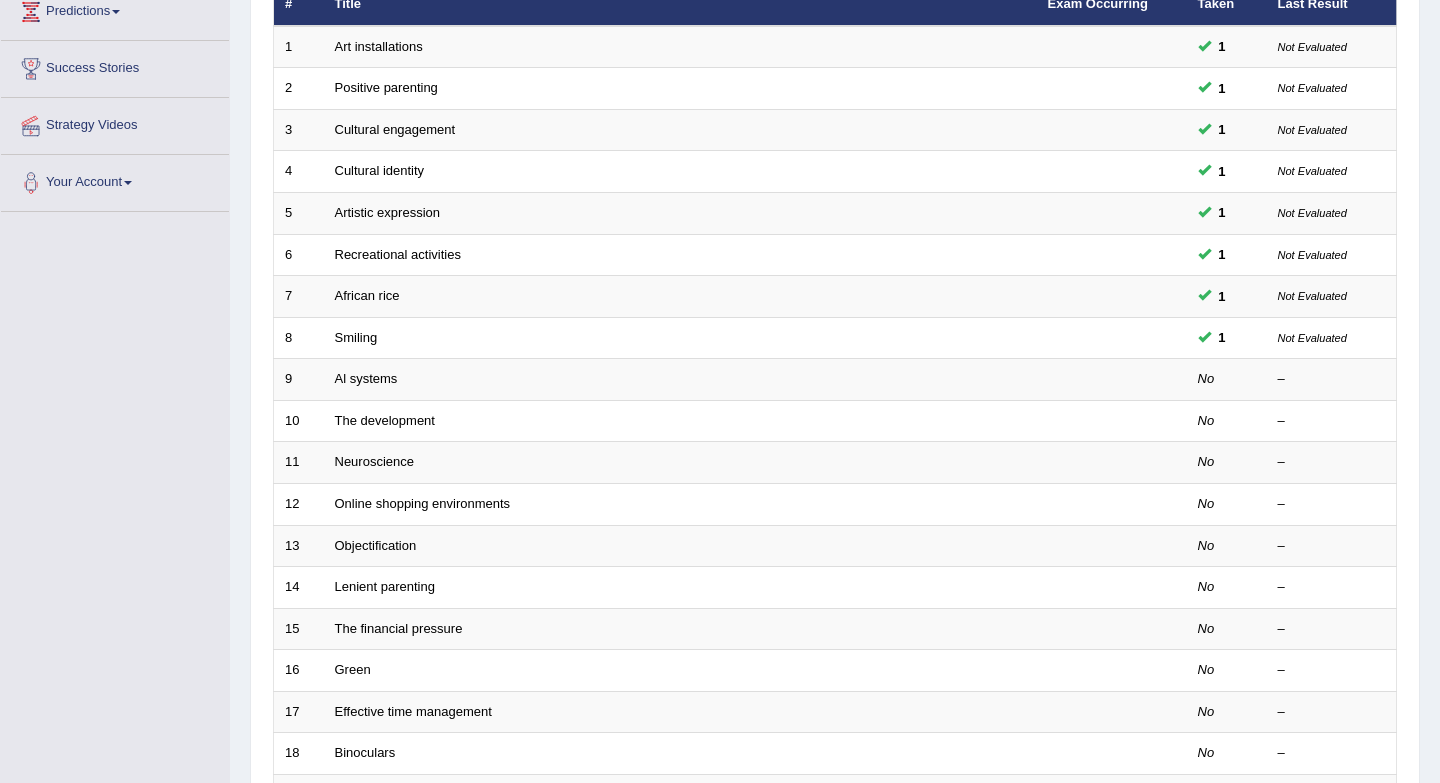 scroll, scrollTop: 293, scrollLeft: 0, axis: vertical 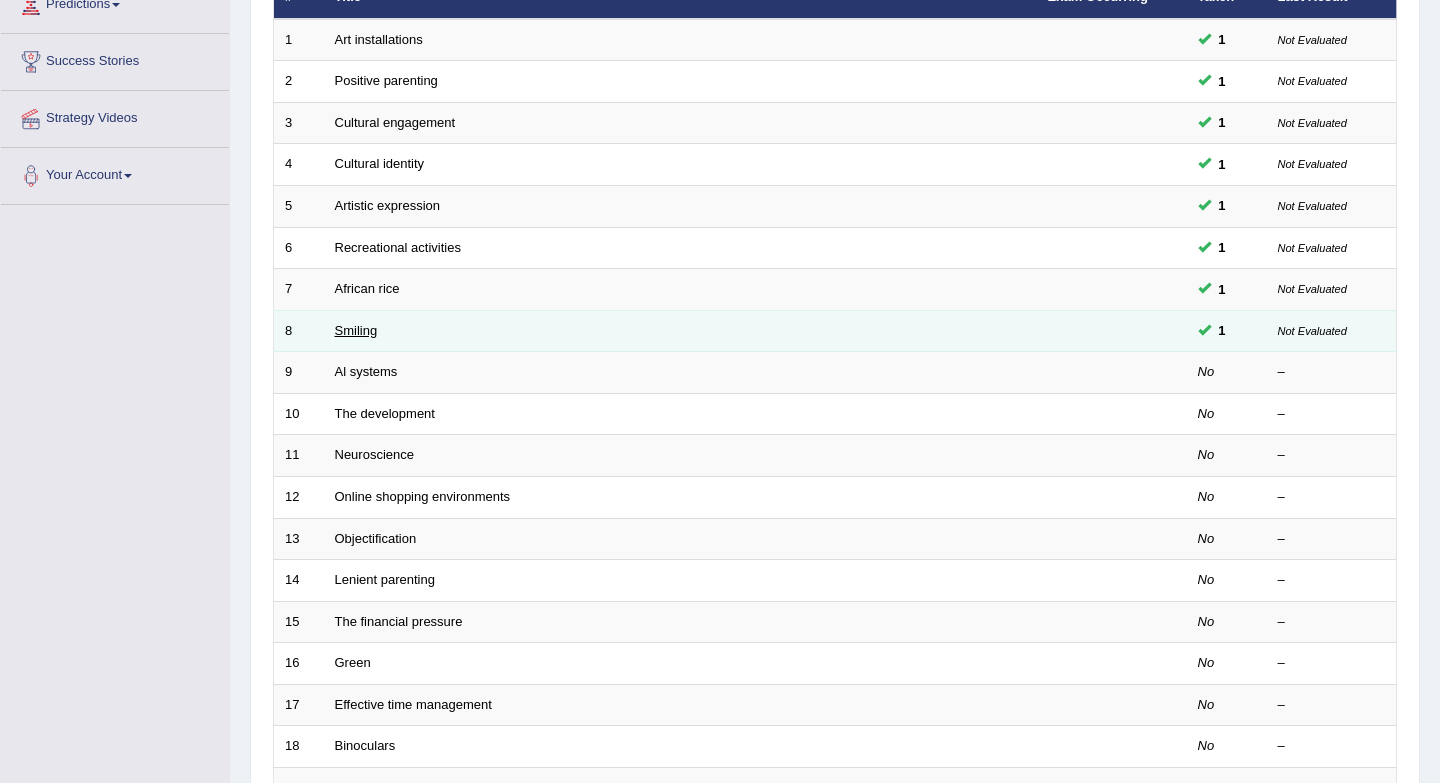 click on "Smiling" at bounding box center (356, 330) 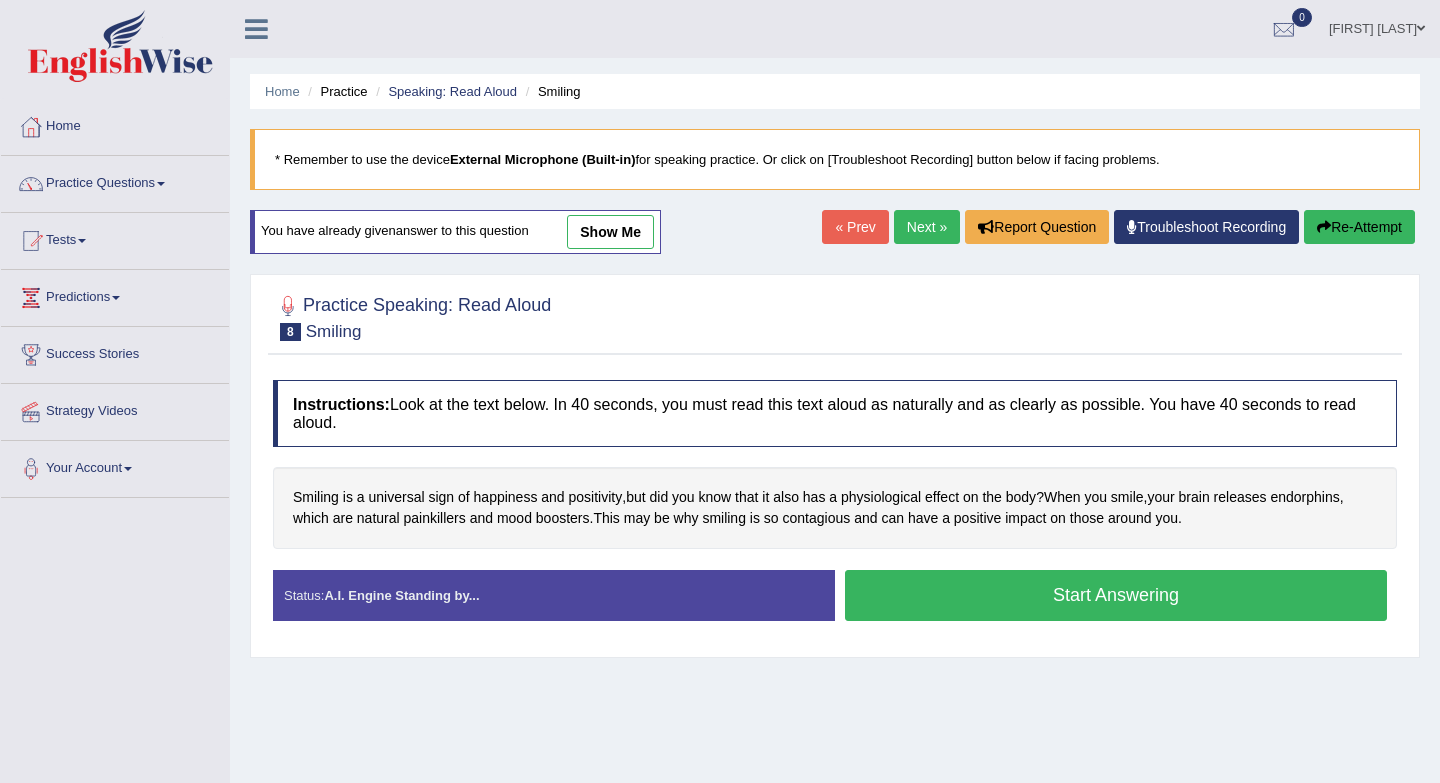 scroll, scrollTop: 0, scrollLeft: 0, axis: both 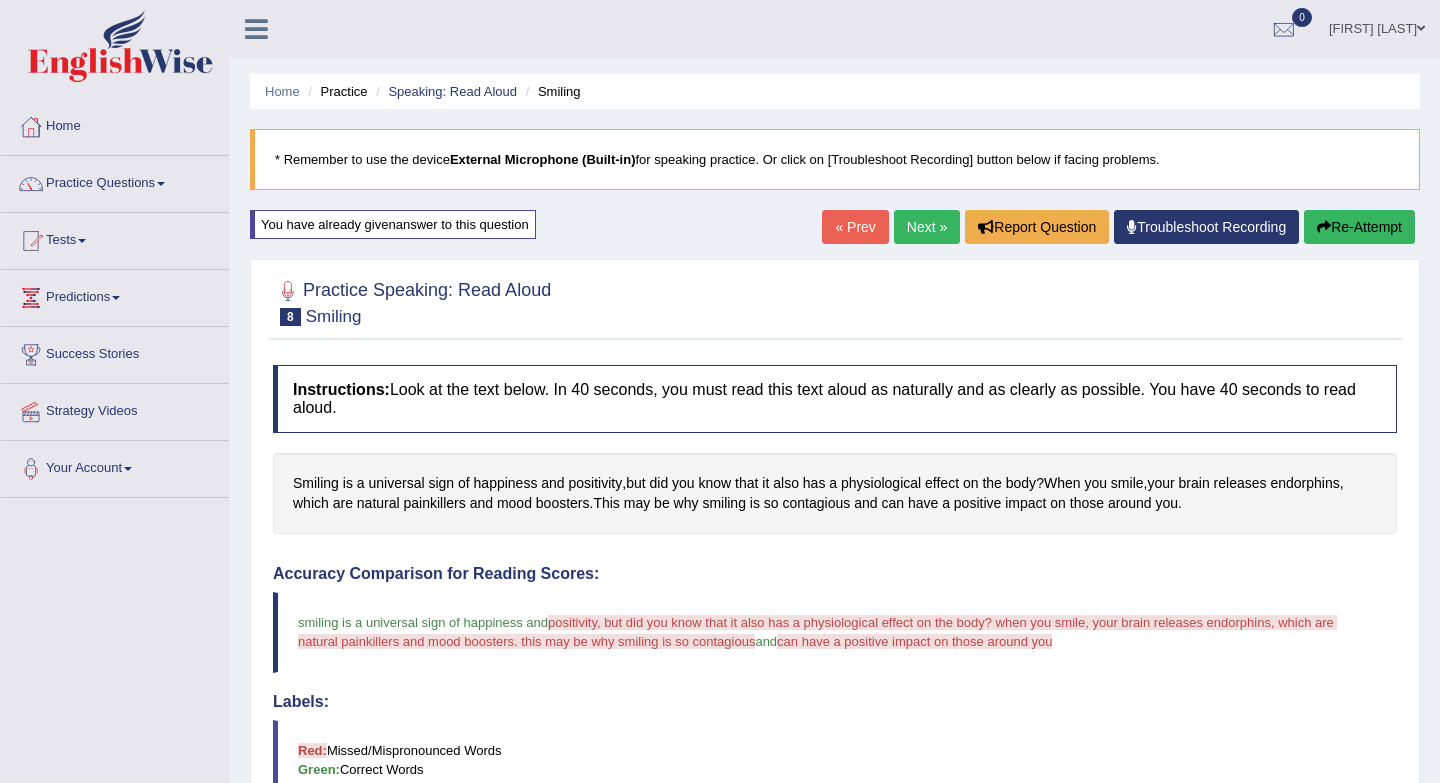 click on "« Prev" at bounding box center (855, 227) 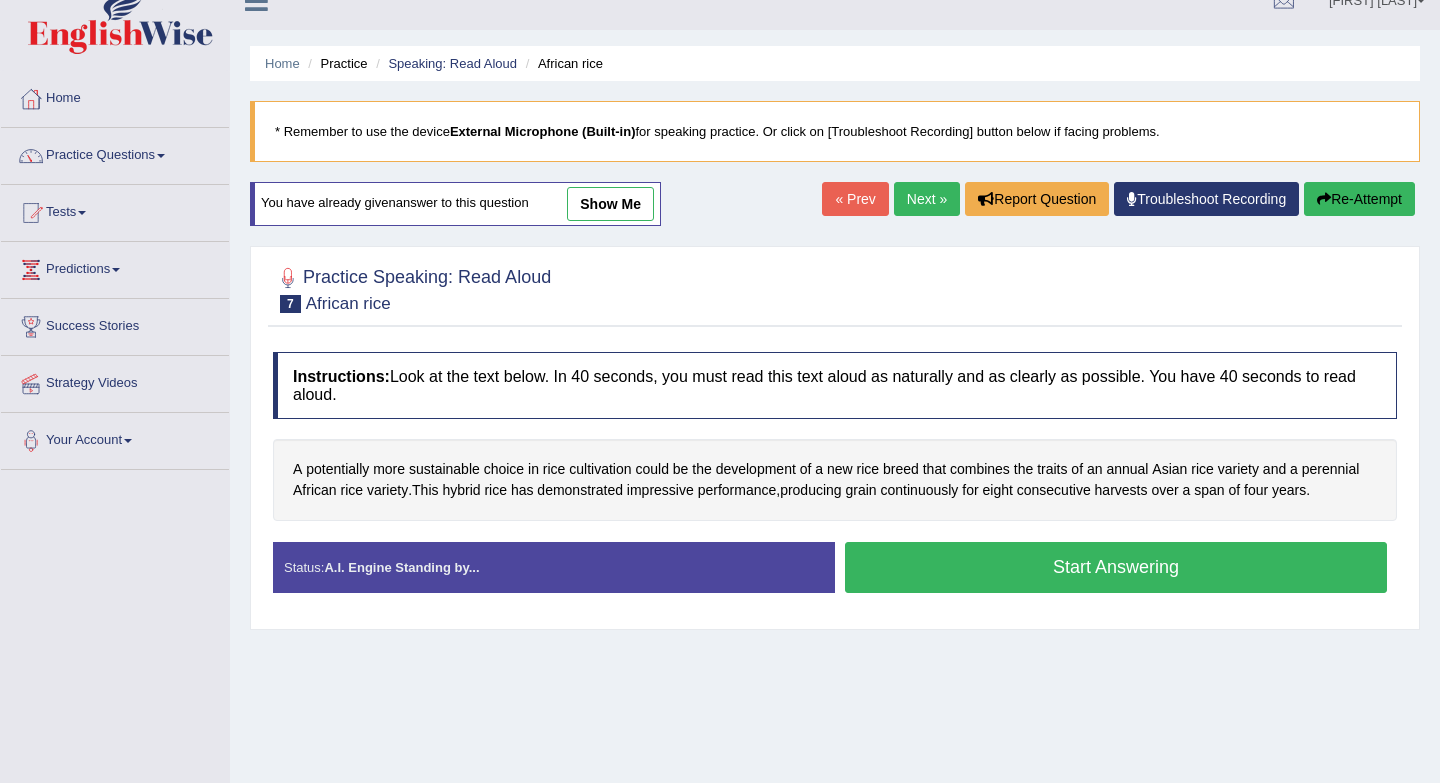 scroll, scrollTop: 28, scrollLeft: 0, axis: vertical 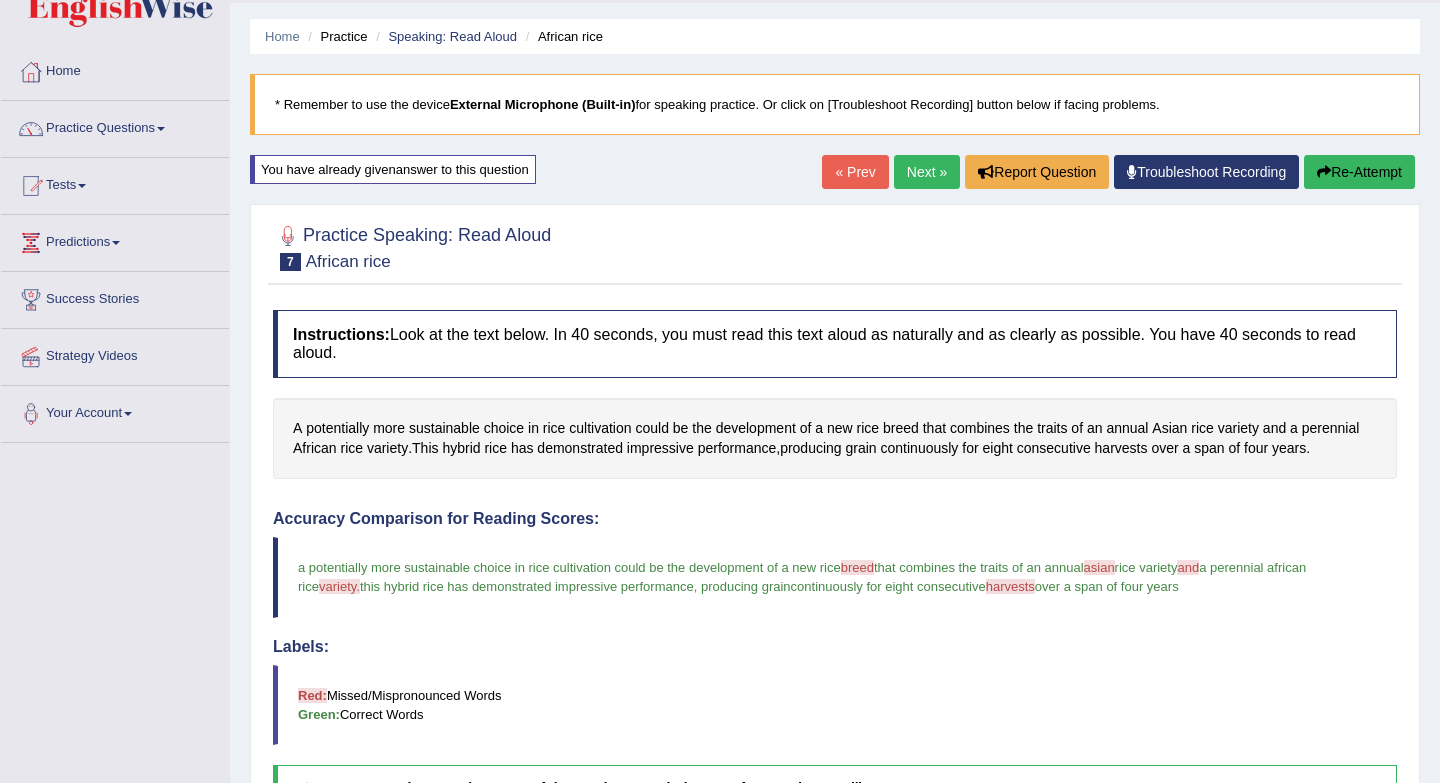 click on "Next »" at bounding box center [927, 172] 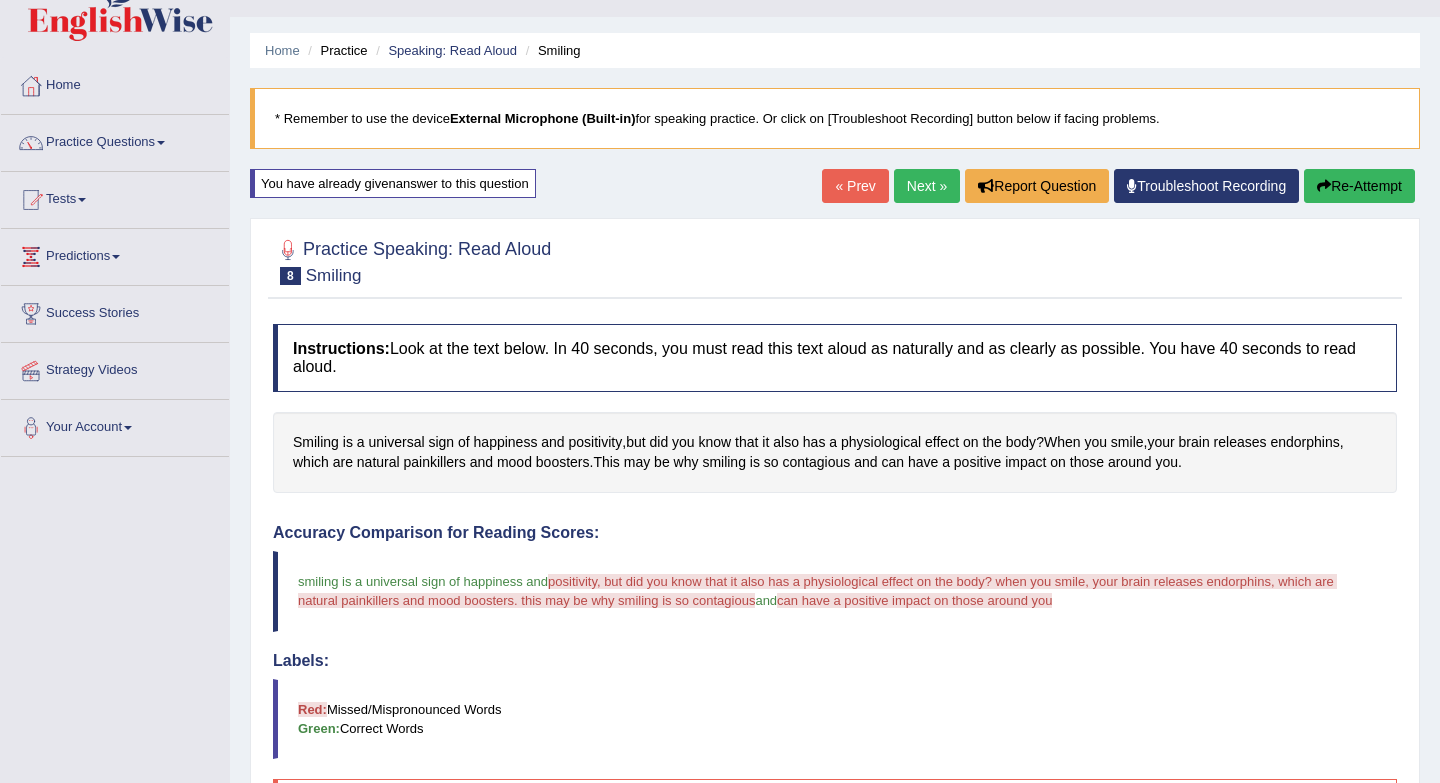 scroll, scrollTop: 309, scrollLeft: 0, axis: vertical 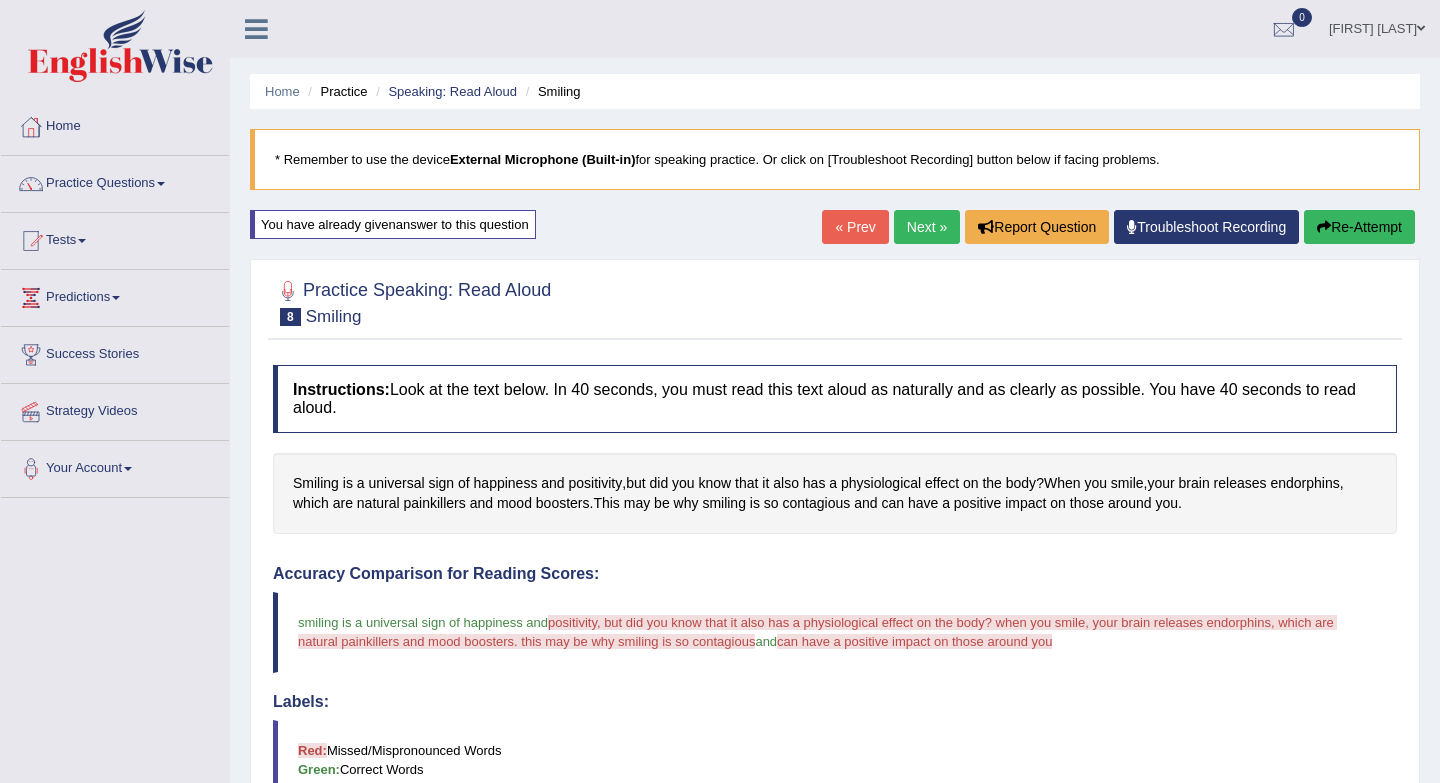 click on "Next »" at bounding box center [927, 227] 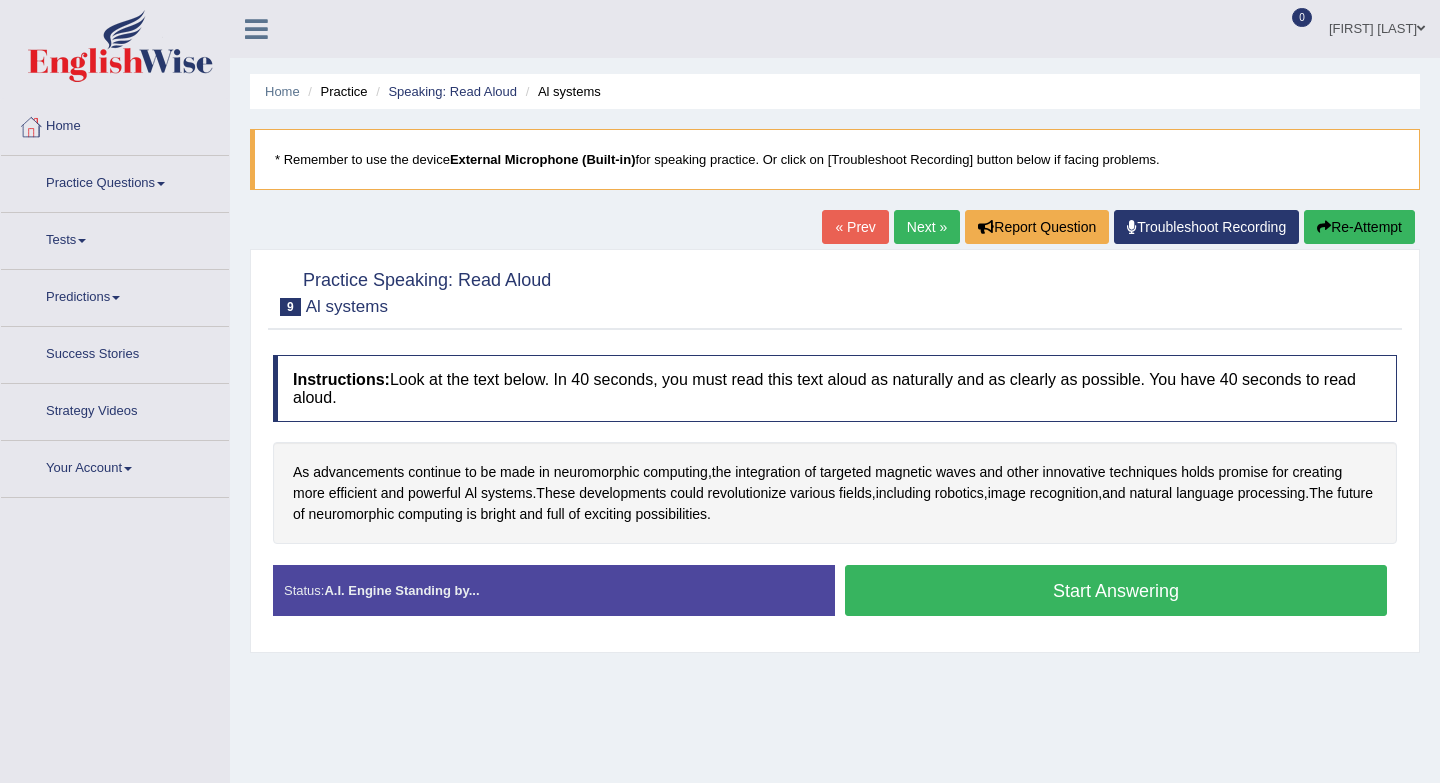 scroll, scrollTop: 0, scrollLeft: 0, axis: both 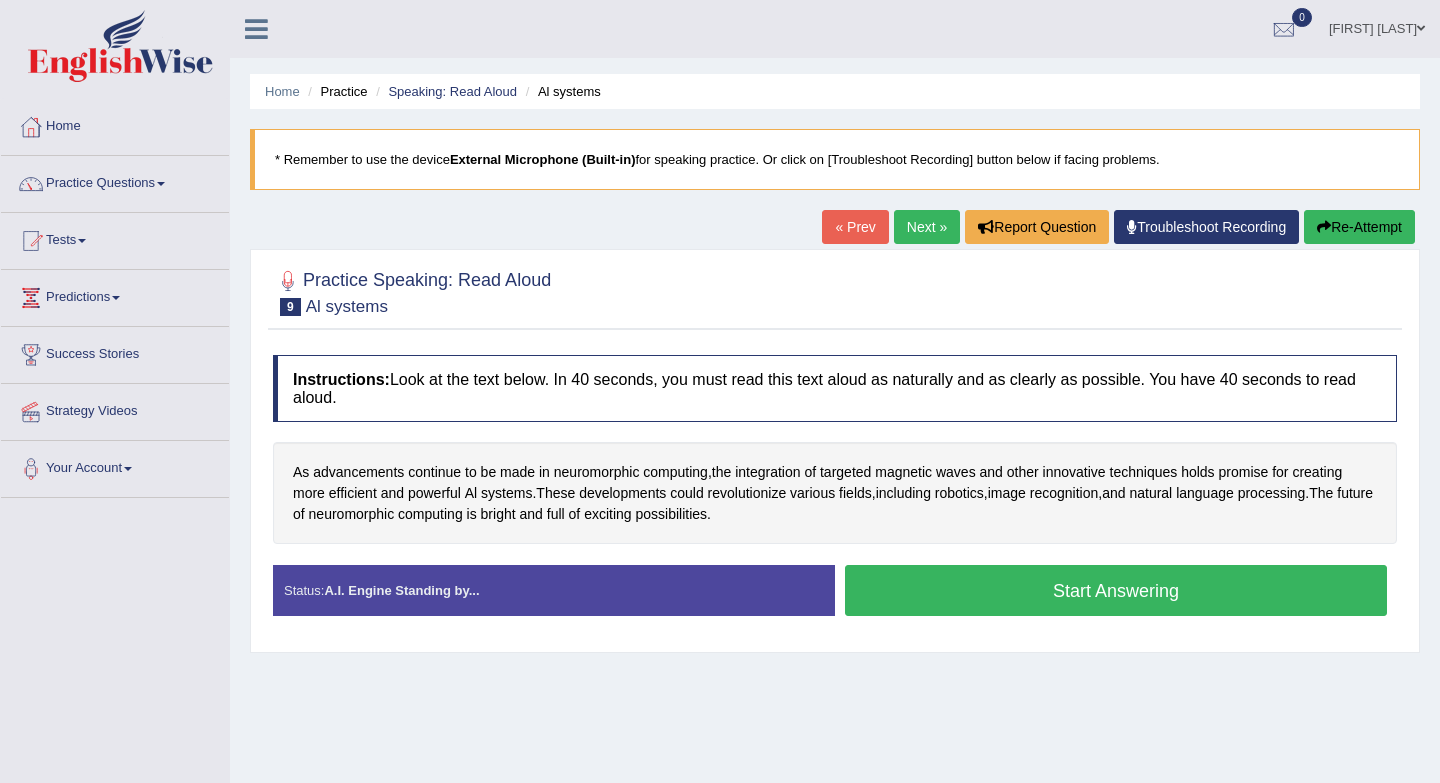 click on "Start Answering" at bounding box center [1116, 590] 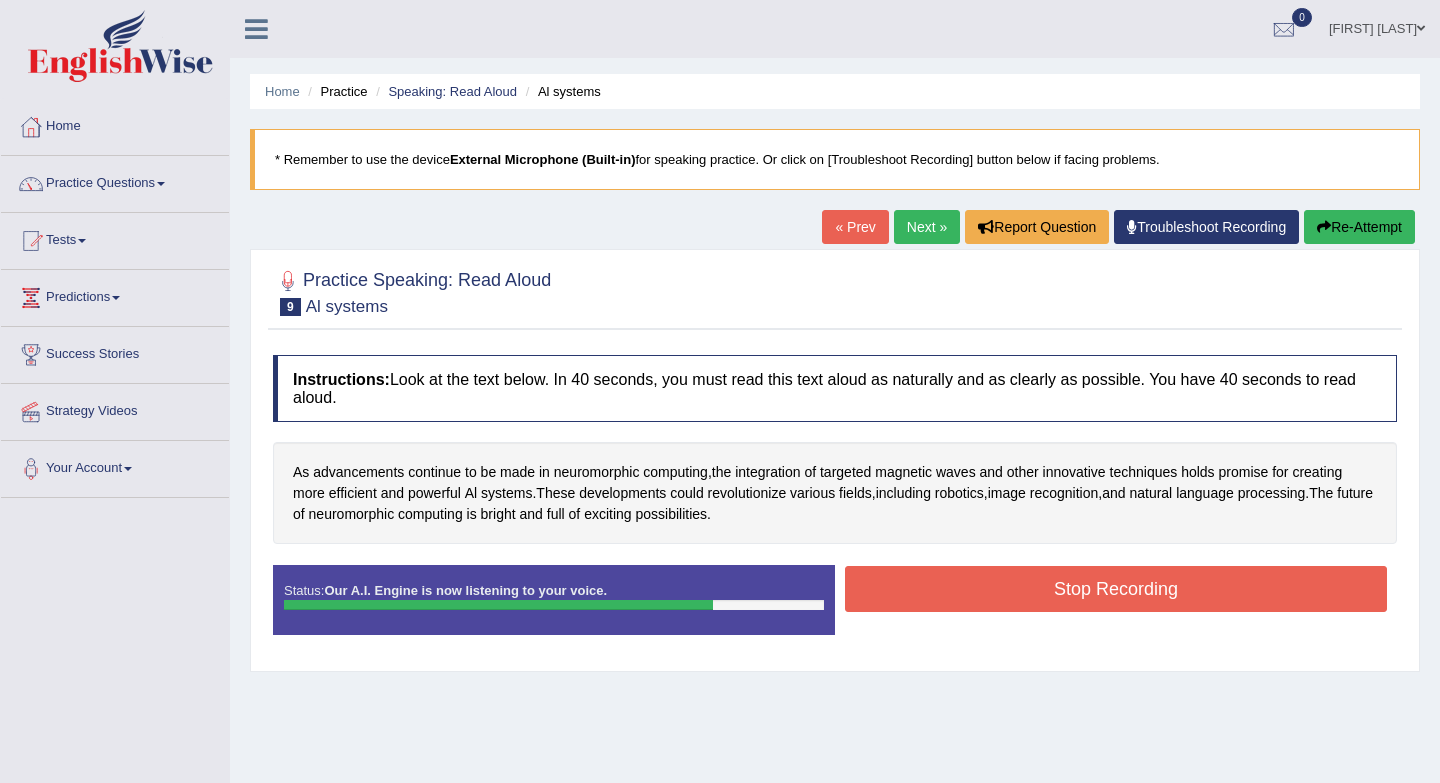 click on "Stop Recording" at bounding box center (1116, 589) 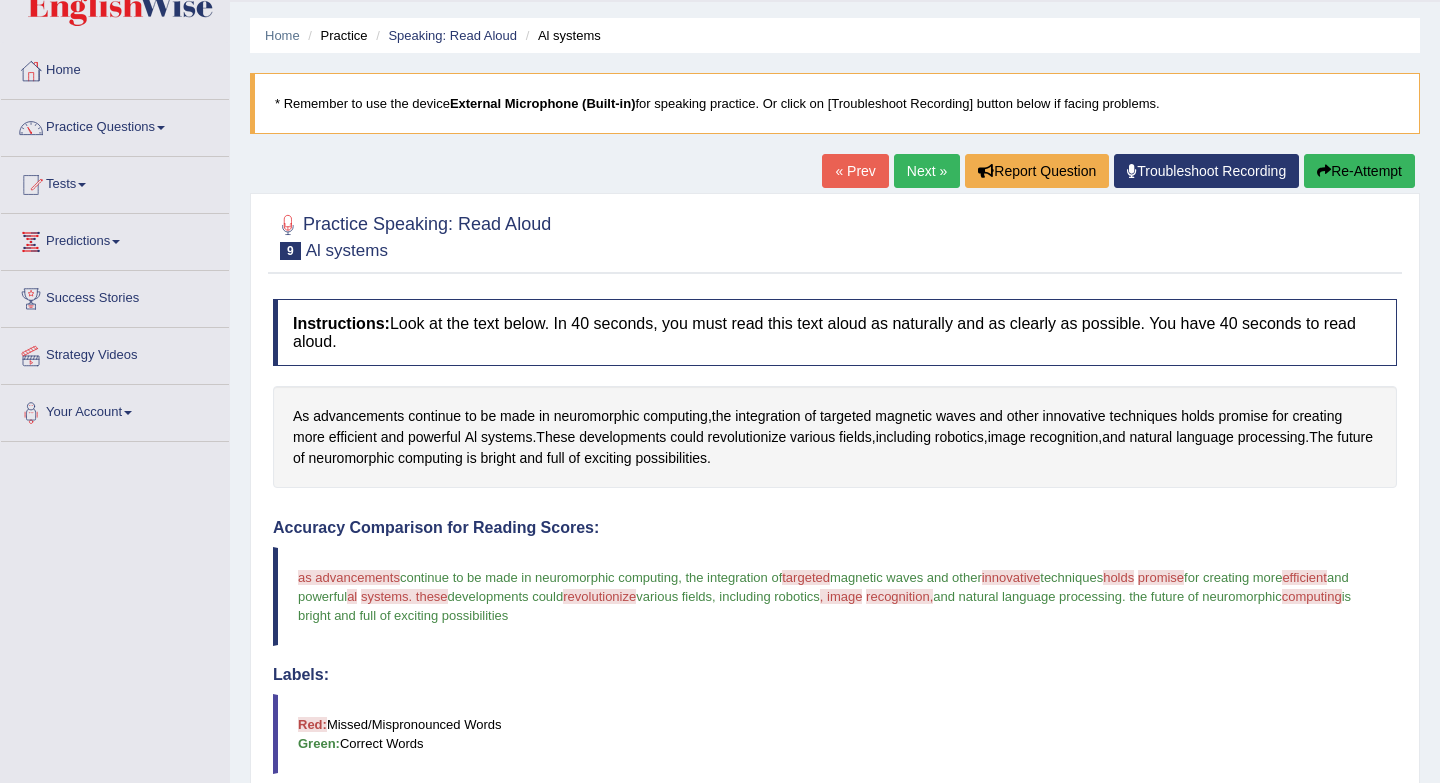 scroll, scrollTop: 0, scrollLeft: 0, axis: both 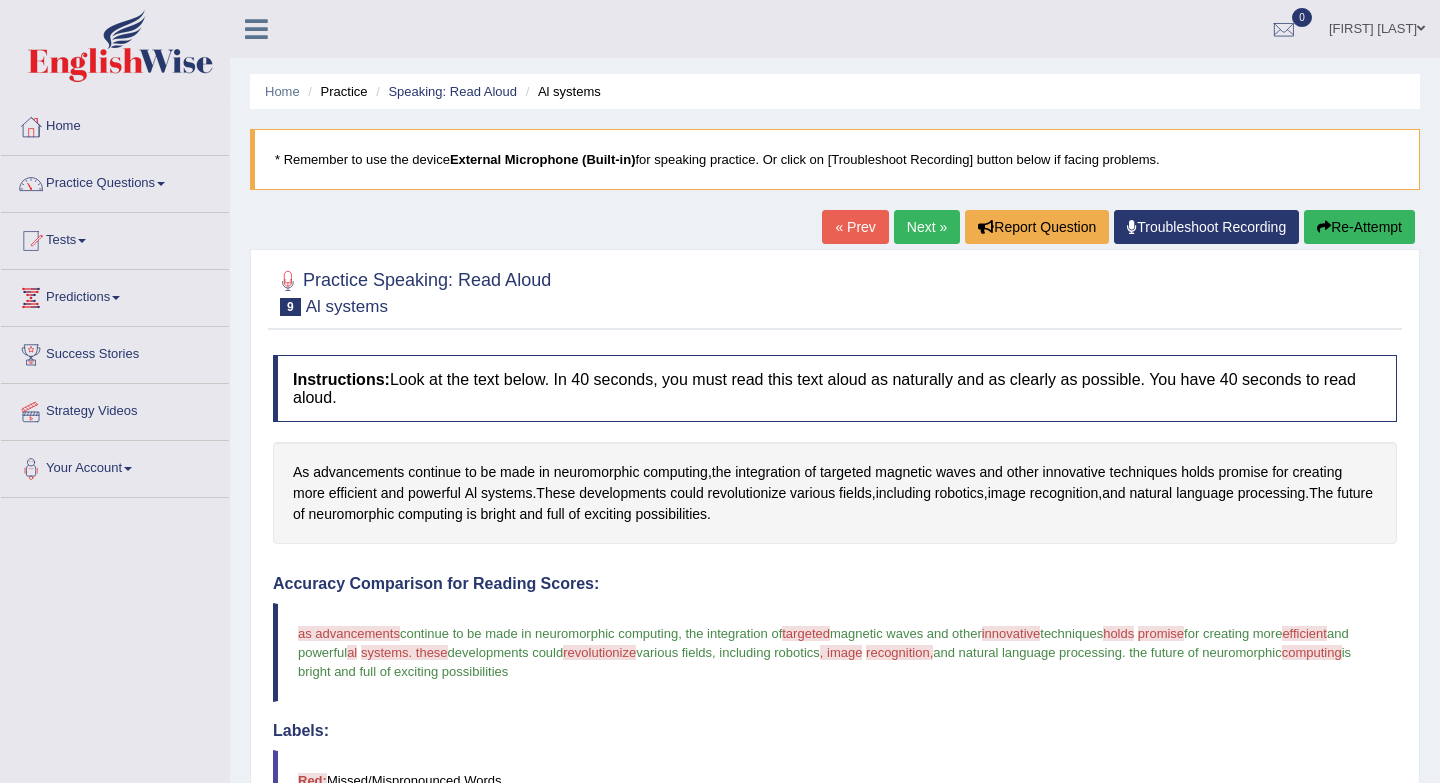 click on "Next »" at bounding box center (927, 227) 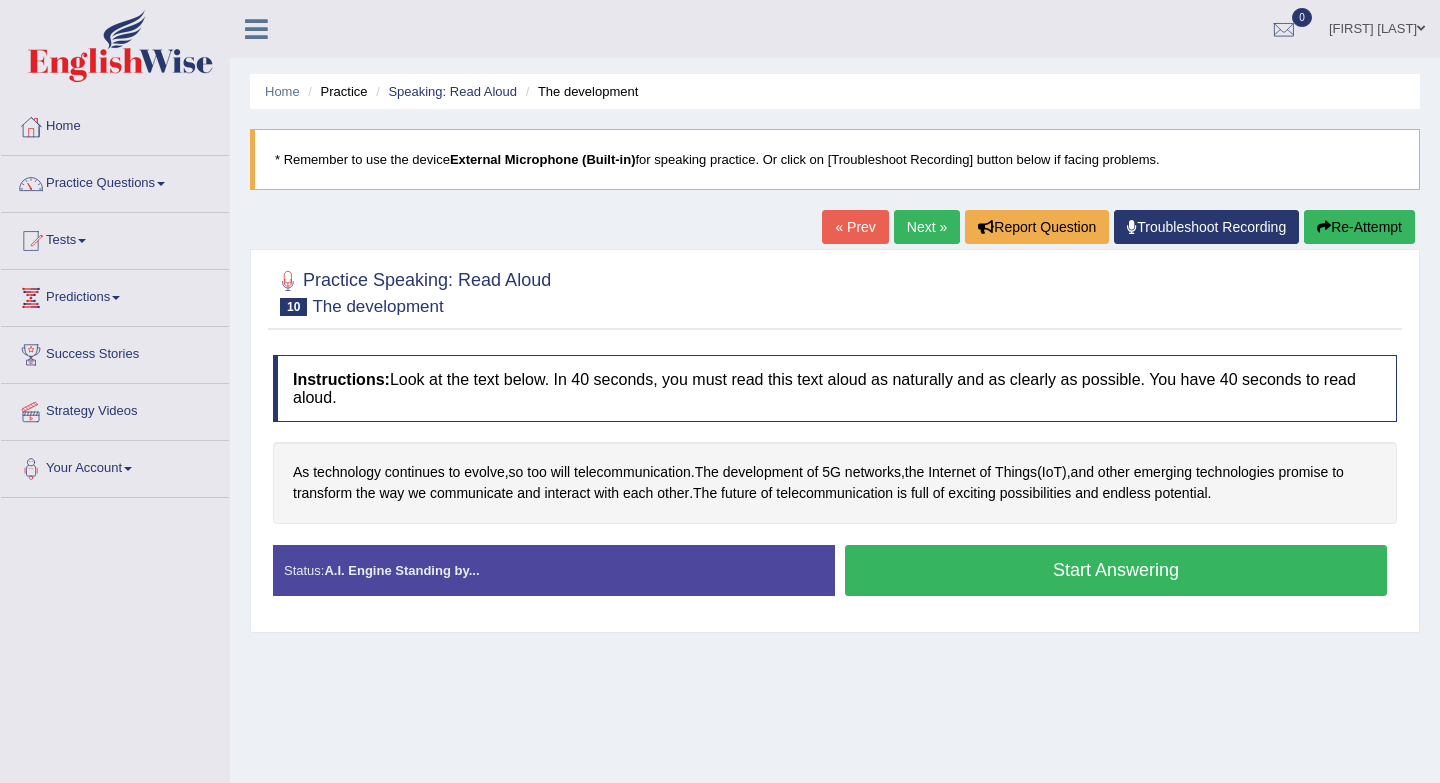 scroll, scrollTop: 0, scrollLeft: 0, axis: both 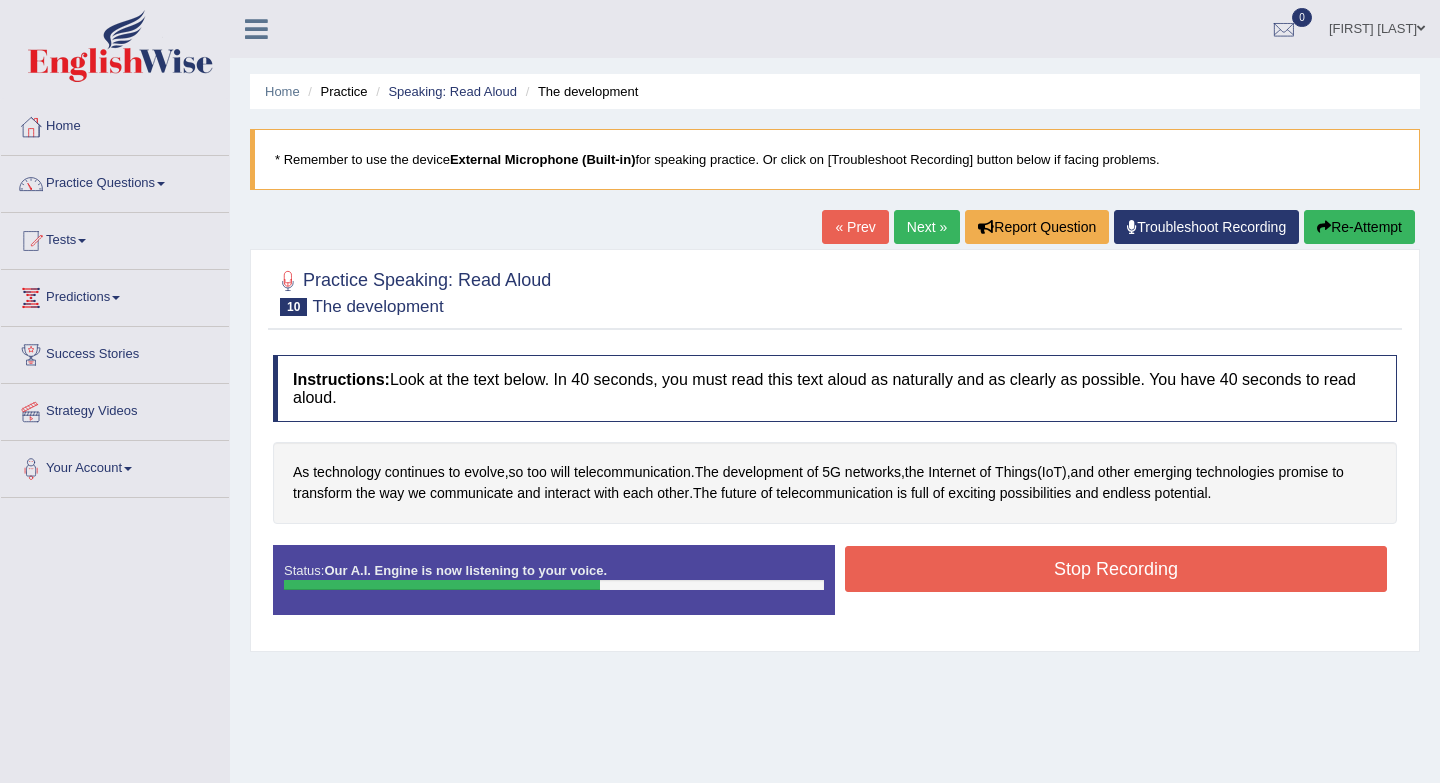 click on "Stop Recording" at bounding box center [1116, 569] 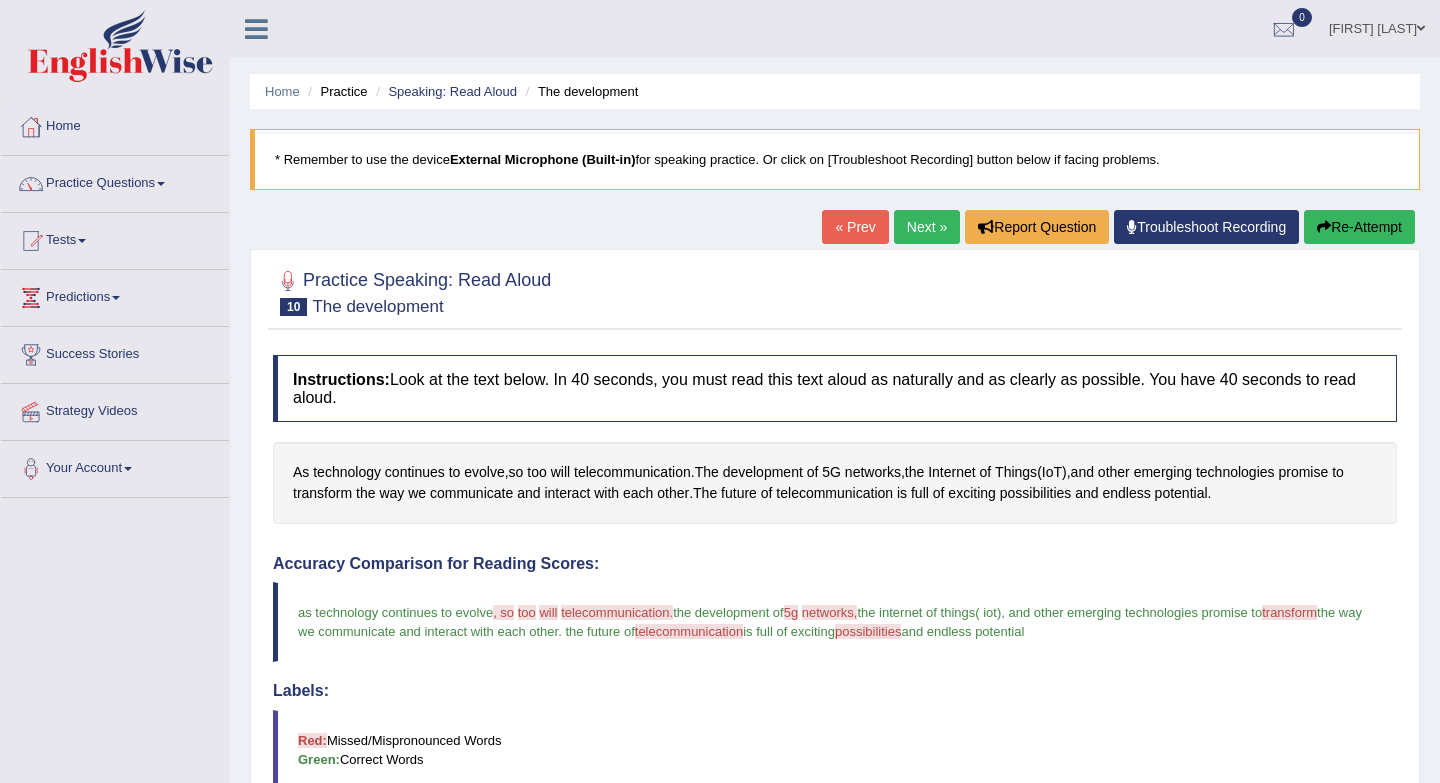 scroll, scrollTop: 66, scrollLeft: 0, axis: vertical 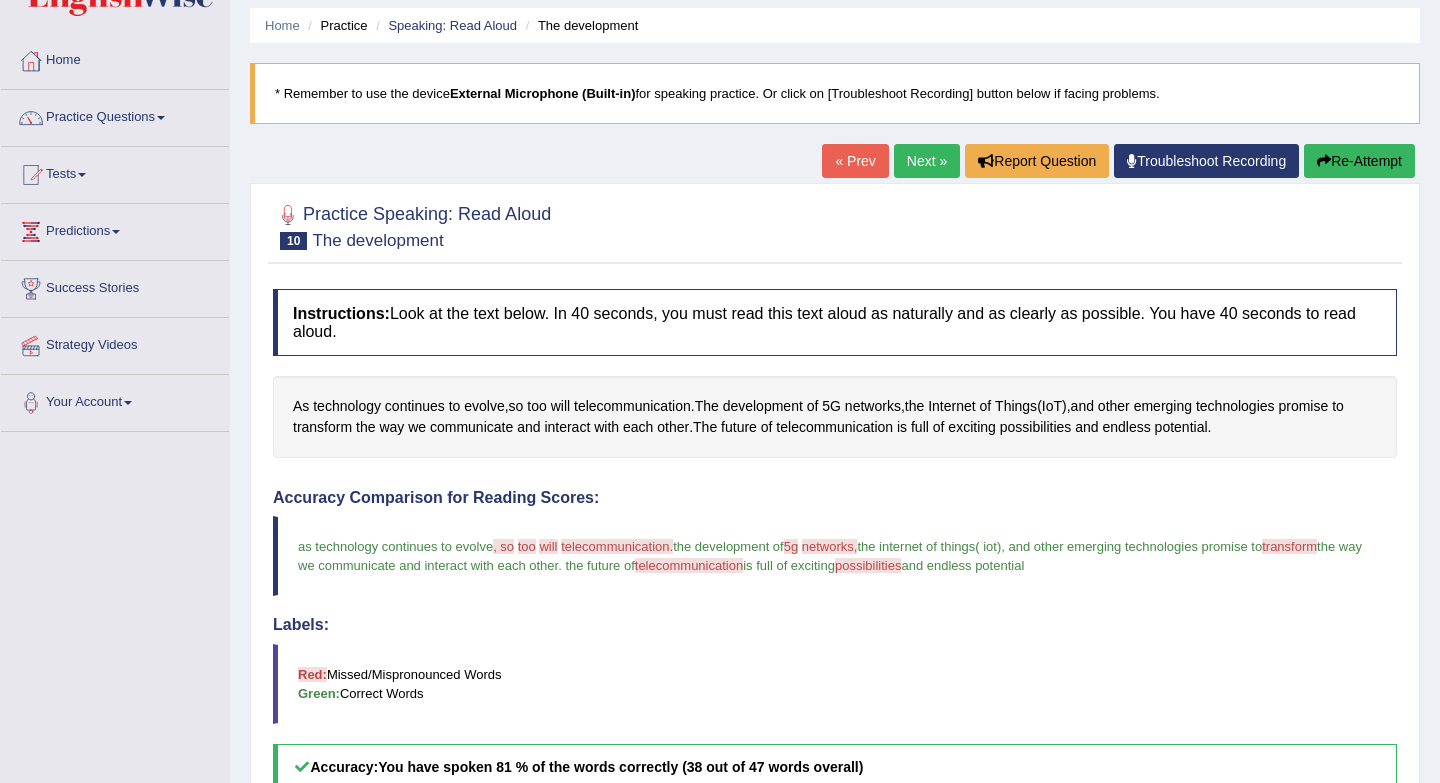 click on "Next »" at bounding box center [927, 161] 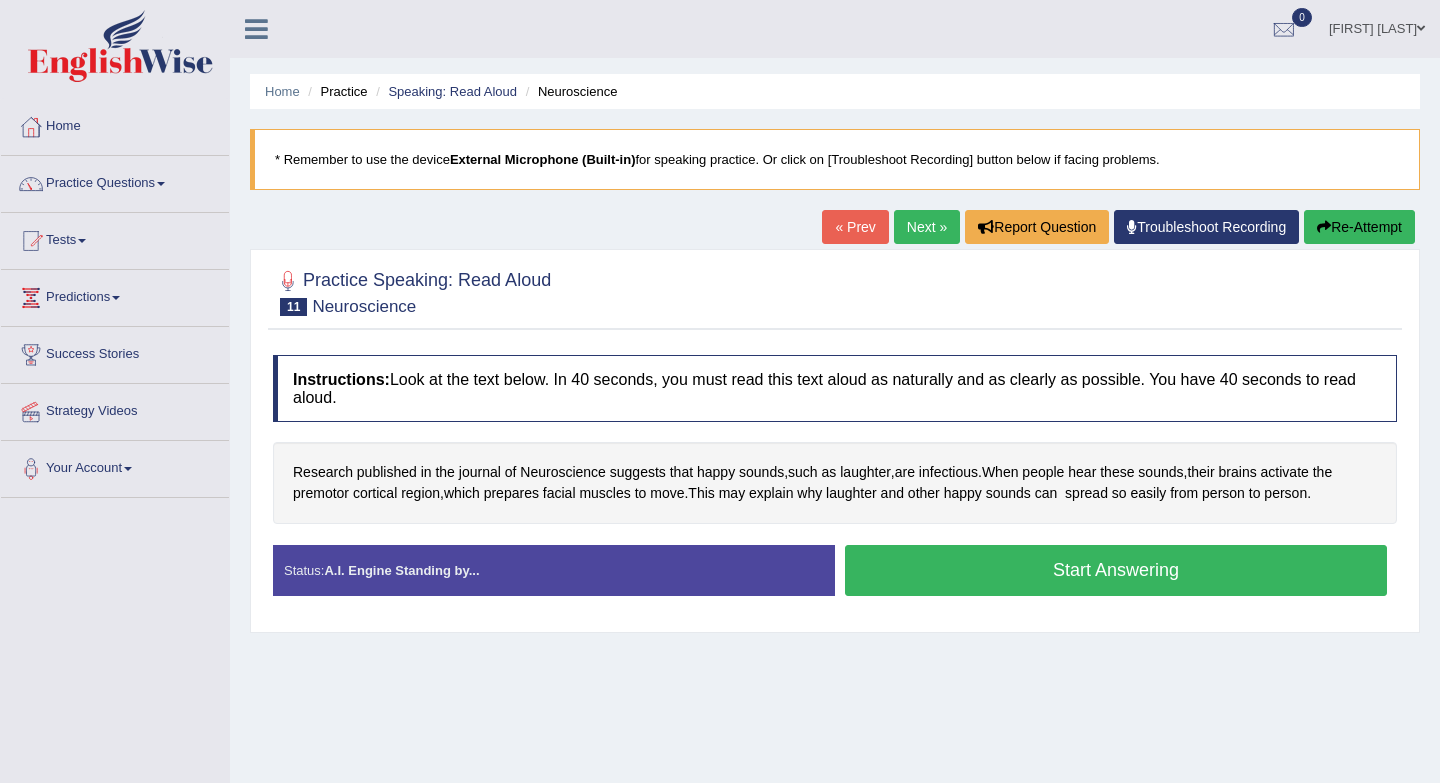scroll, scrollTop: 0, scrollLeft: 0, axis: both 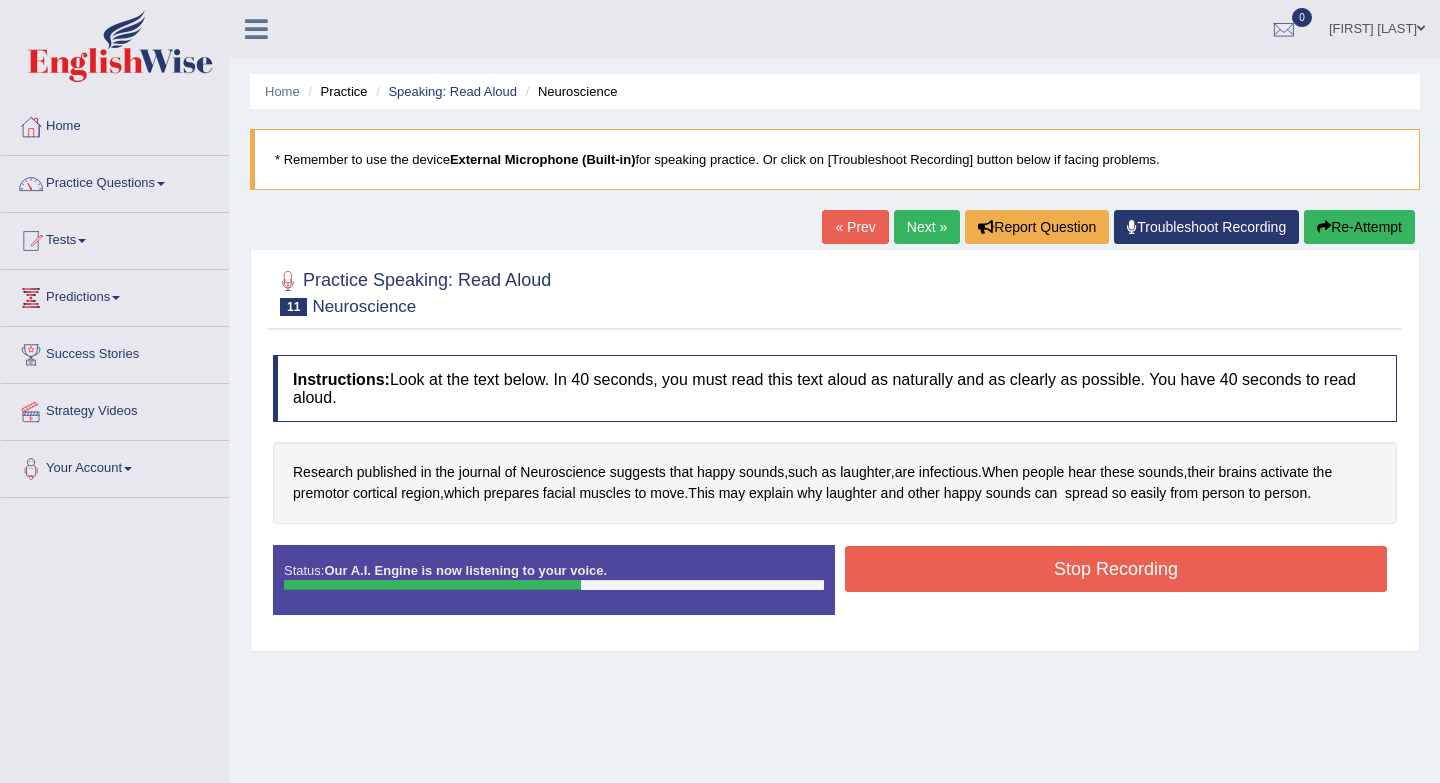 click on "Stop Recording" at bounding box center [1116, 569] 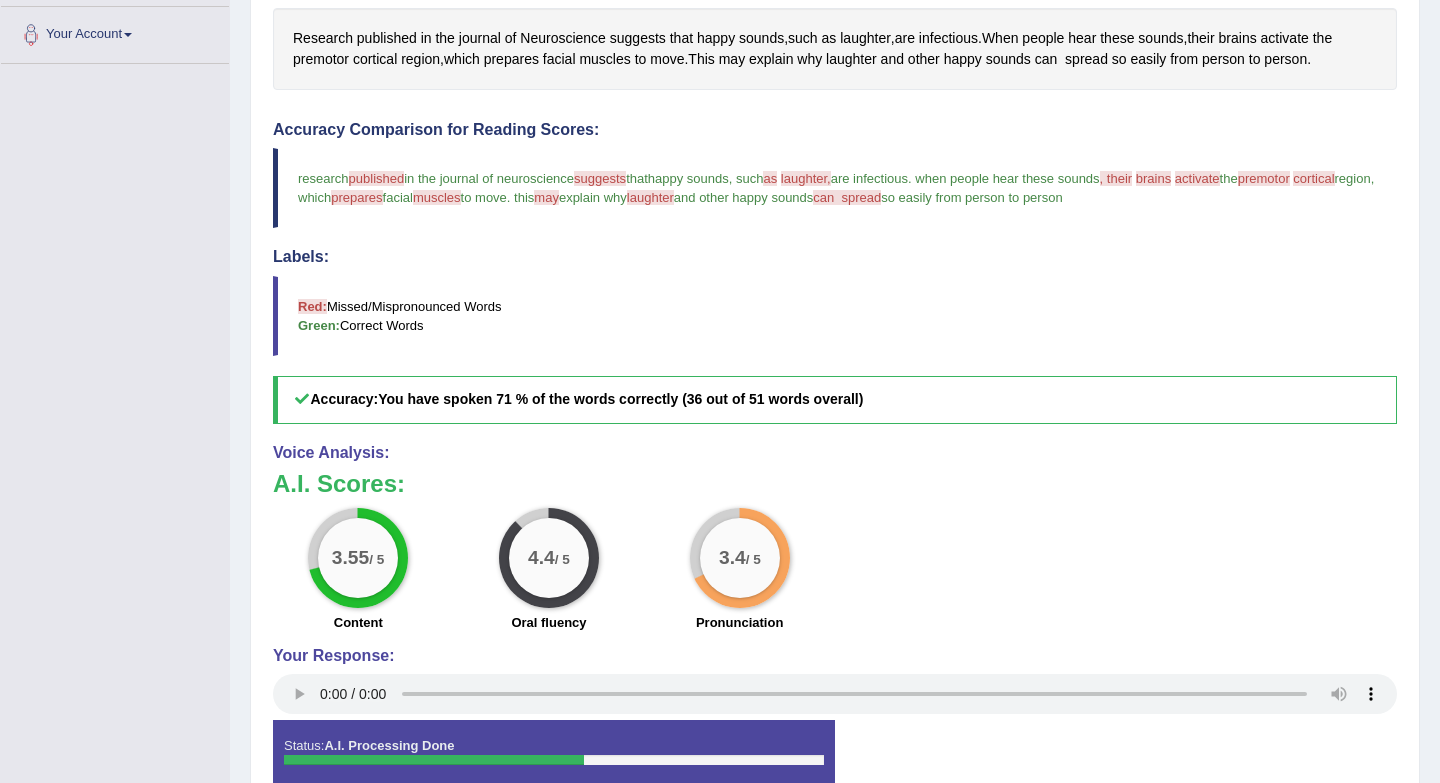scroll, scrollTop: 472, scrollLeft: 0, axis: vertical 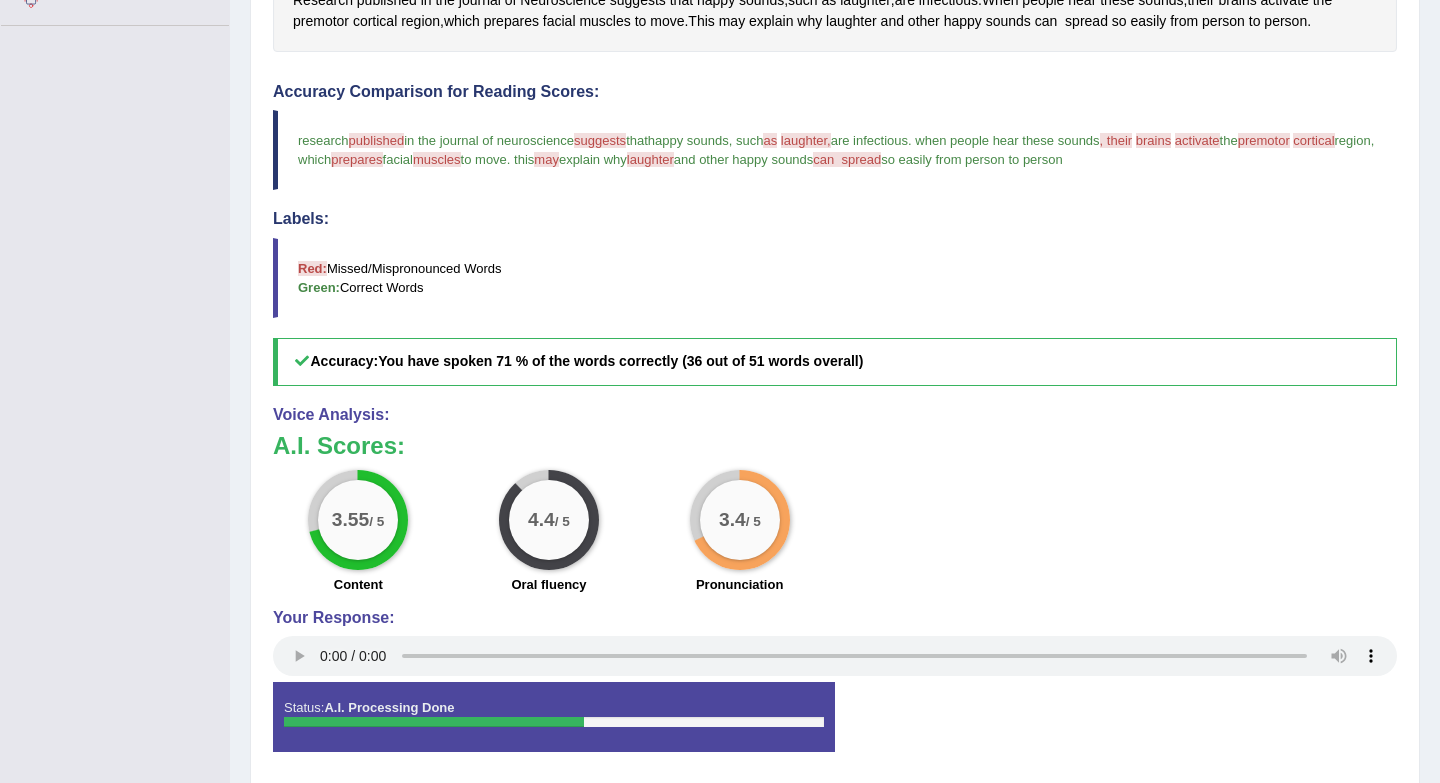 click on "laughter," at bounding box center [806, 140] 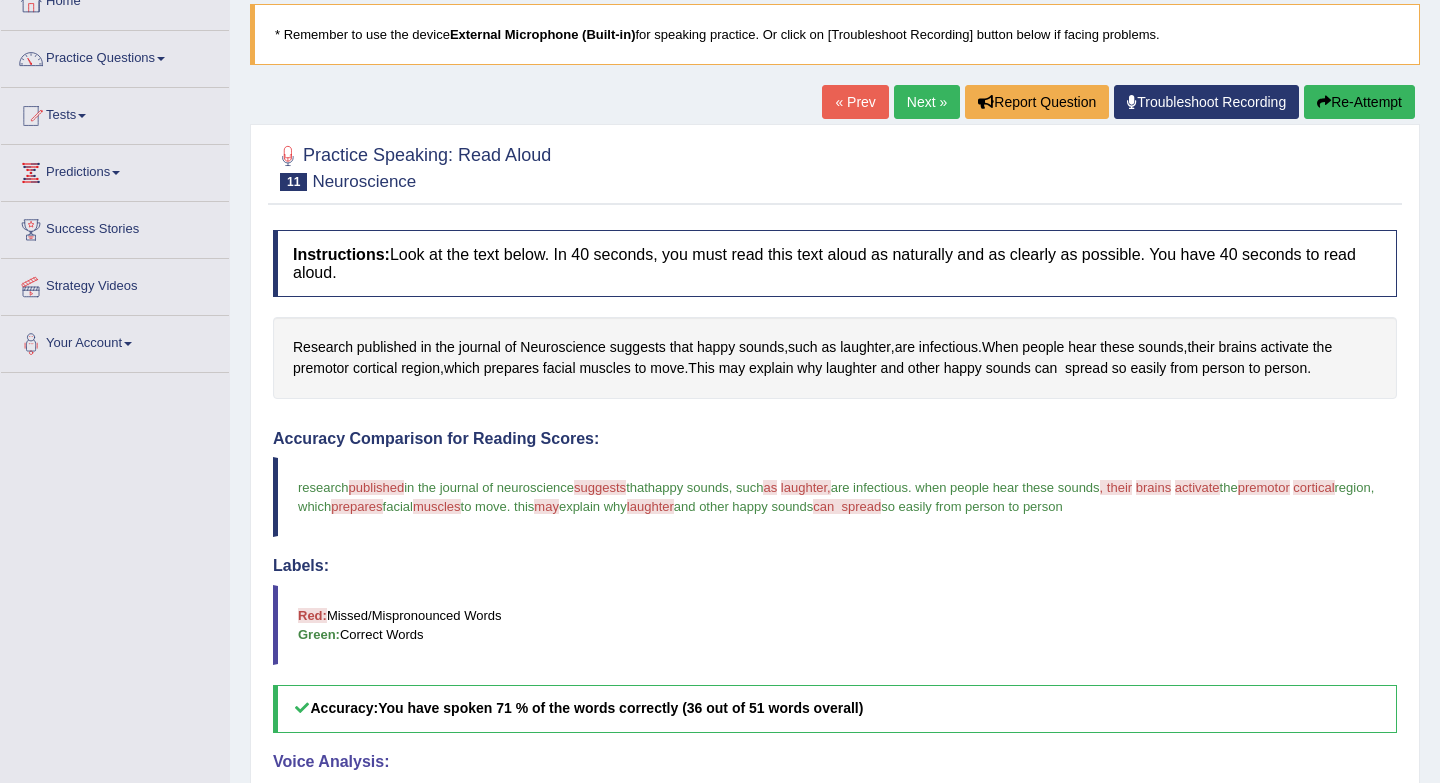 scroll, scrollTop: 0, scrollLeft: 0, axis: both 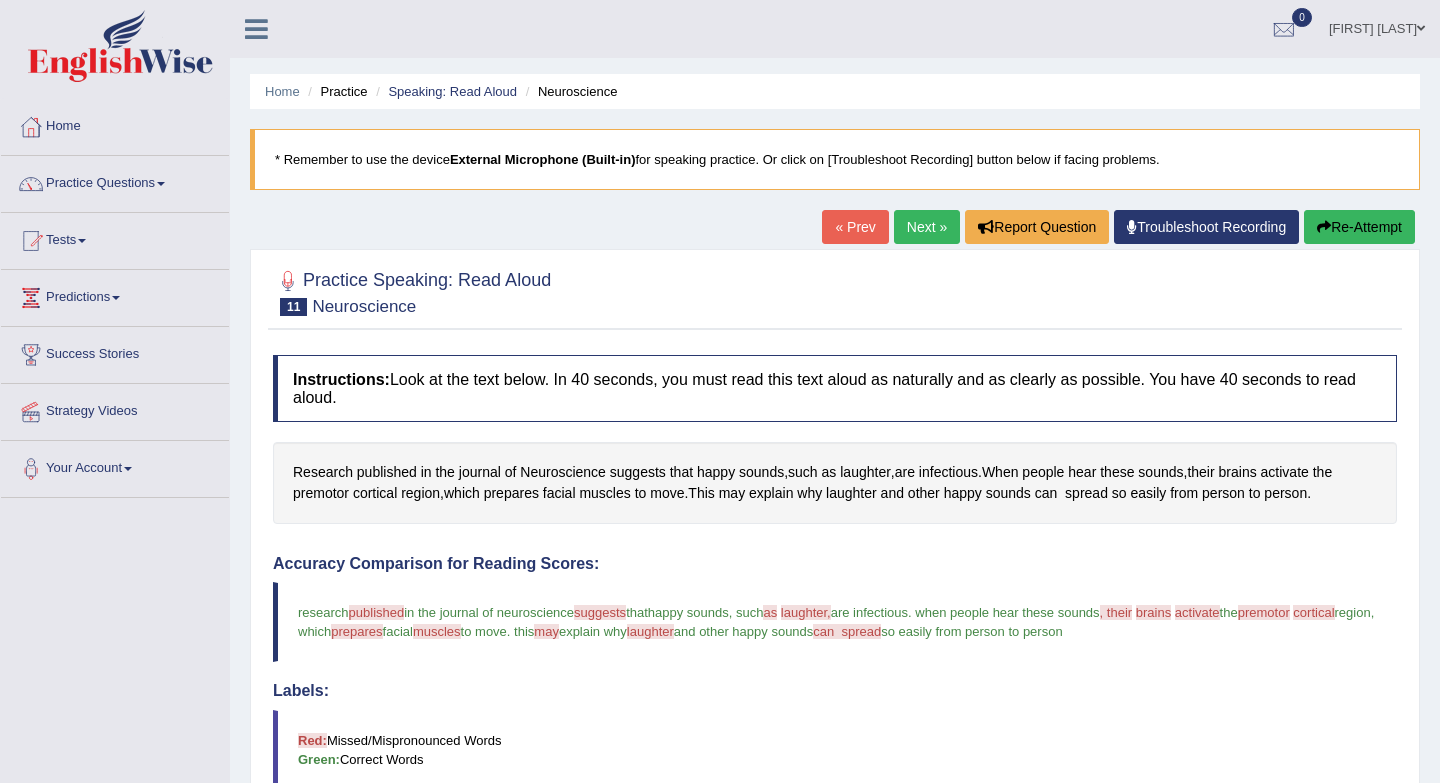 click on "Next »" at bounding box center (927, 227) 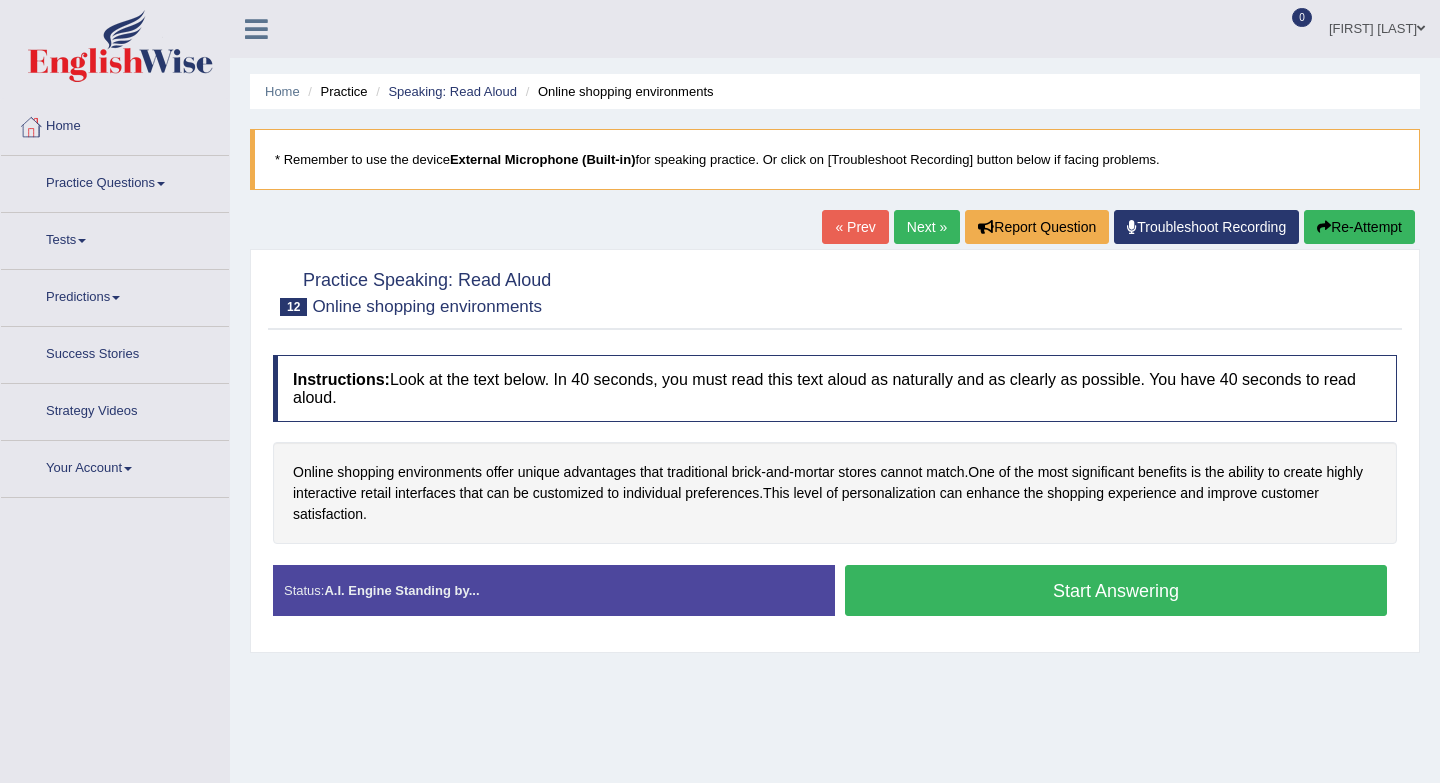 scroll, scrollTop: 0, scrollLeft: 0, axis: both 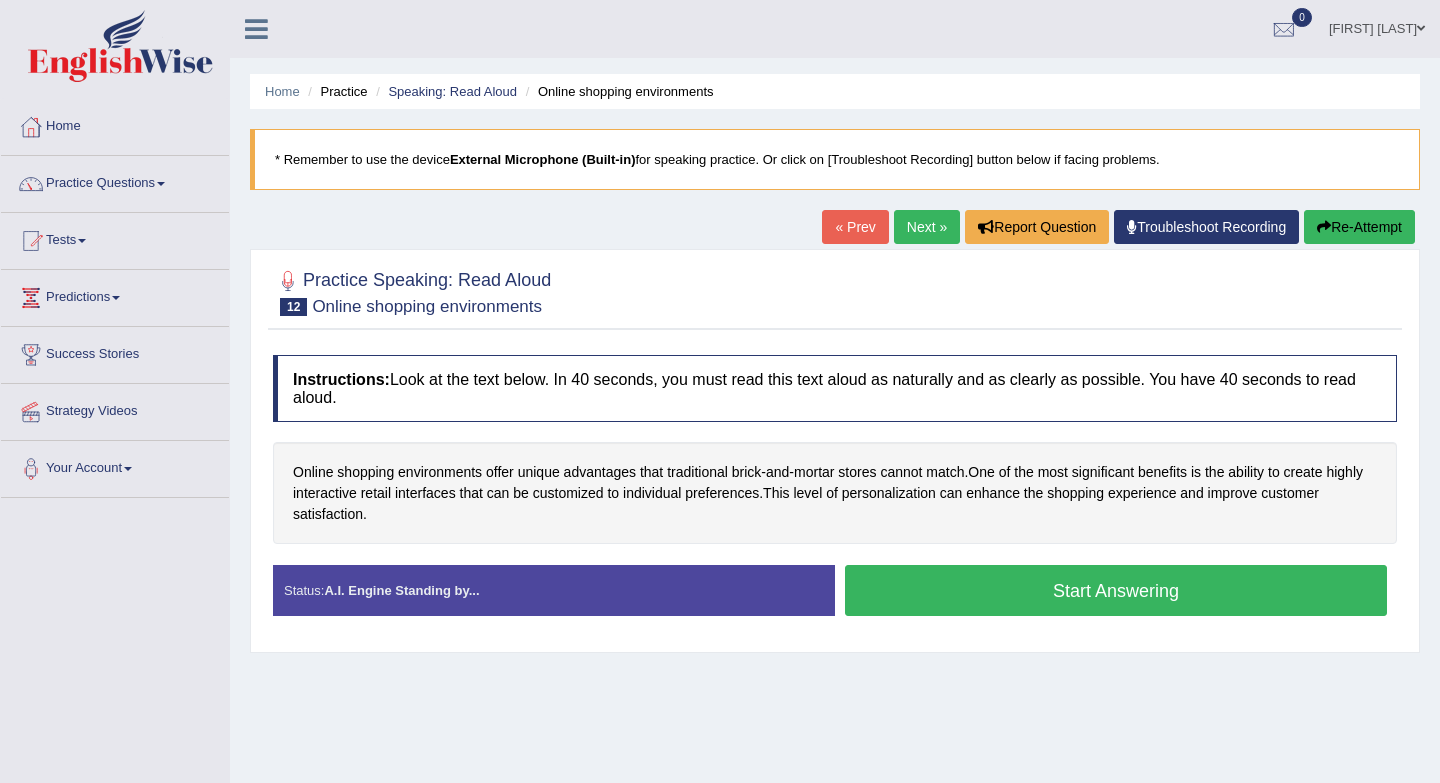 click on "Start Answering" at bounding box center (1116, 590) 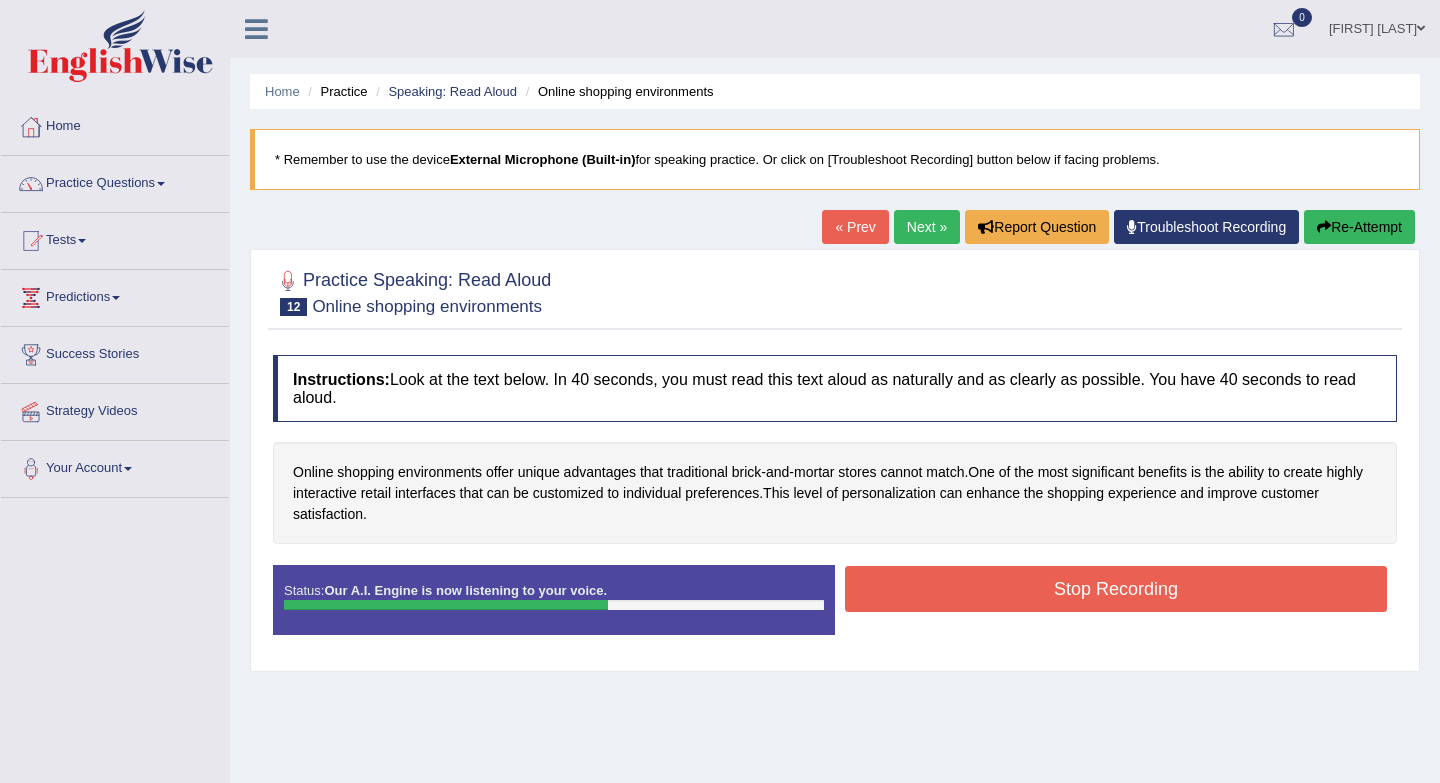 click on "Stop Recording" at bounding box center (1116, 589) 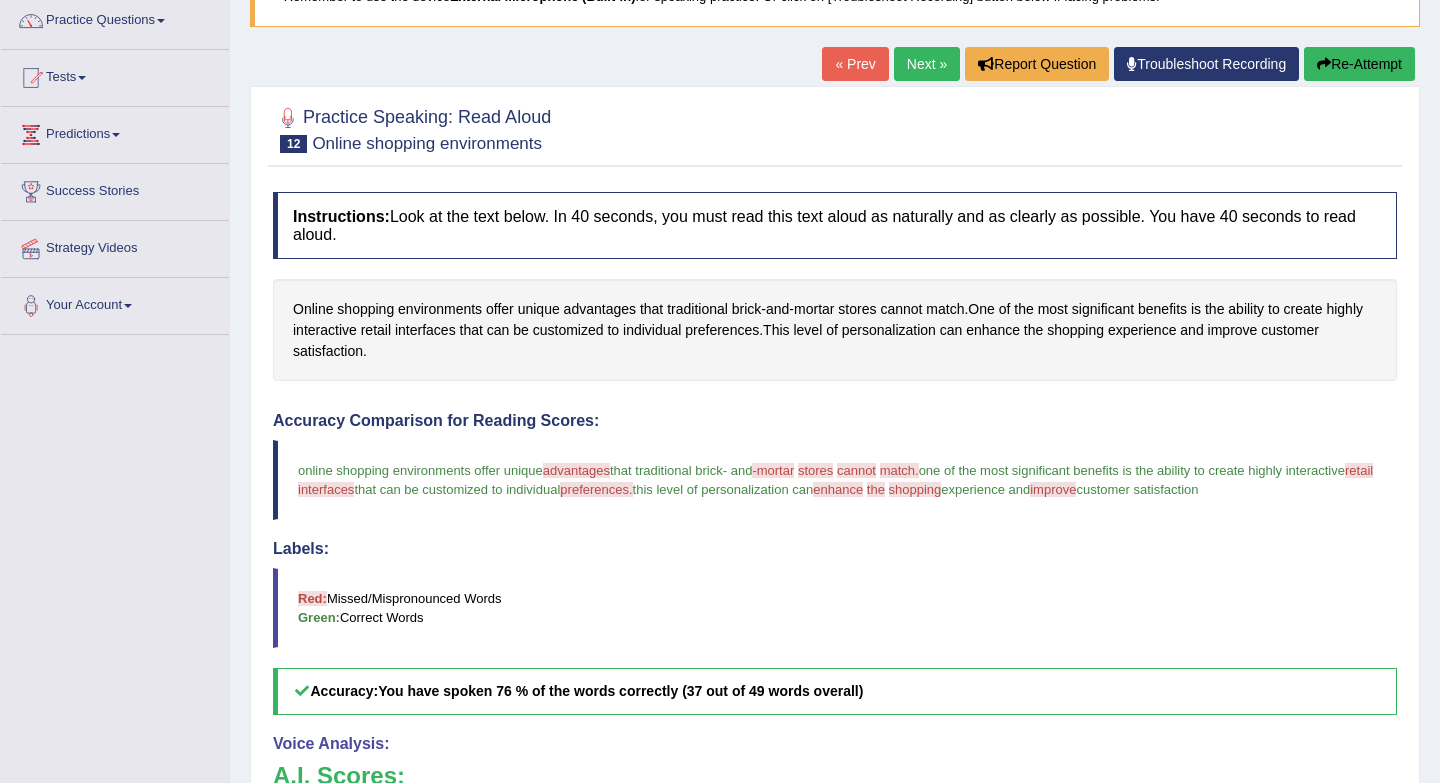 scroll, scrollTop: 135, scrollLeft: 0, axis: vertical 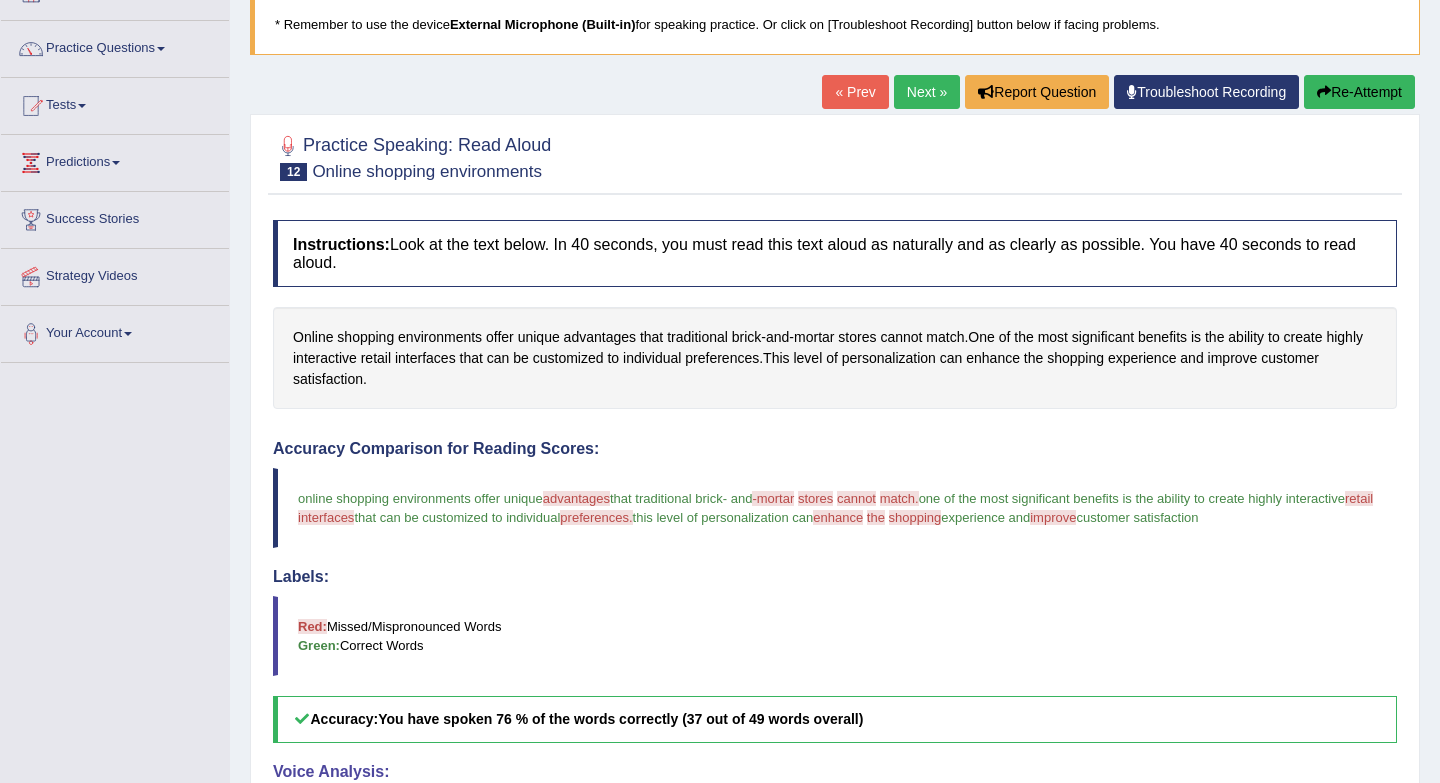 click on "Next »" at bounding box center (927, 92) 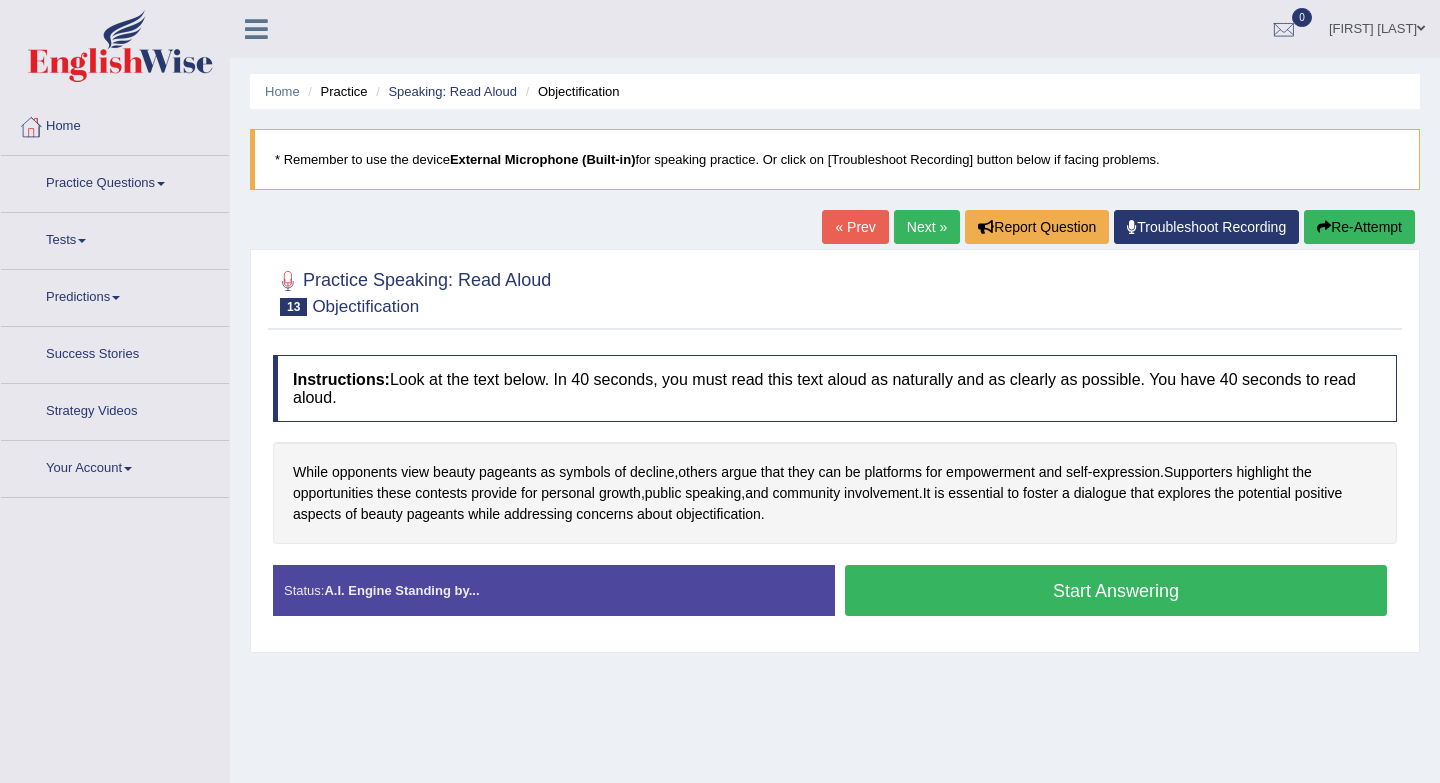 scroll, scrollTop: 0, scrollLeft: 0, axis: both 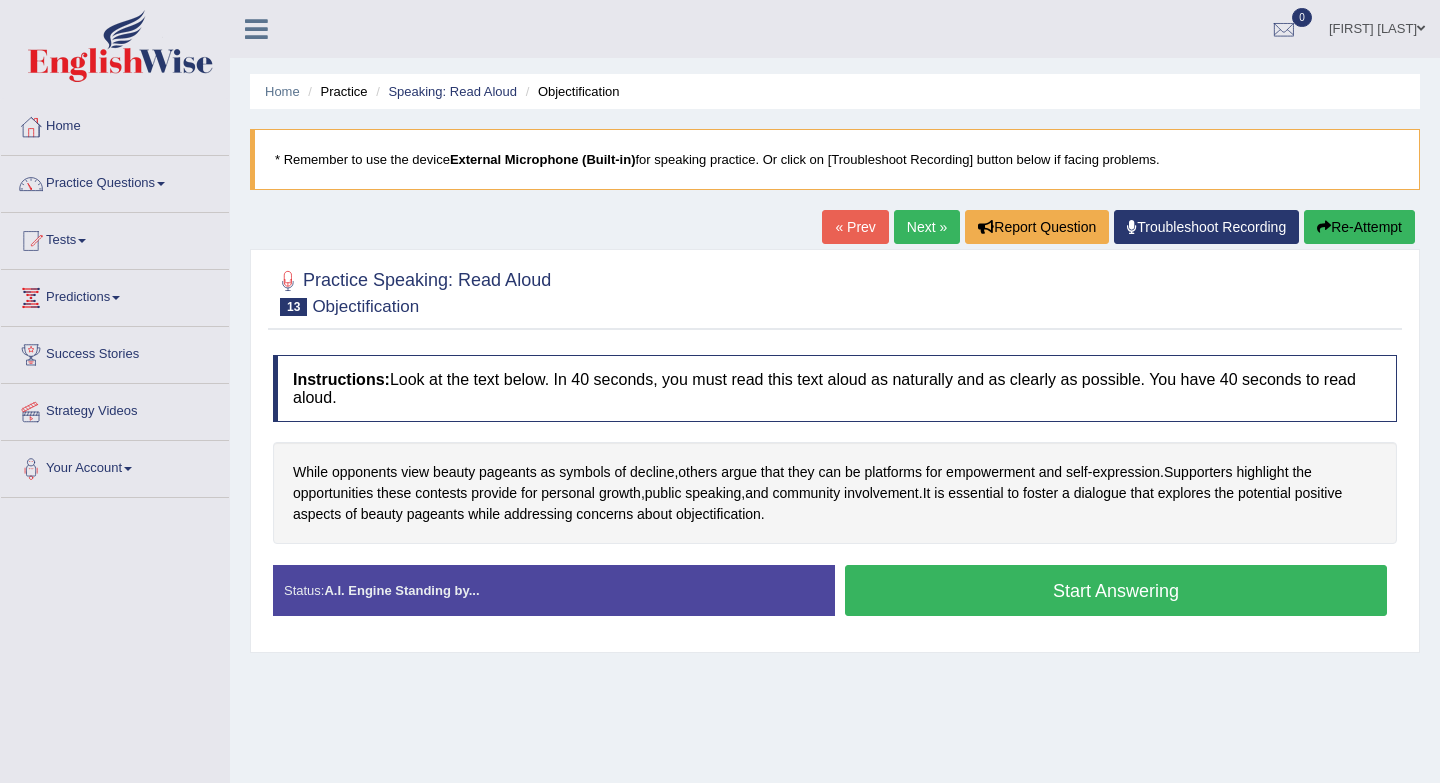 click on "Start Answering" at bounding box center [1116, 590] 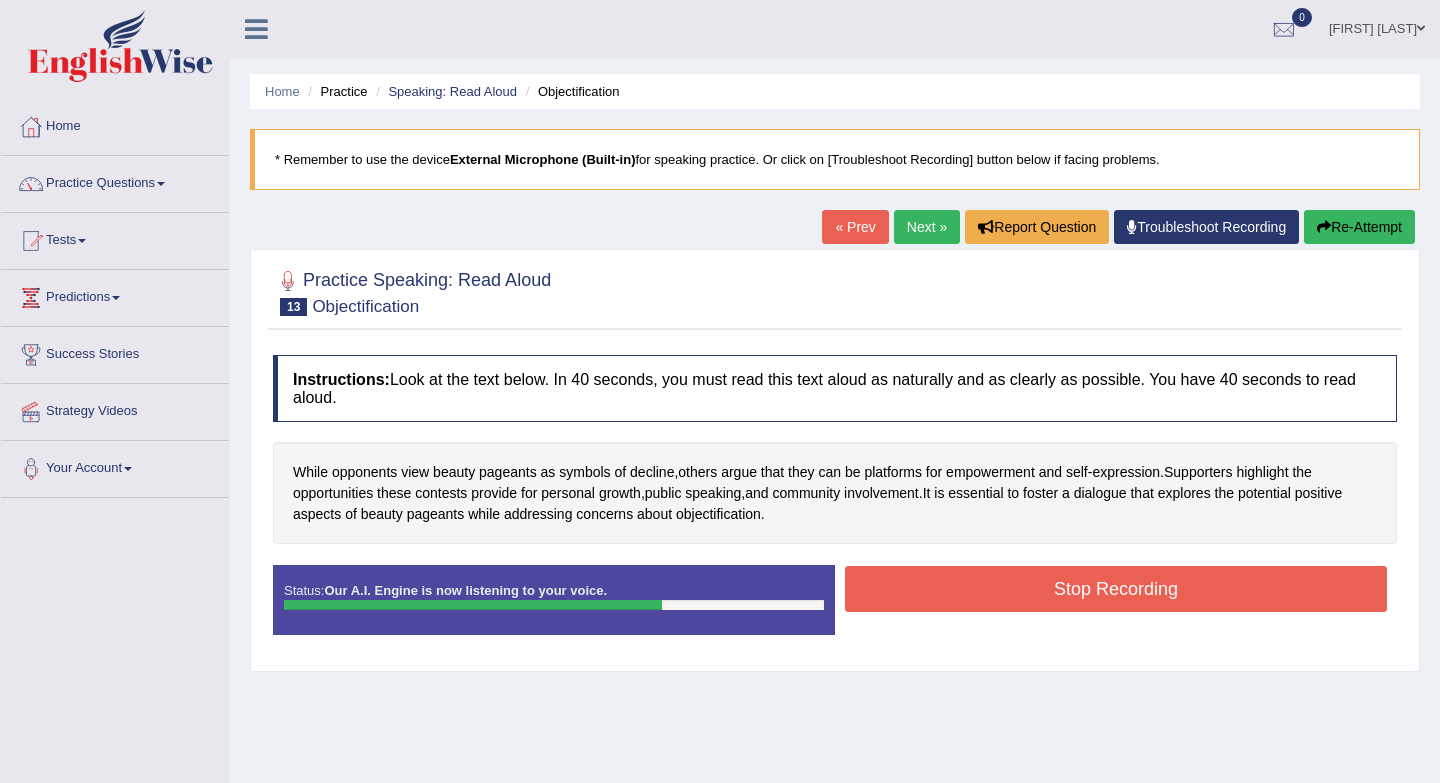 click on "Stop Recording" at bounding box center (1116, 589) 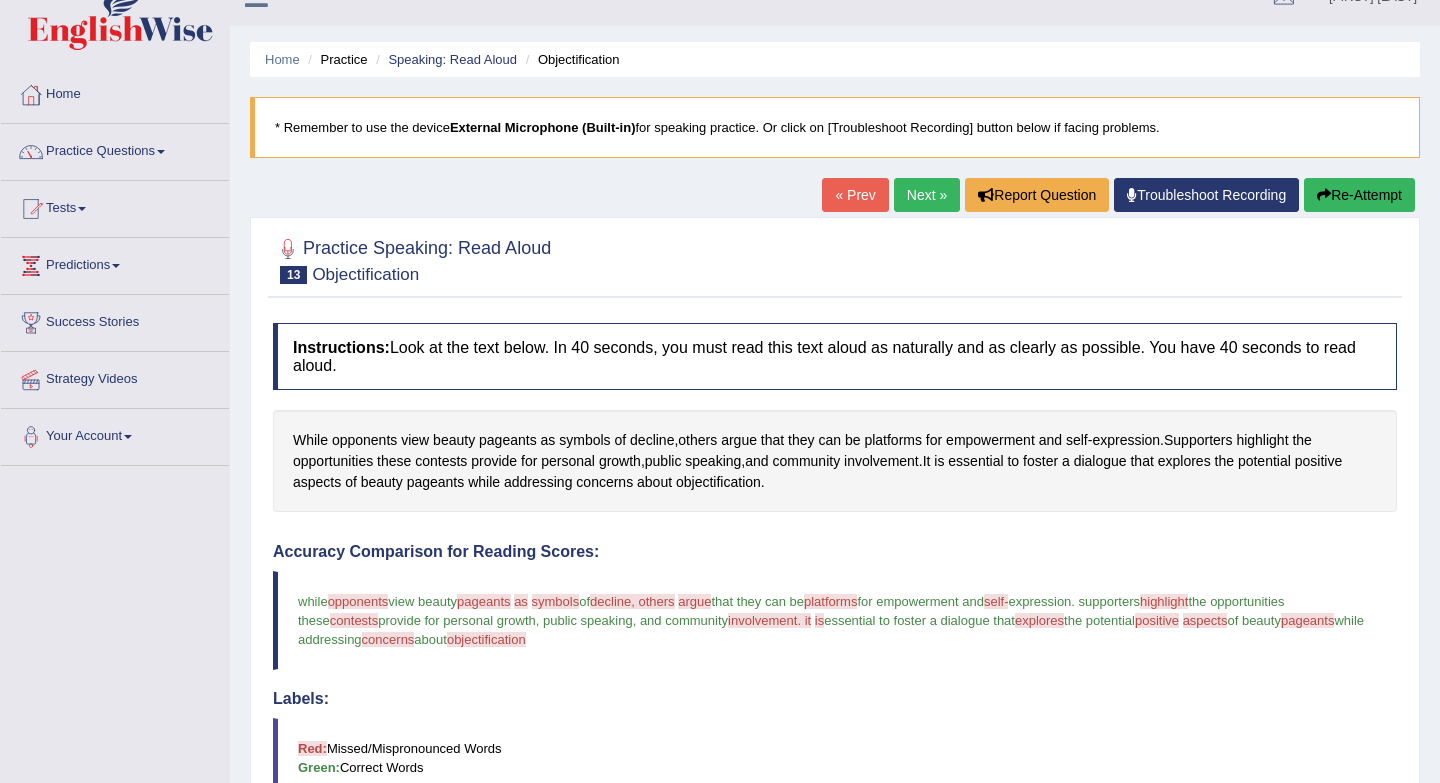 scroll, scrollTop: 0, scrollLeft: 0, axis: both 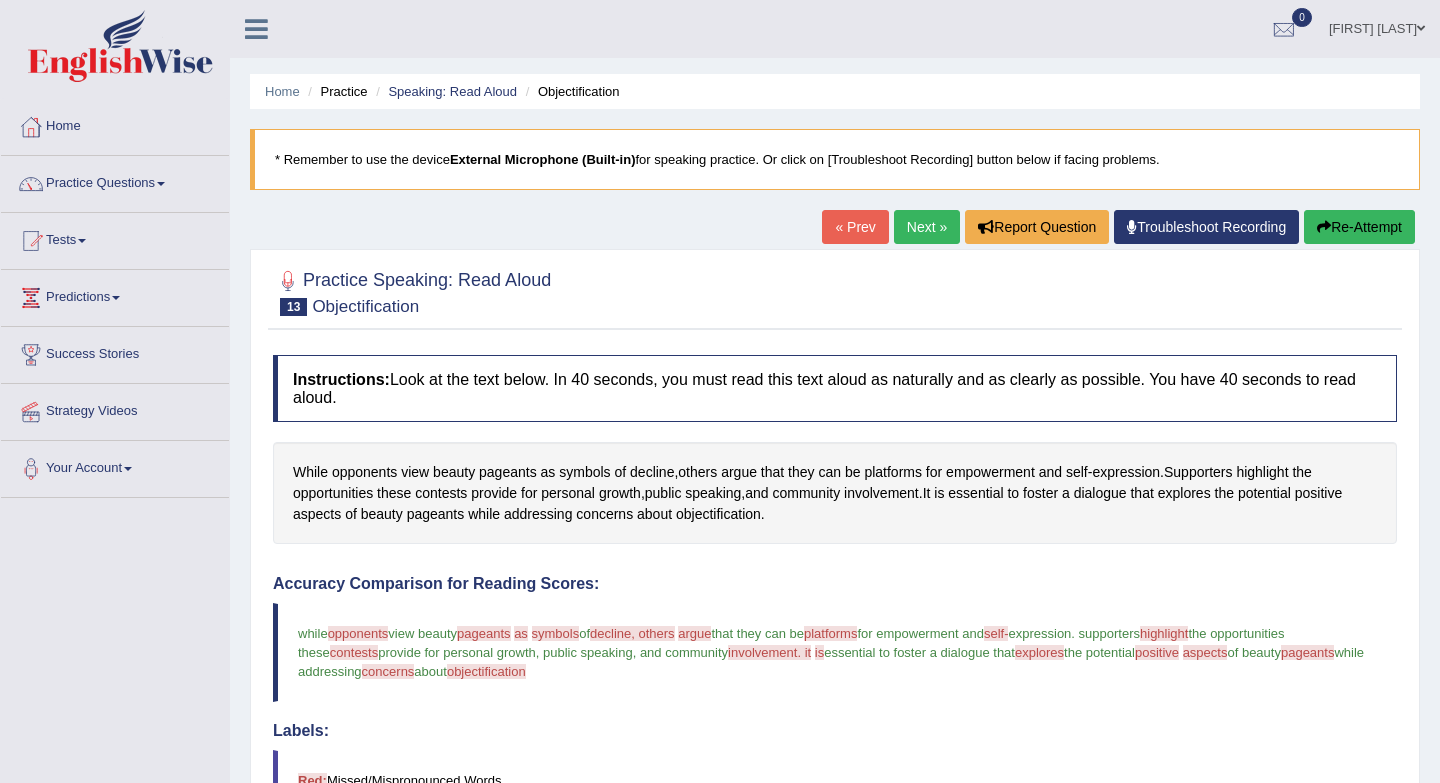 click on "Next »" at bounding box center (927, 227) 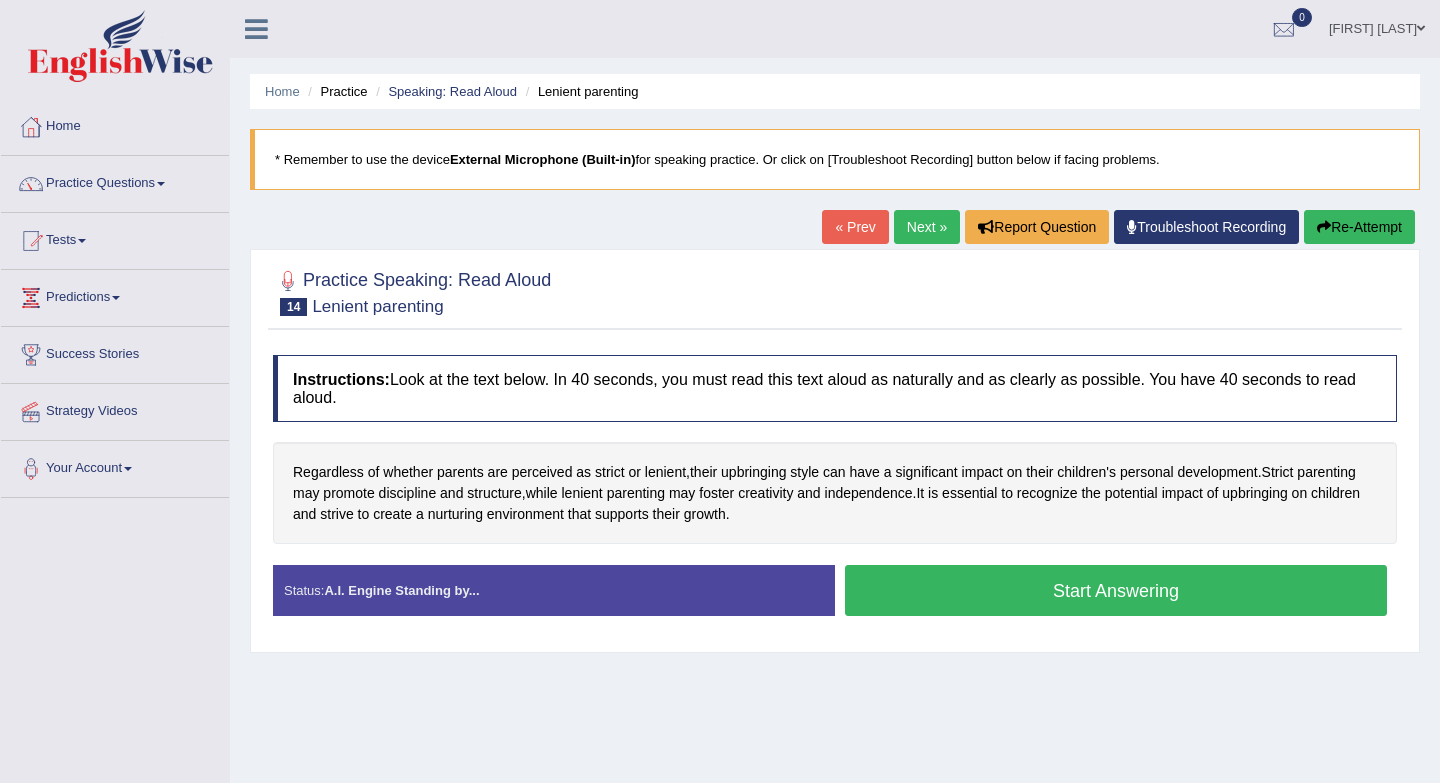 scroll, scrollTop: 0, scrollLeft: 0, axis: both 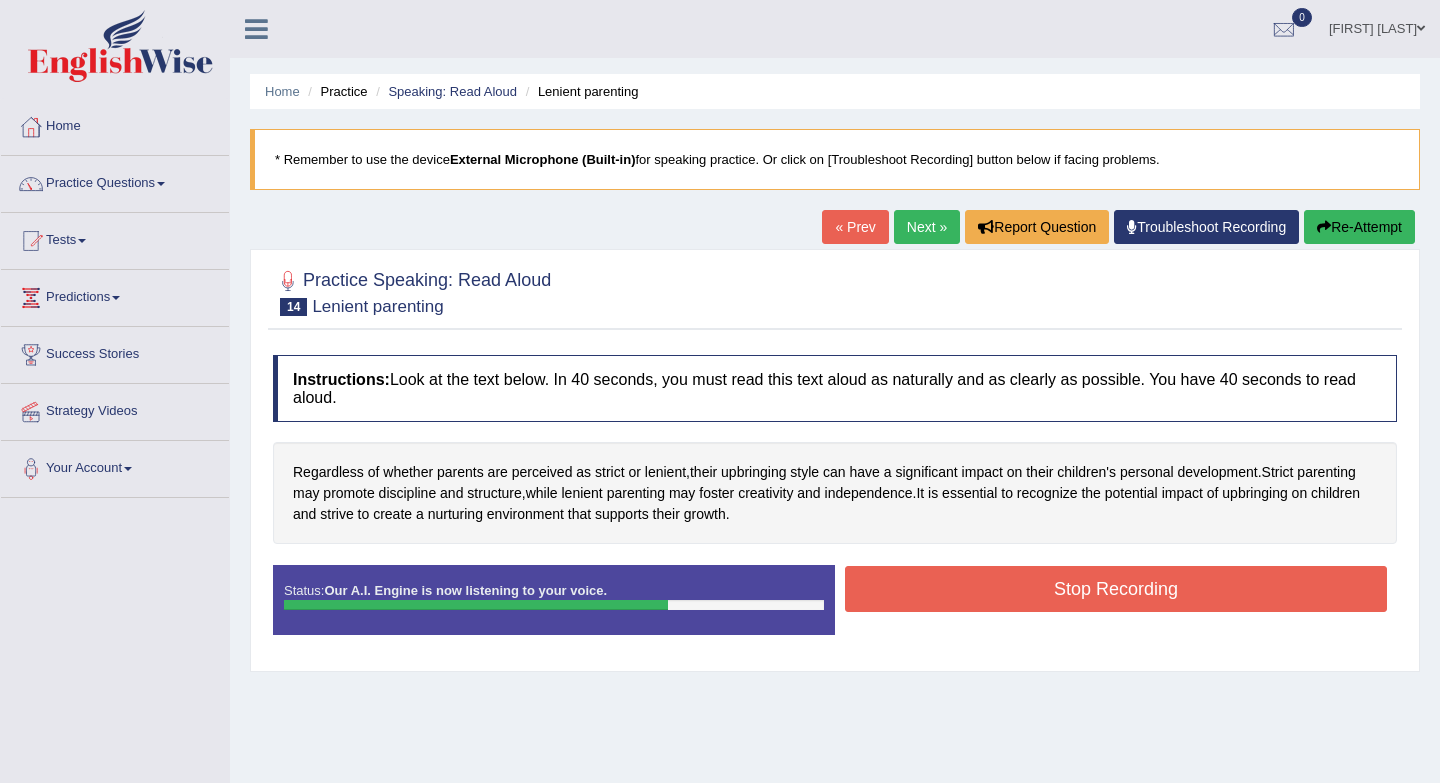 click on "Stop Recording" at bounding box center (1116, 589) 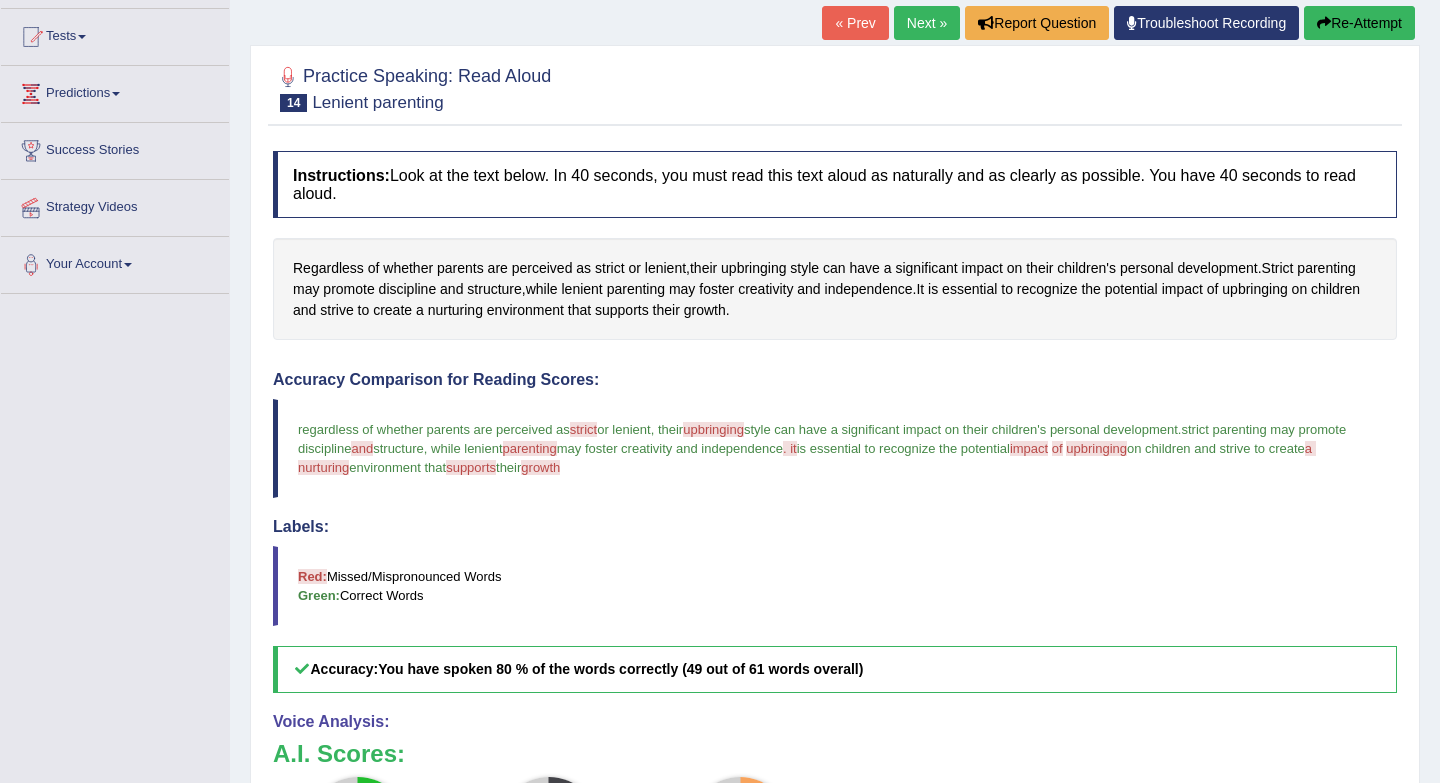 scroll, scrollTop: 201, scrollLeft: 0, axis: vertical 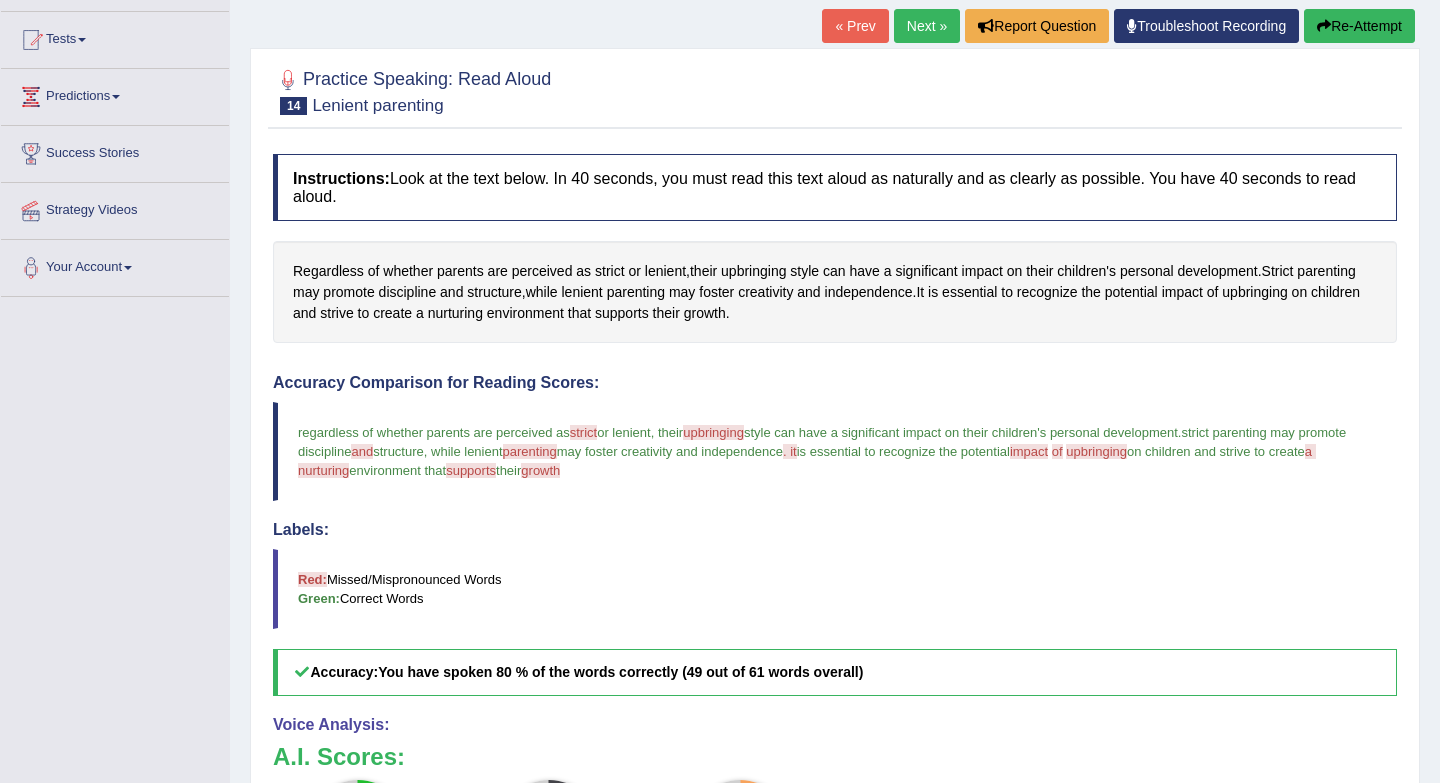 click on "upbringing" at bounding box center [713, 432] 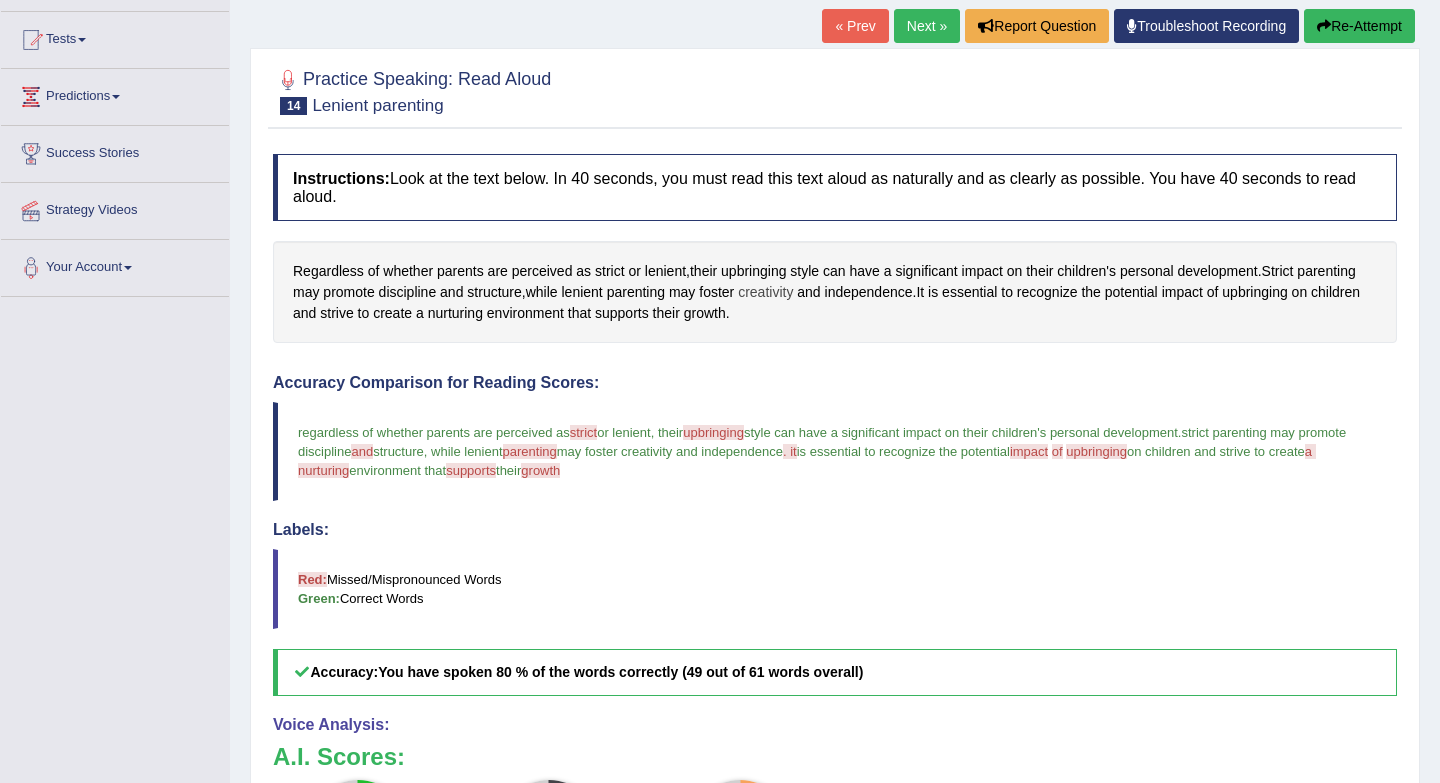 scroll, scrollTop: 137, scrollLeft: 0, axis: vertical 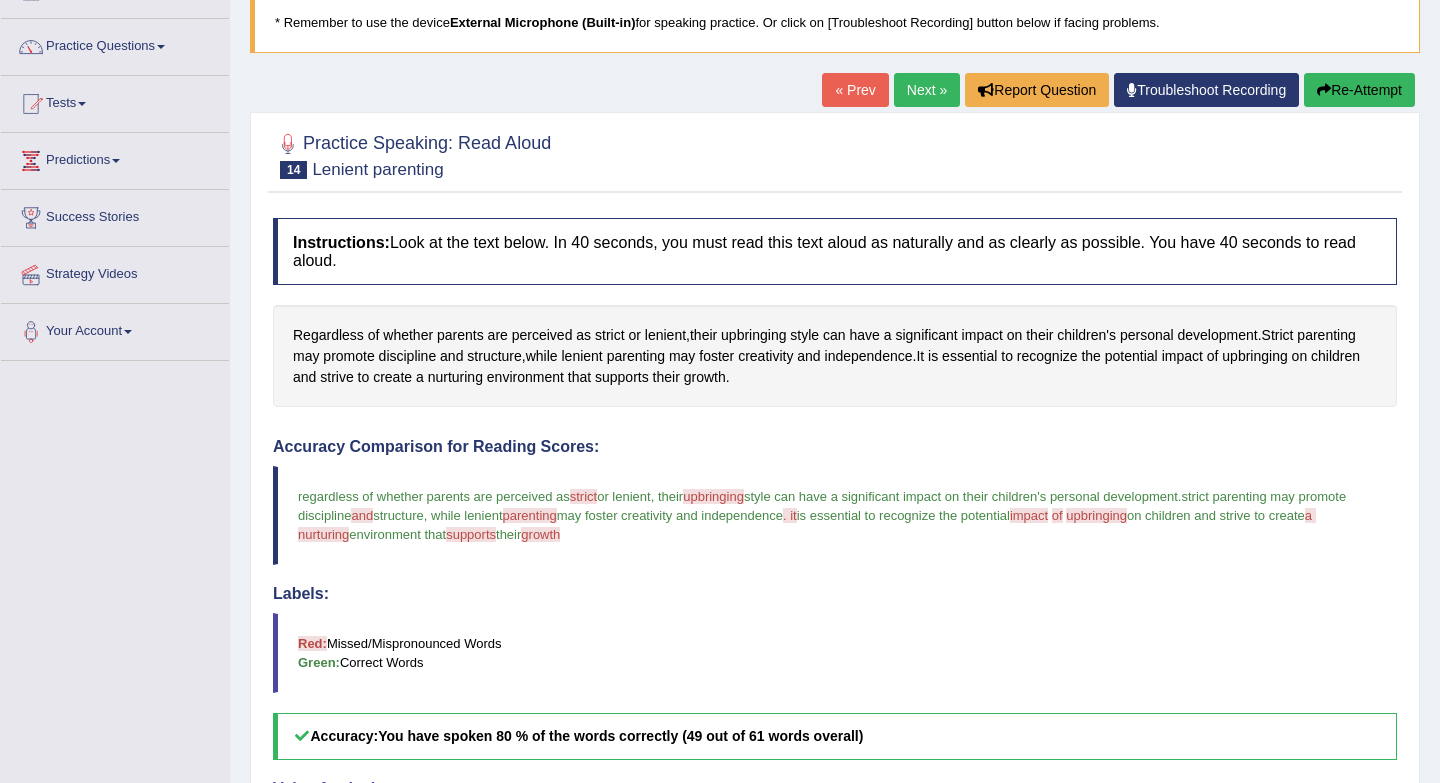 click on "Next »" at bounding box center [927, 90] 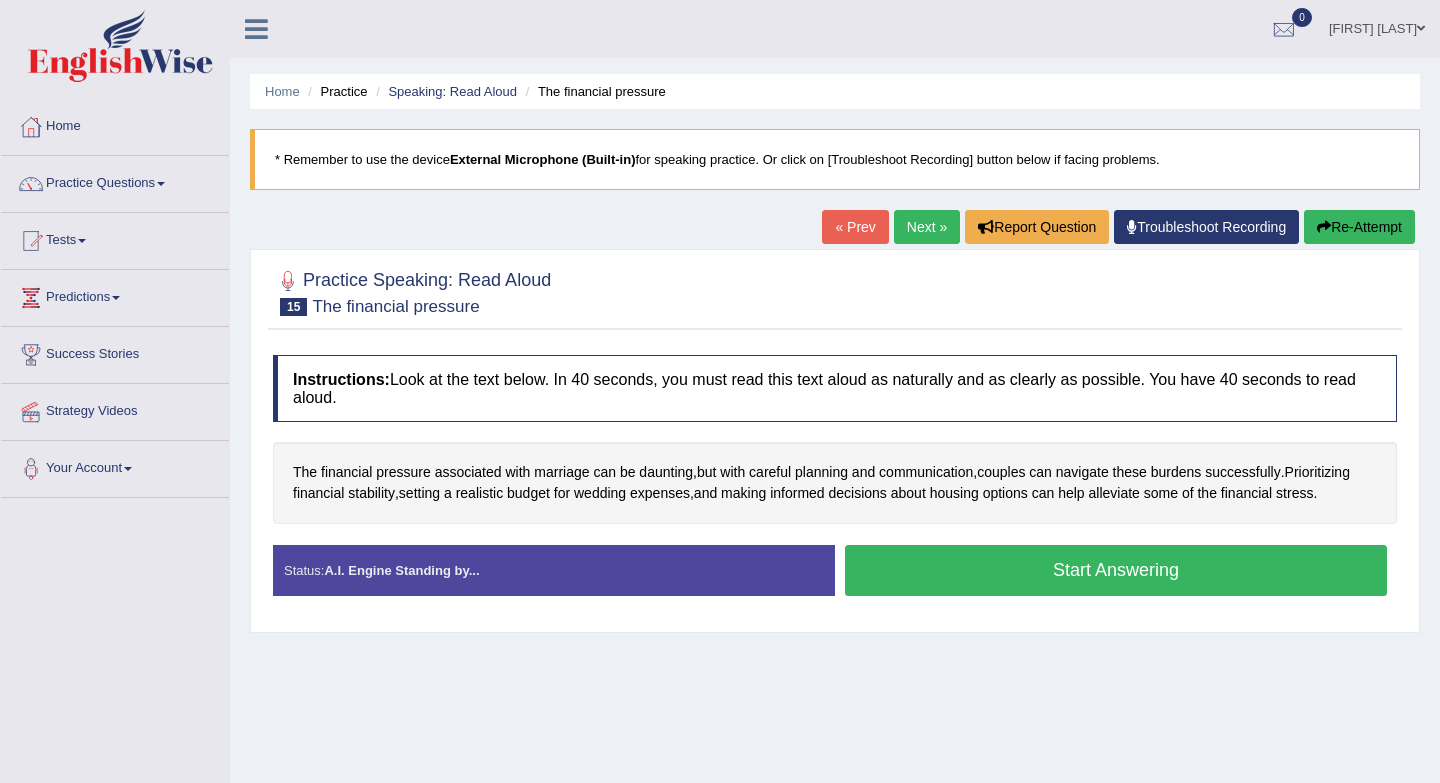 scroll, scrollTop: 0, scrollLeft: 0, axis: both 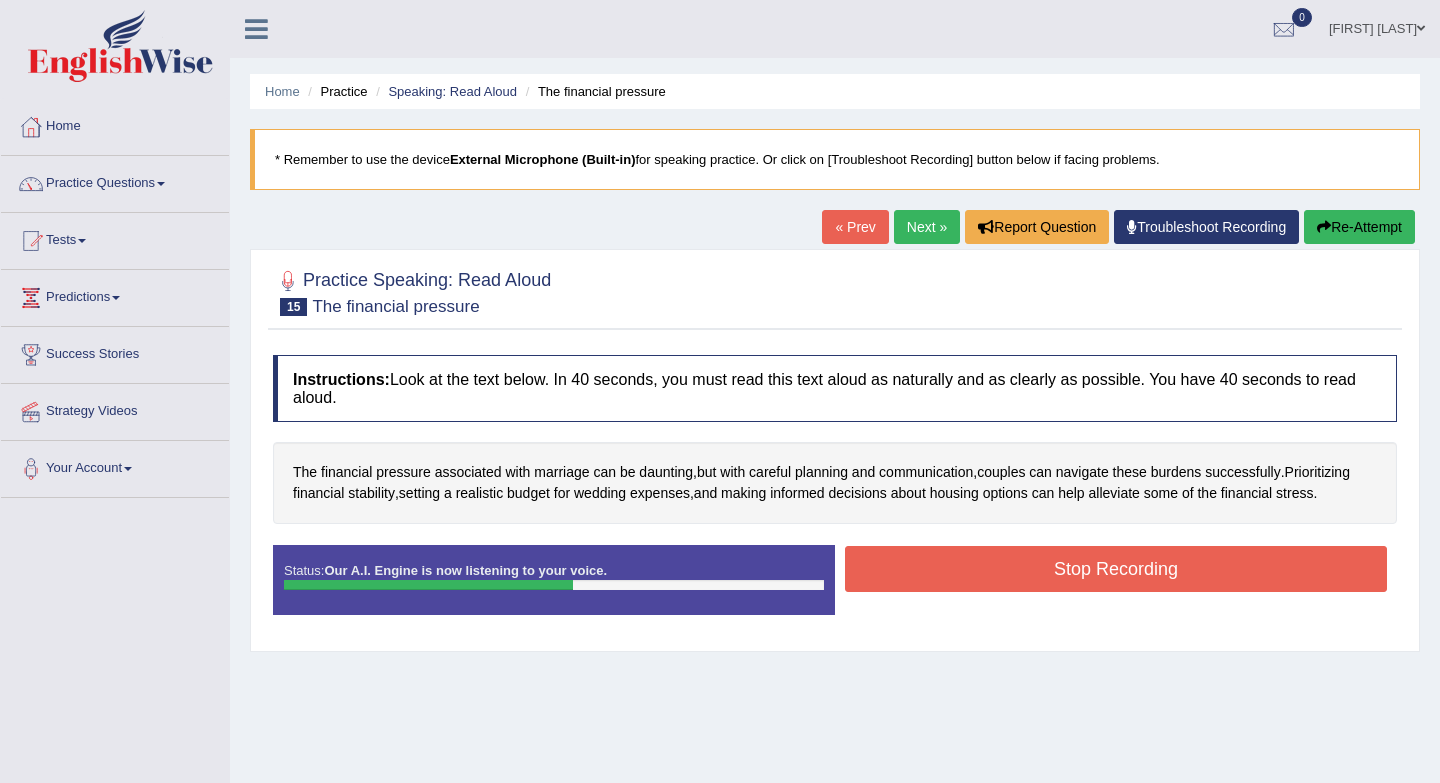 click on "Stop Recording" at bounding box center (1116, 569) 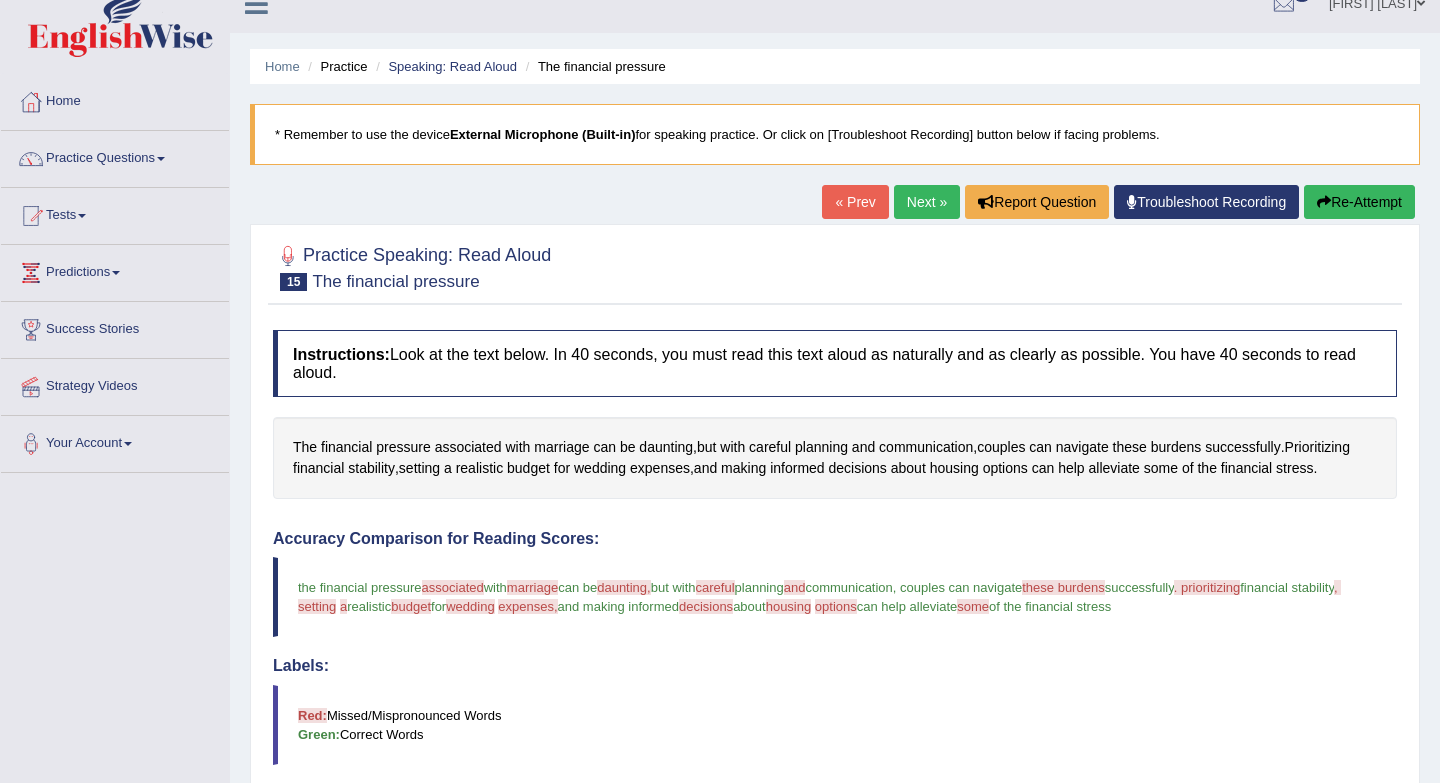 scroll, scrollTop: 13, scrollLeft: 0, axis: vertical 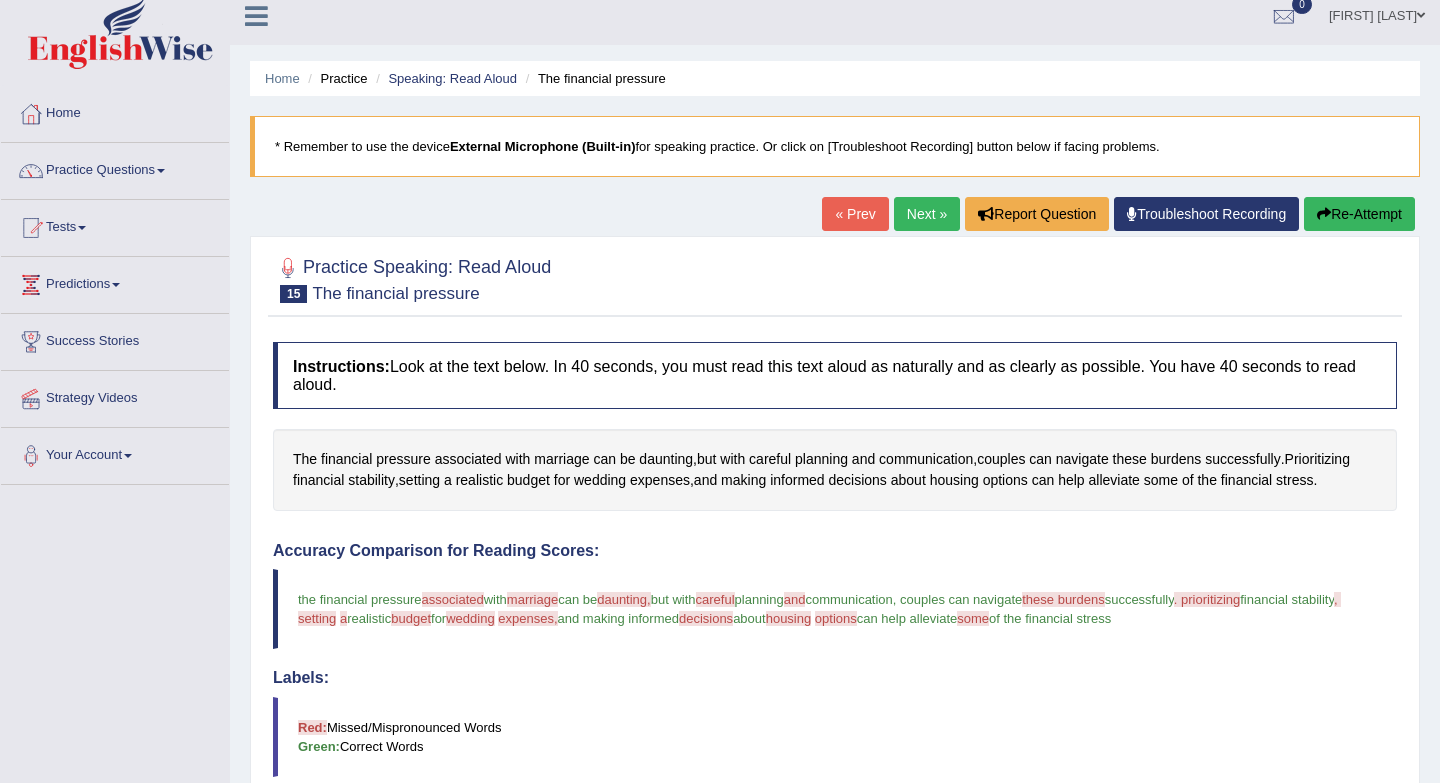 click on "Next »" at bounding box center (927, 214) 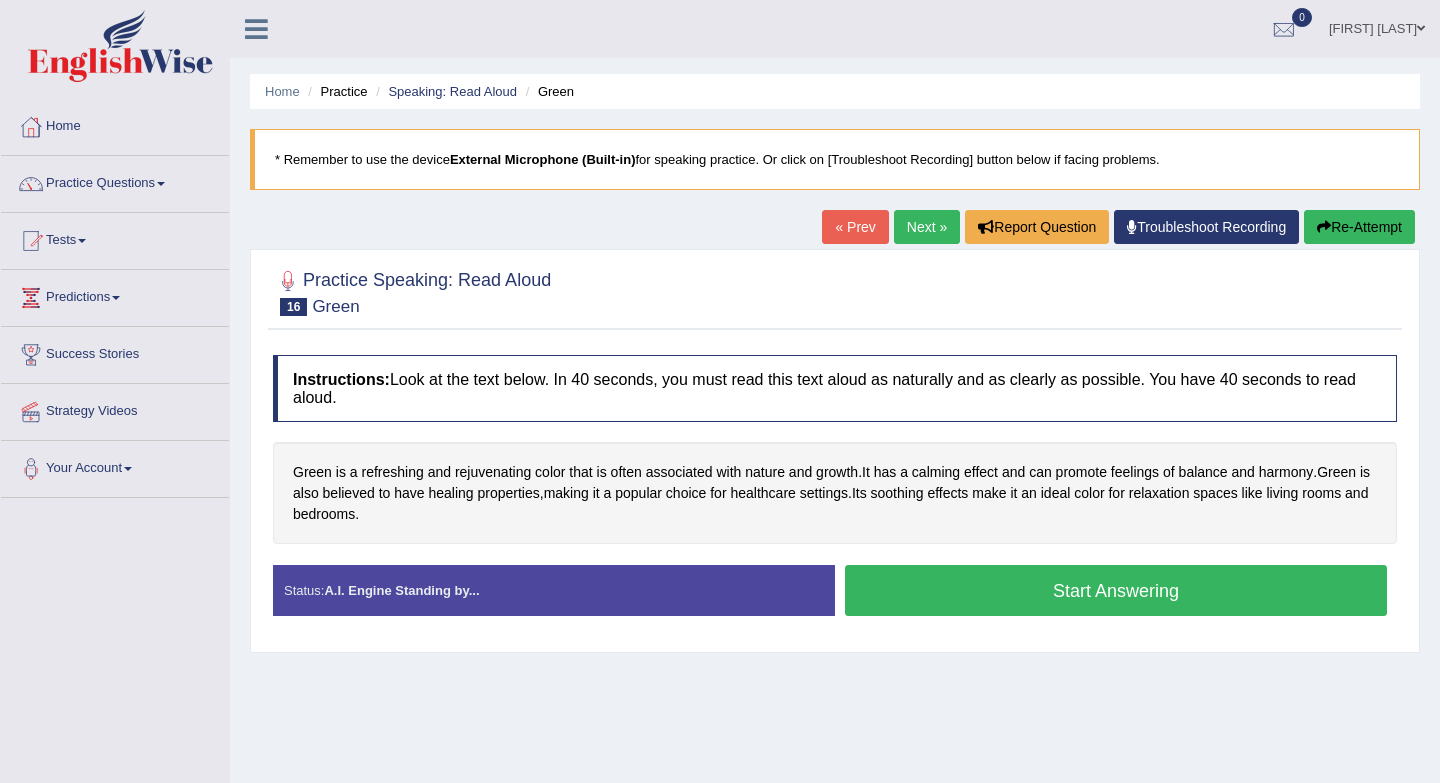scroll, scrollTop: 201, scrollLeft: 0, axis: vertical 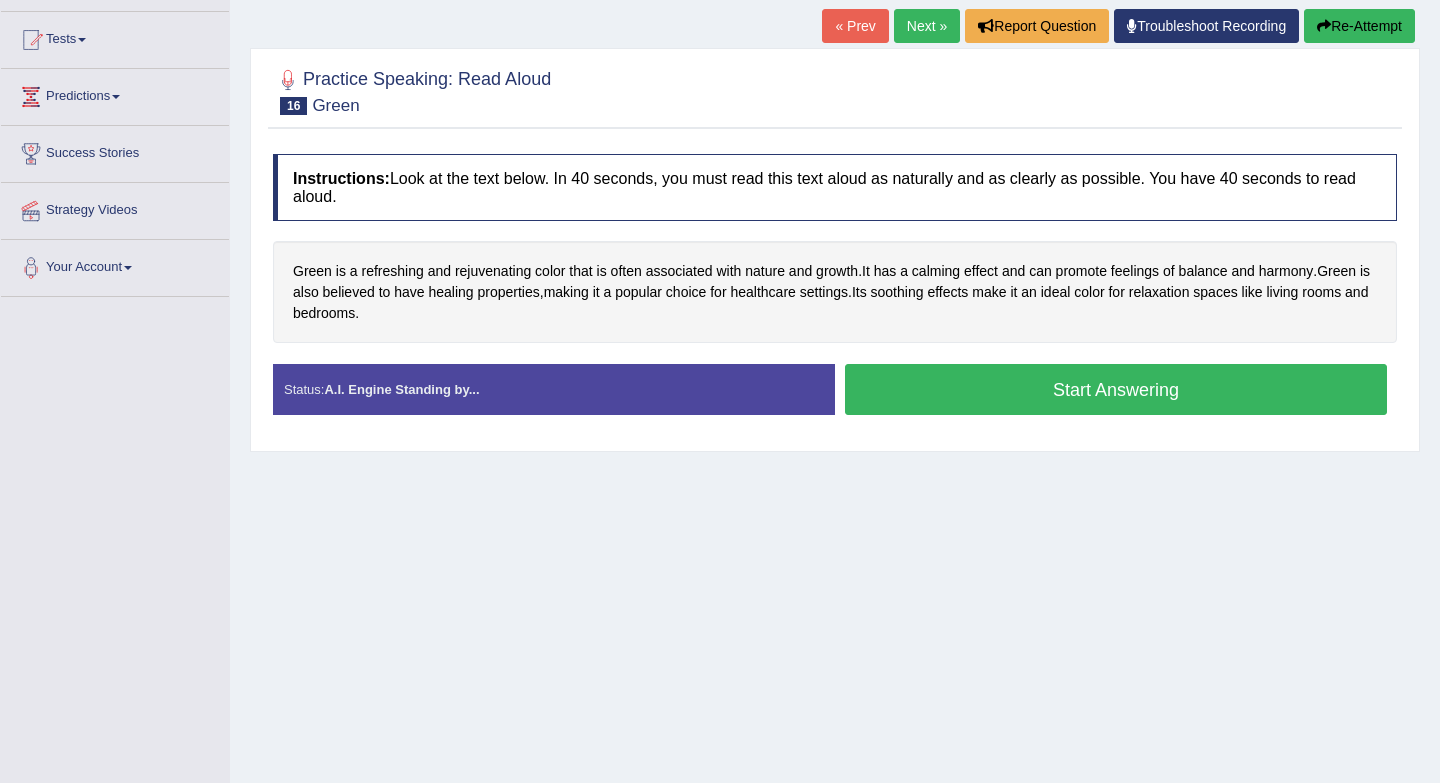 click on "Start Answering" at bounding box center (1116, 389) 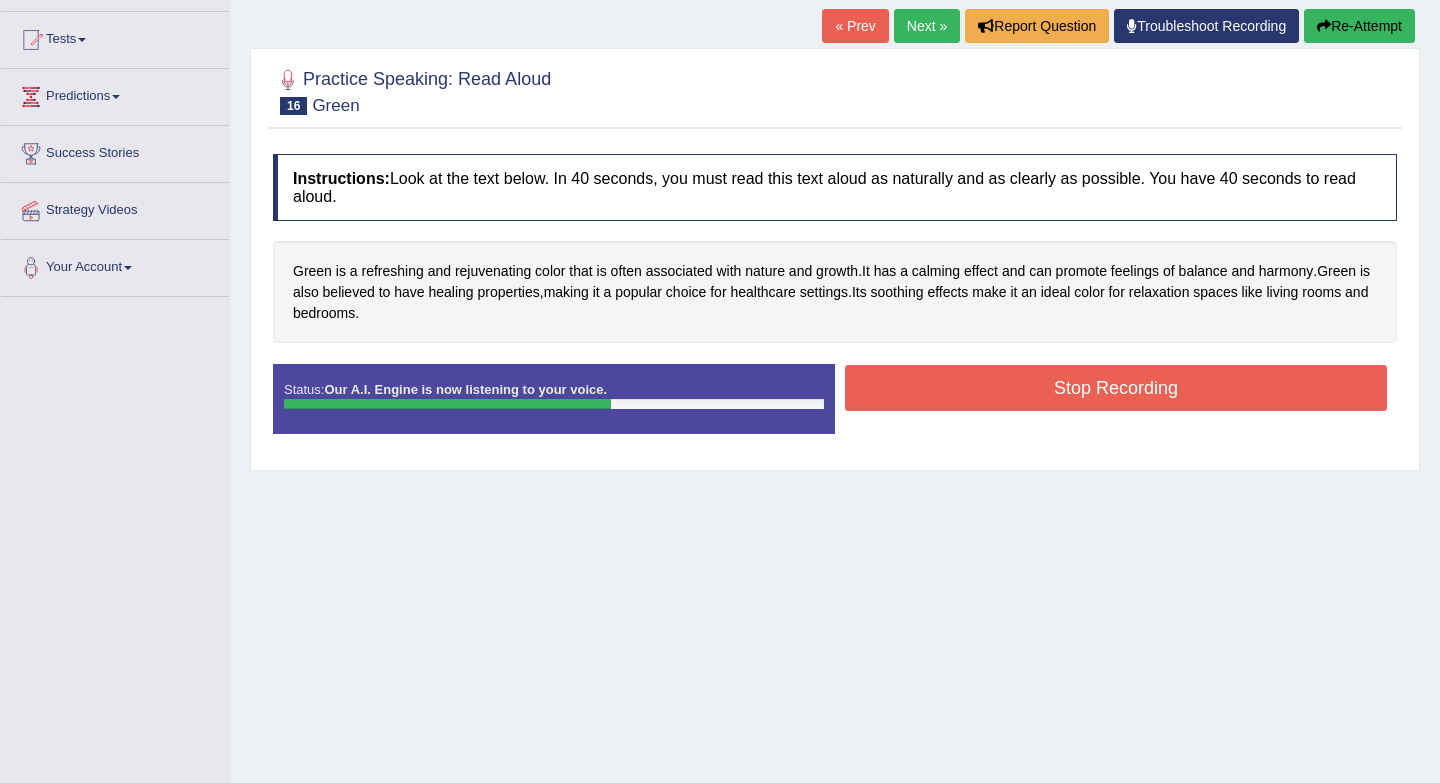 click on "Stop Recording" at bounding box center [1116, 388] 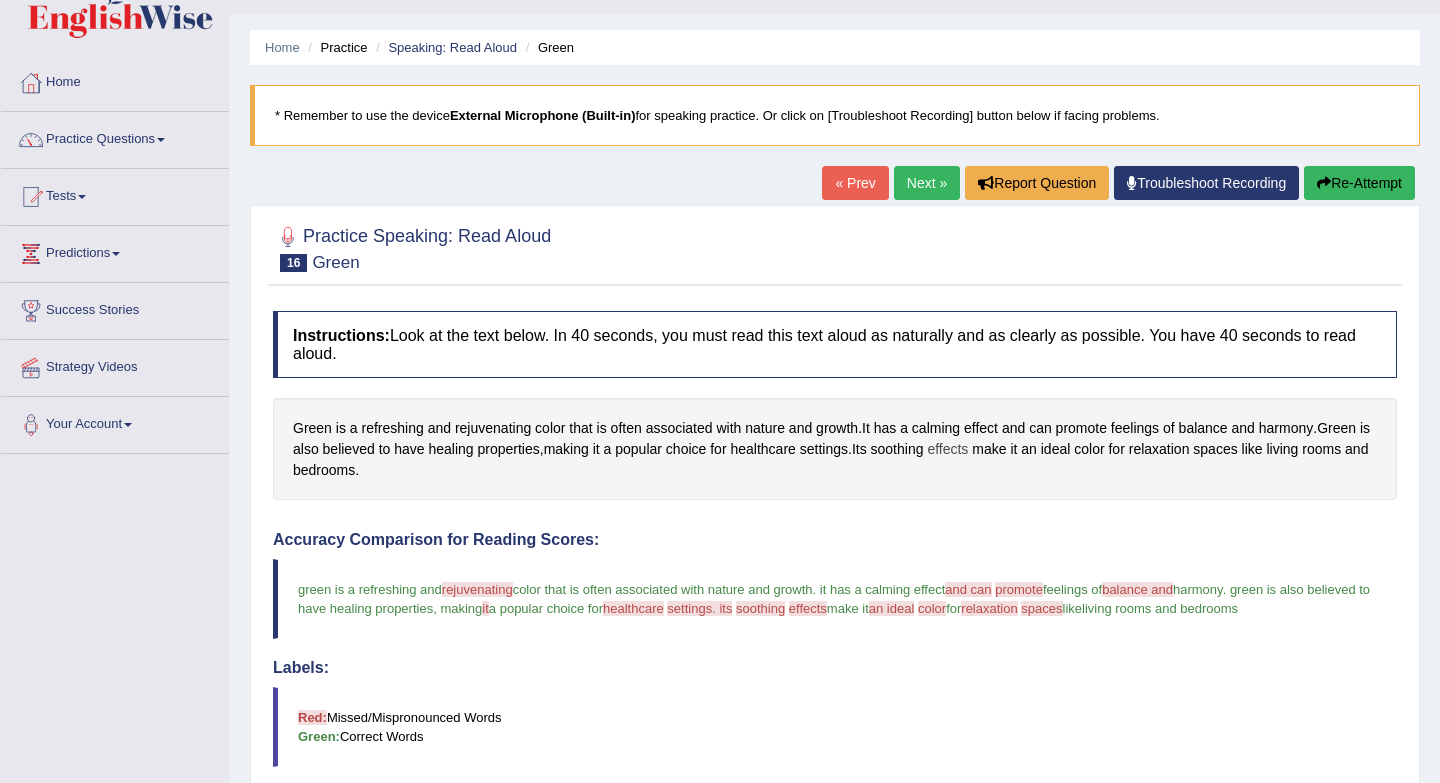 scroll, scrollTop: 40, scrollLeft: 0, axis: vertical 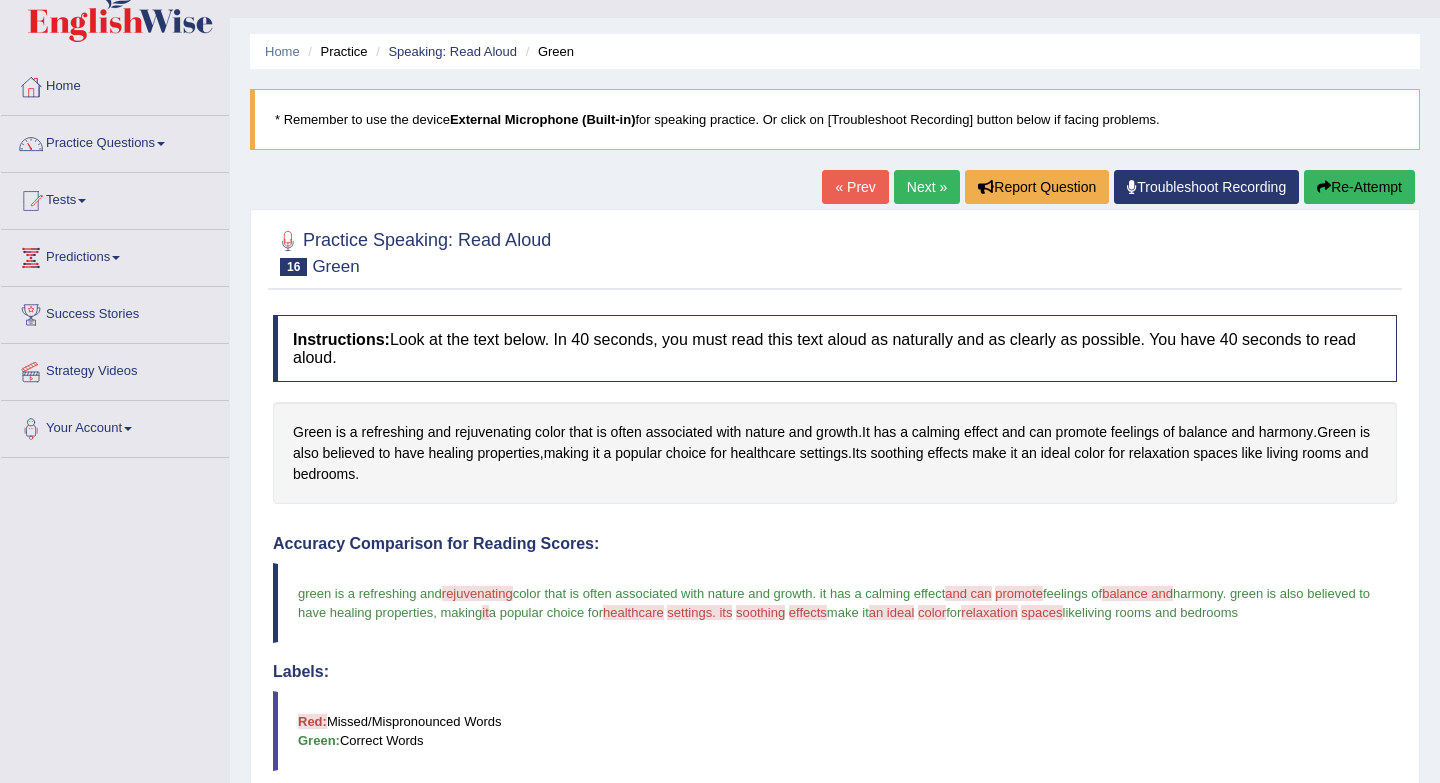 click on "Next »" at bounding box center (927, 187) 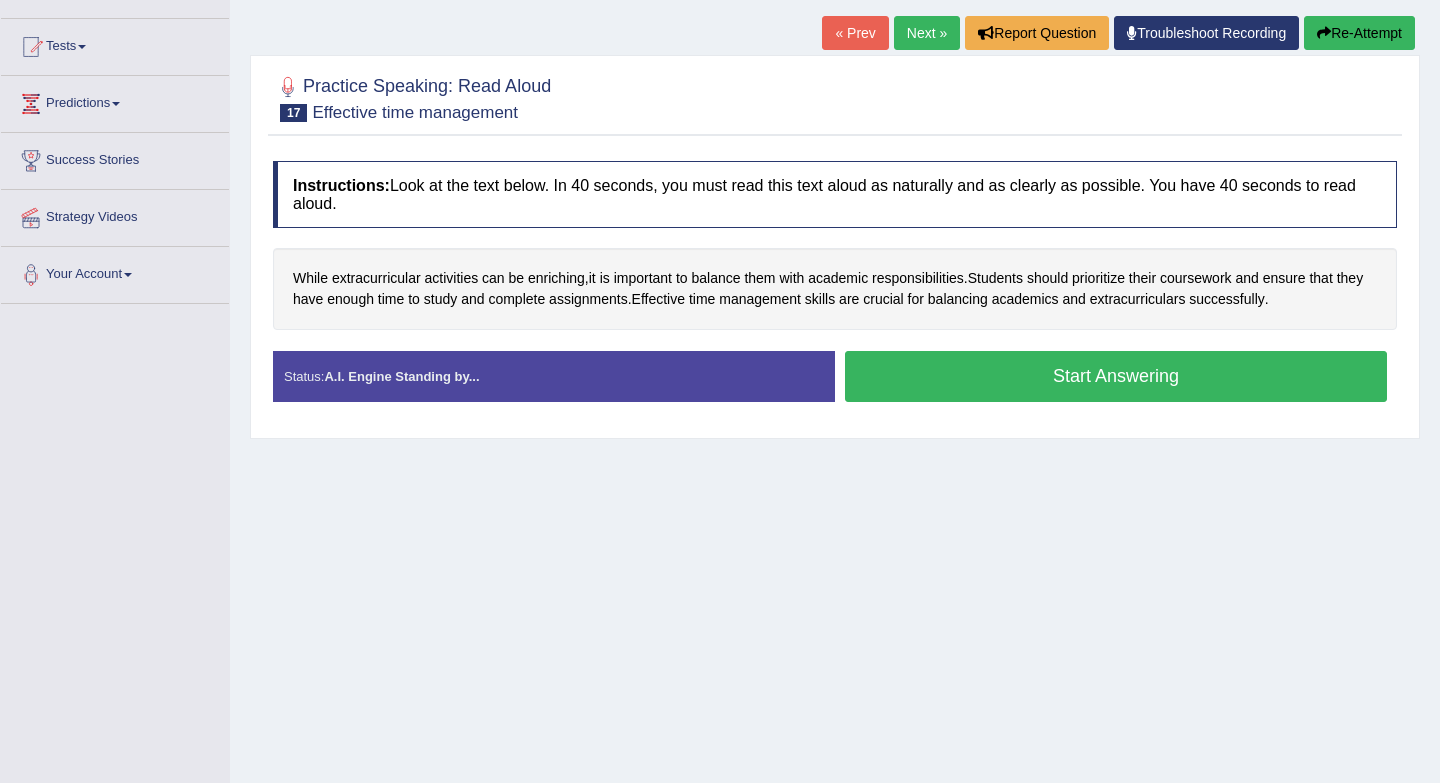 scroll, scrollTop: 194, scrollLeft: 0, axis: vertical 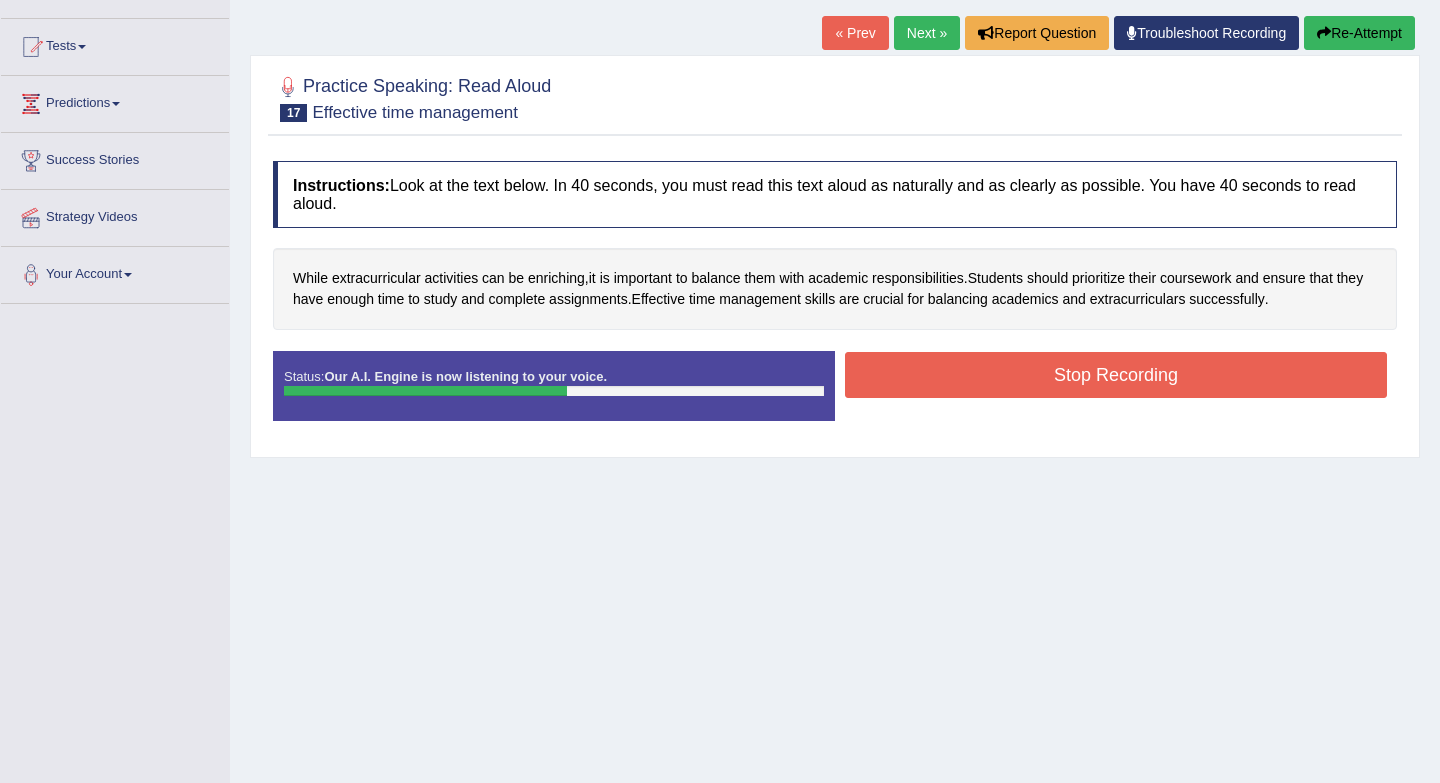 click on "Stop Recording" at bounding box center (1116, 375) 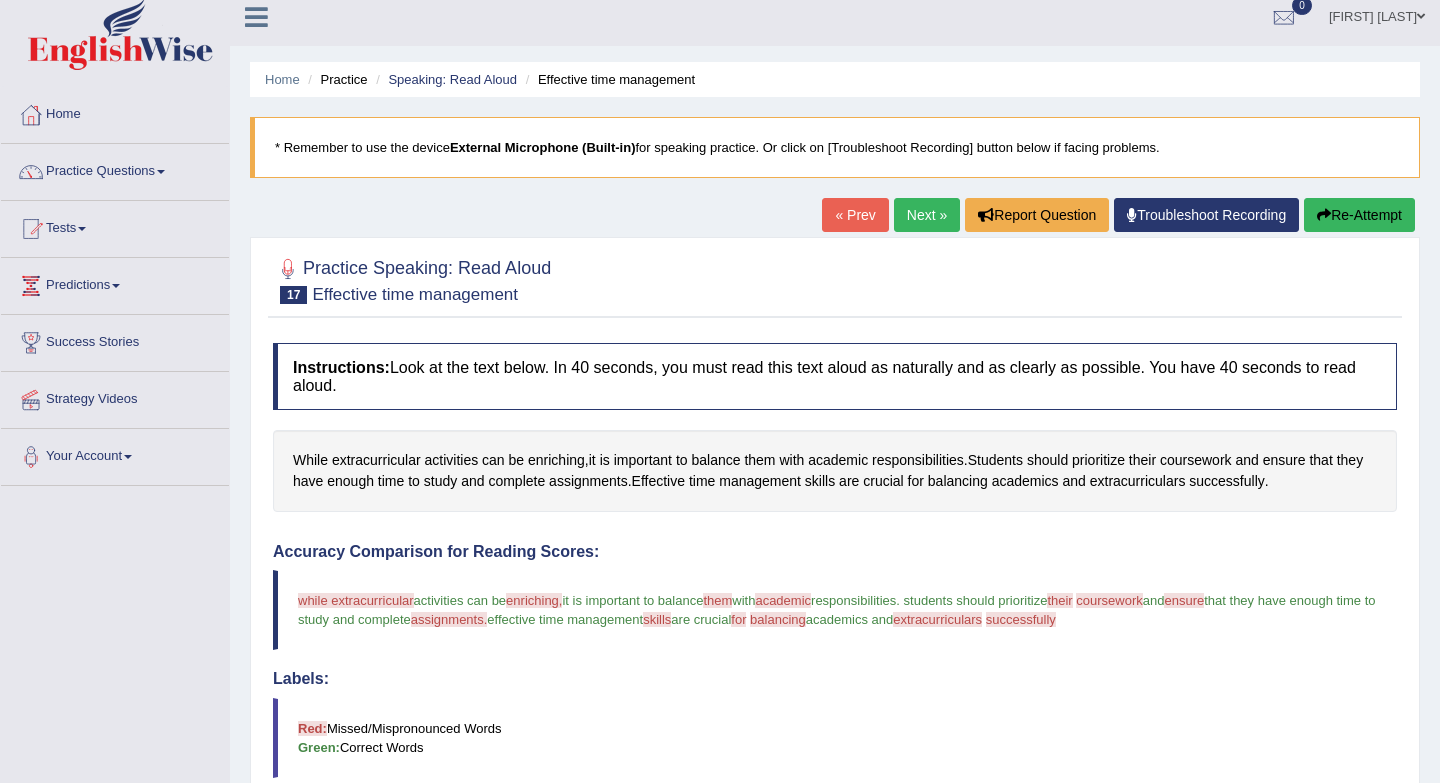 scroll, scrollTop: 11, scrollLeft: 0, axis: vertical 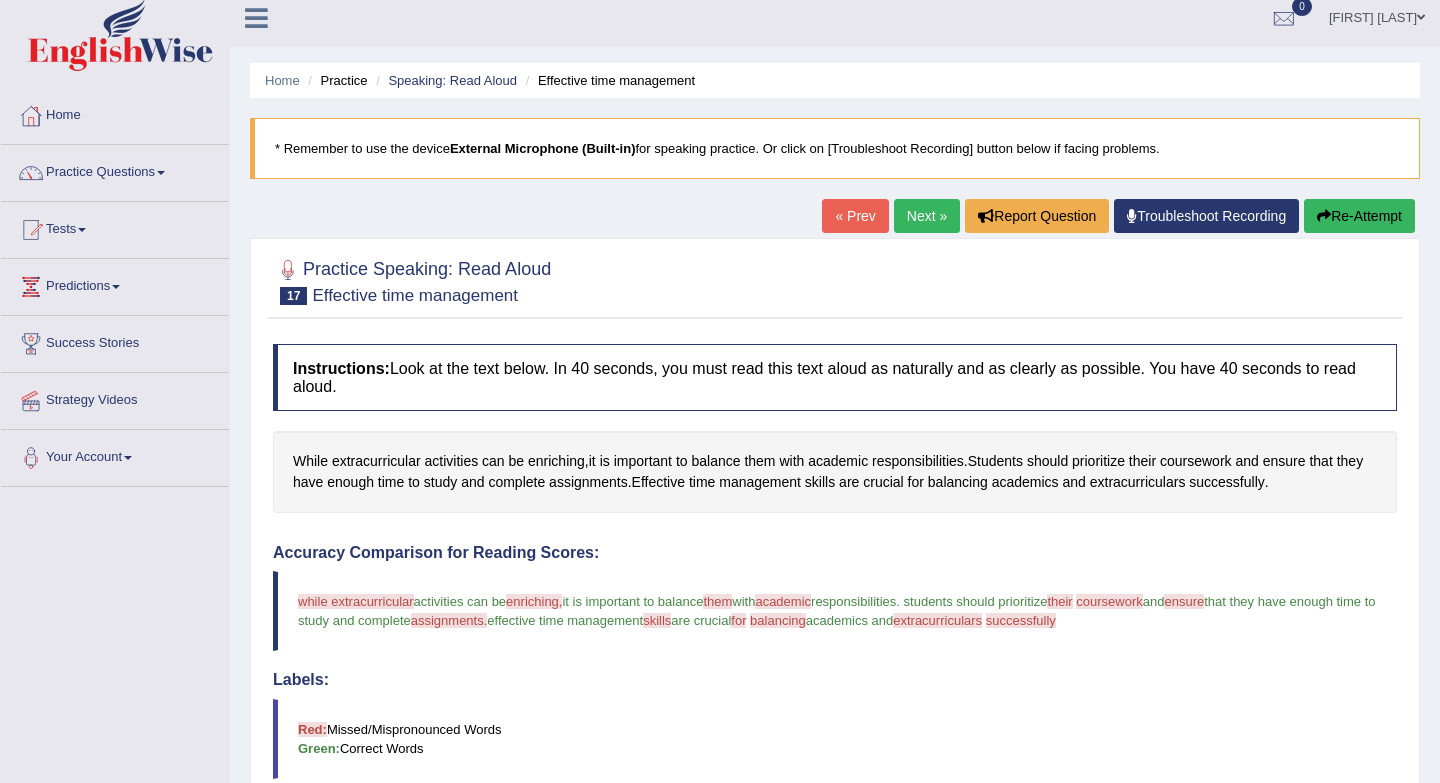 click on "Next »" at bounding box center (927, 216) 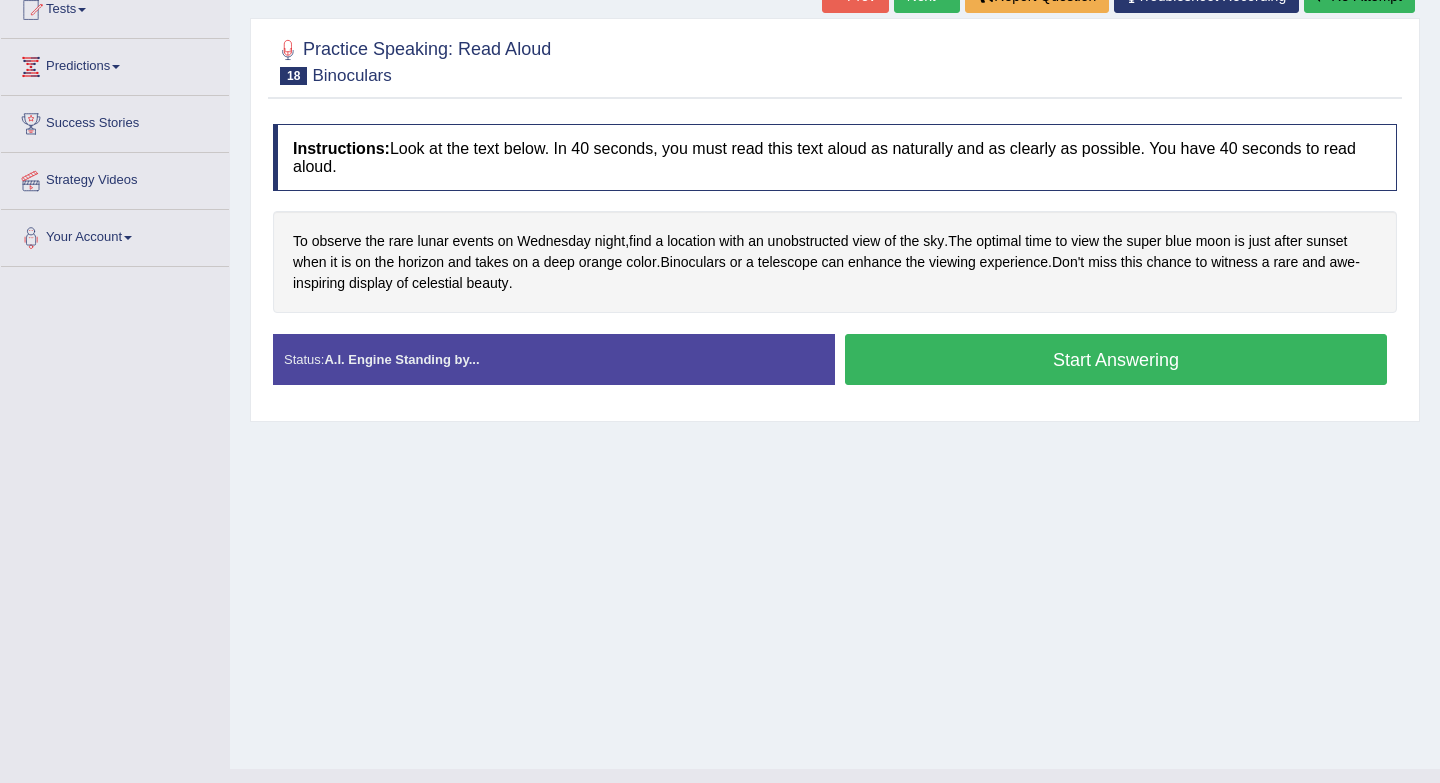 scroll, scrollTop: 231, scrollLeft: 0, axis: vertical 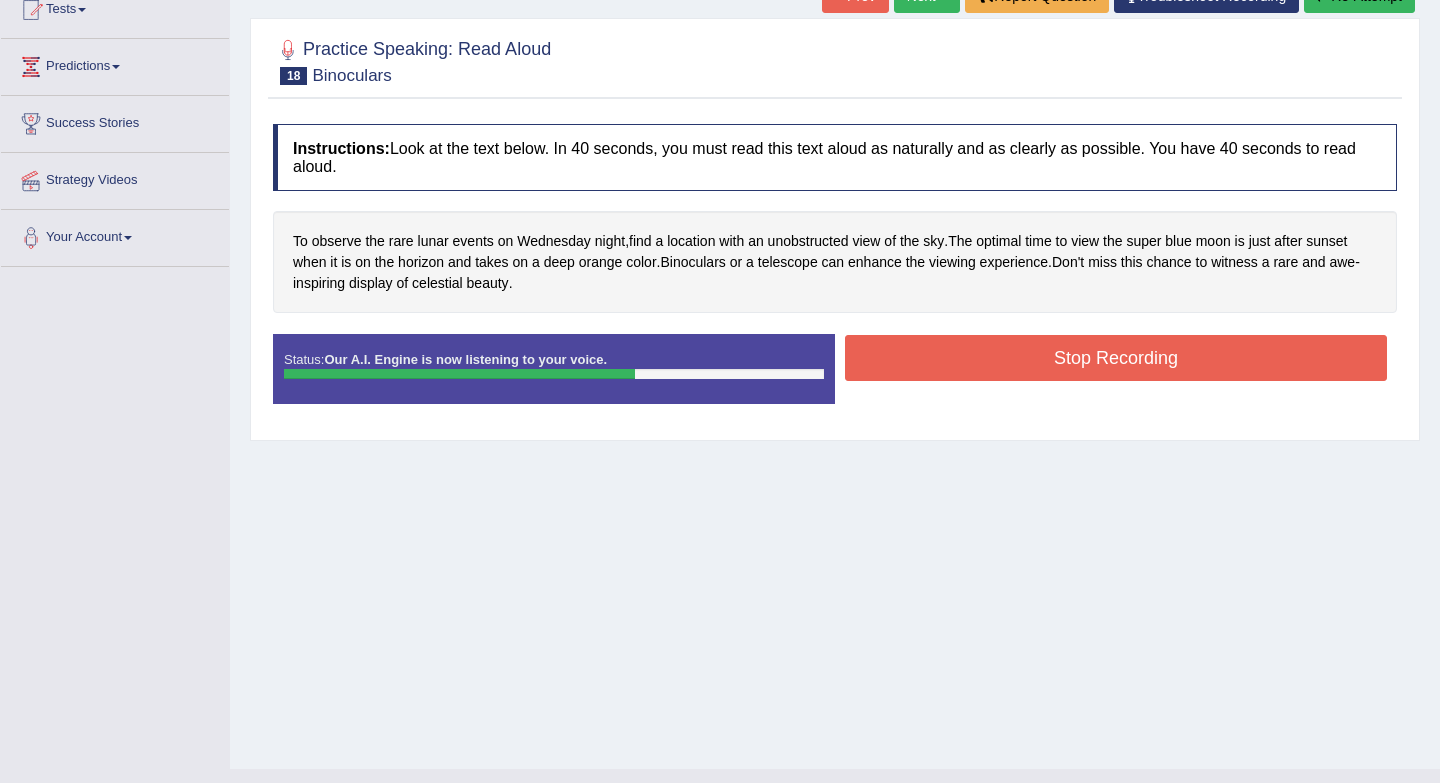 click on "Stop Recording" at bounding box center (1116, 358) 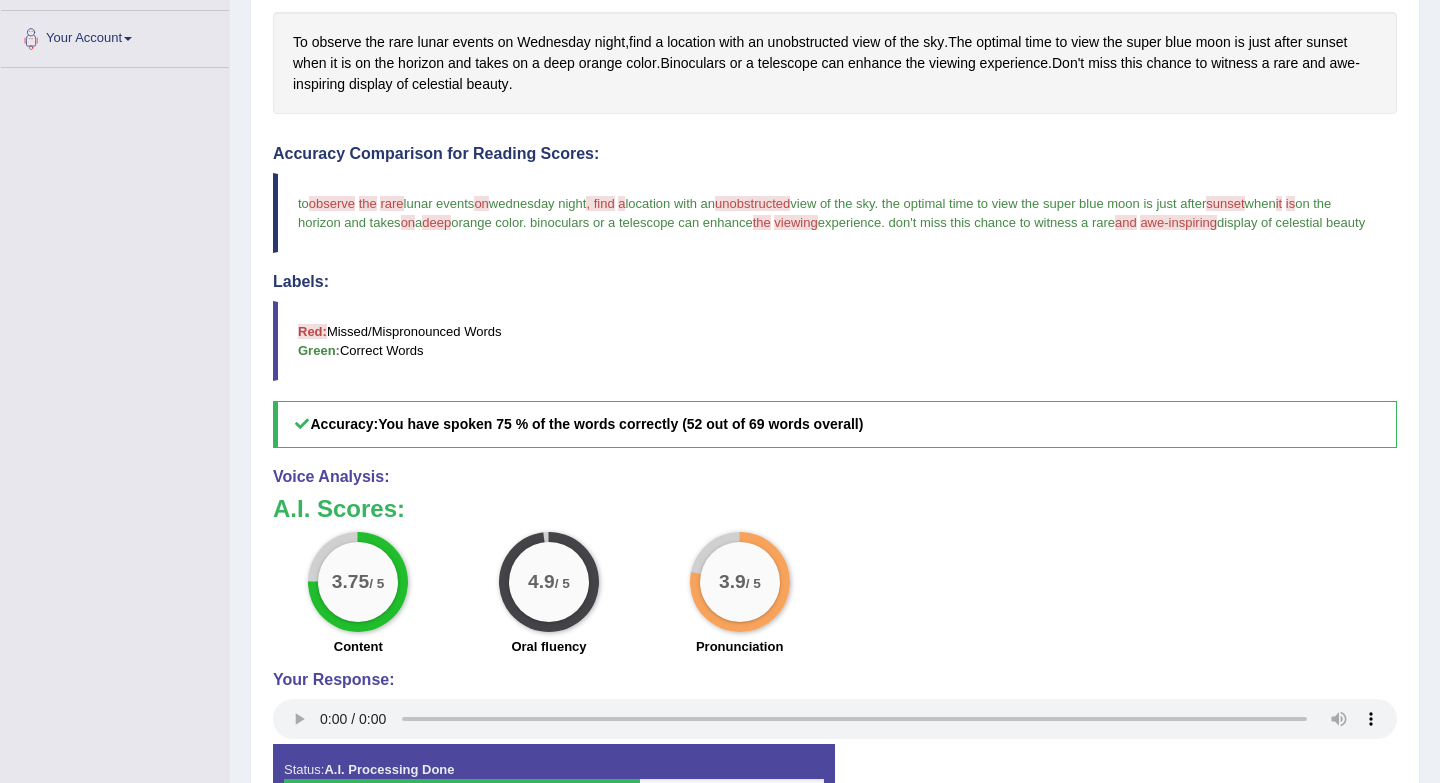 scroll, scrollTop: 0, scrollLeft: 0, axis: both 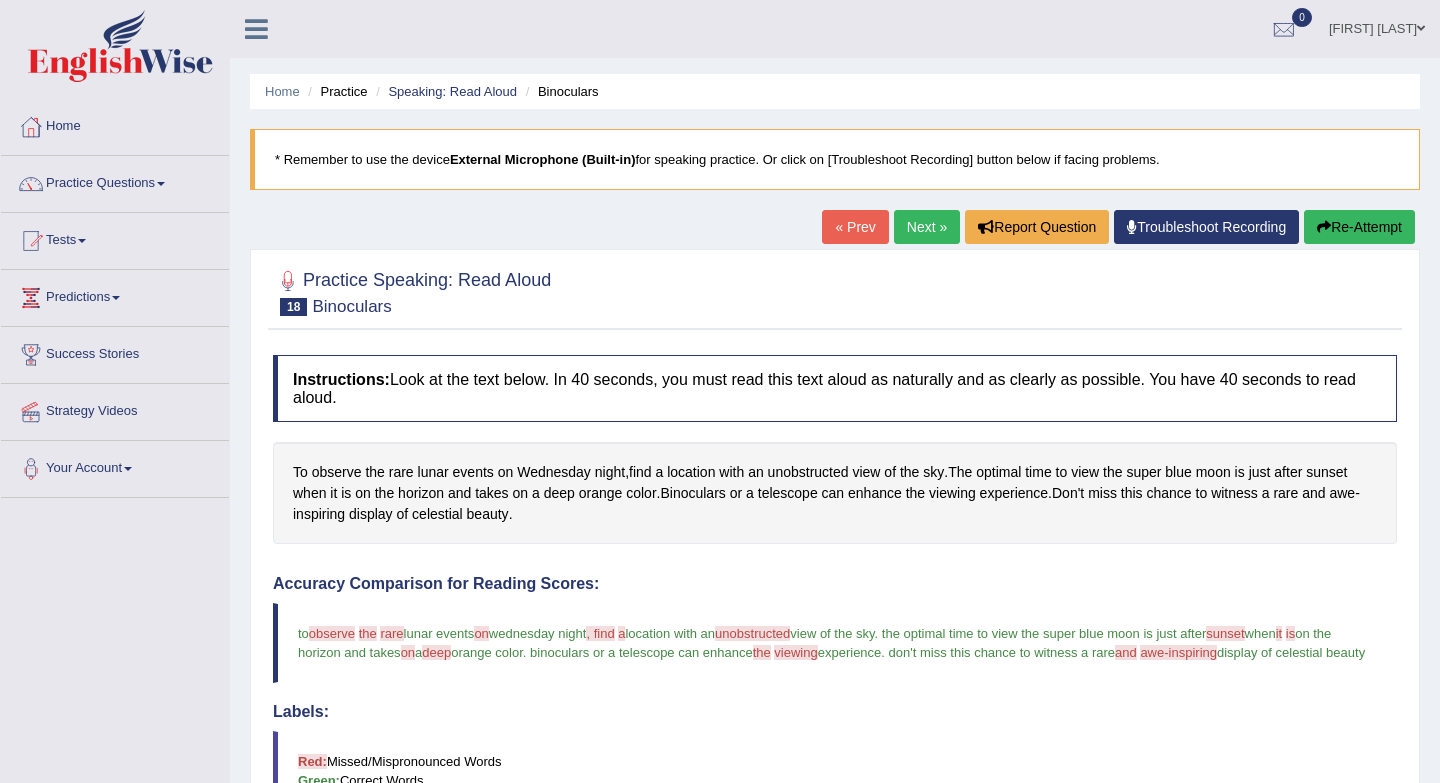 click on "Next »" at bounding box center (927, 227) 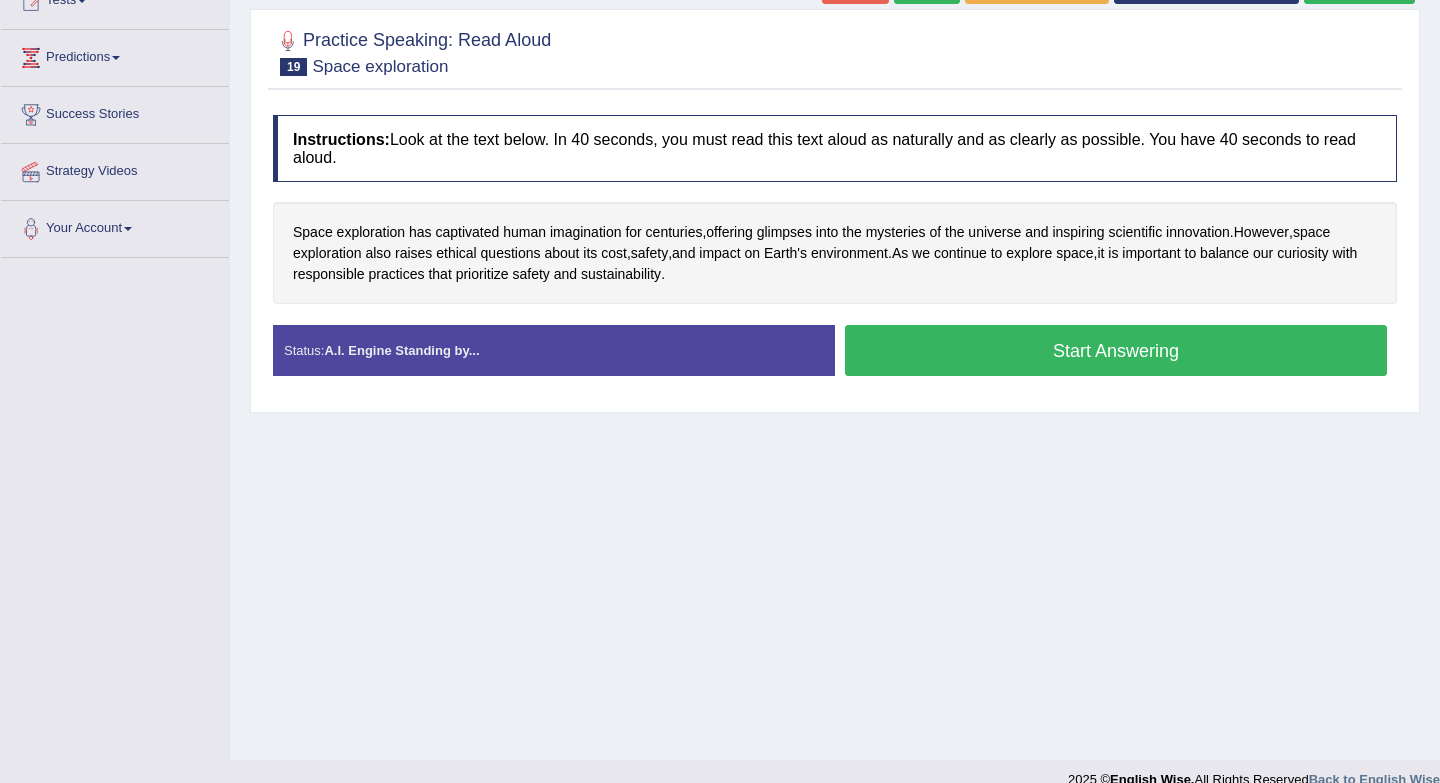 scroll, scrollTop: 240, scrollLeft: 0, axis: vertical 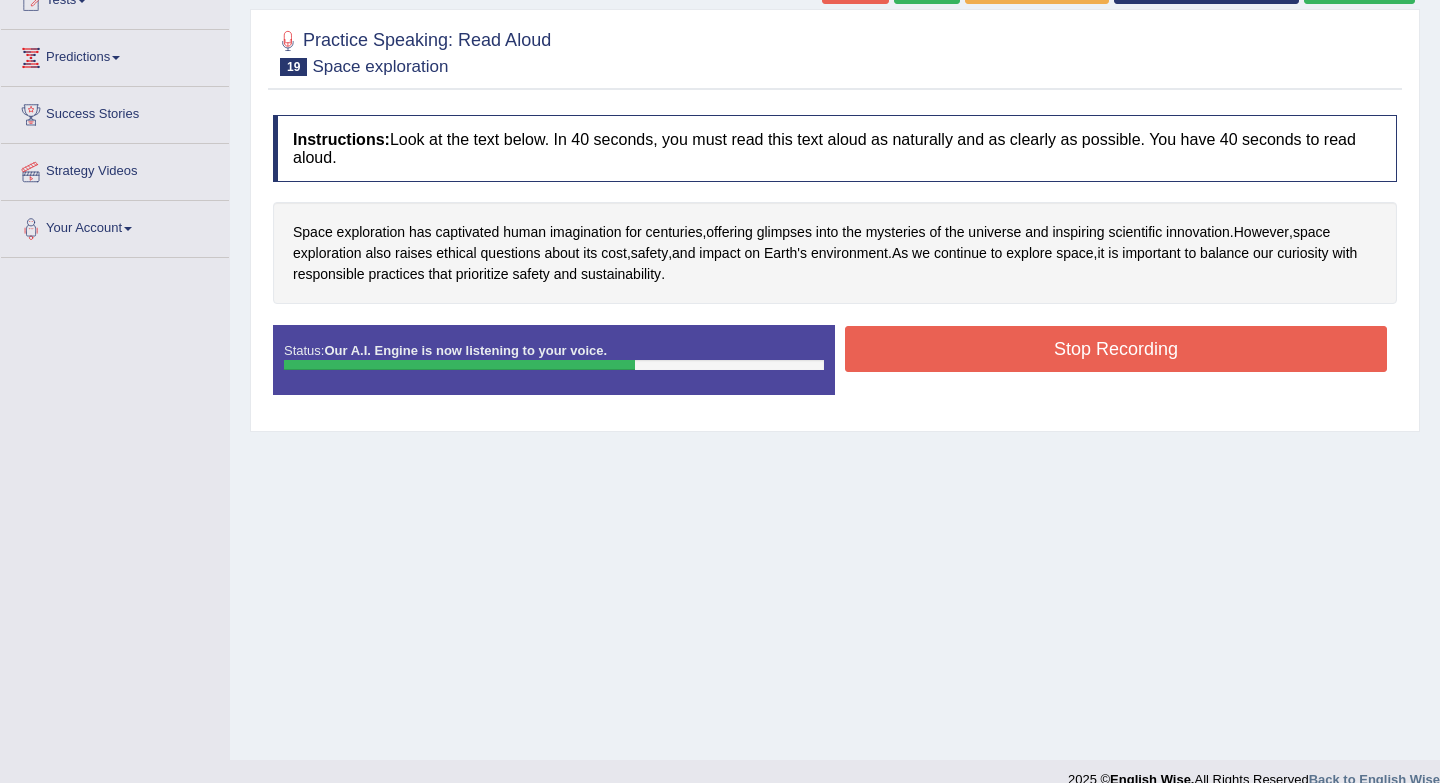 click on "Stop Recording" at bounding box center [1116, 349] 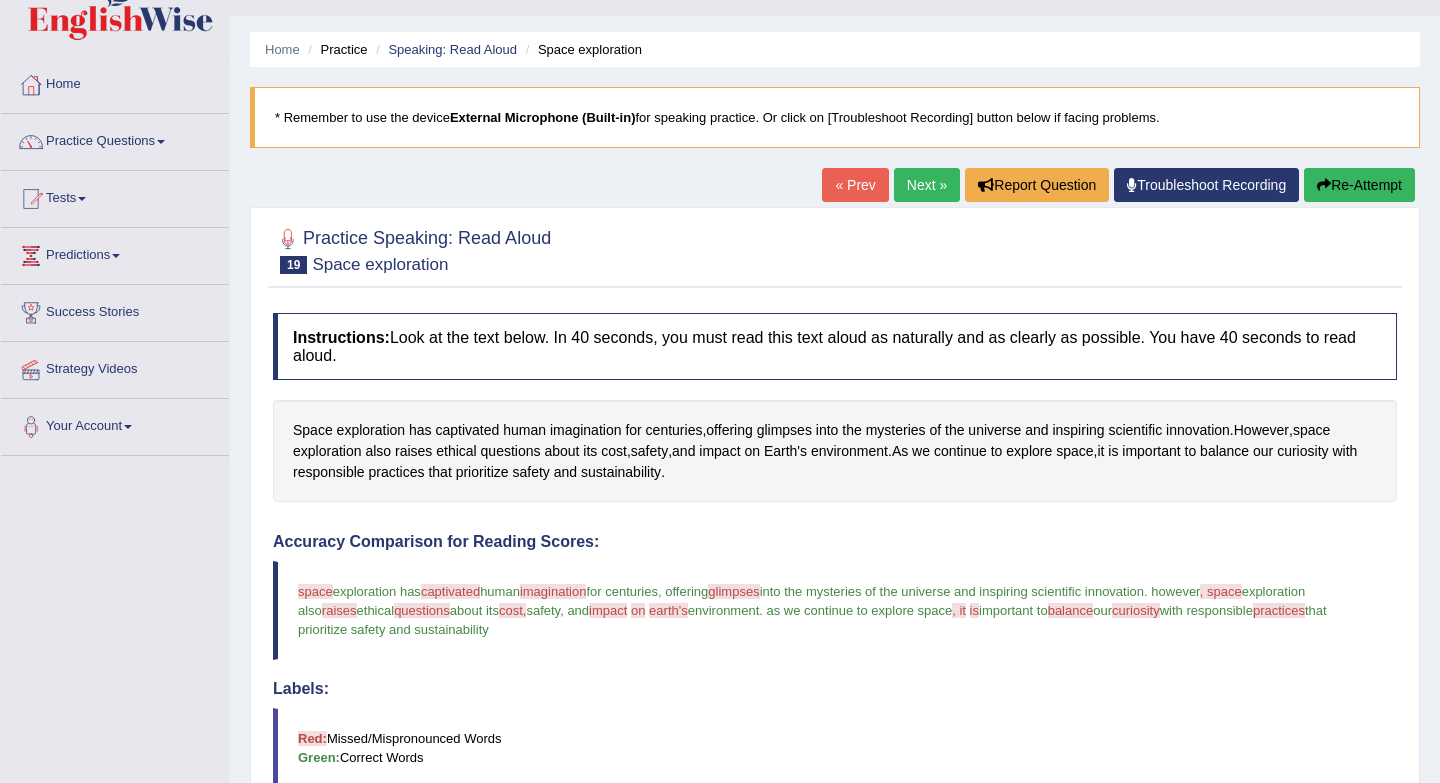 scroll, scrollTop: 0, scrollLeft: 0, axis: both 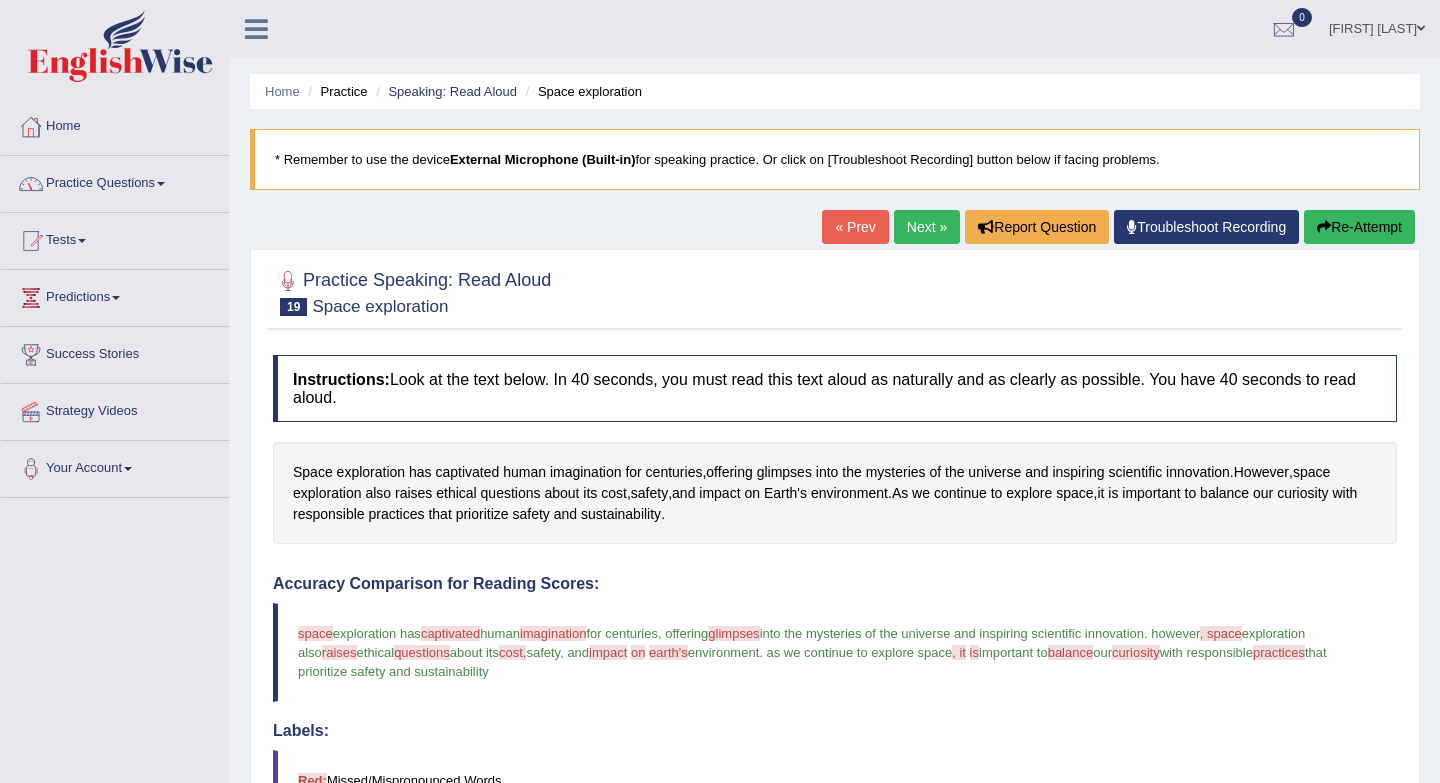 click on "Practice Questions" at bounding box center (115, 181) 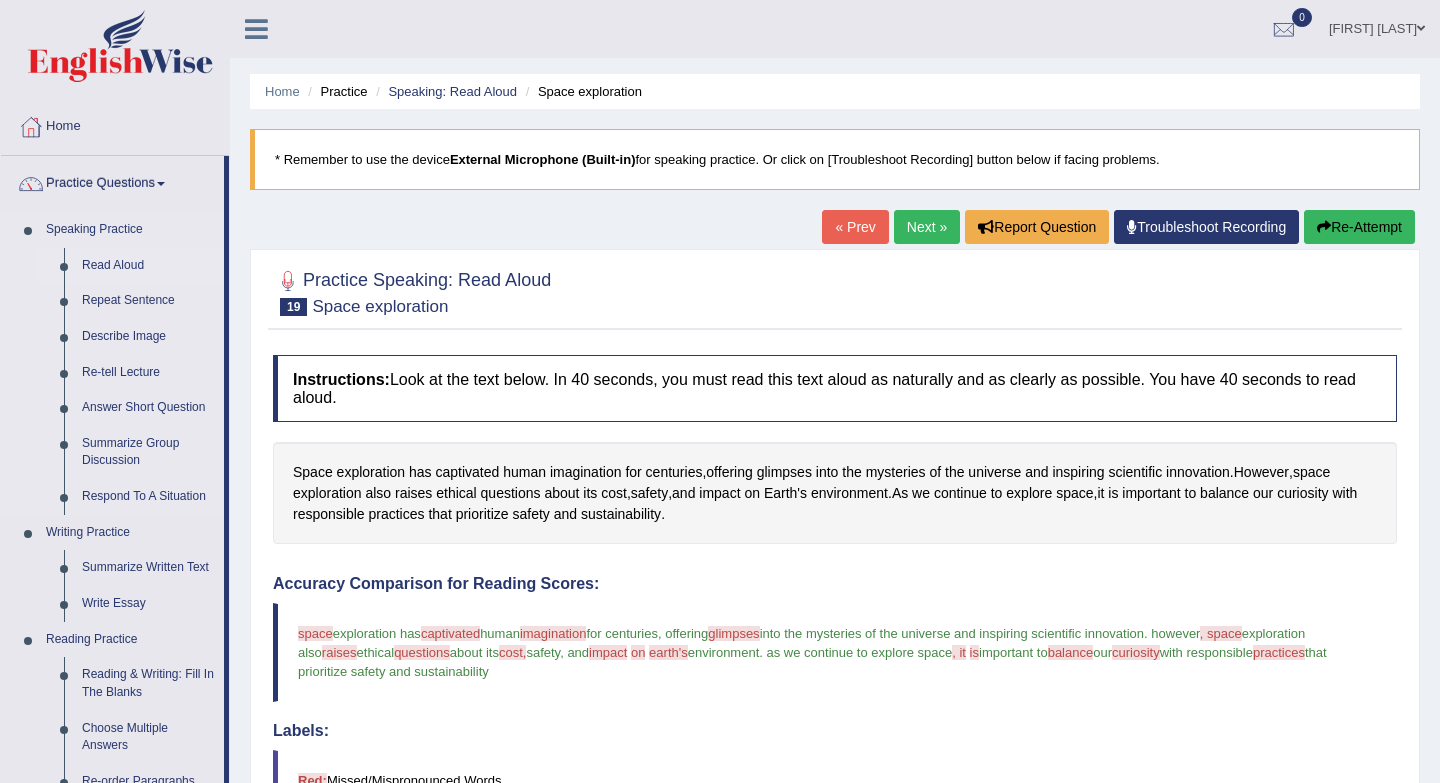 click on "Read Aloud" at bounding box center (148, 266) 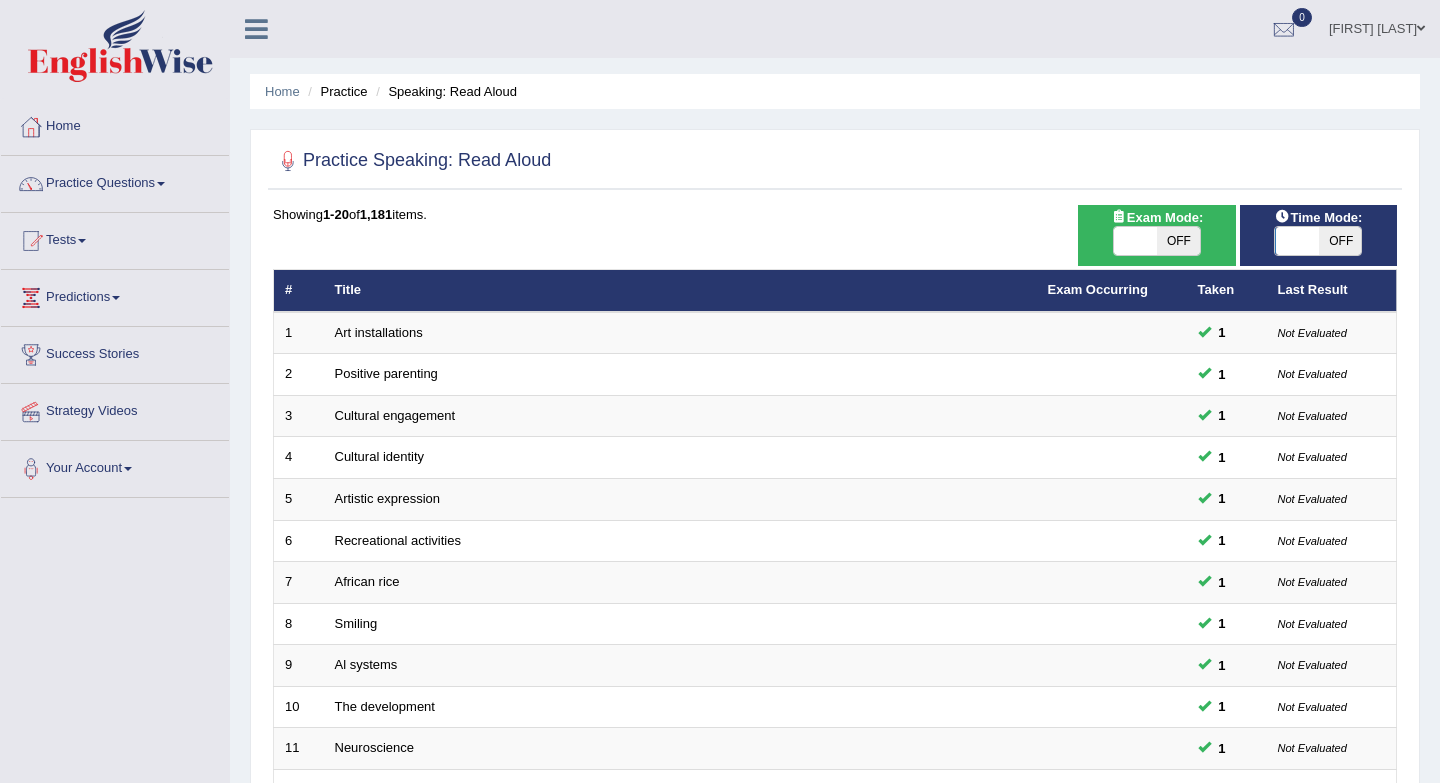 scroll, scrollTop: 0, scrollLeft: 0, axis: both 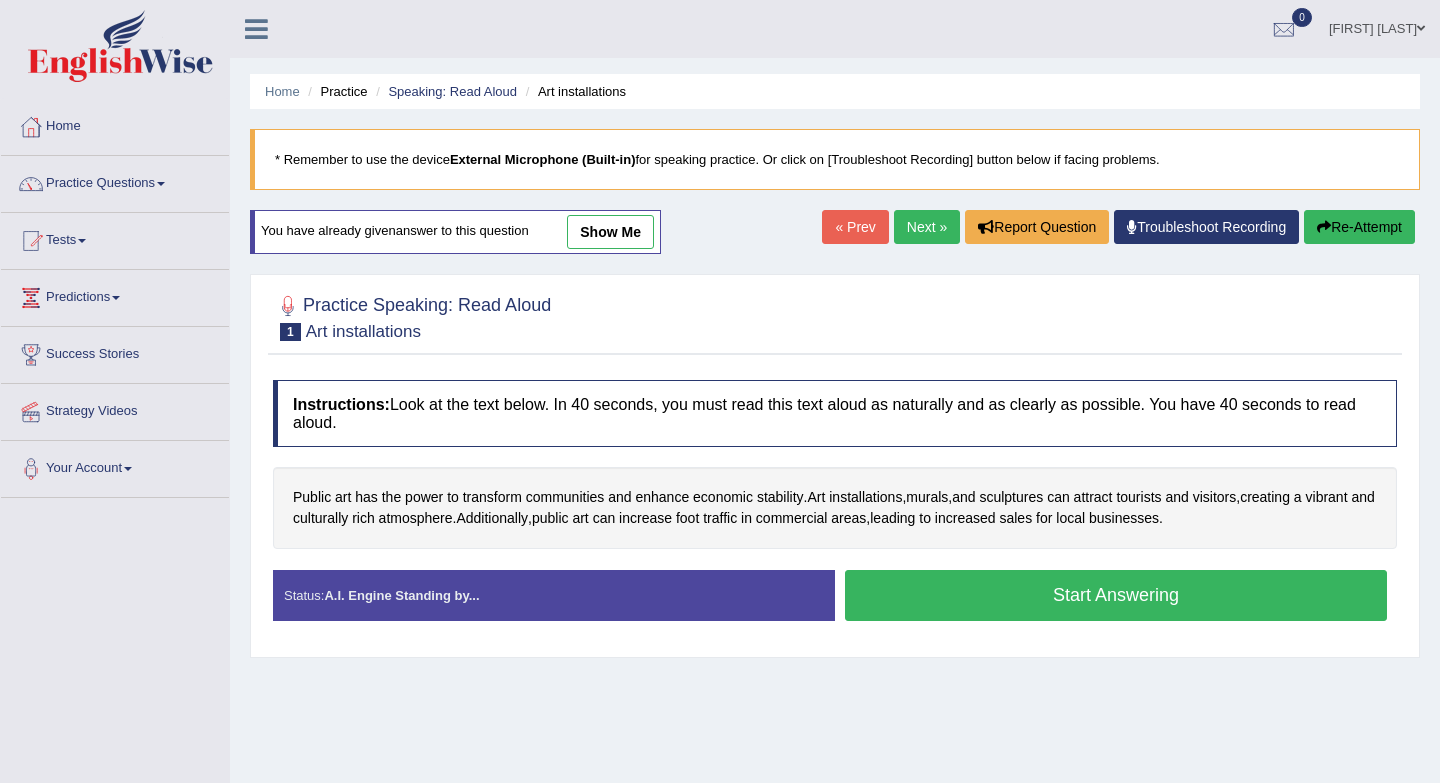 click on "show me" at bounding box center [610, 232] 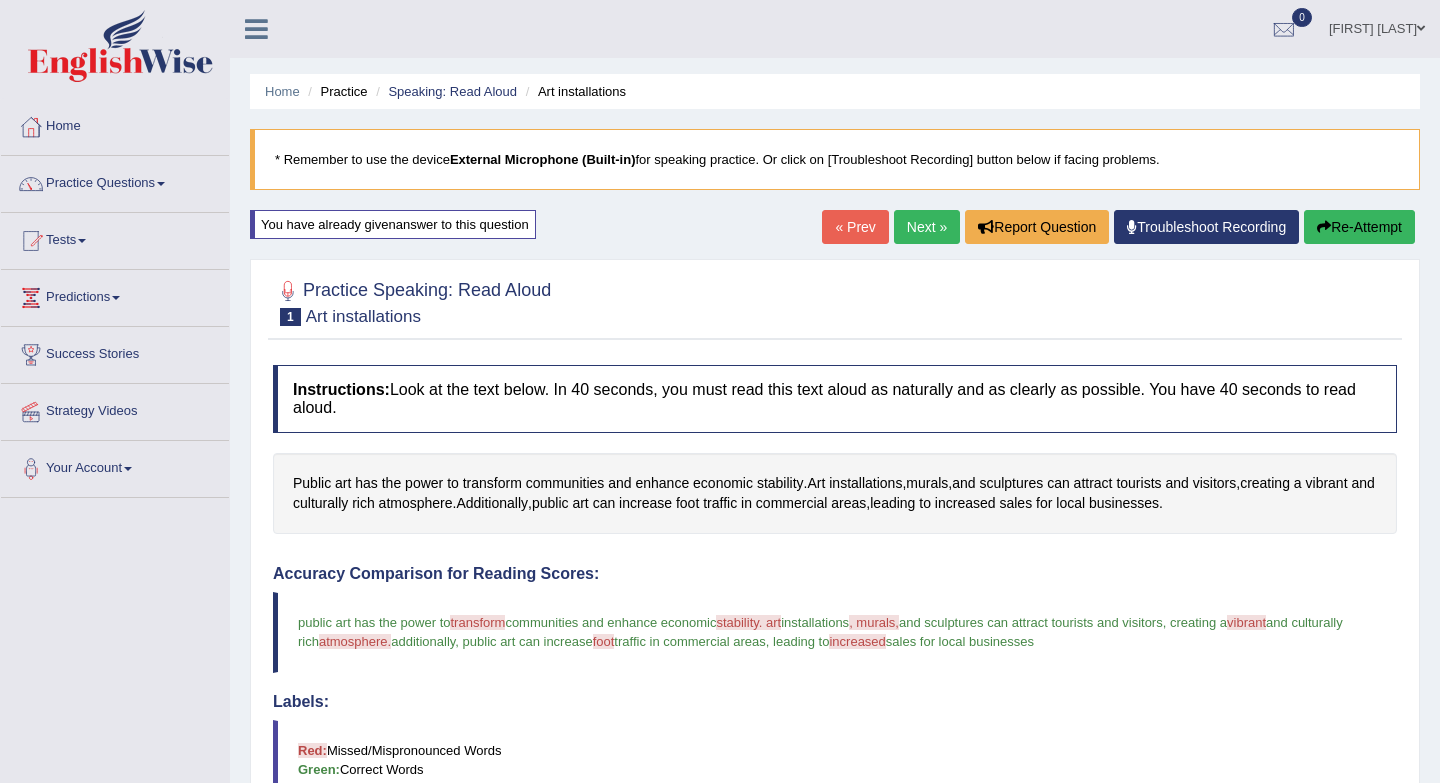 scroll, scrollTop: 0, scrollLeft: 0, axis: both 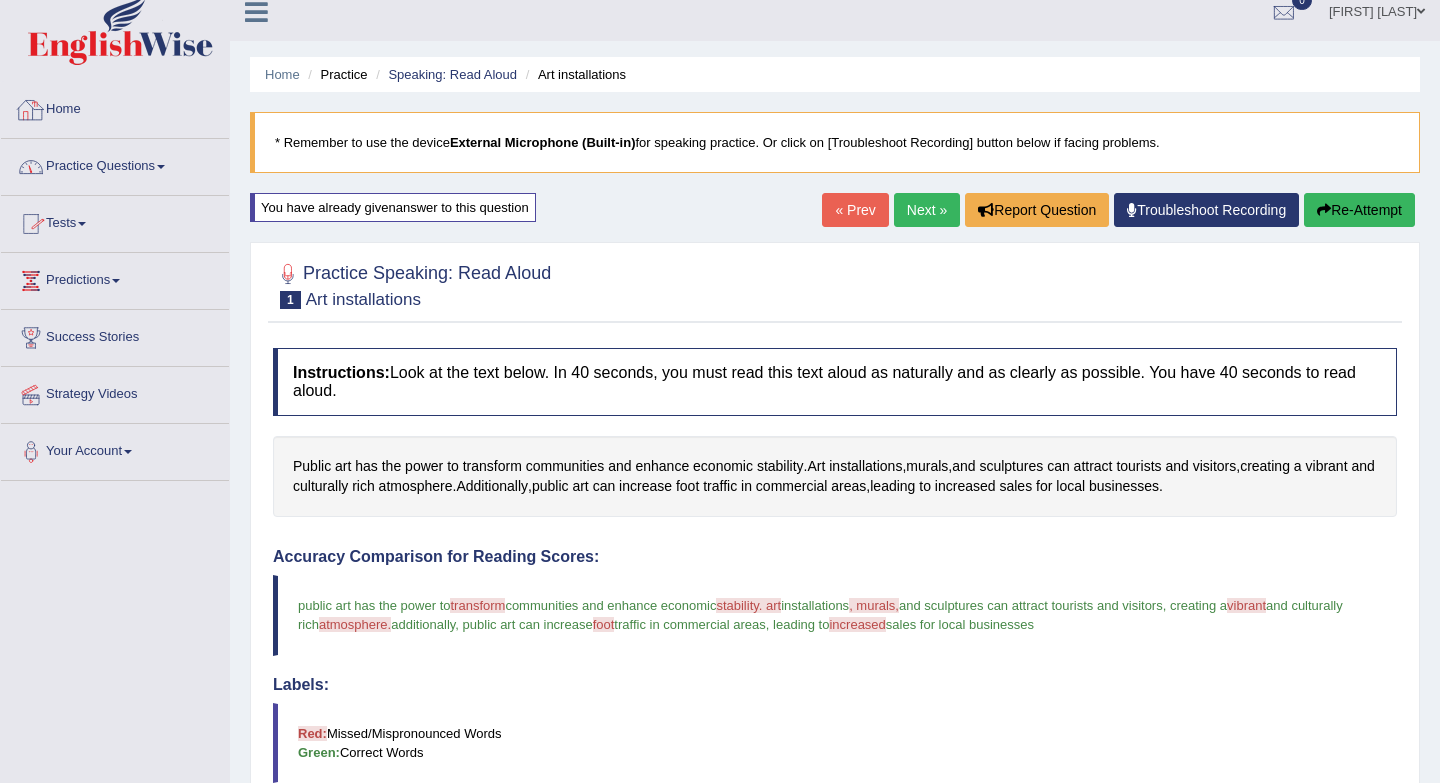 click on "Practice Questions" at bounding box center (115, 164) 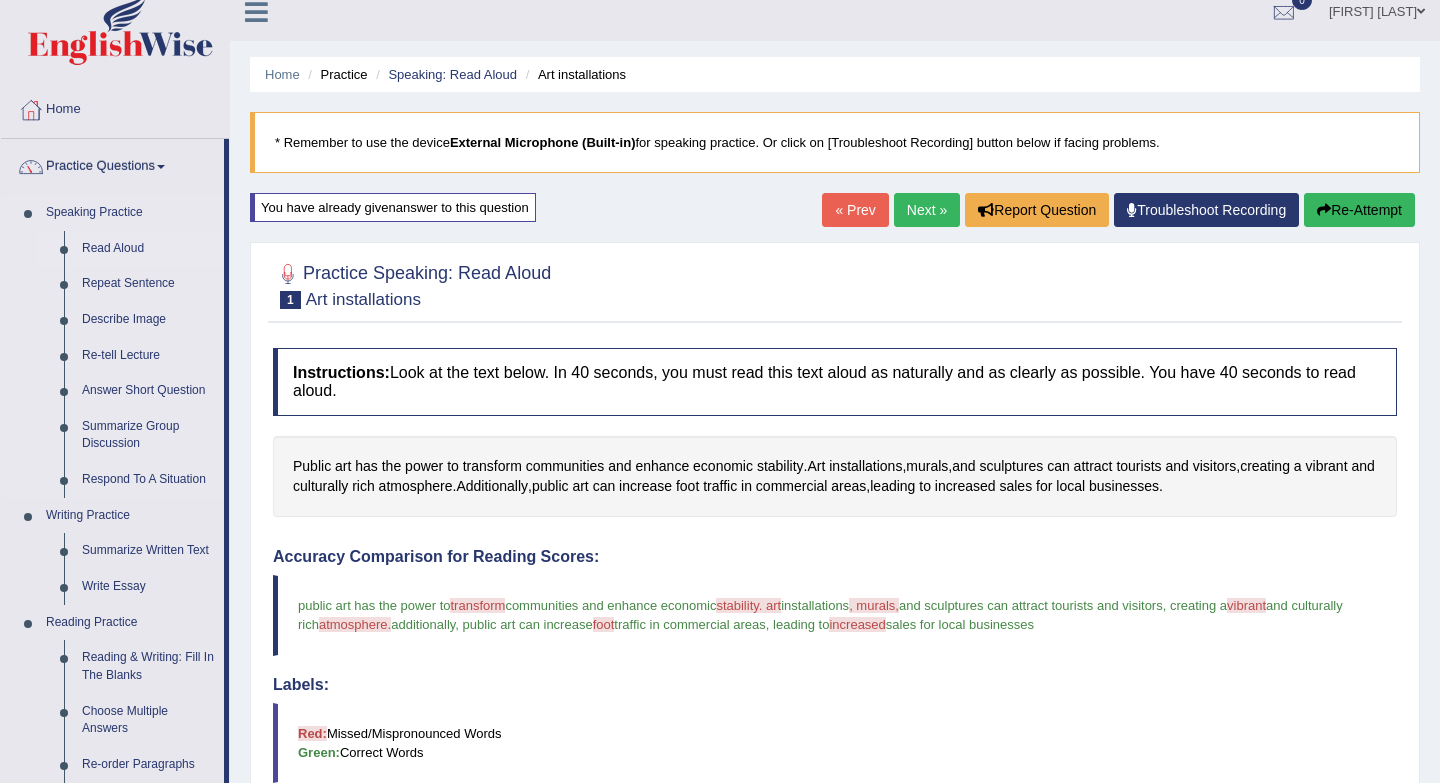 click on "Read Aloud" at bounding box center (148, 249) 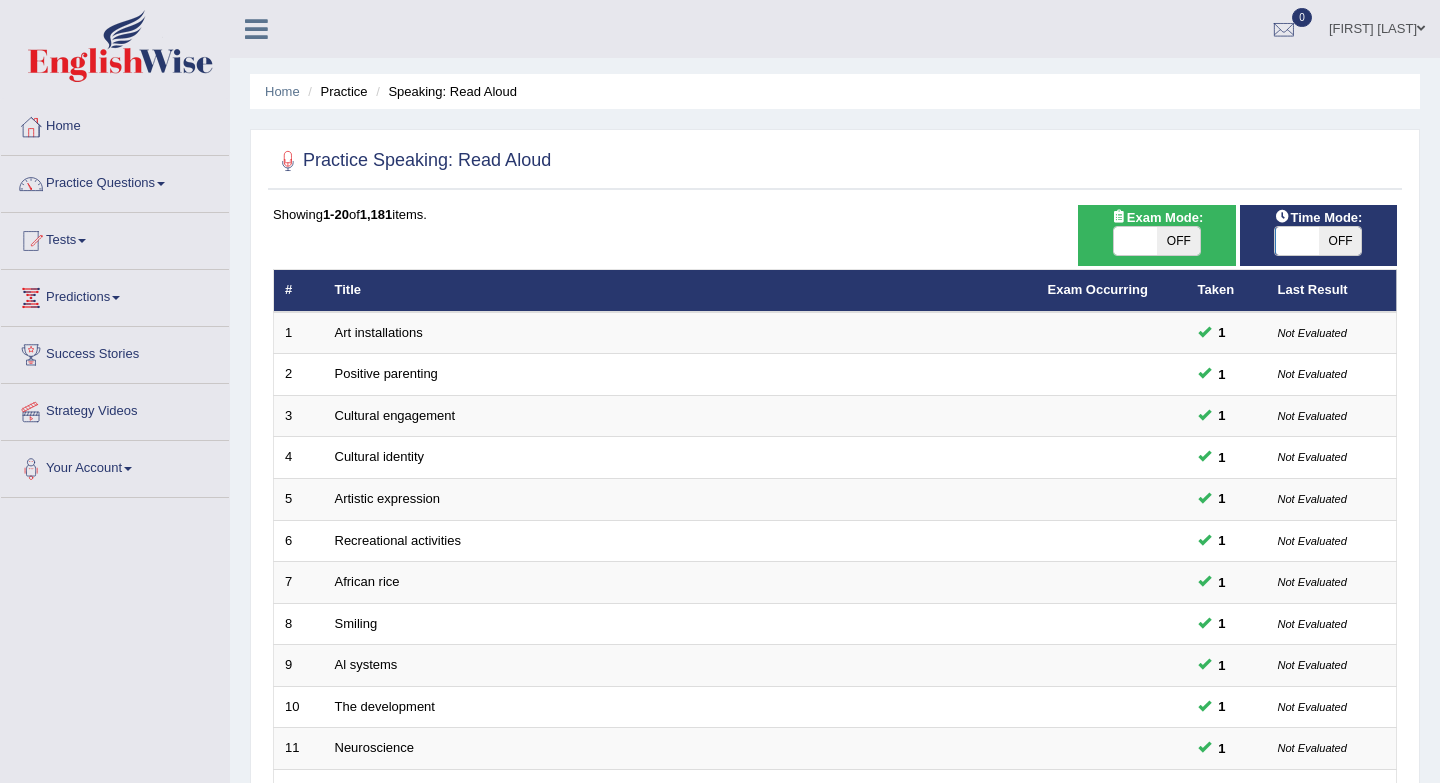 scroll, scrollTop: 0, scrollLeft: 0, axis: both 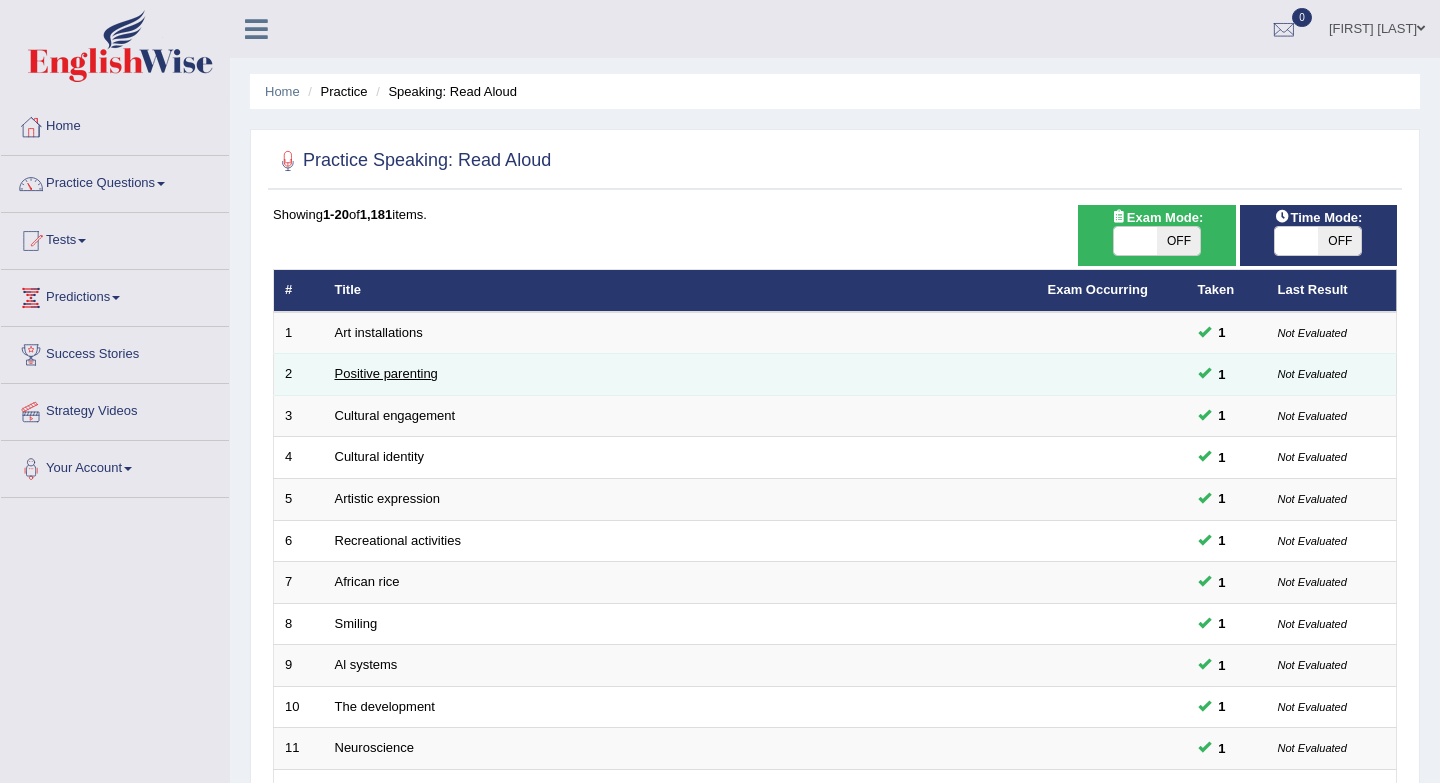click on "Positive parenting" at bounding box center [386, 373] 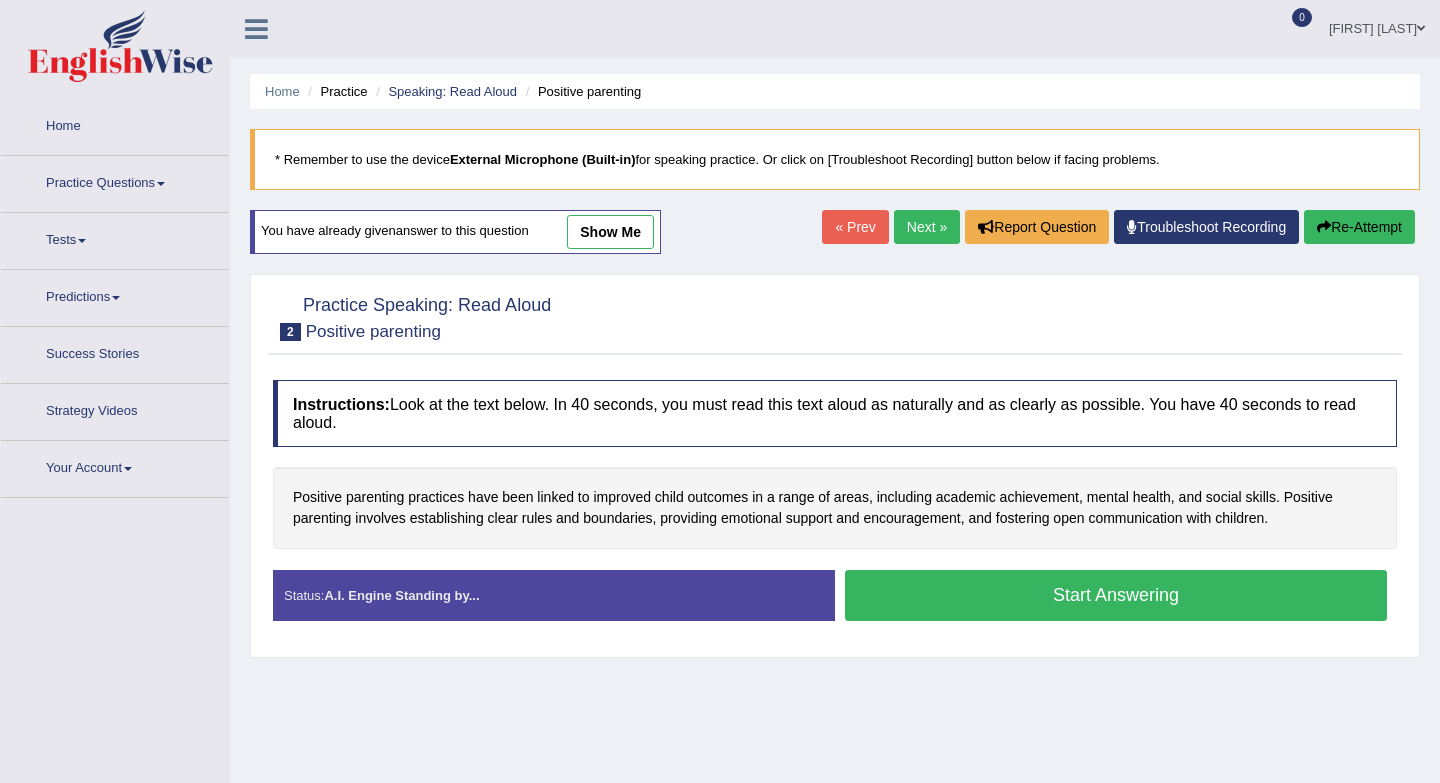 scroll, scrollTop: 0, scrollLeft: 0, axis: both 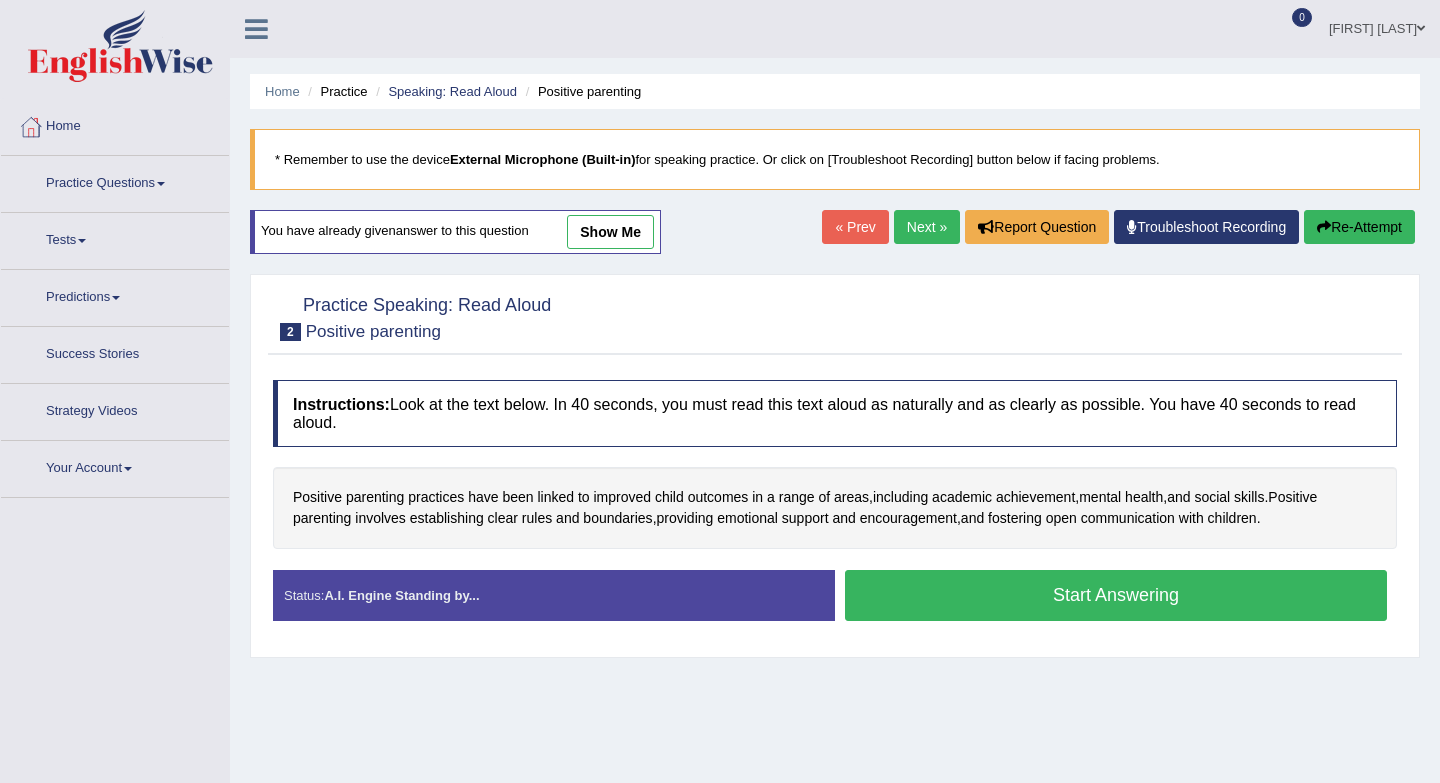 click on "show me" at bounding box center [610, 232] 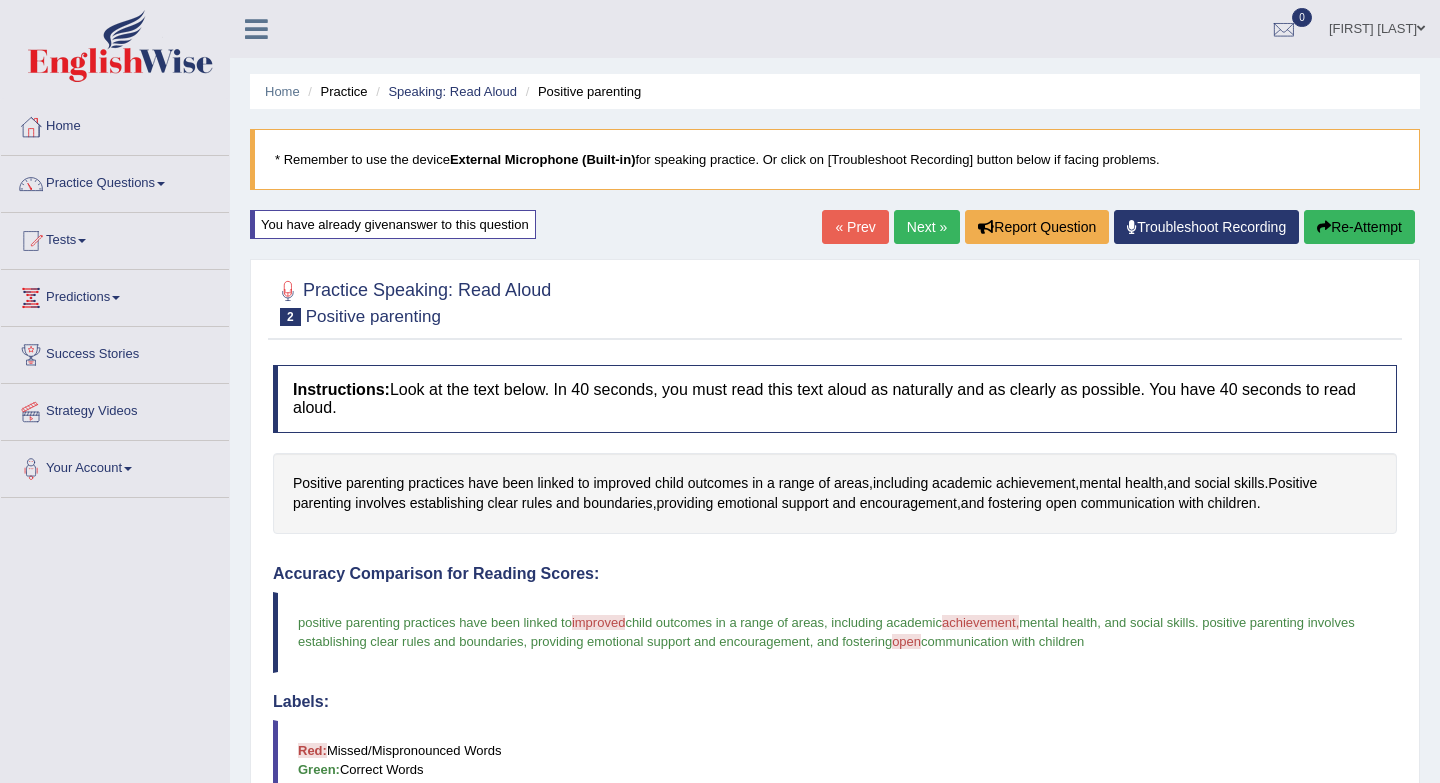 scroll, scrollTop: 0, scrollLeft: 0, axis: both 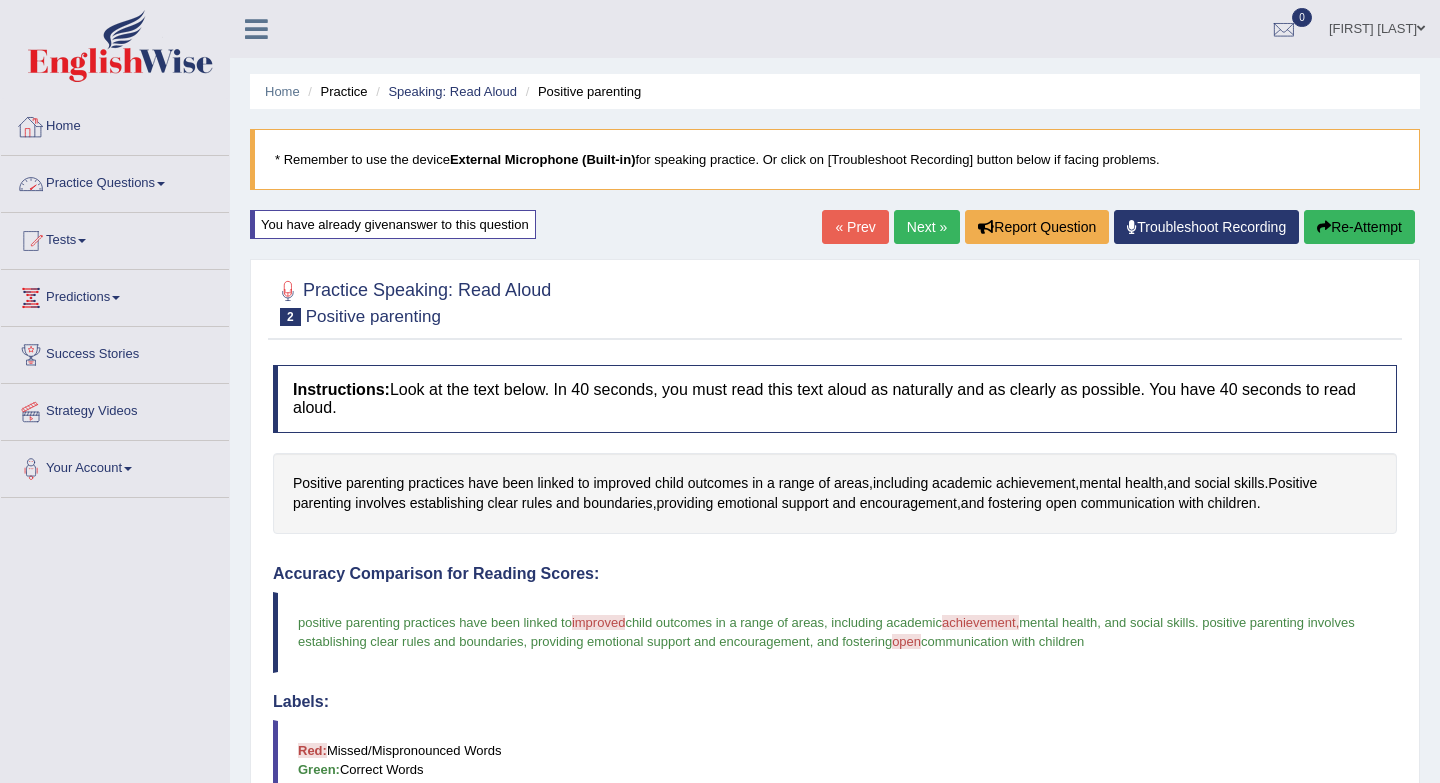 click on "Practice Questions" at bounding box center (115, 181) 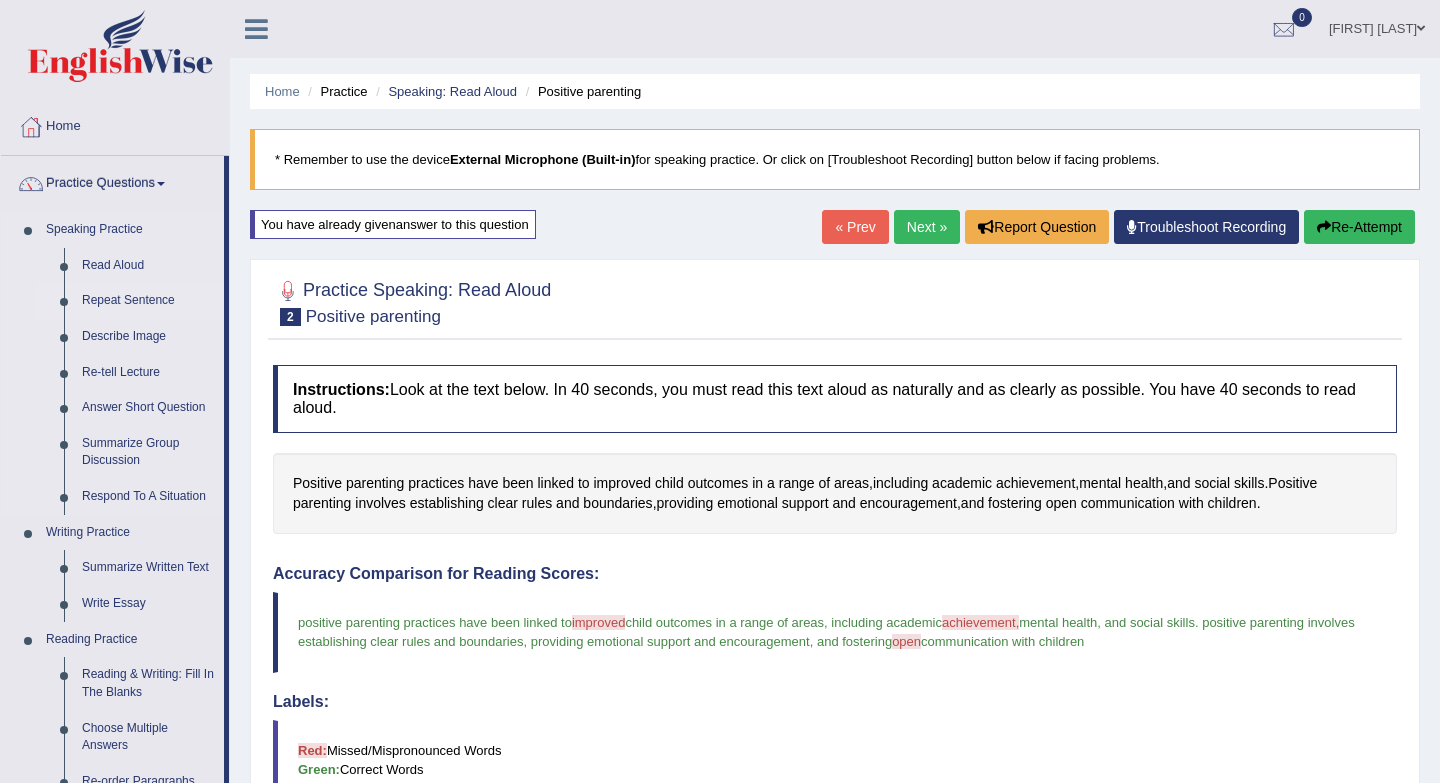 click on "Repeat Sentence" at bounding box center [148, 301] 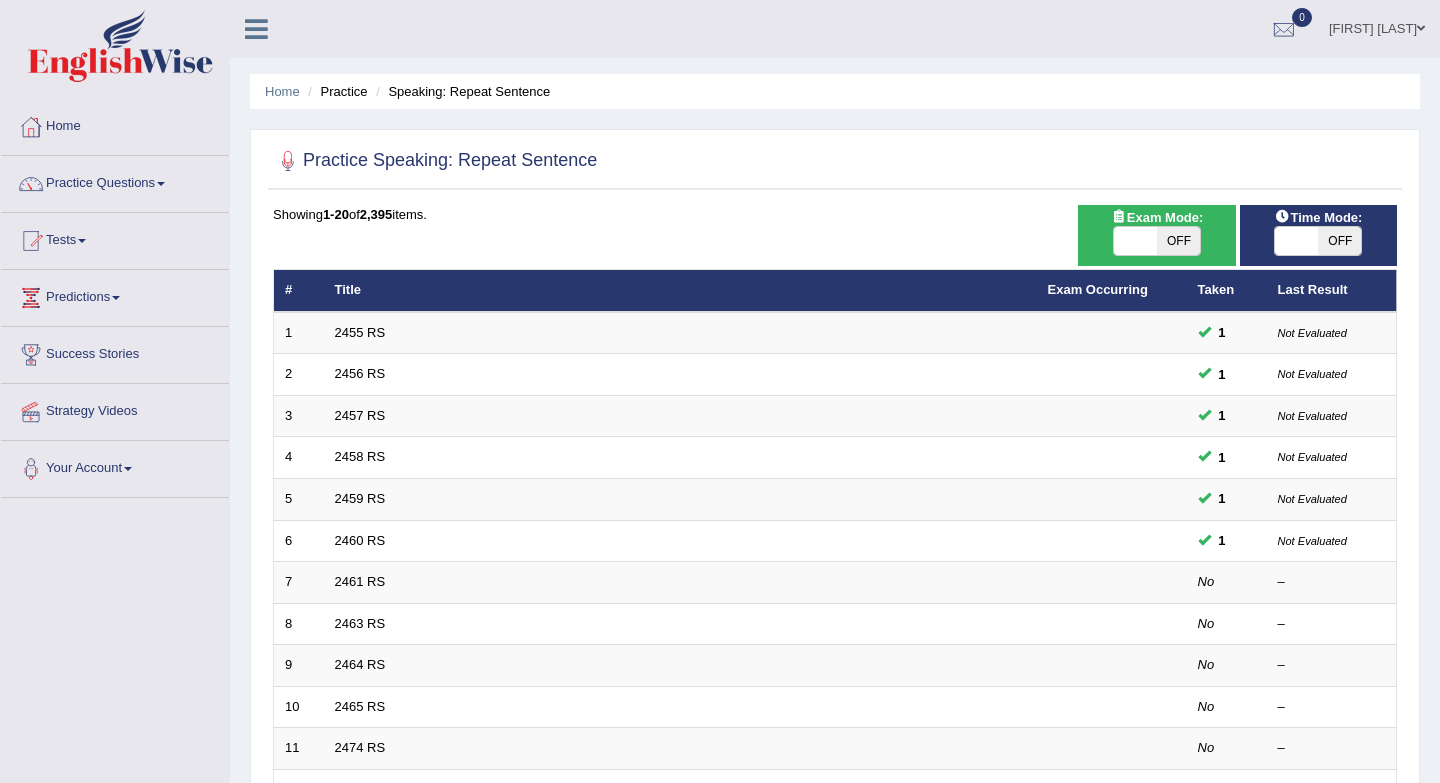 scroll, scrollTop: 292, scrollLeft: 0, axis: vertical 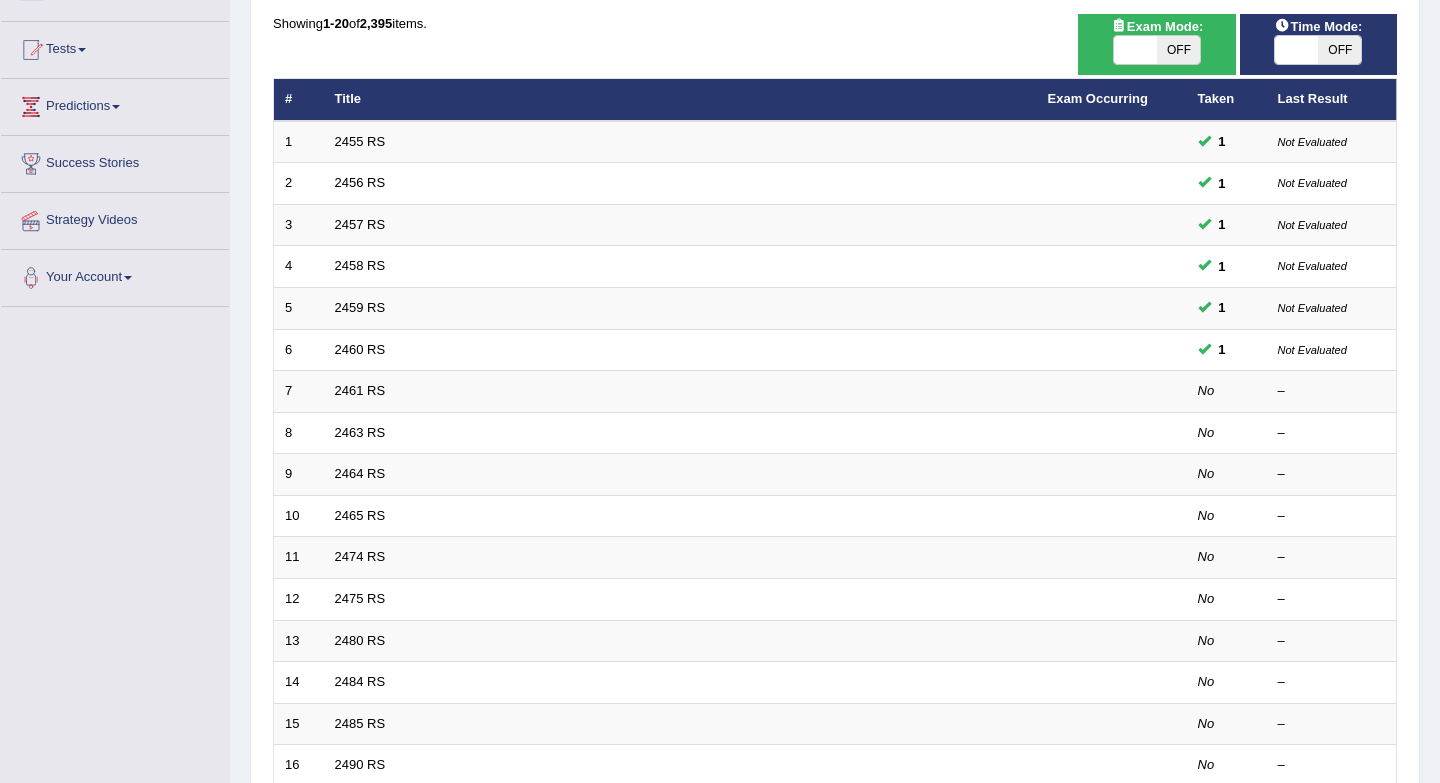 click on "OFF" at bounding box center [1178, 50] 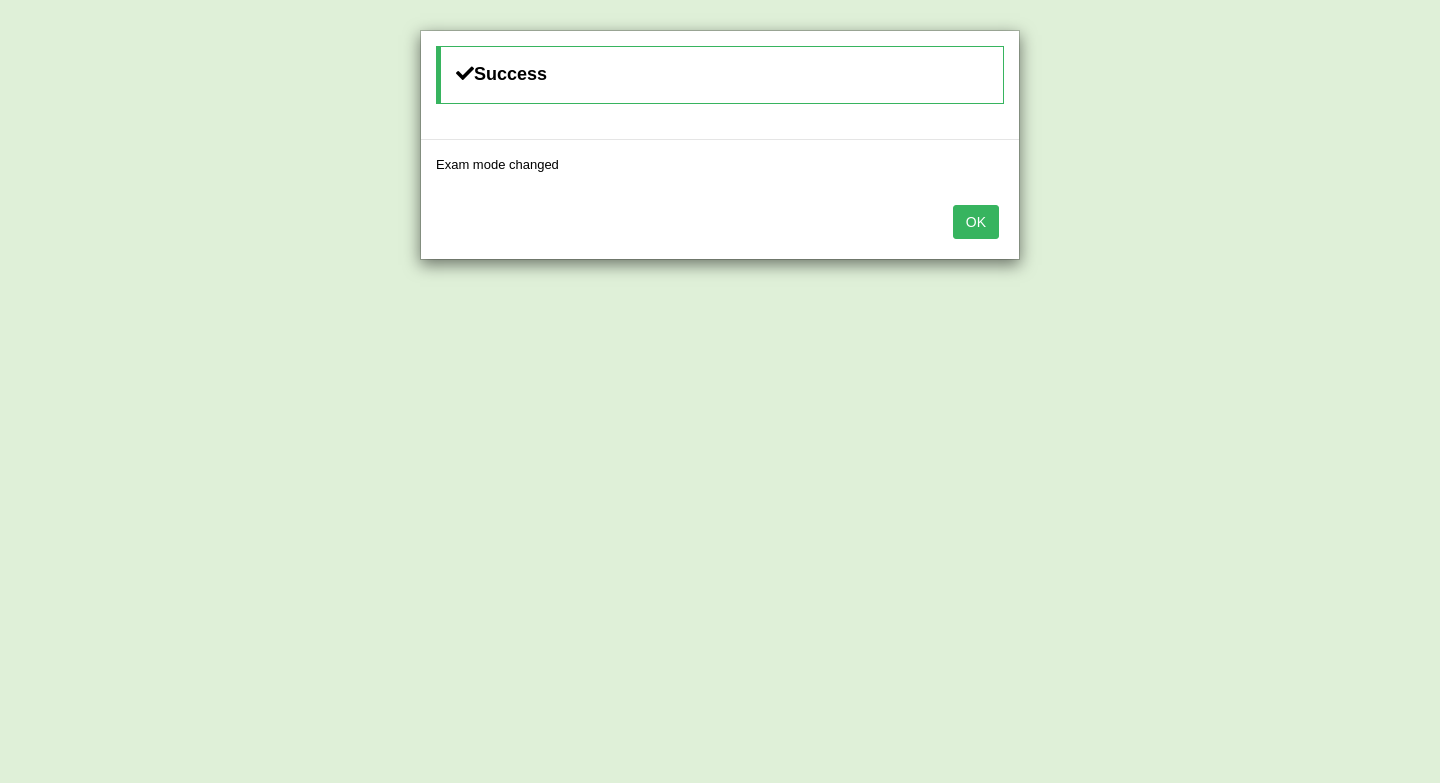 click on "OK" at bounding box center (976, 222) 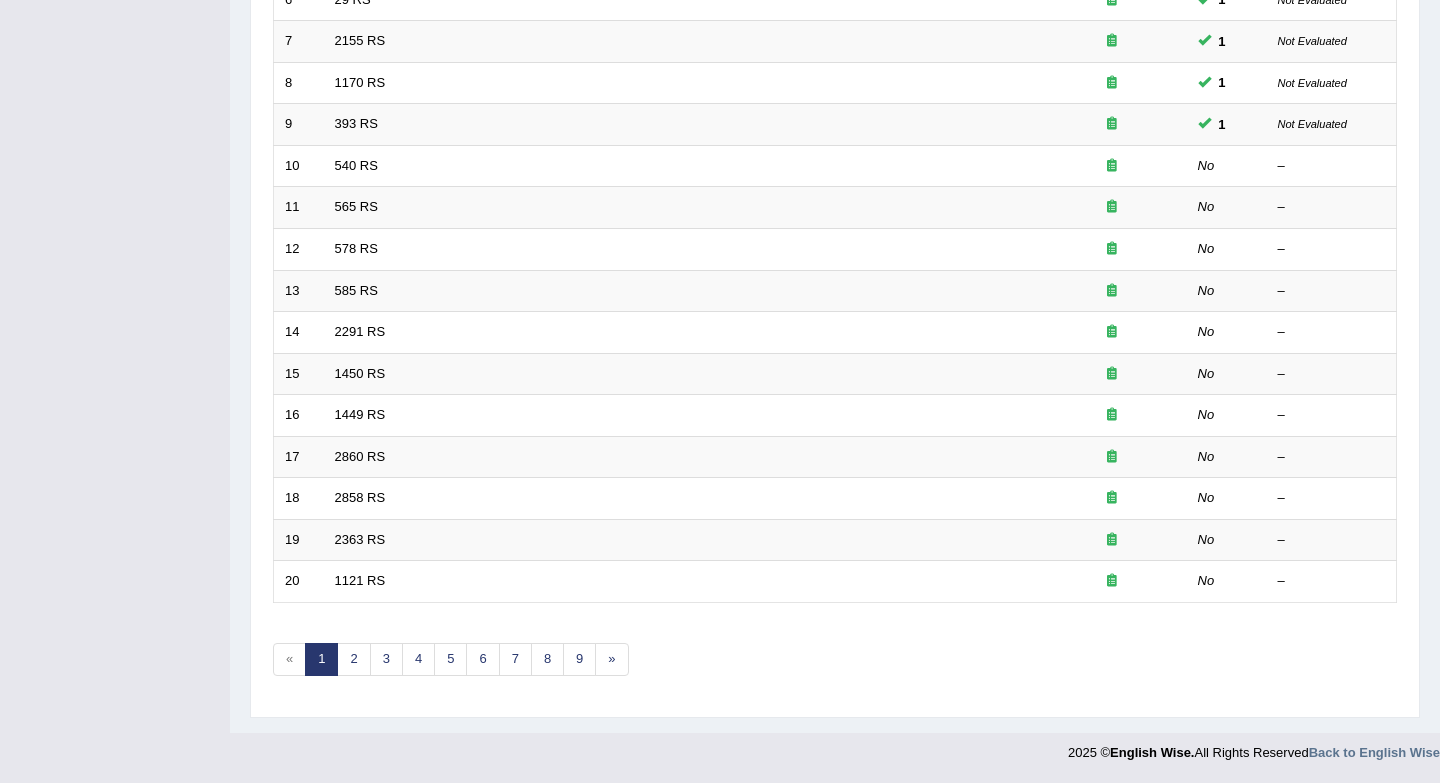 scroll, scrollTop: 541, scrollLeft: 0, axis: vertical 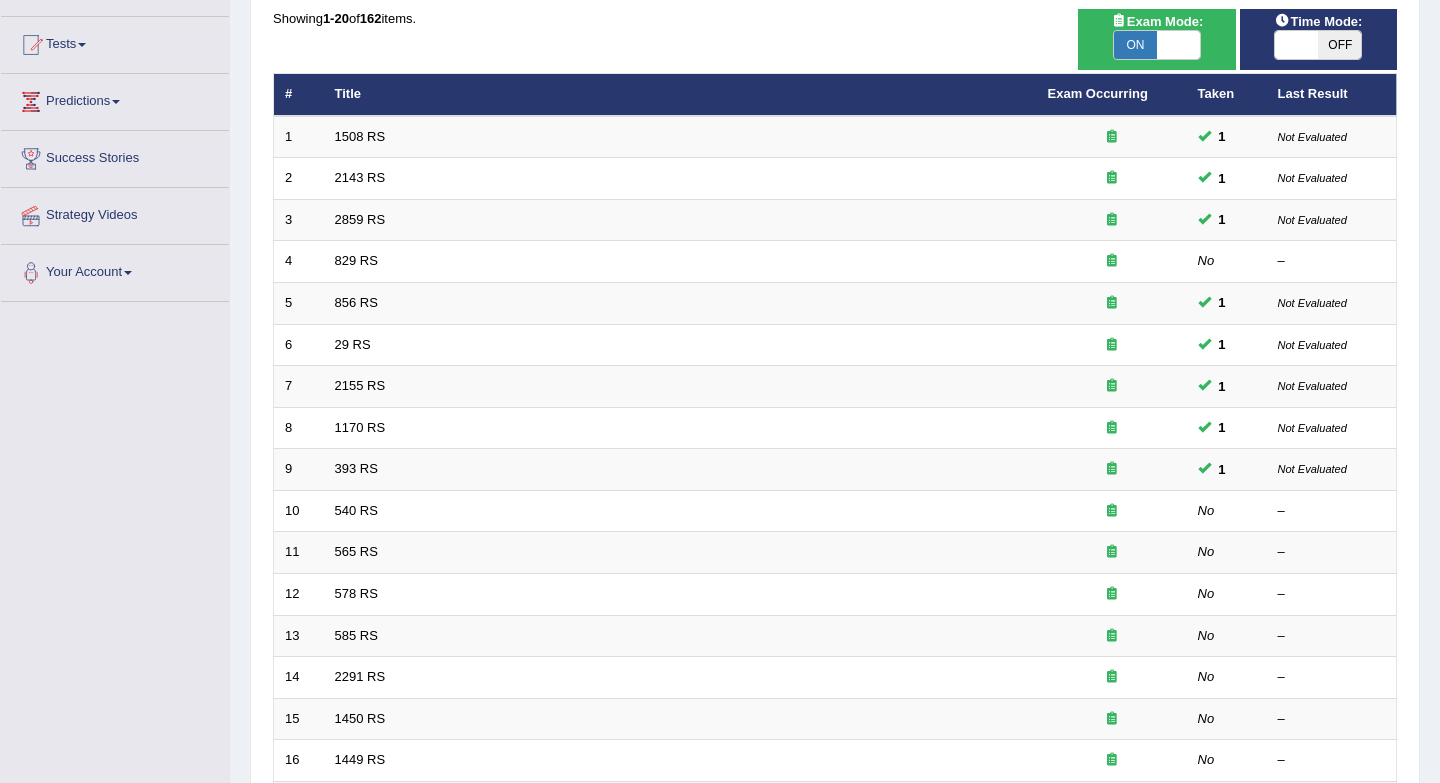 click on "ON" at bounding box center (1135, 45) 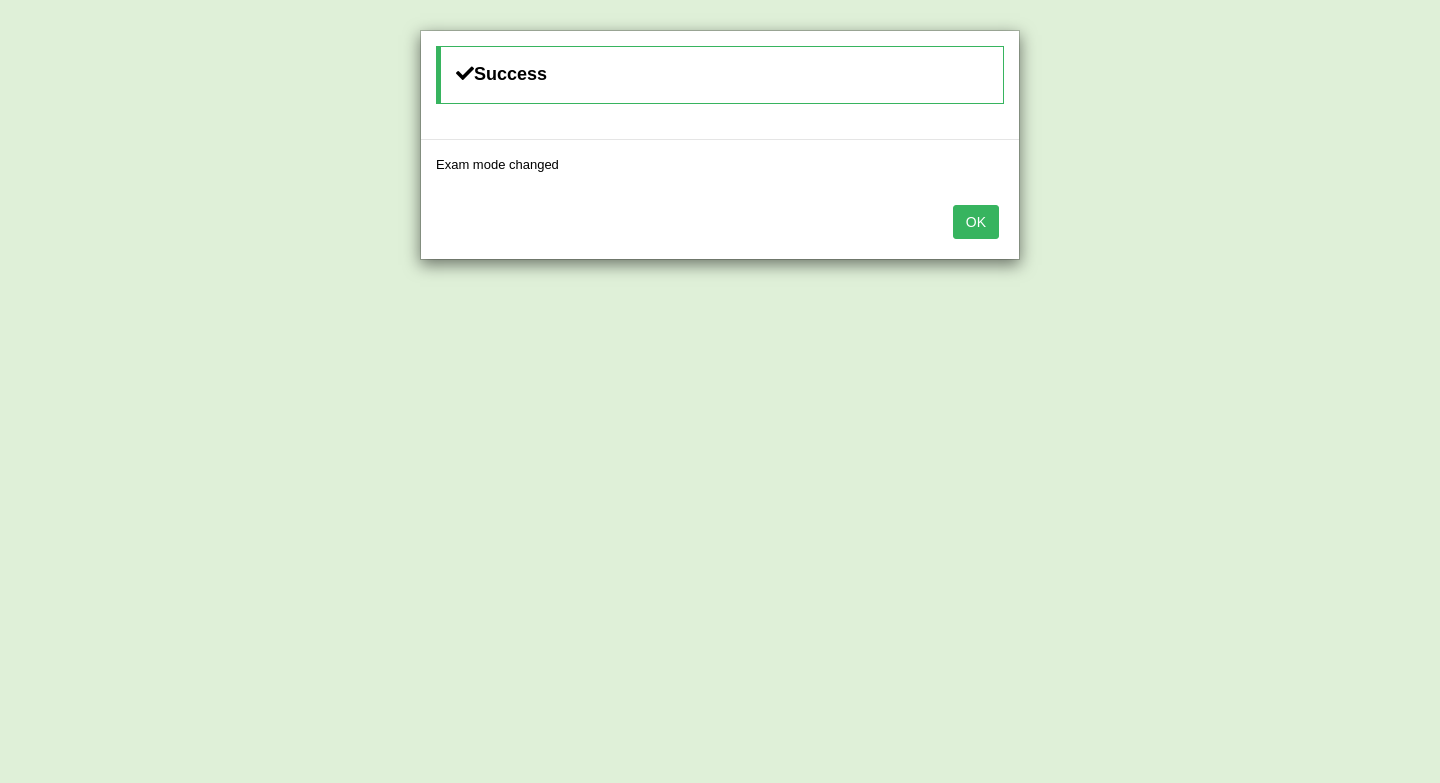 click on "OK" at bounding box center [976, 222] 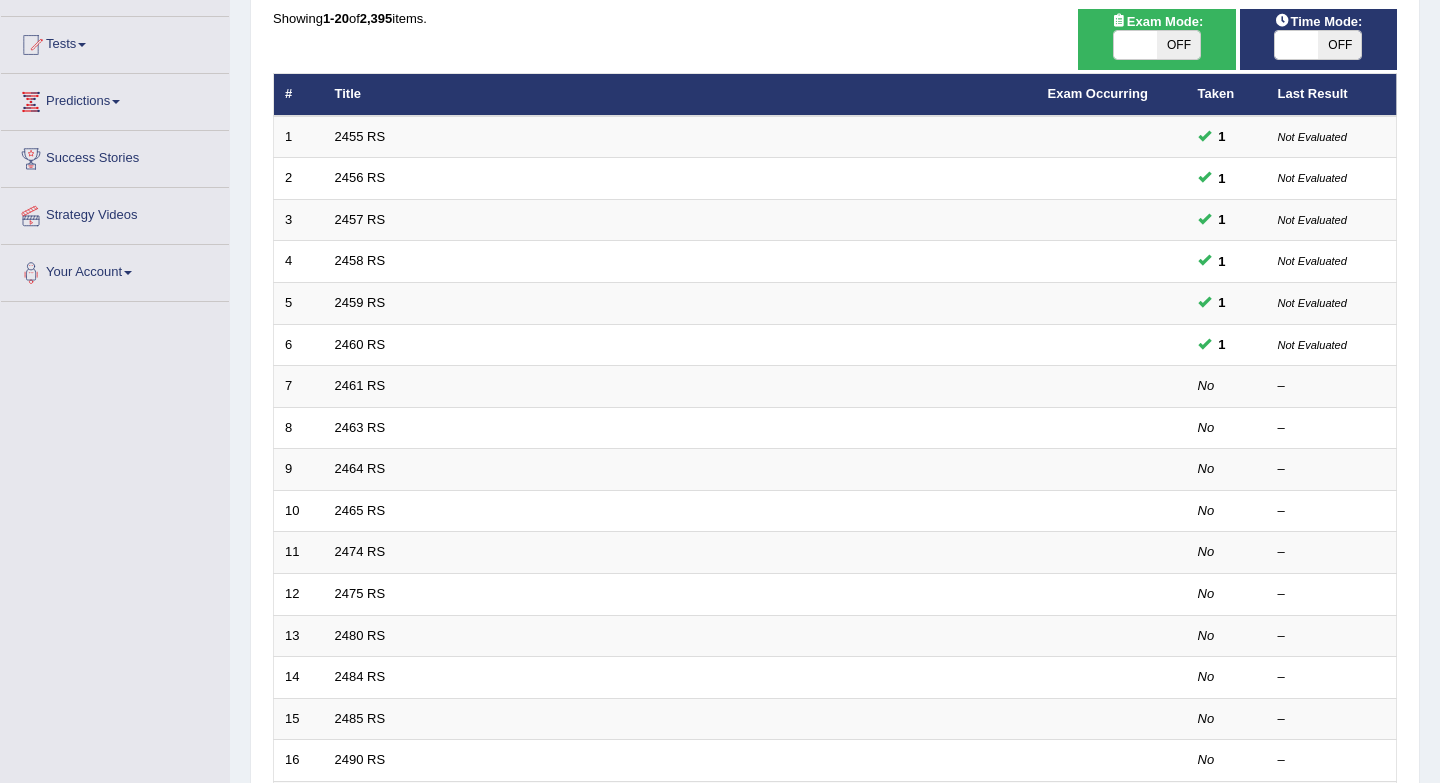 scroll, scrollTop: 196, scrollLeft: 0, axis: vertical 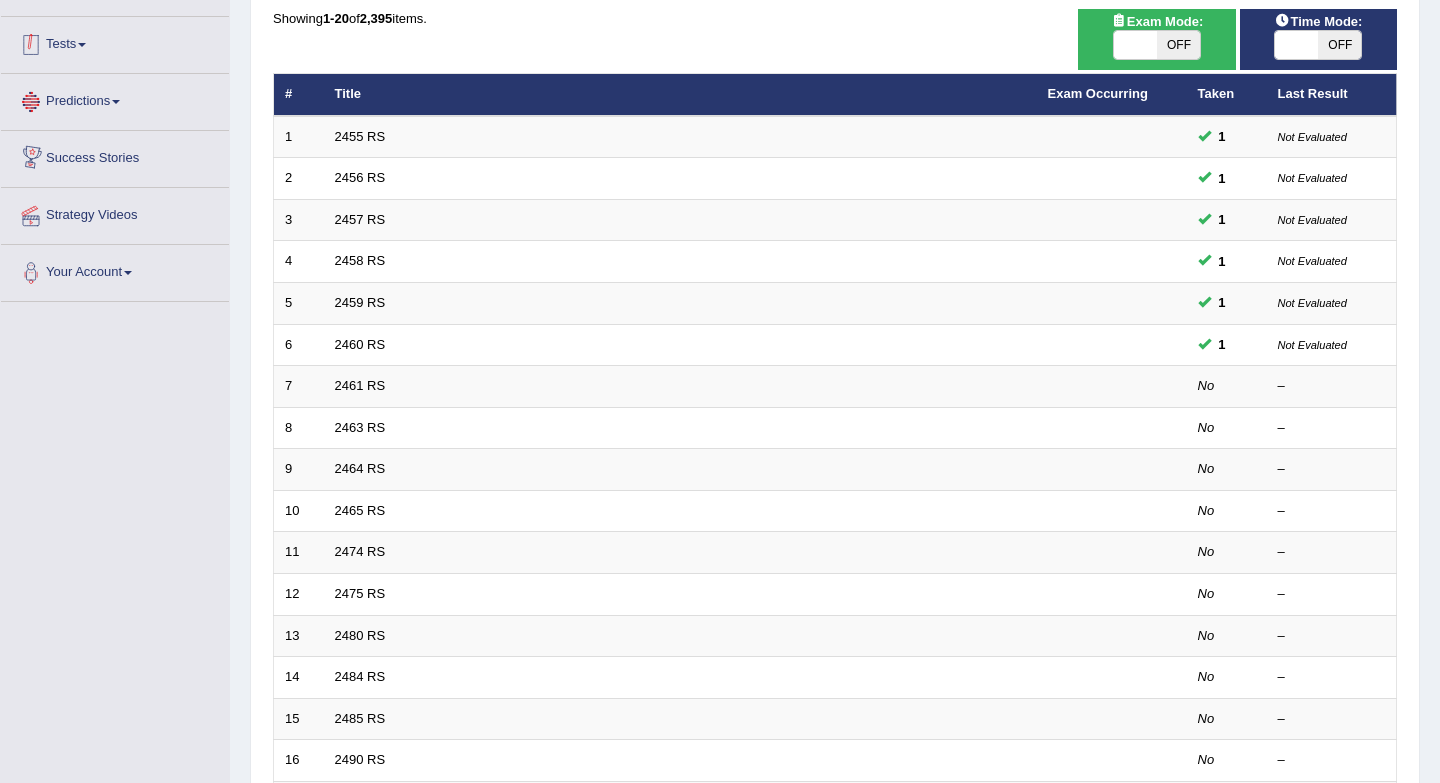 click on "Tests" at bounding box center (115, 42) 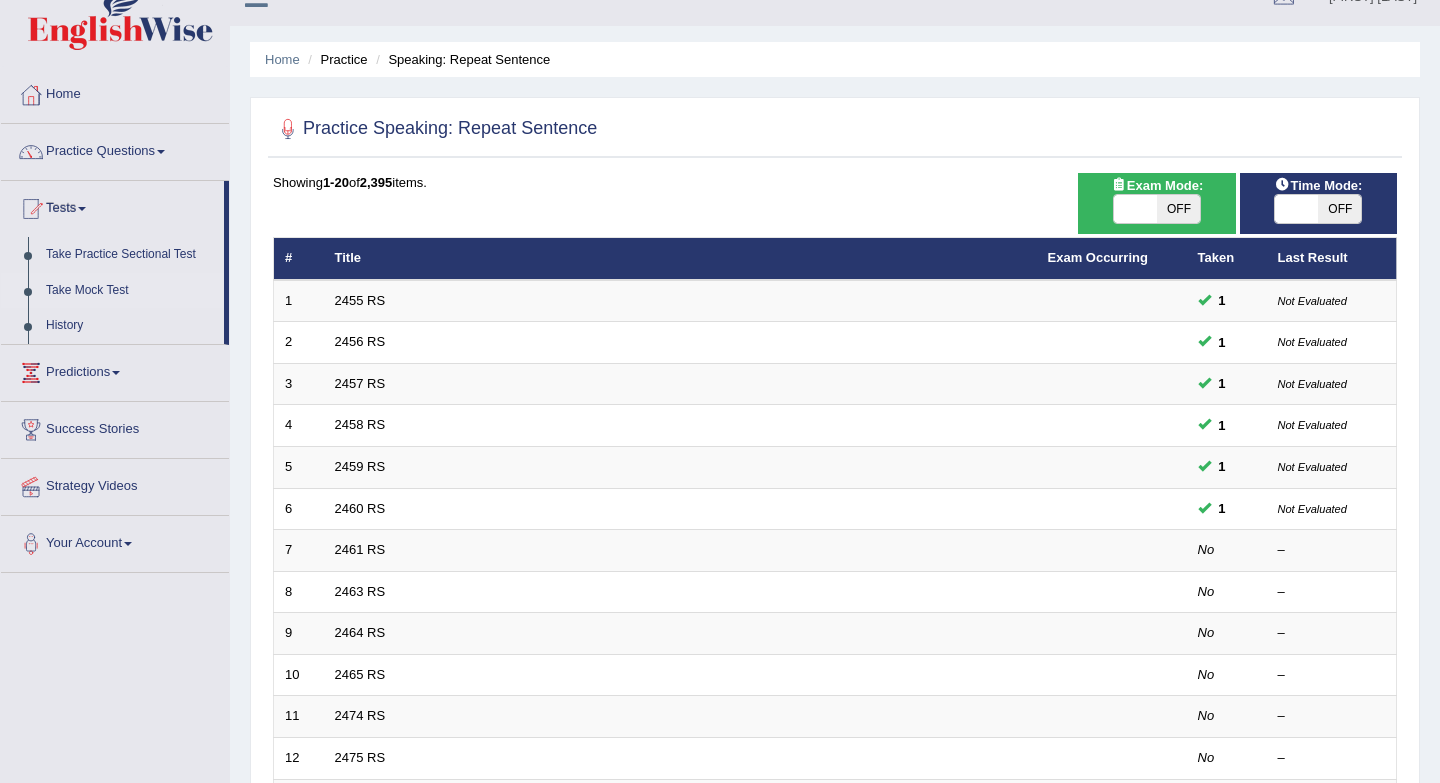 scroll, scrollTop: 18, scrollLeft: 0, axis: vertical 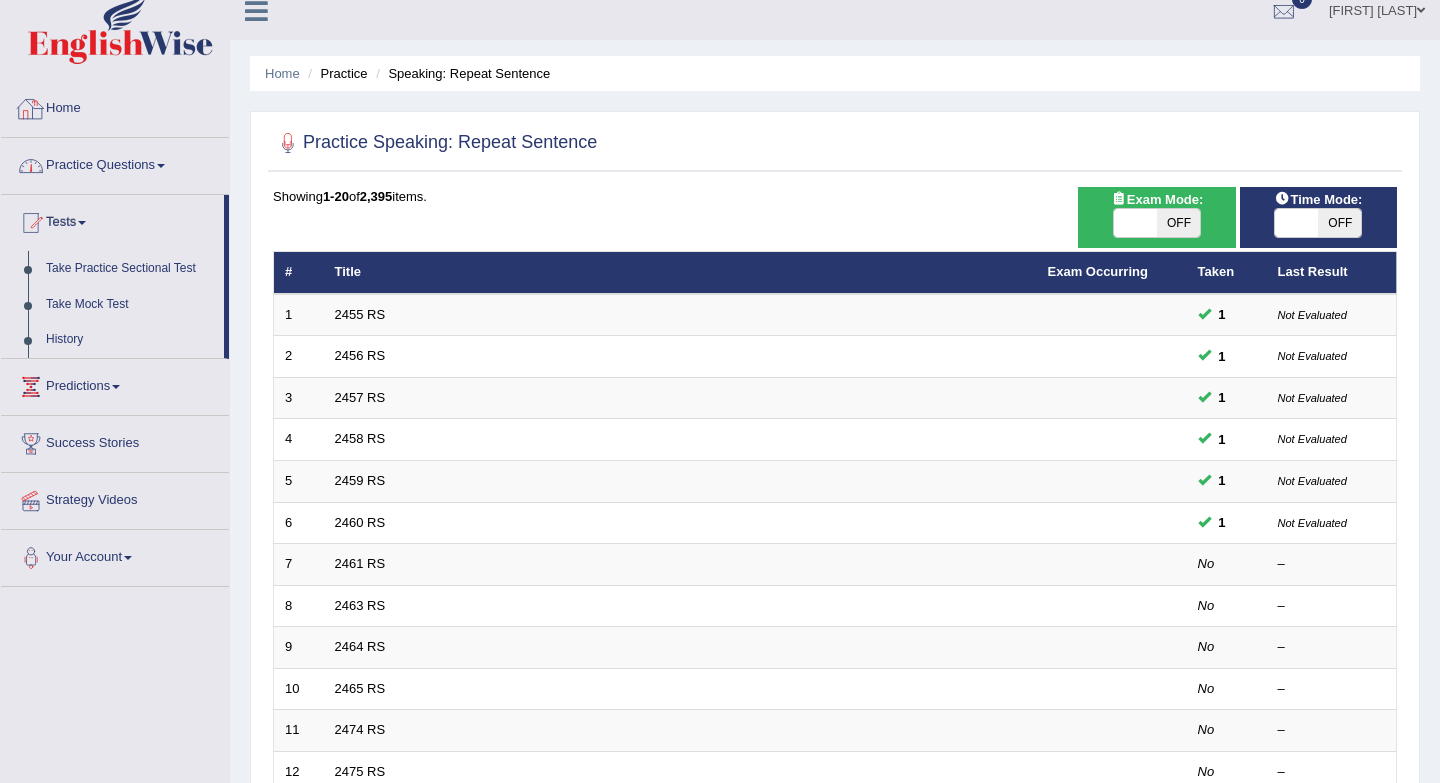 click on "Practice Questions" at bounding box center (115, 163) 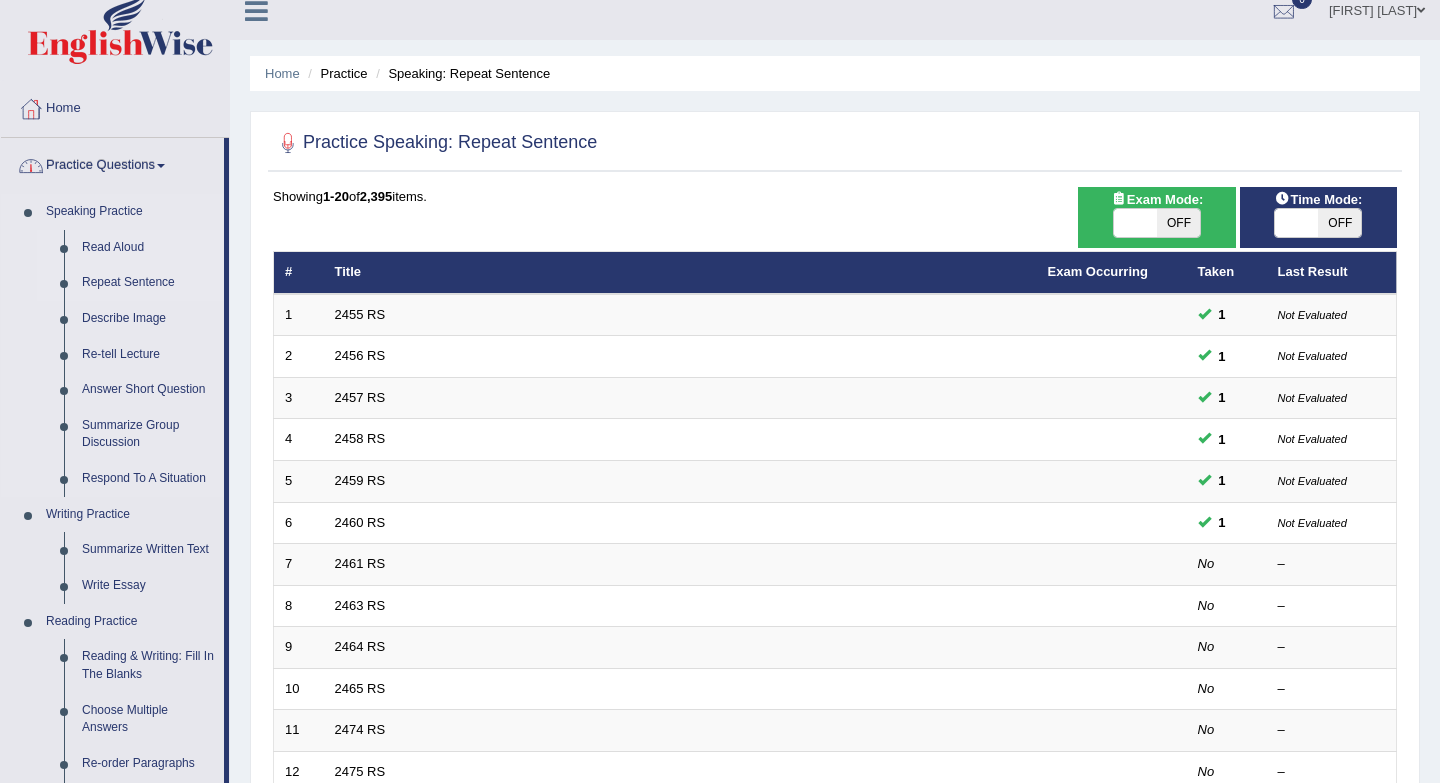 click on "Read Aloud" at bounding box center [148, 248] 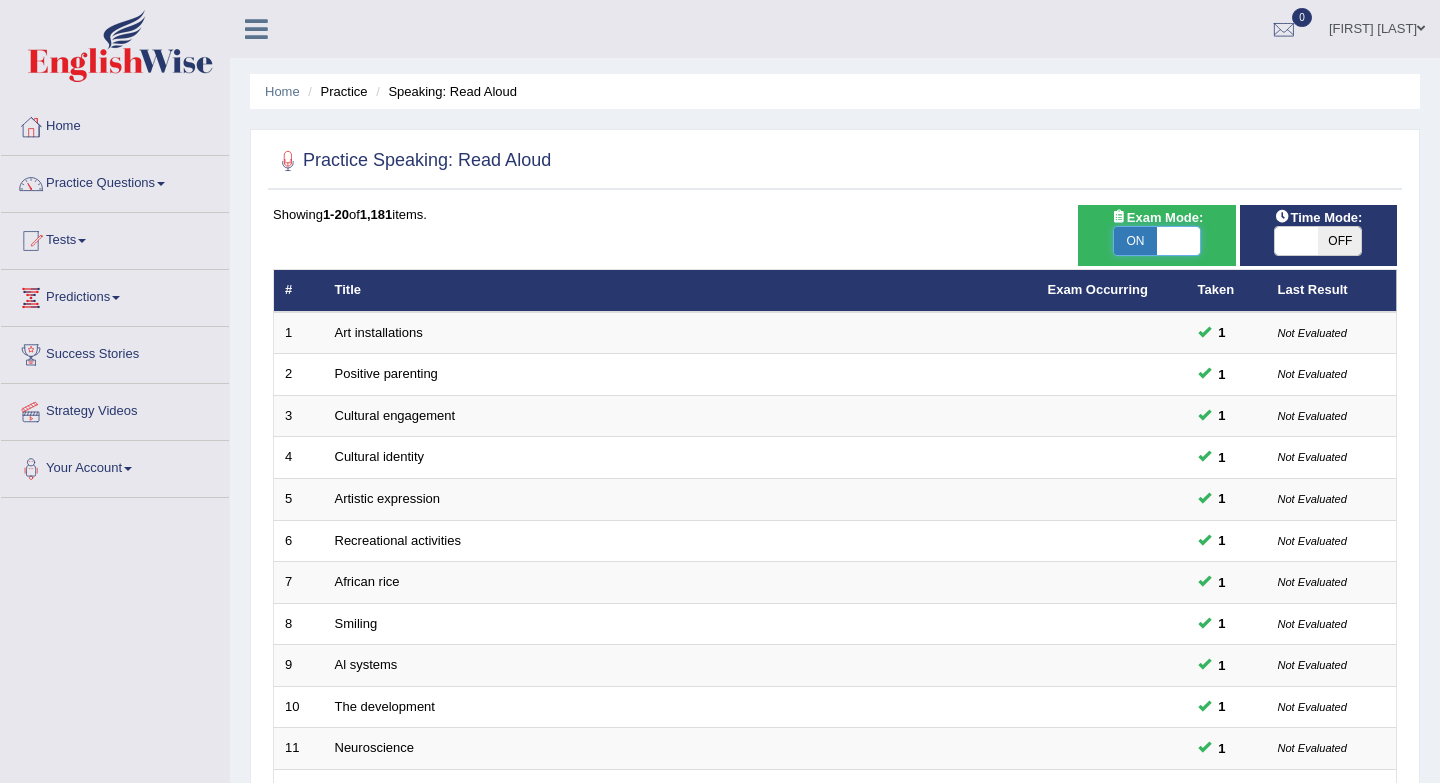 scroll, scrollTop: 0, scrollLeft: 0, axis: both 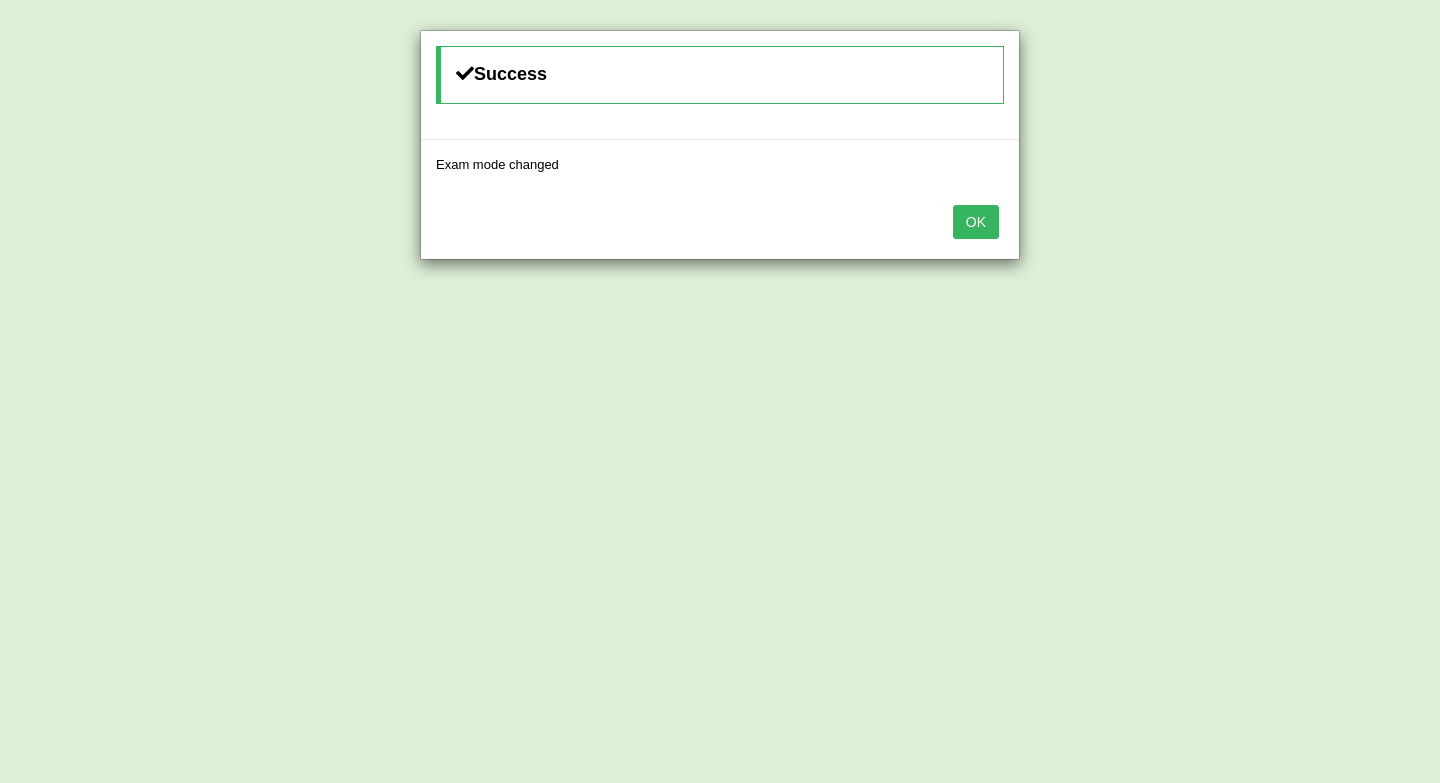 click on "OK" at bounding box center (976, 222) 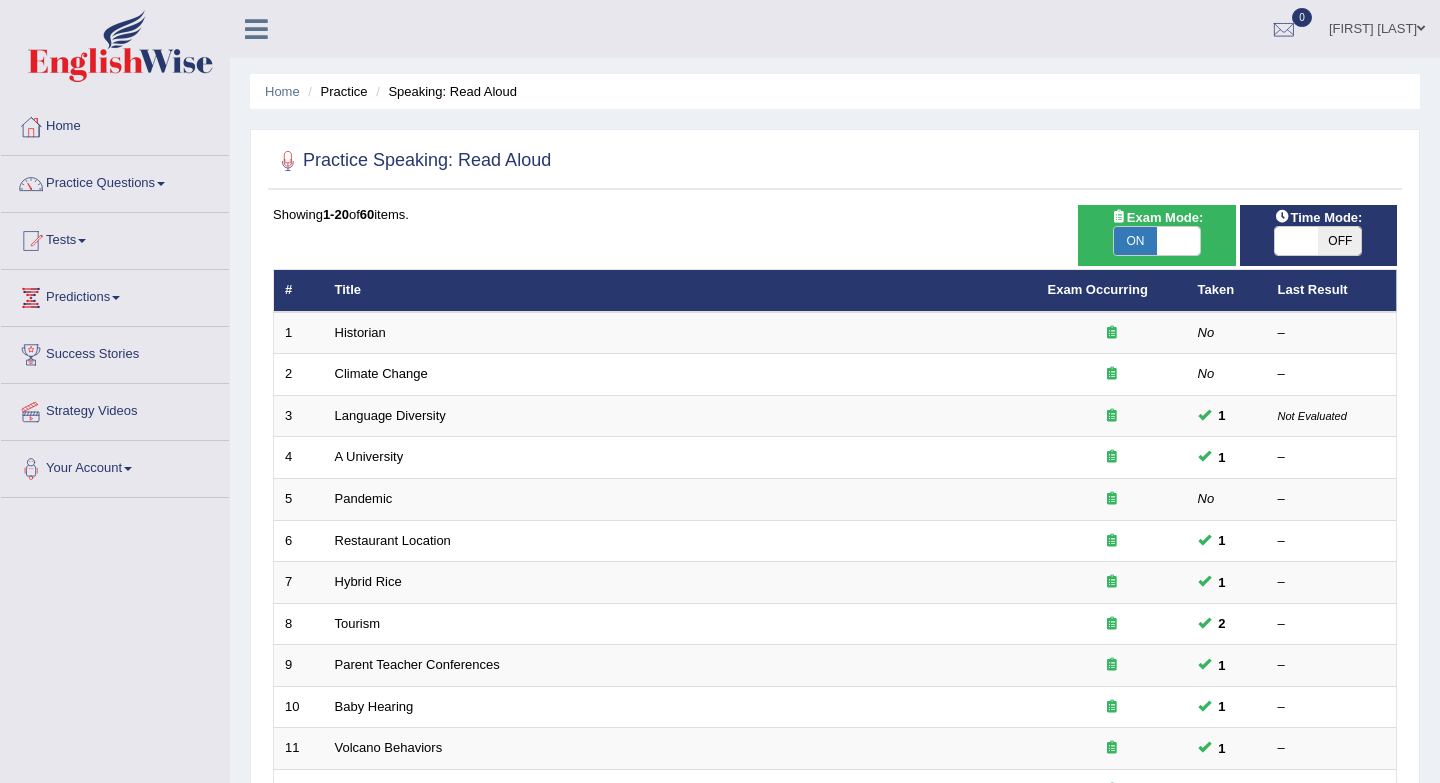 scroll, scrollTop: 0, scrollLeft: 0, axis: both 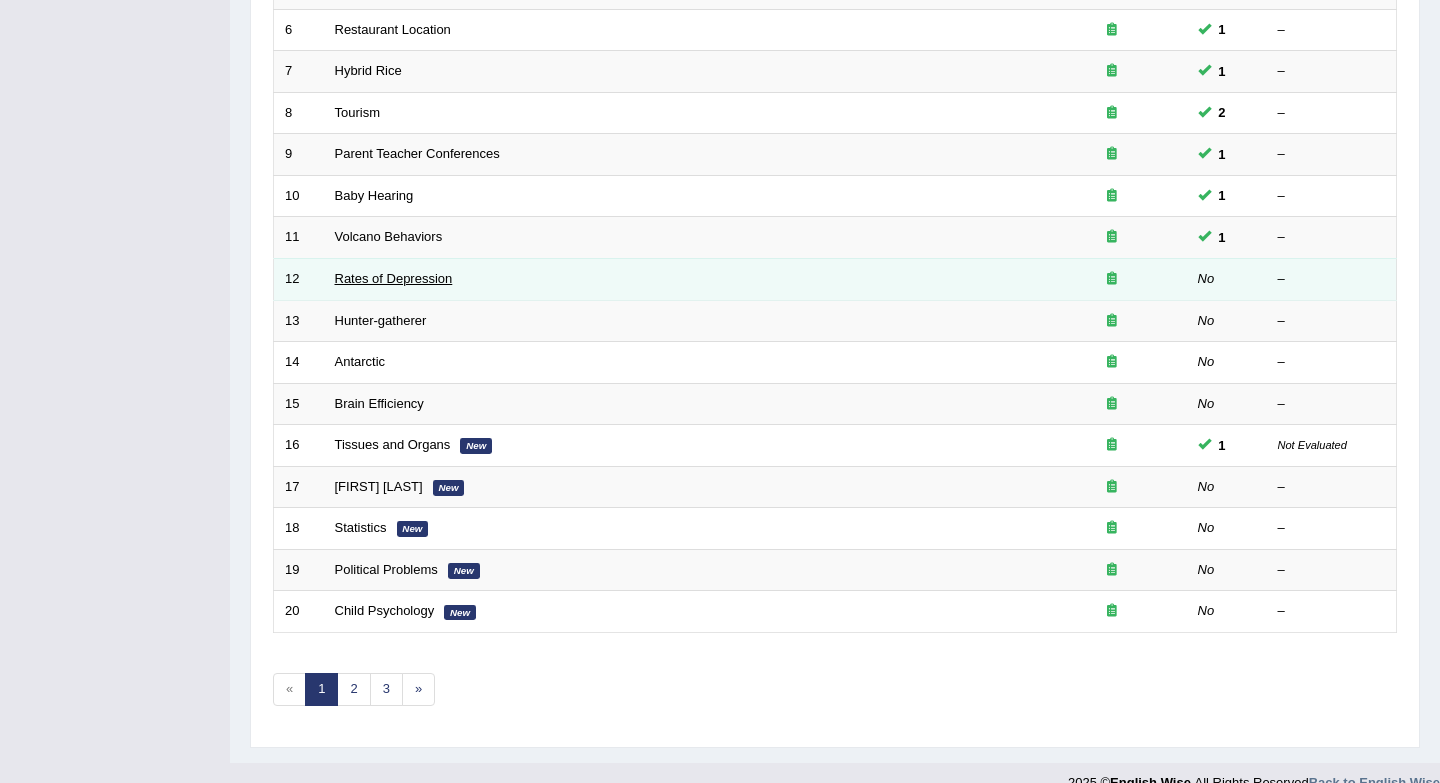 click on "Rates of Depression" at bounding box center [394, 278] 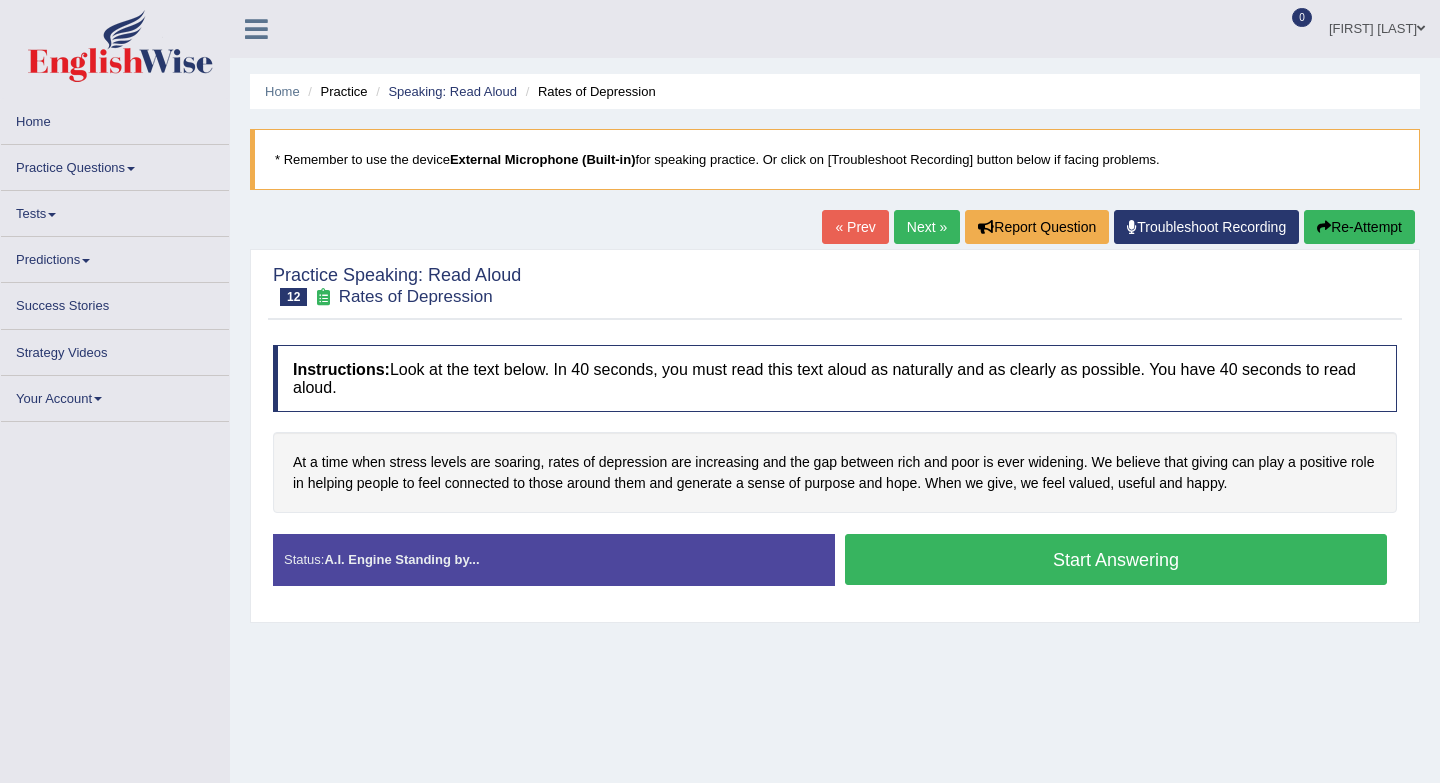 scroll, scrollTop: 0, scrollLeft: 0, axis: both 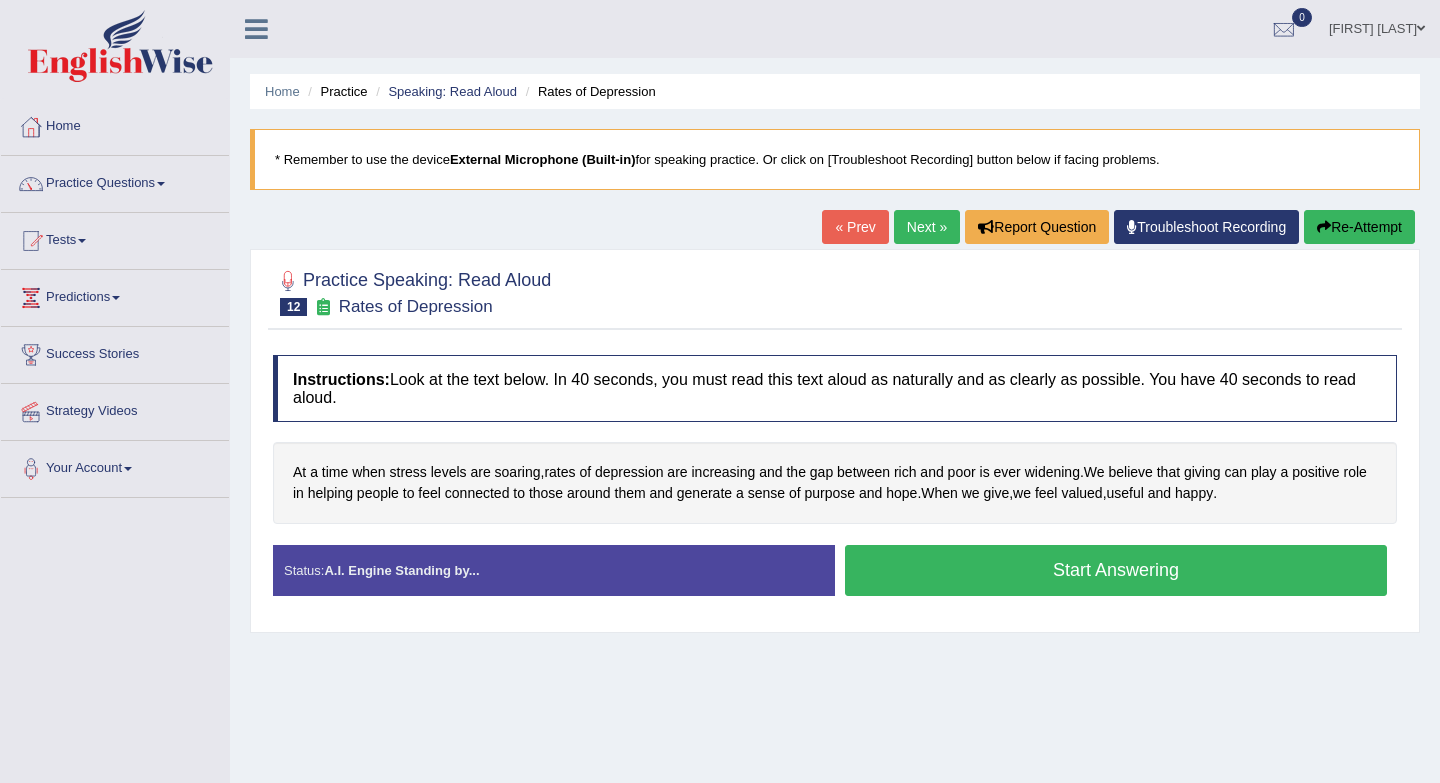 click on "Start Answering" at bounding box center [1116, 570] 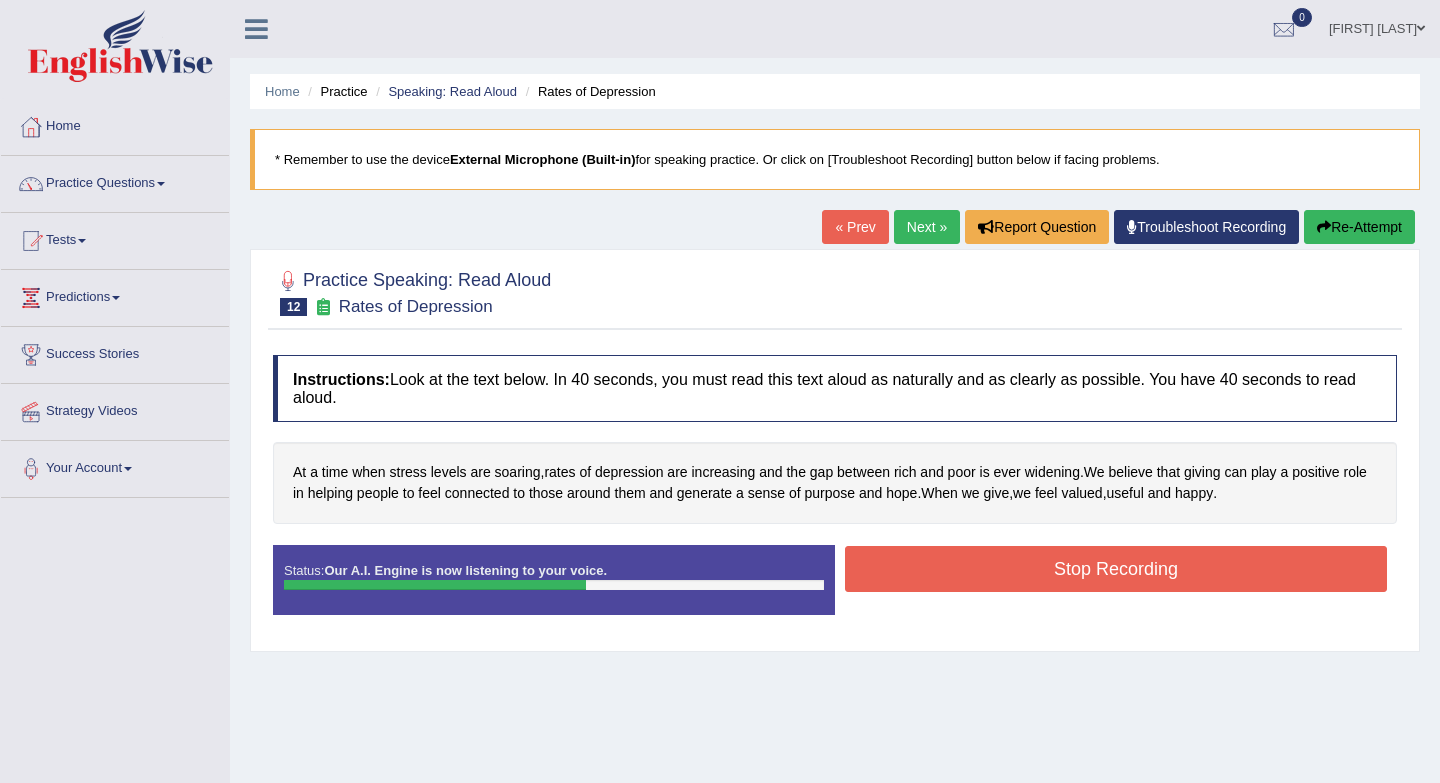 click on "Stop Recording" at bounding box center (1116, 569) 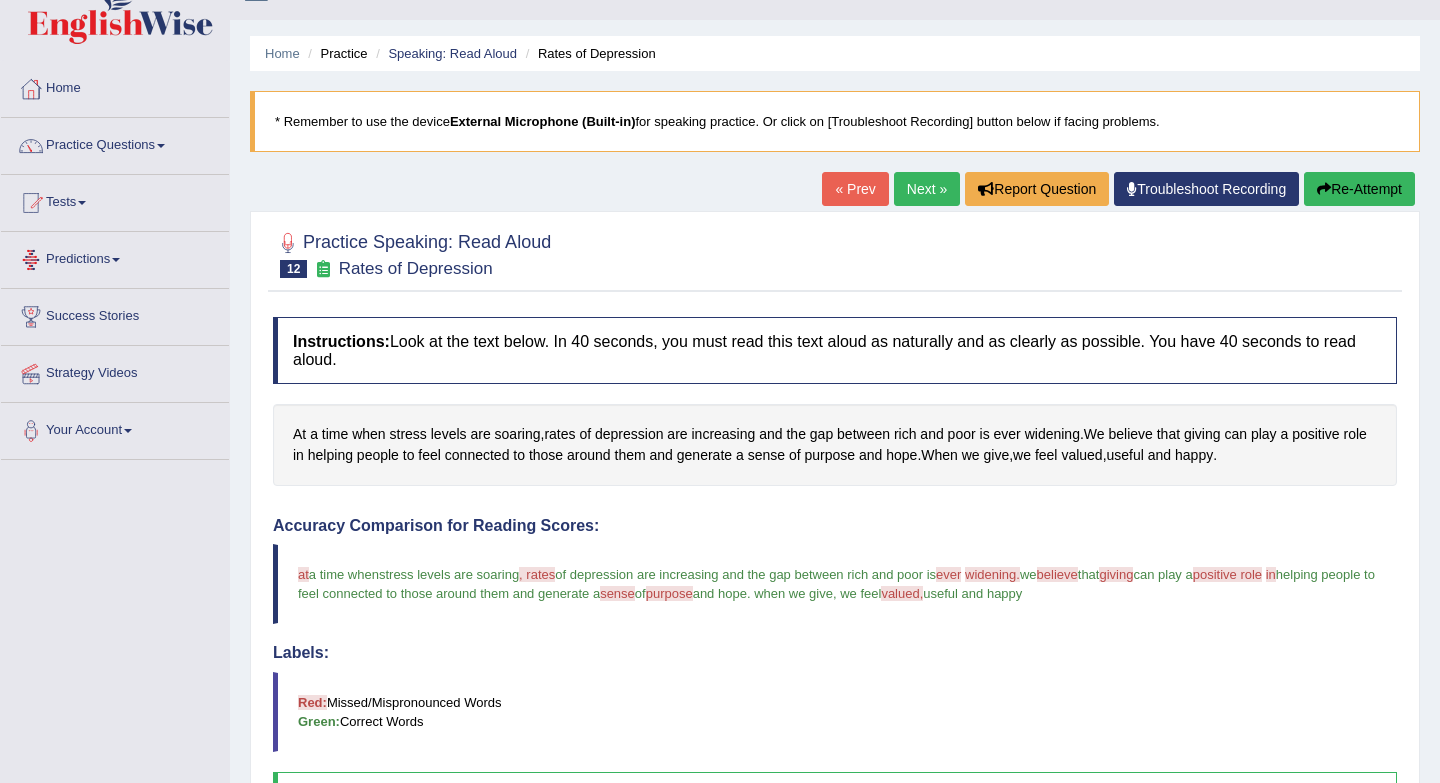scroll, scrollTop: 14, scrollLeft: 0, axis: vertical 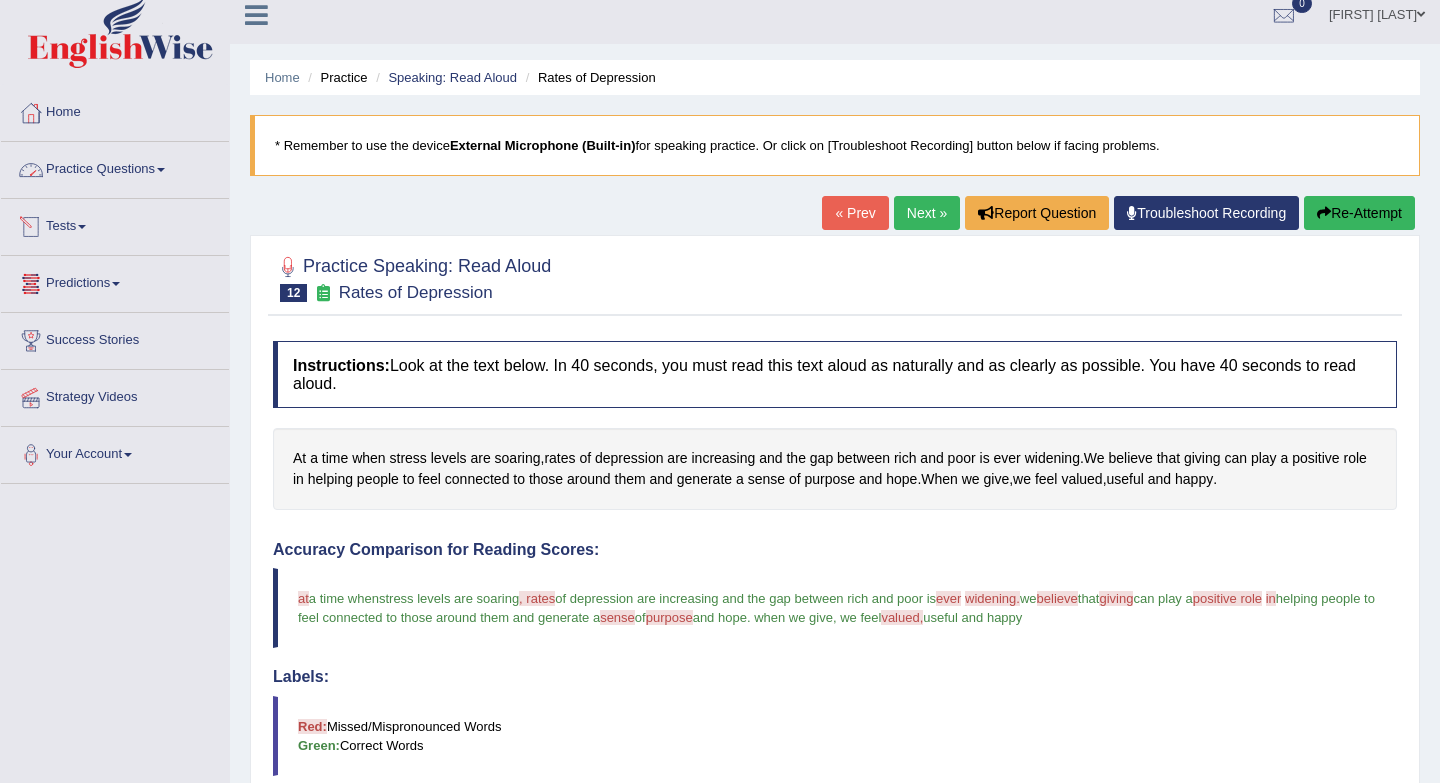click on "Practice Questions" at bounding box center [115, 167] 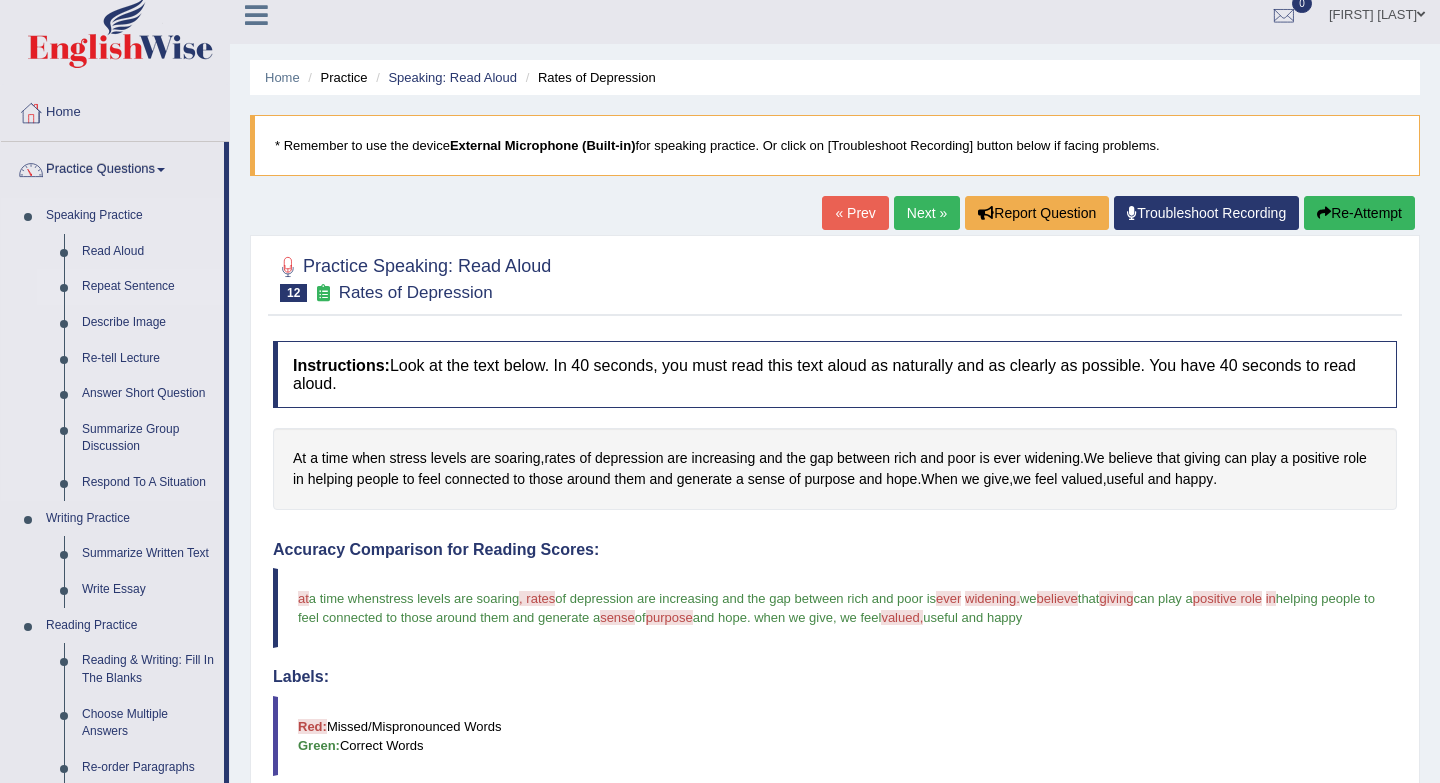 click on "Repeat Sentence" at bounding box center [148, 287] 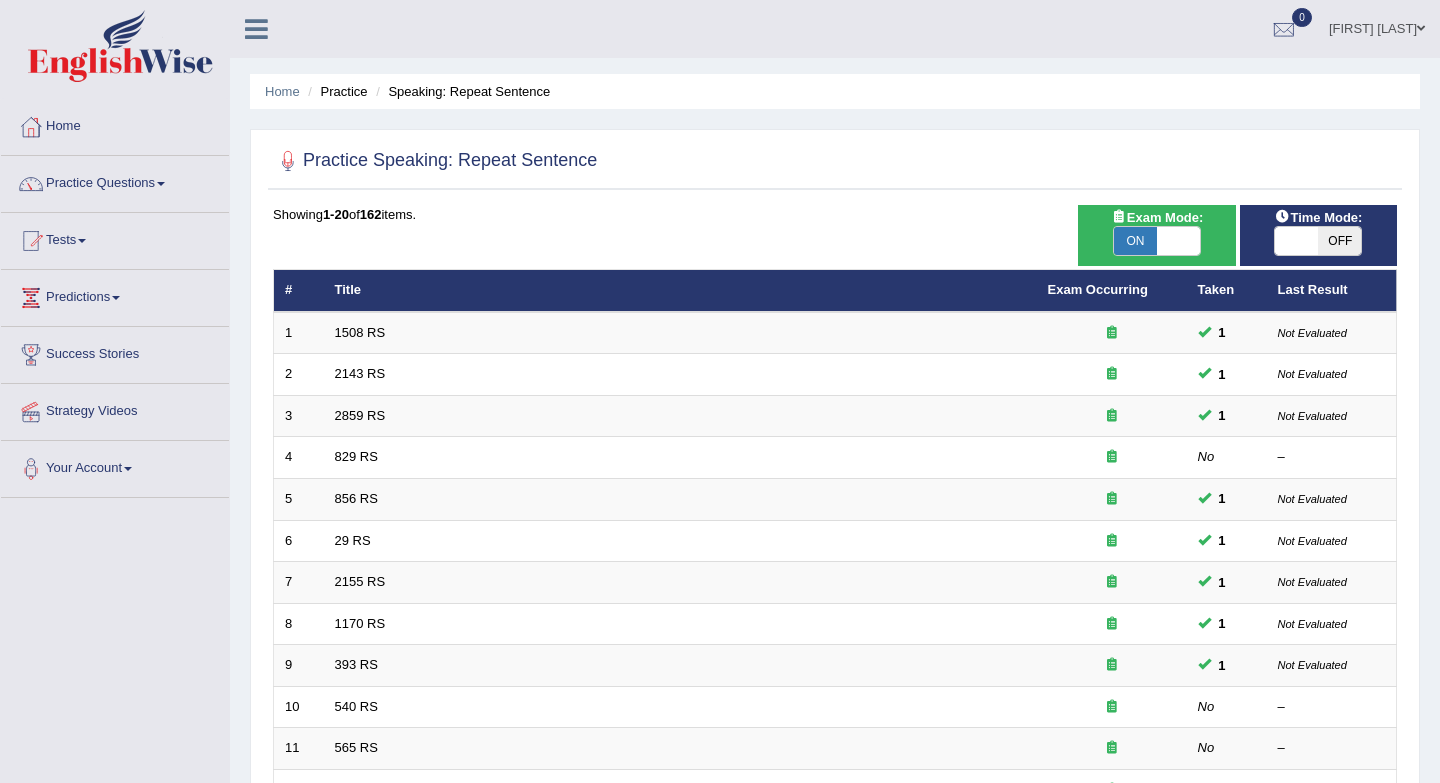 scroll, scrollTop: 0, scrollLeft: 0, axis: both 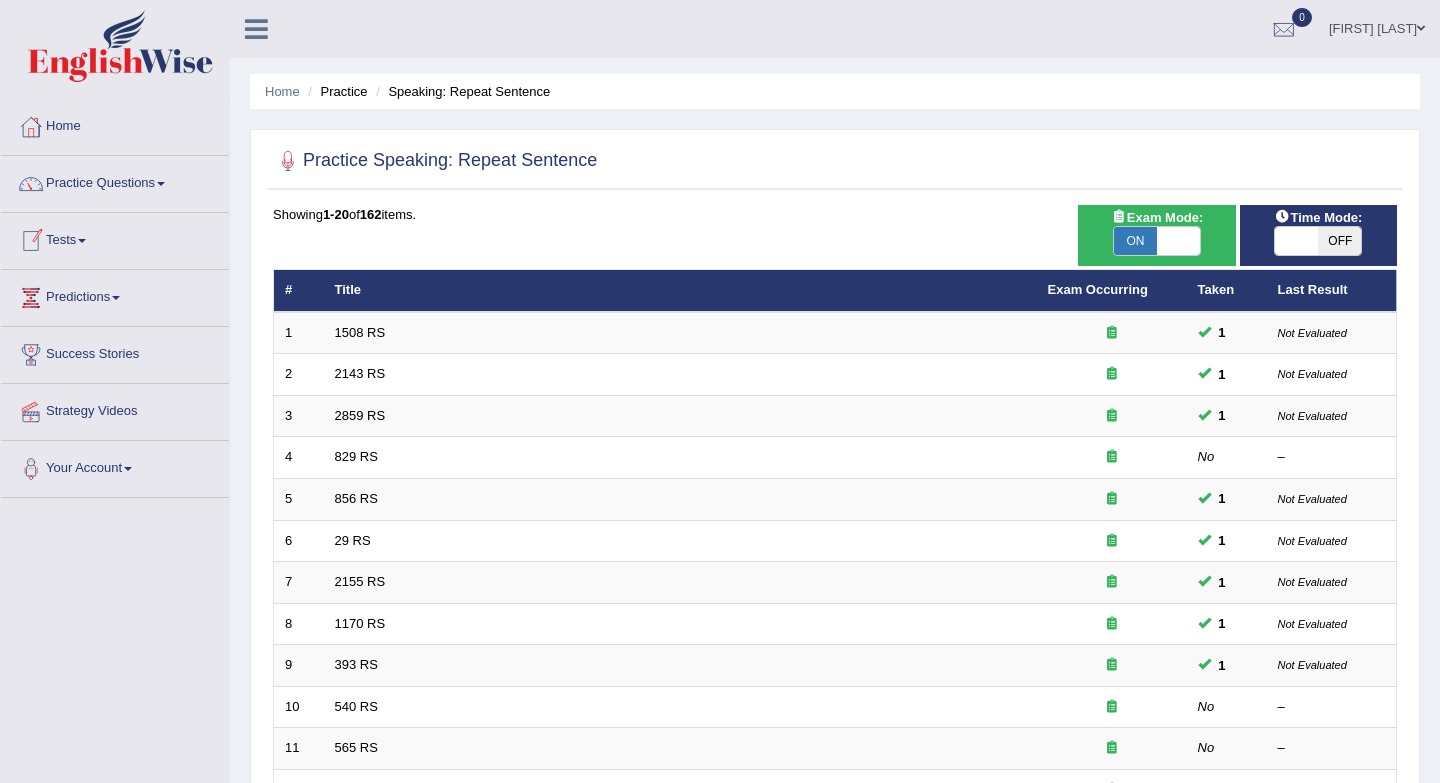 click on "ON" at bounding box center (1135, 241) 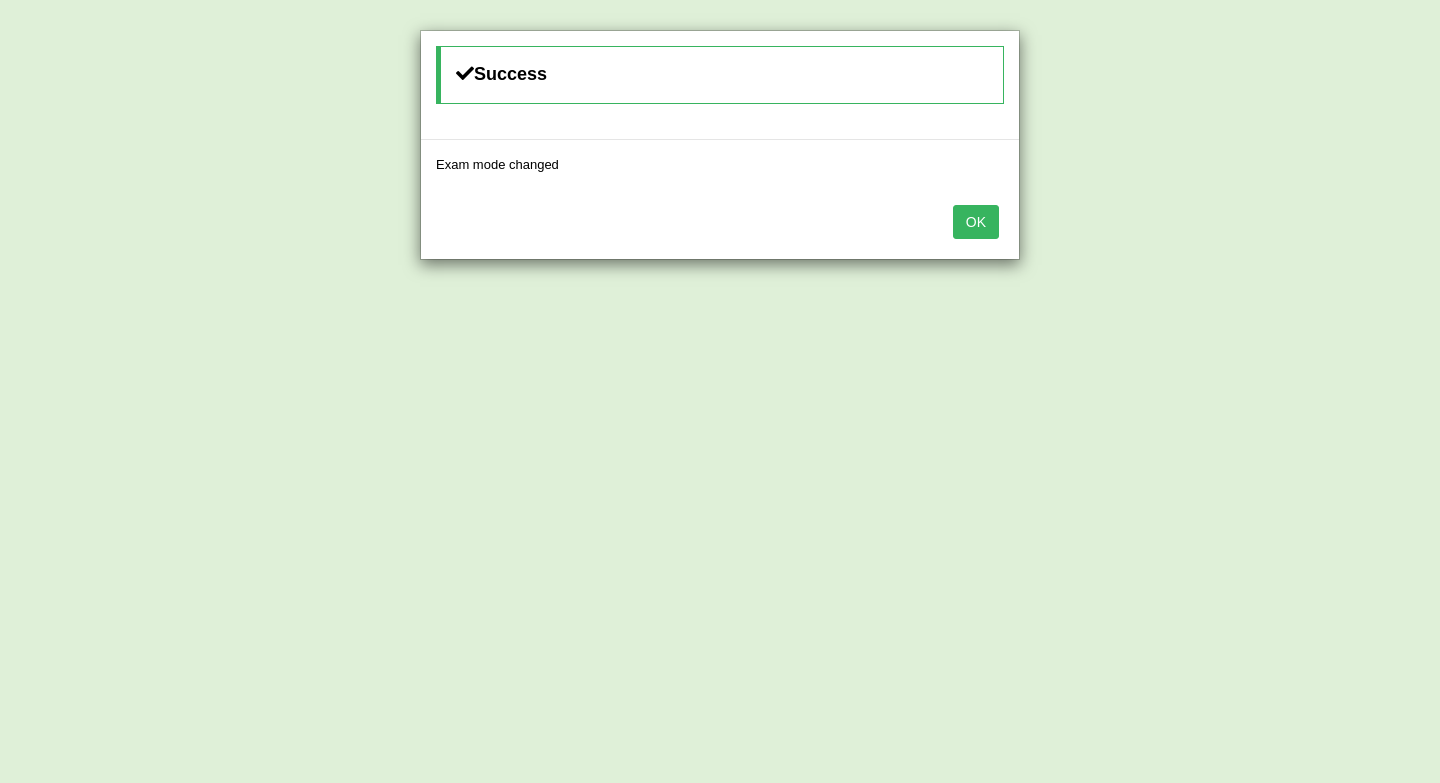click on "OK" at bounding box center [976, 222] 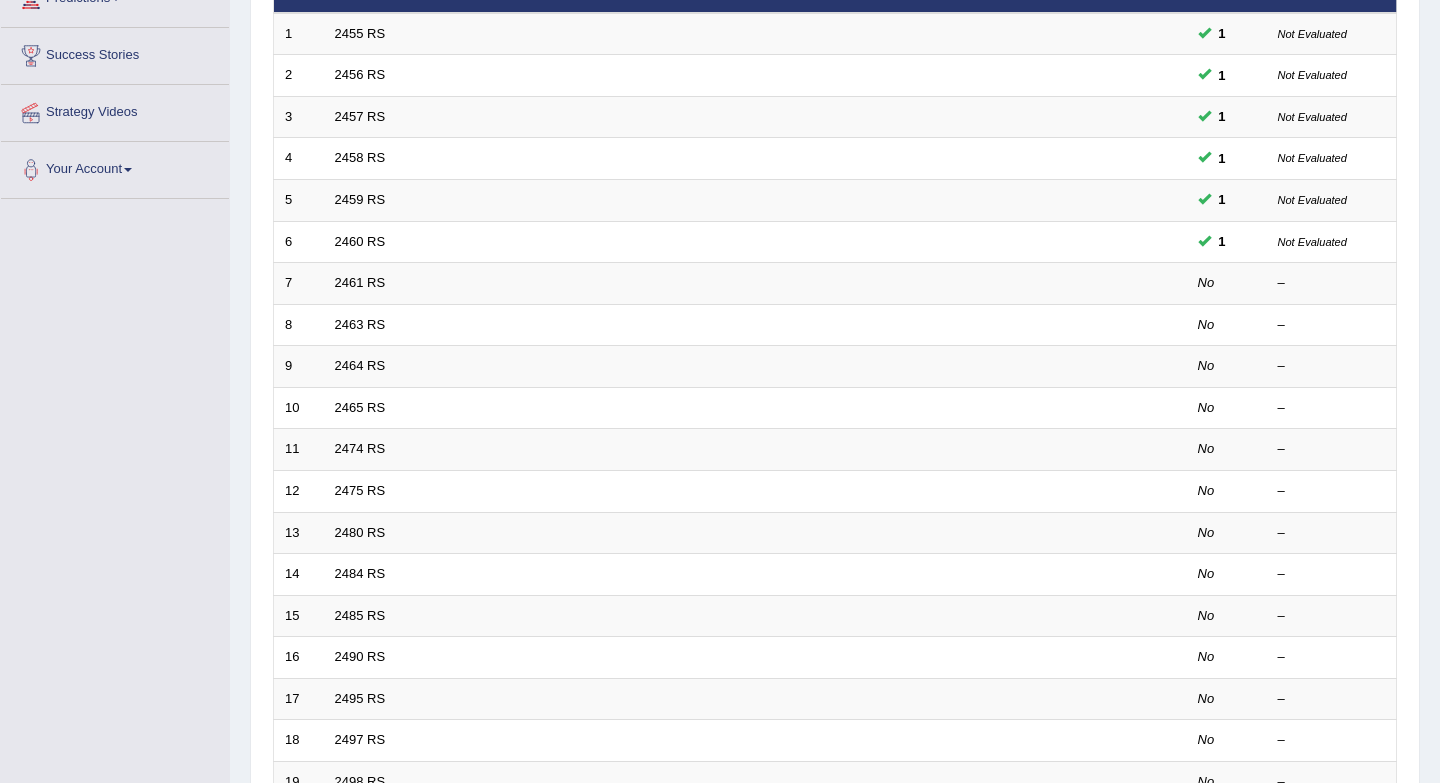 scroll, scrollTop: 299, scrollLeft: 0, axis: vertical 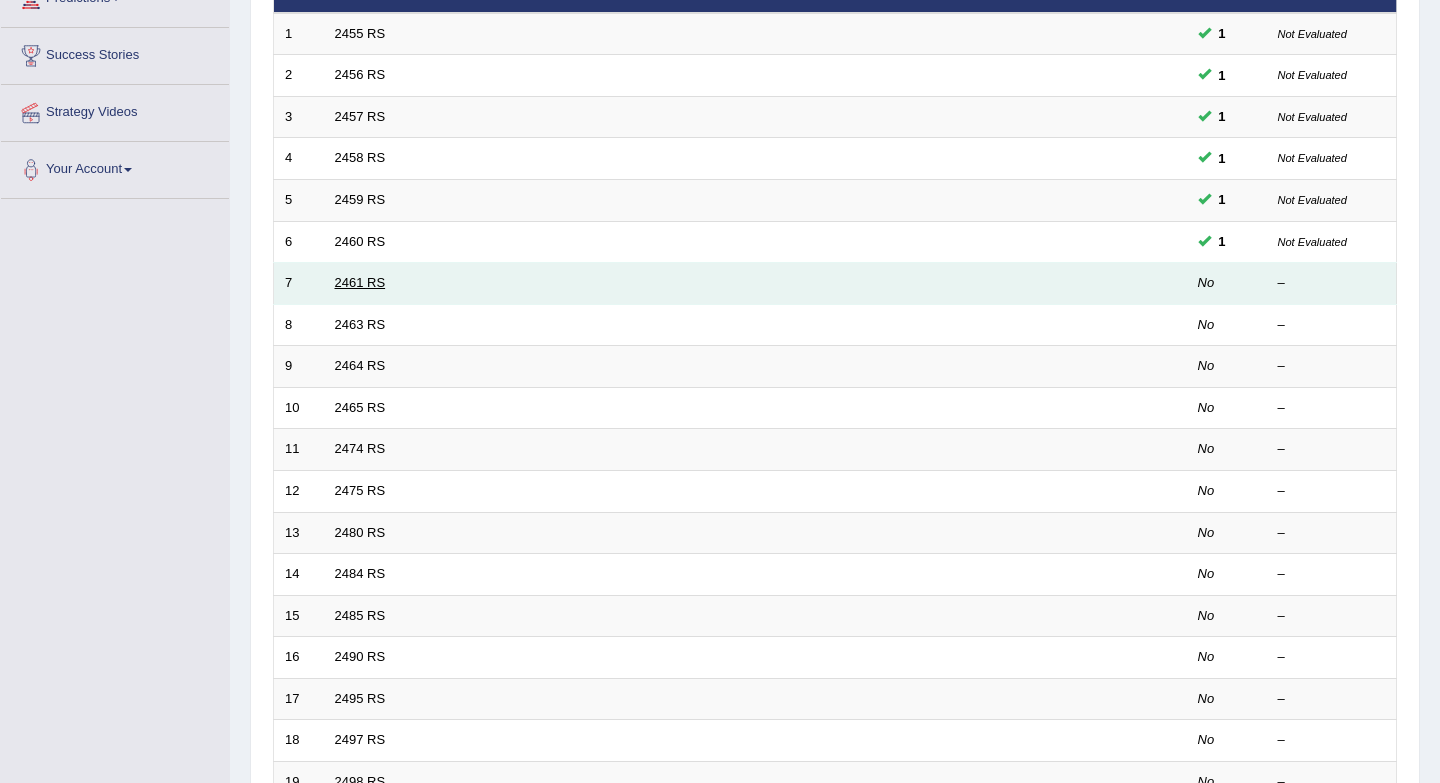 click on "2461 RS" at bounding box center [360, 282] 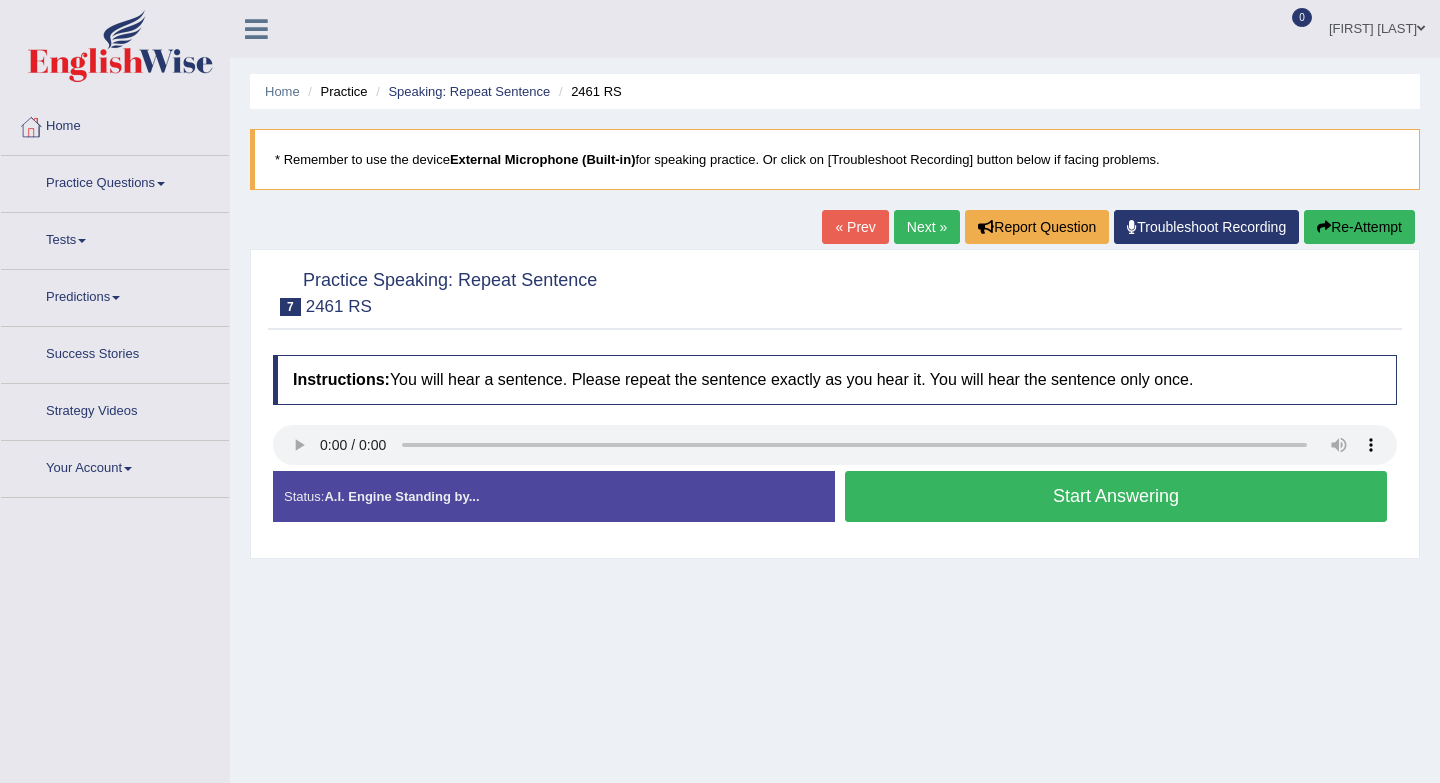 scroll, scrollTop: 0, scrollLeft: 0, axis: both 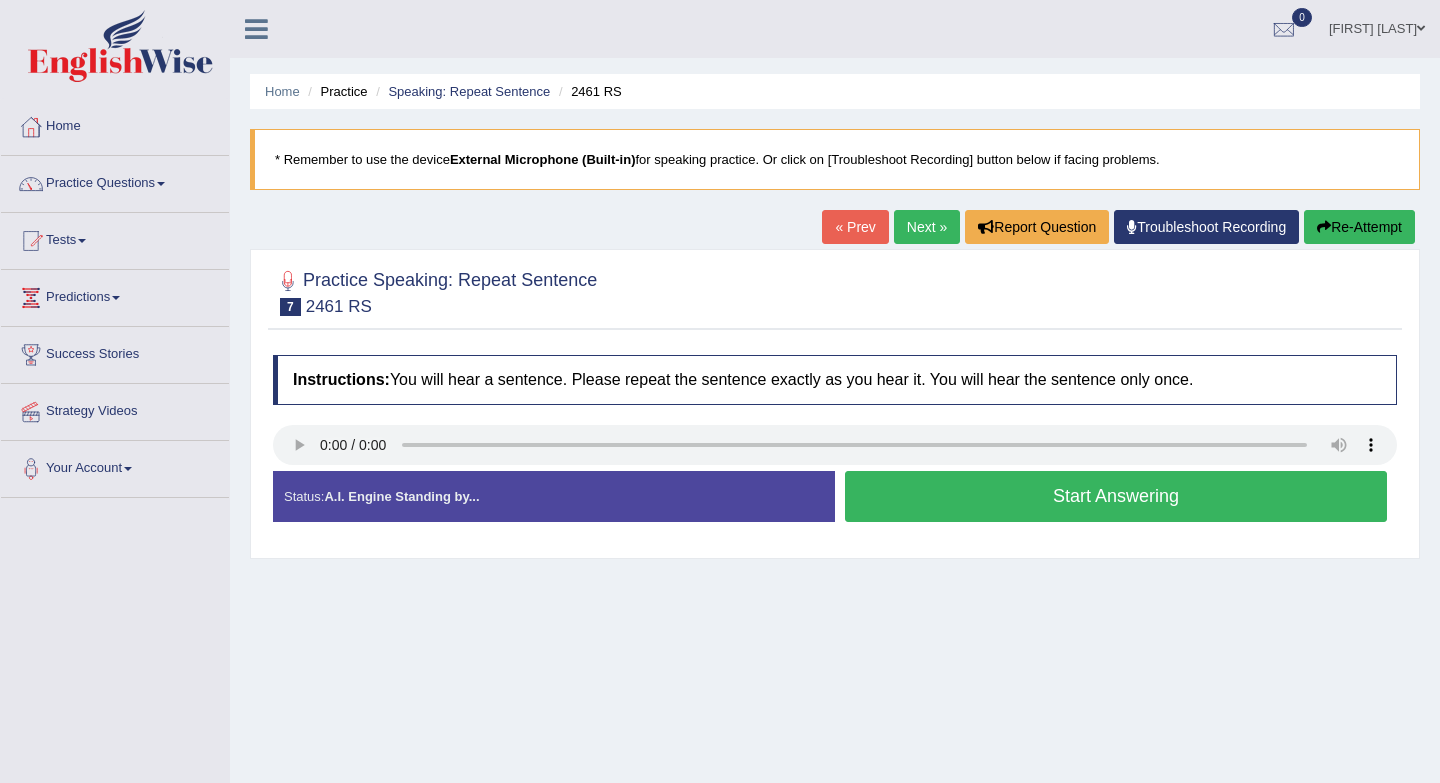 click on "Start Answering" at bounding box center [1116, 496] 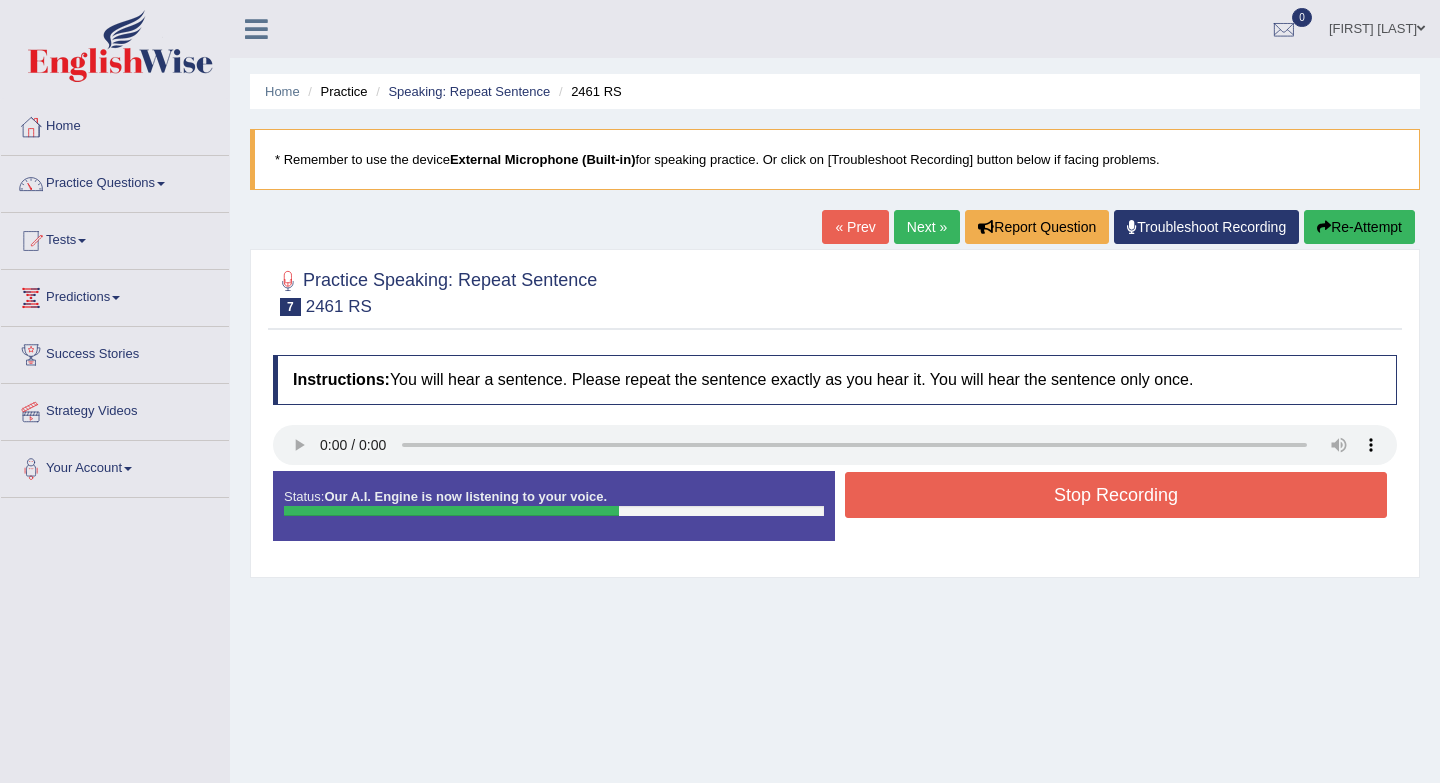 click on "Stop Recording" at bounding box center (1116, 495) 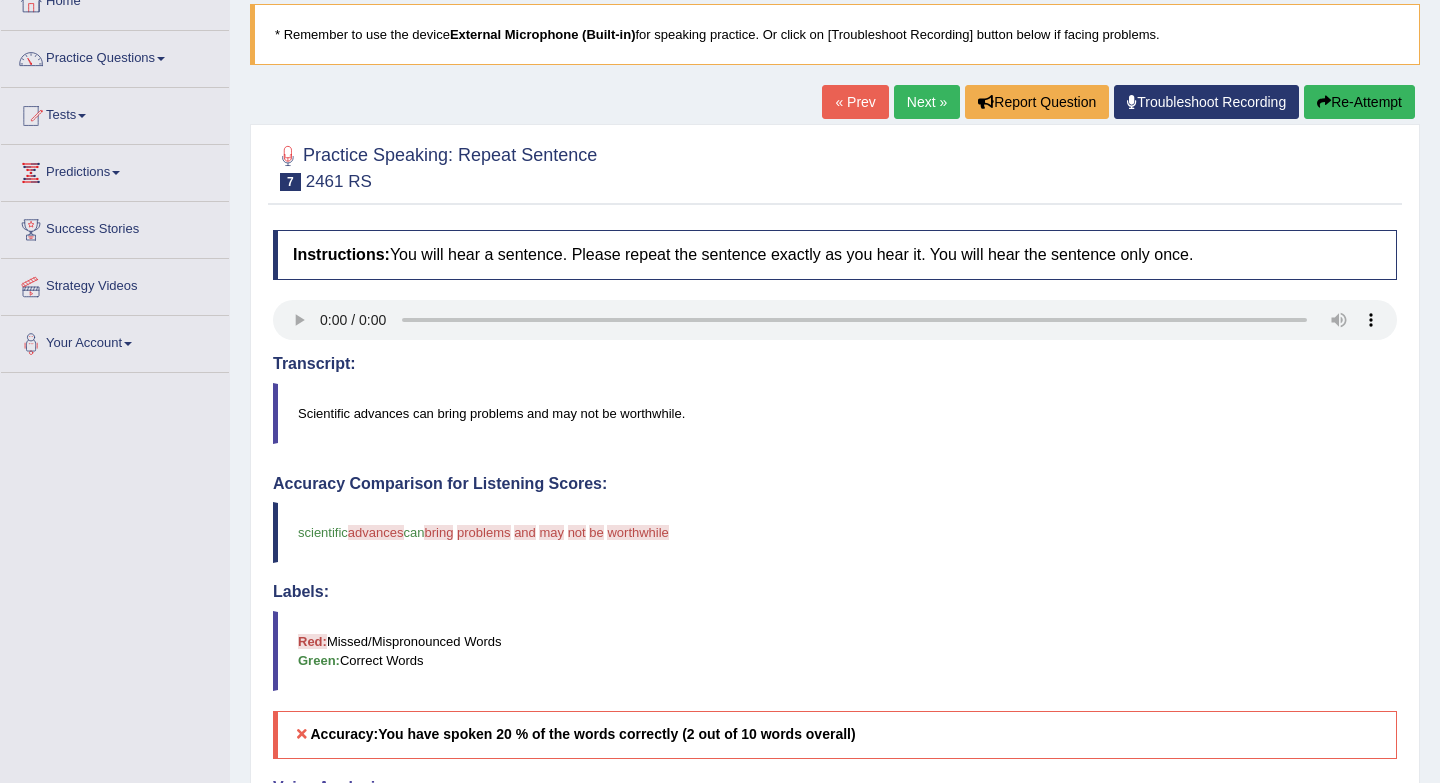 scroll, scrollTop: 0, scrollLeft: 0, axis: both 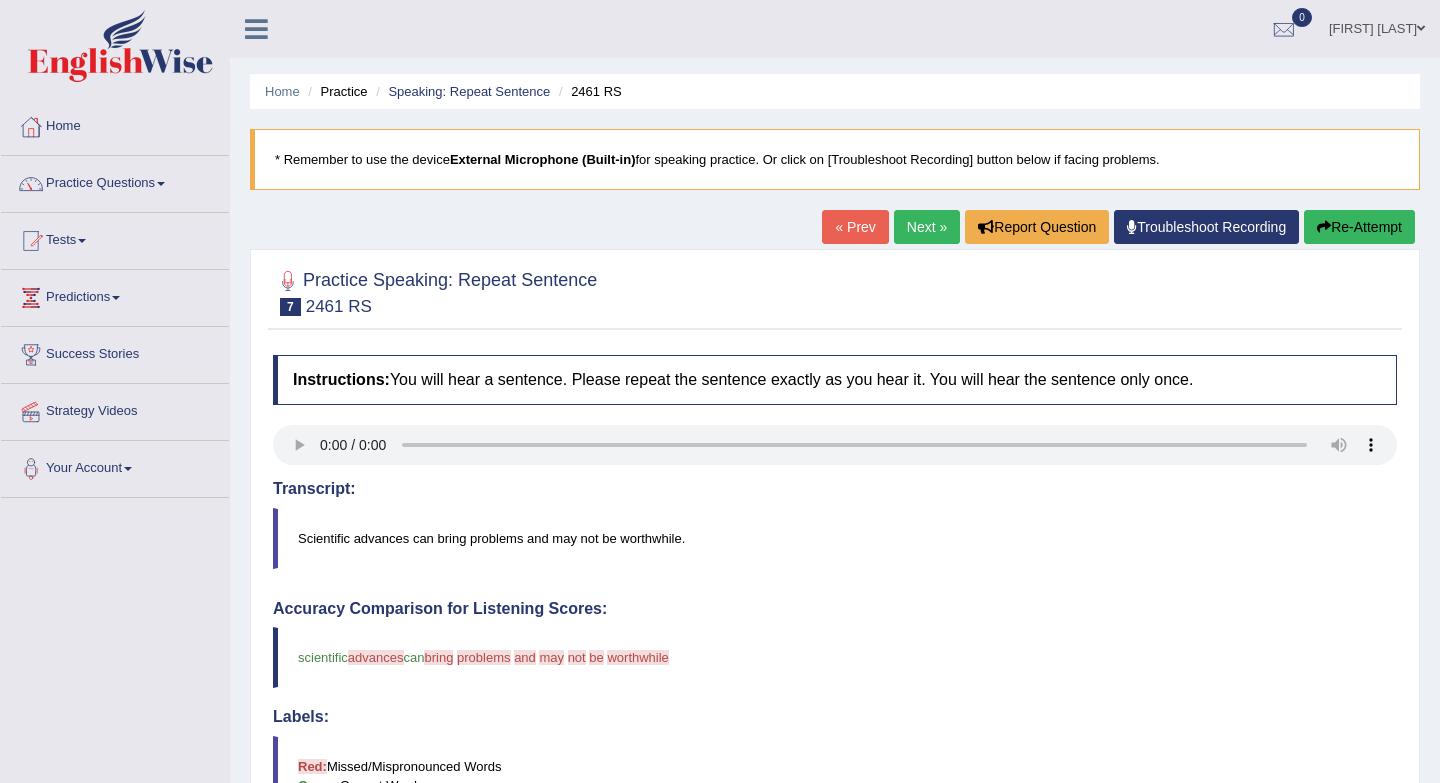 click on "« Prev" at bounding box center [855, 227] 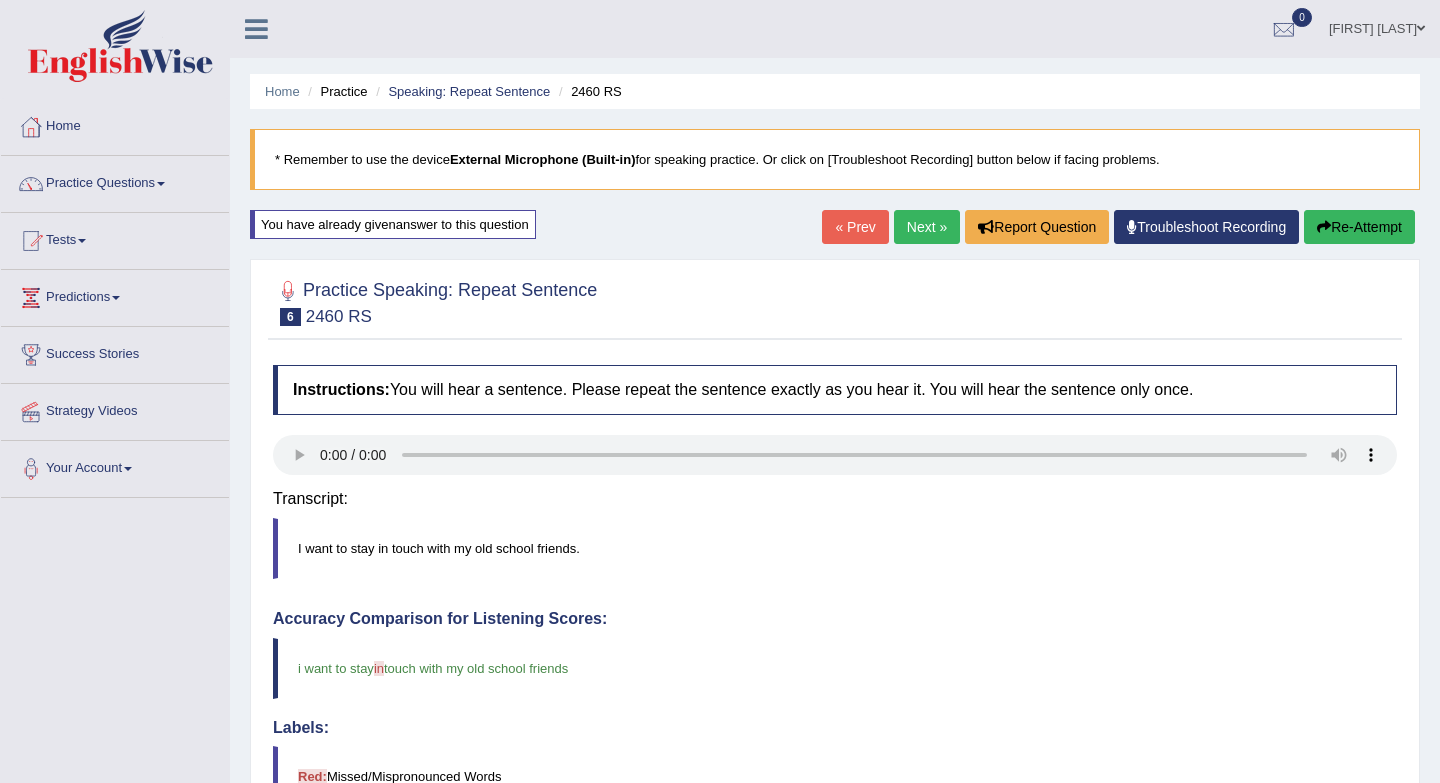 scroll, scrollTop: 0, scrollLeft: 0, axis: both 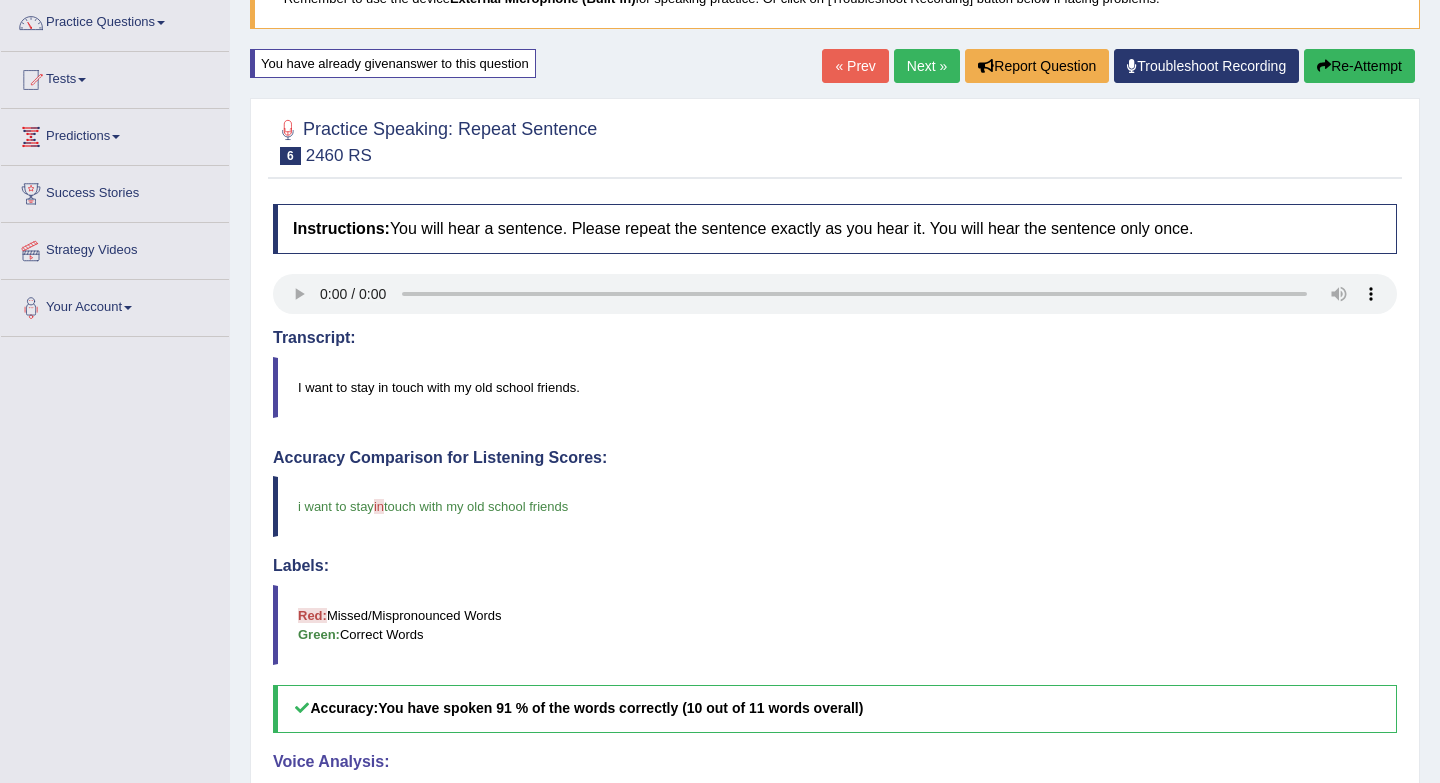 click on "« Prev" at bounding box center [855, 66] 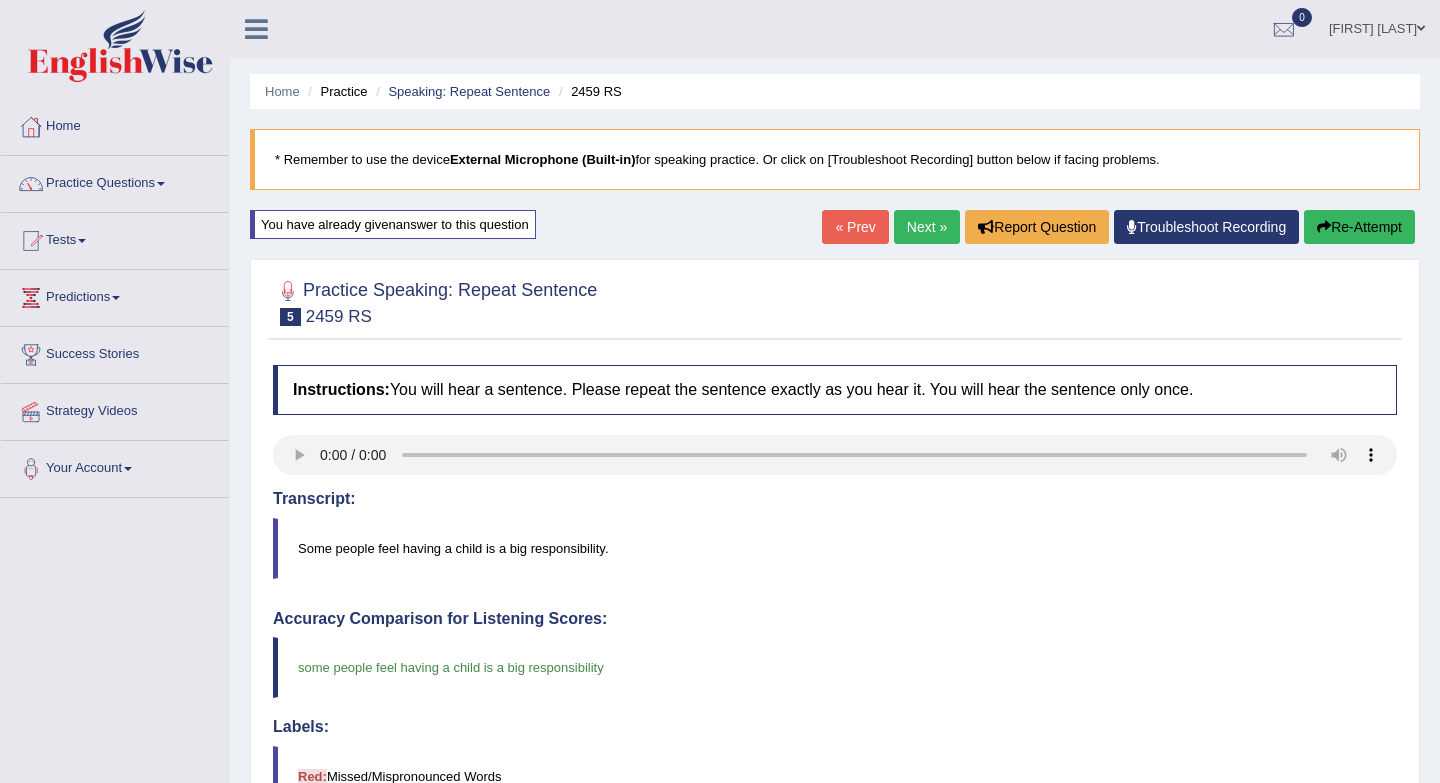 scroll, scrollTop: 0, scrollLeft: 0, axis: both 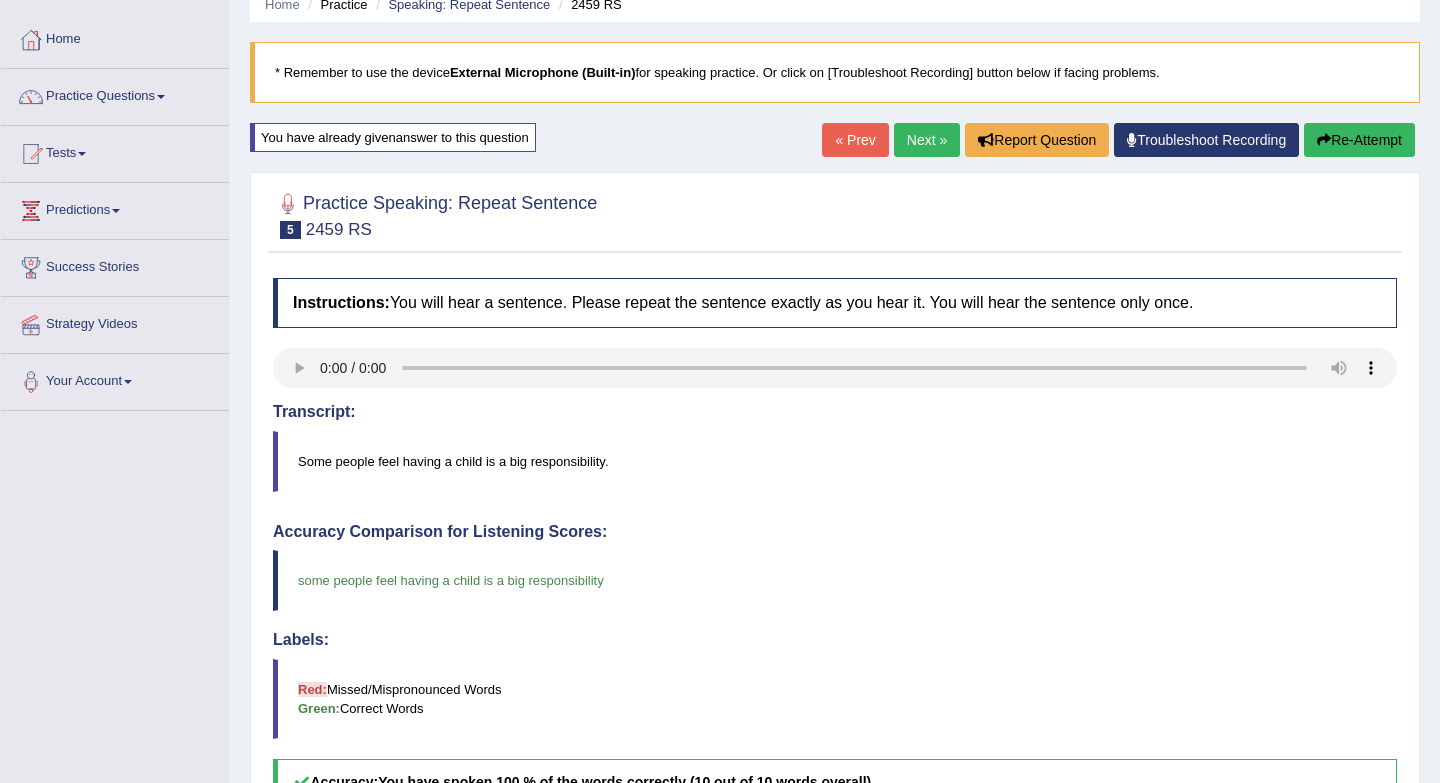 click on "Next »" at bounding box center (927, 140) 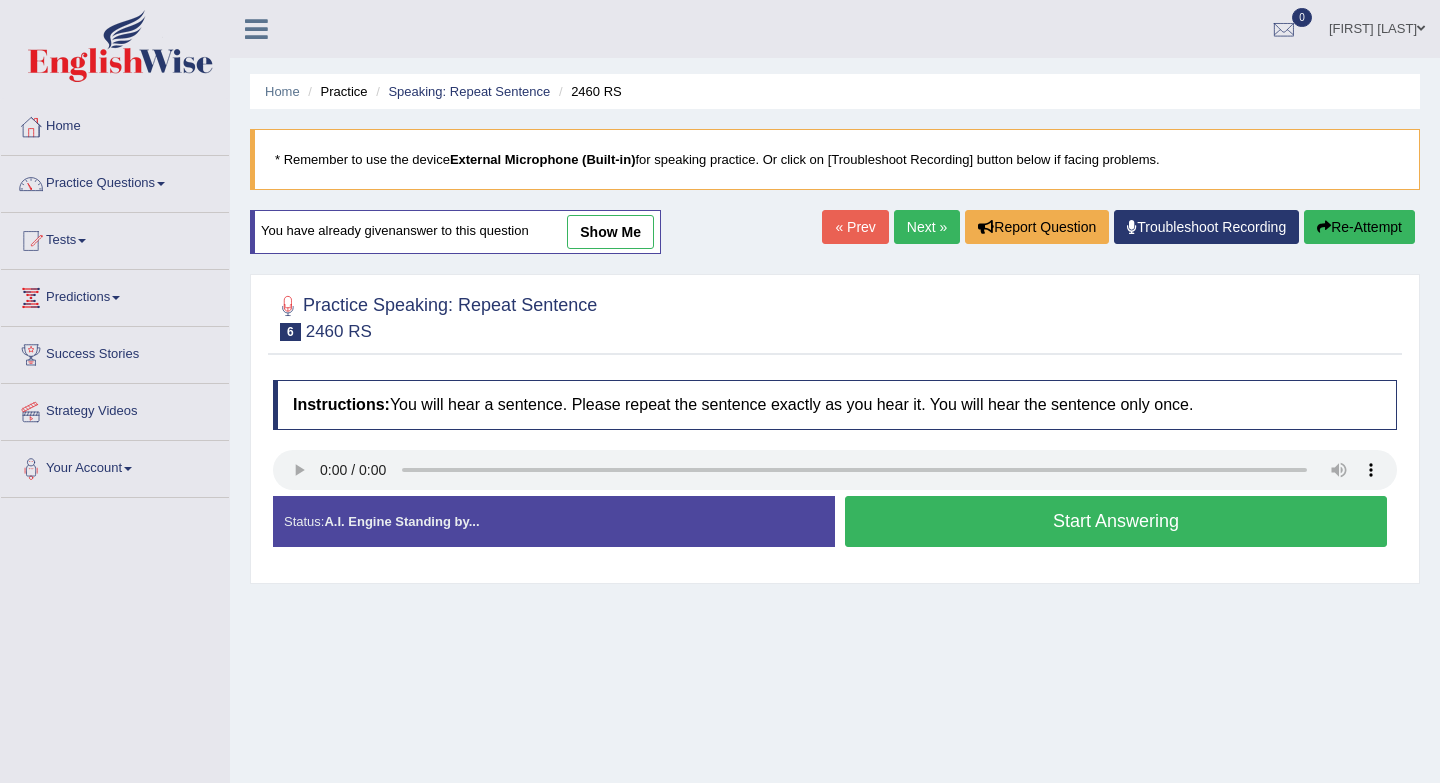 scroll, scrollTop: 0, scrollLeft: 0, axis: both 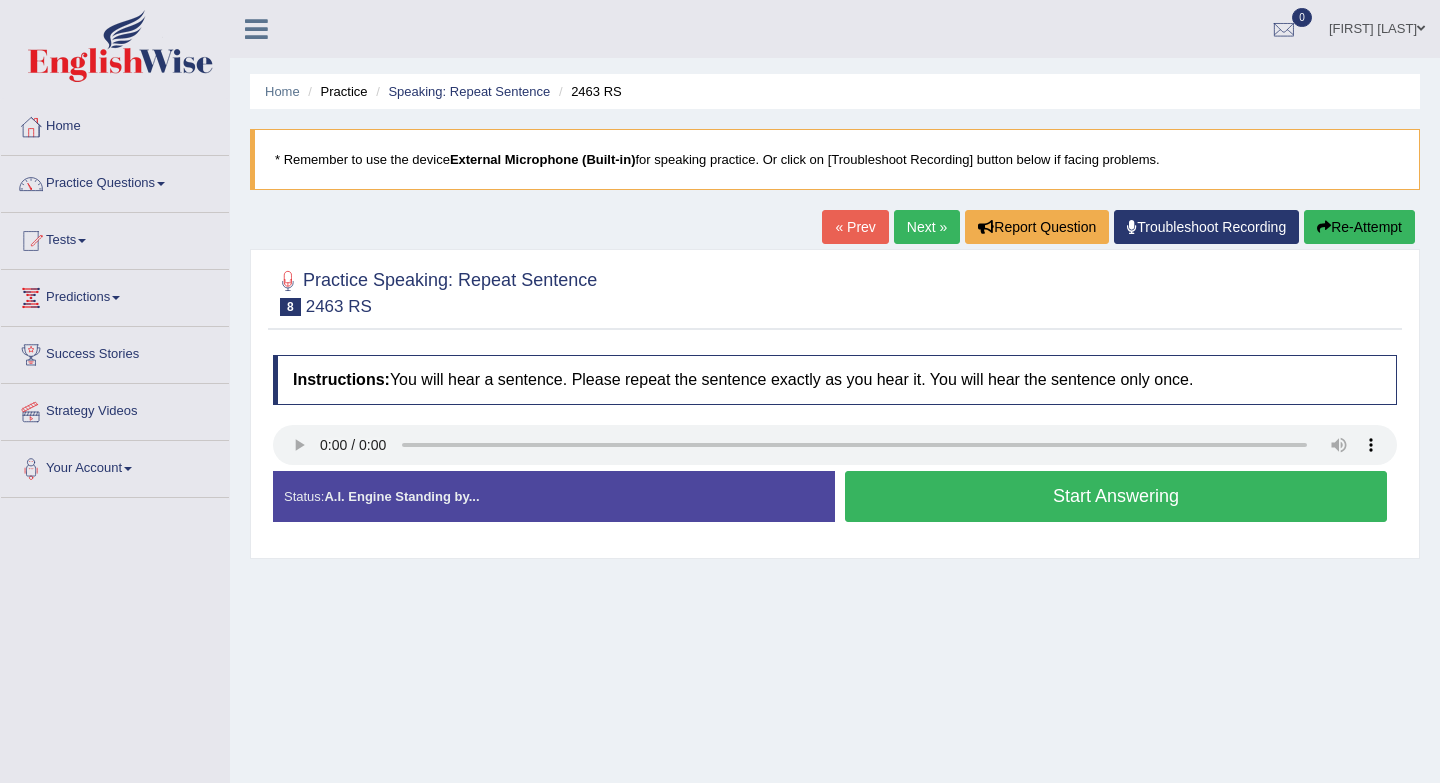 click on "Start Answering" at bounding box center (1116, 496) 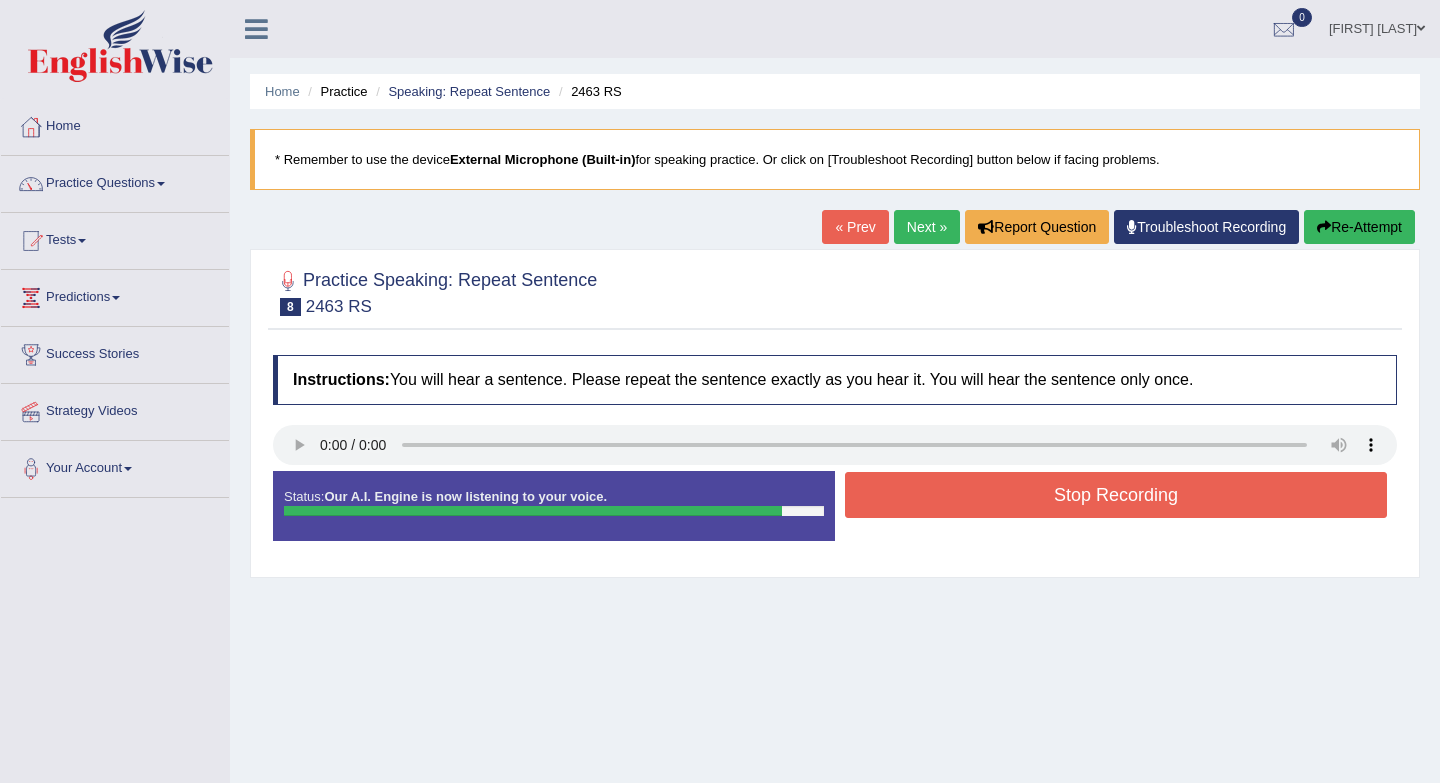 click on "Stop Recording" at bounding box center (1116, 495) 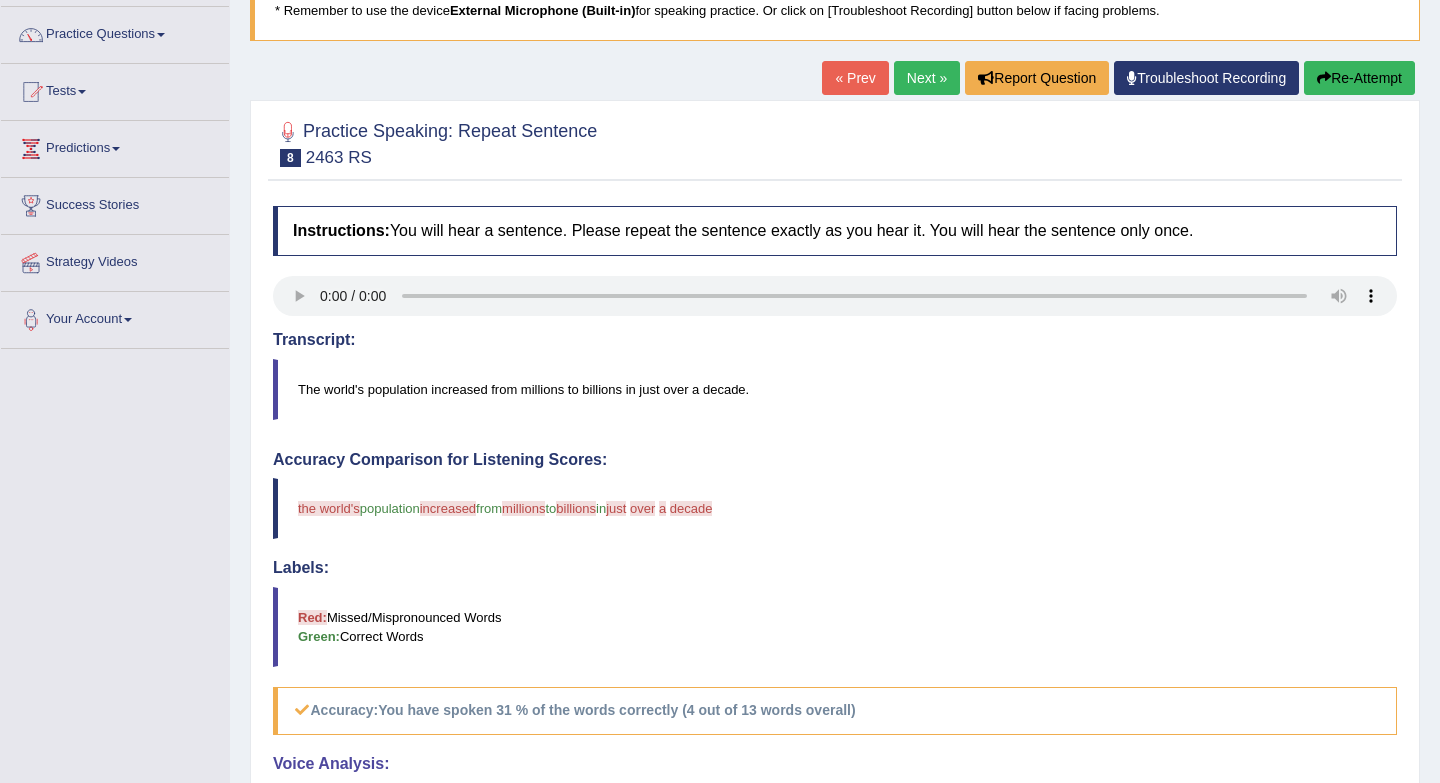 scroll, scrollTop: 148, scrollLeft: 0, axis: vertical 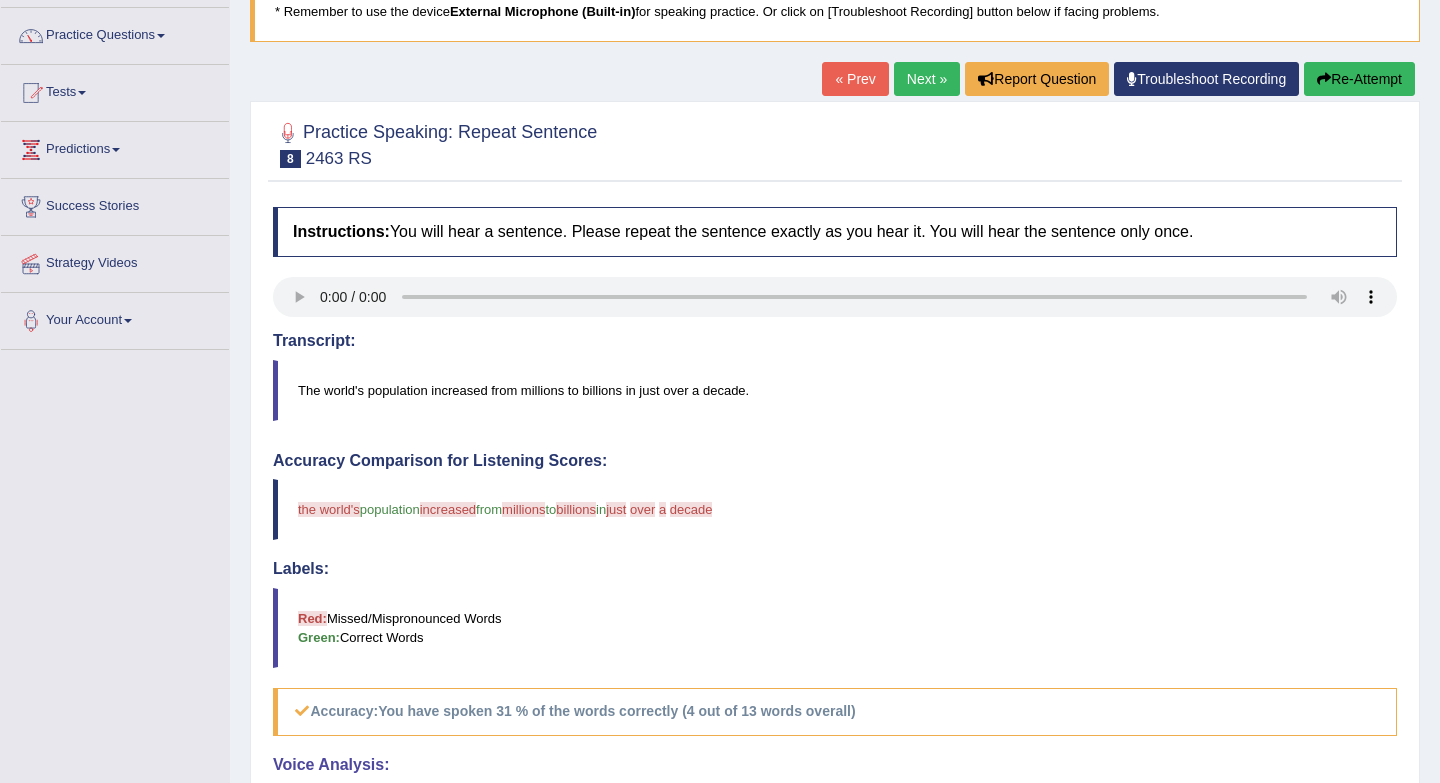 click on "Next »" at bounding box center (927, 79) 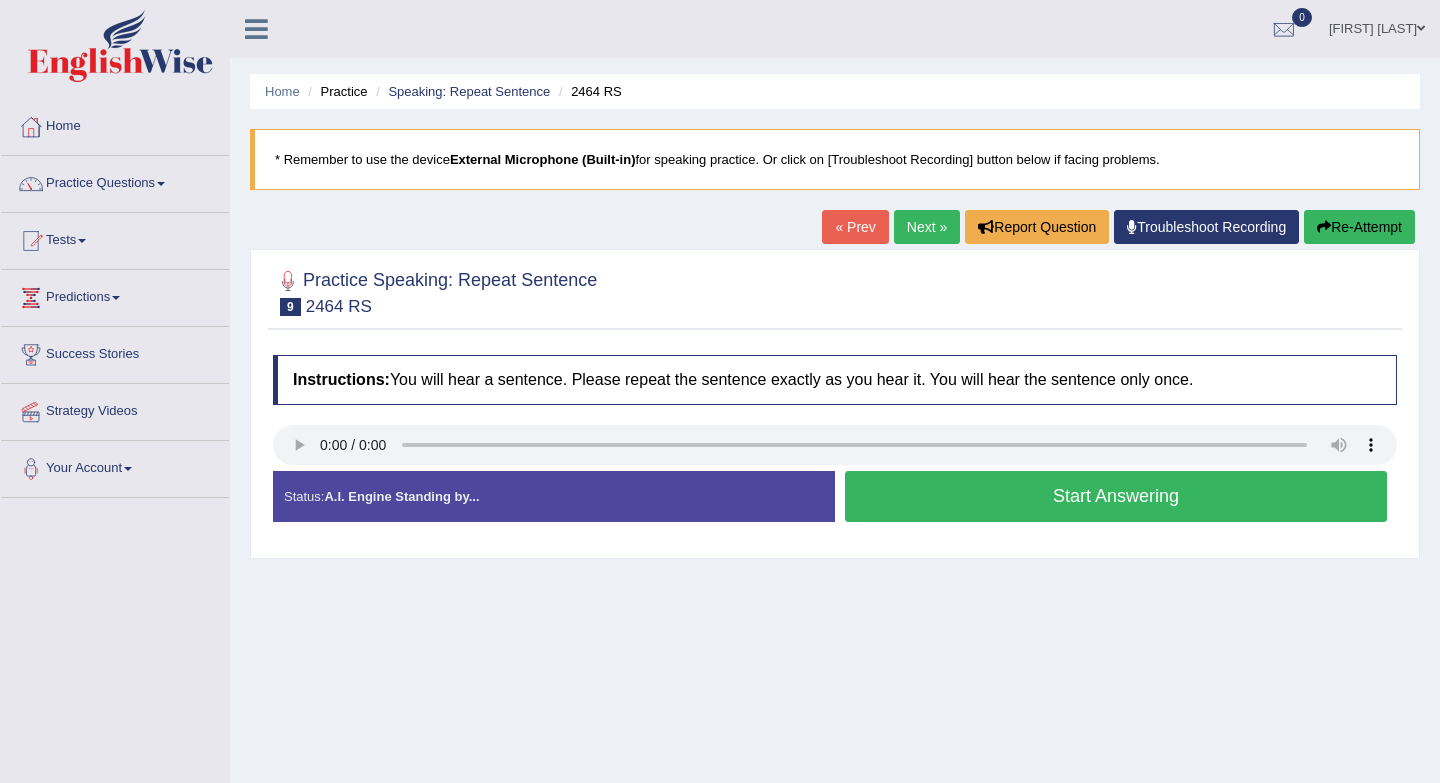 scroll, scrollTop: 0, scrollLeft: 0, axis: both 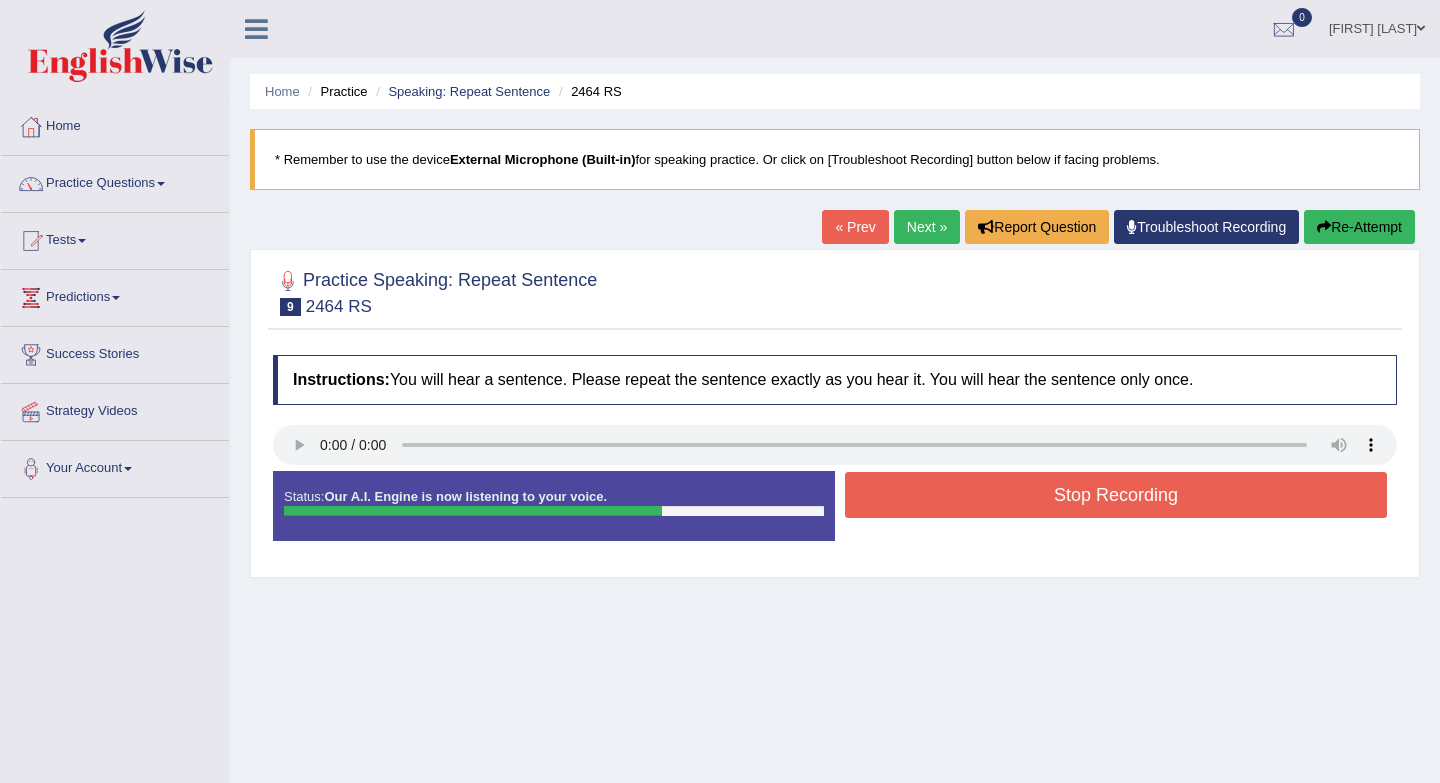 click on "Stop Recording" at bounding box center (1116, 495) 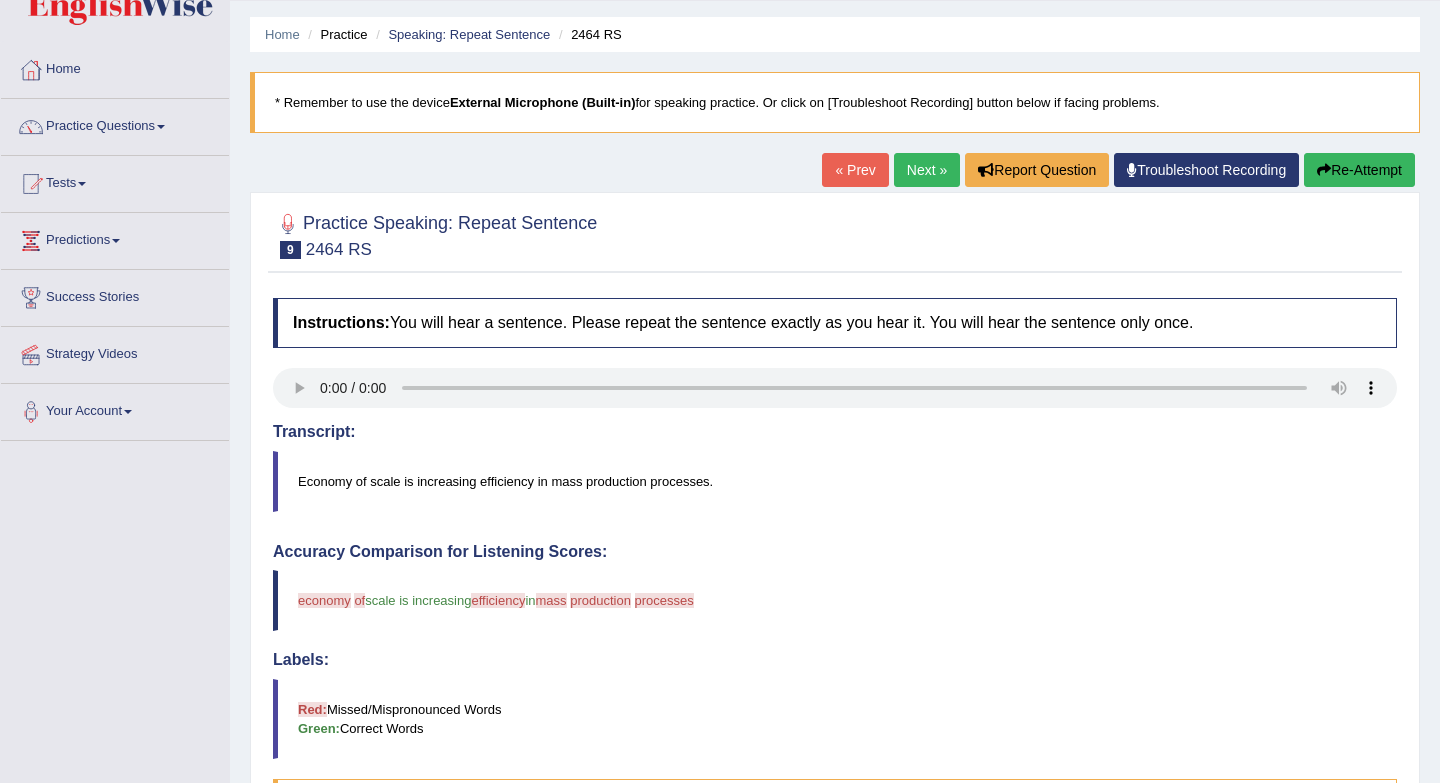 scroll, scrollTop: 55, scrollLeft: 0, axis: vertical 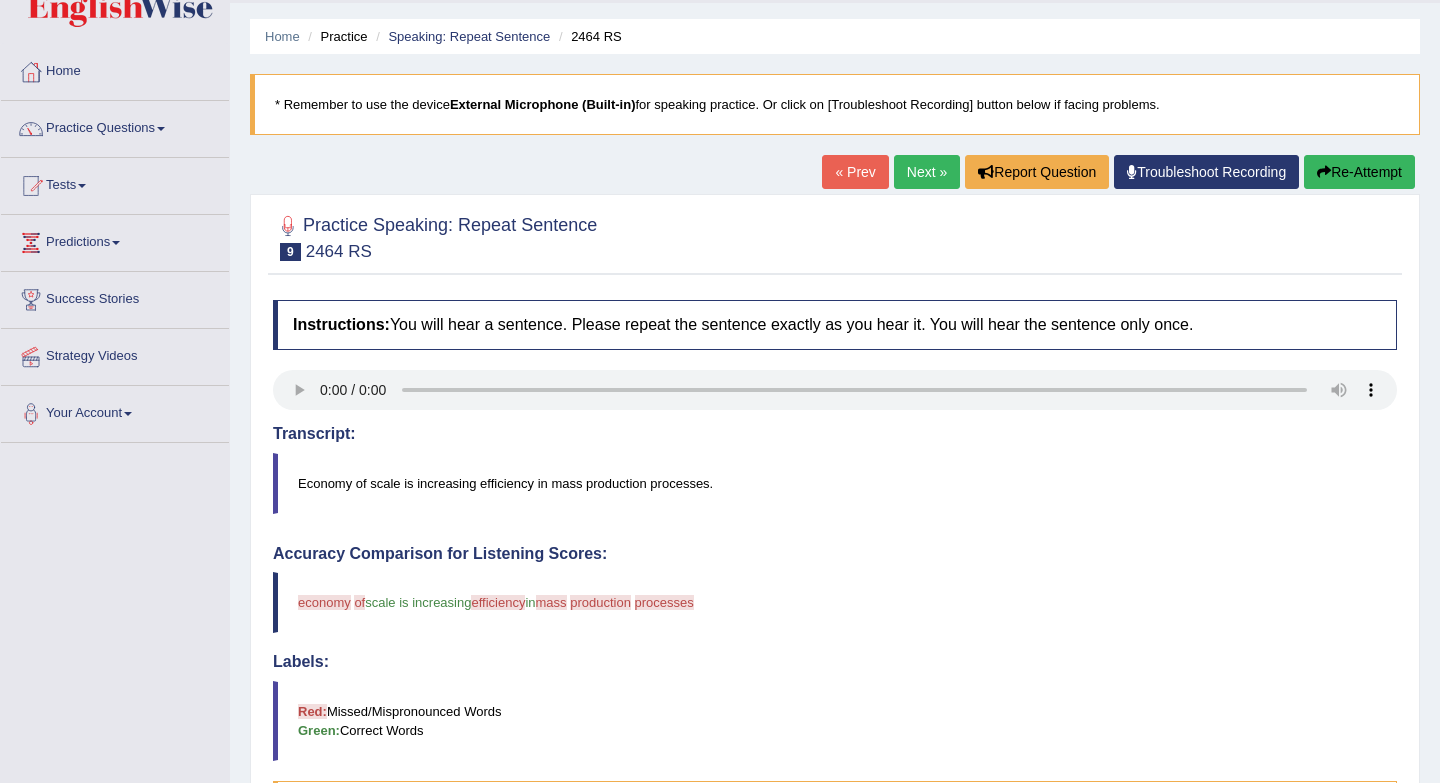 click on "Next »" at bounding box center [927, 172] 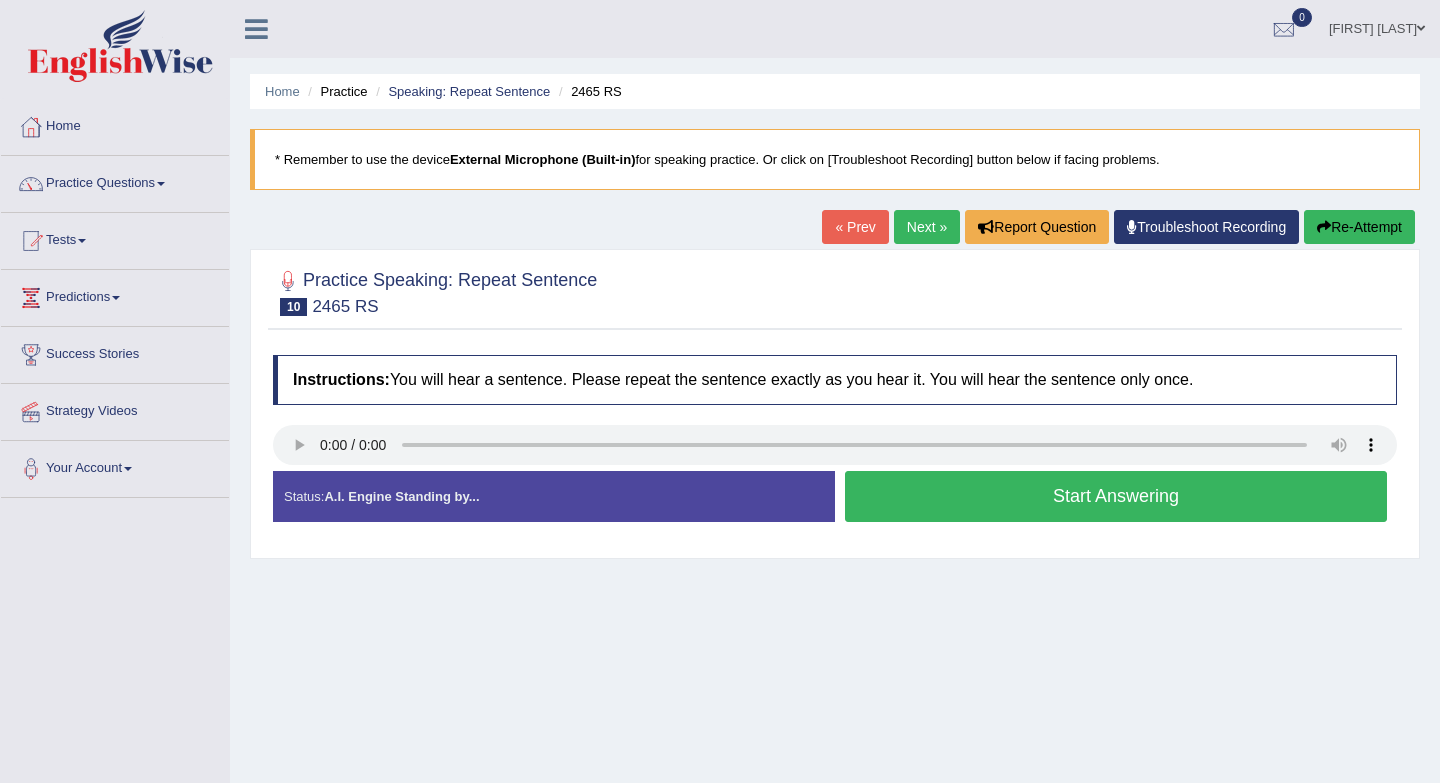 scroll, scrollTop: 0, scrollLeft: 0, axis: both 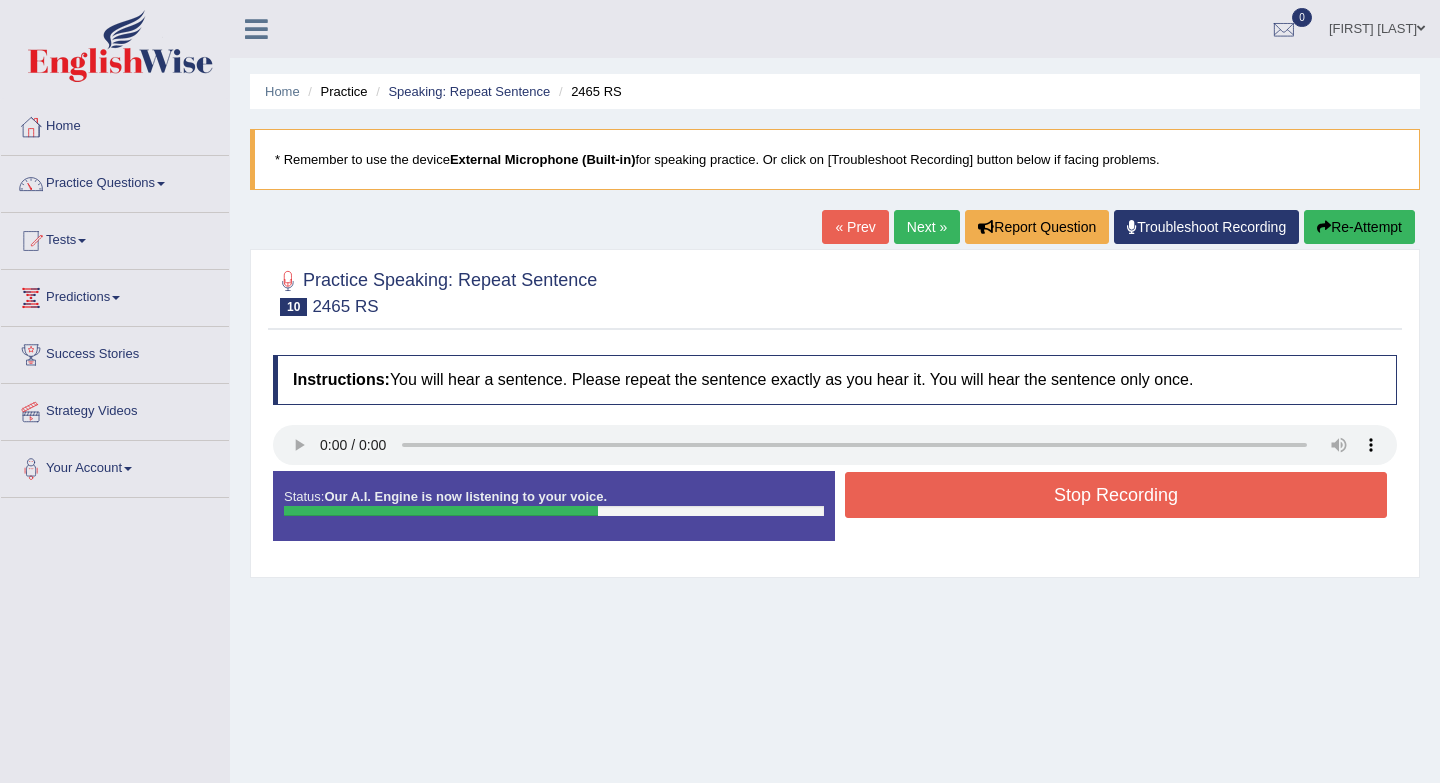 click on "Stop Recording" at bounding box center (1116, 495) 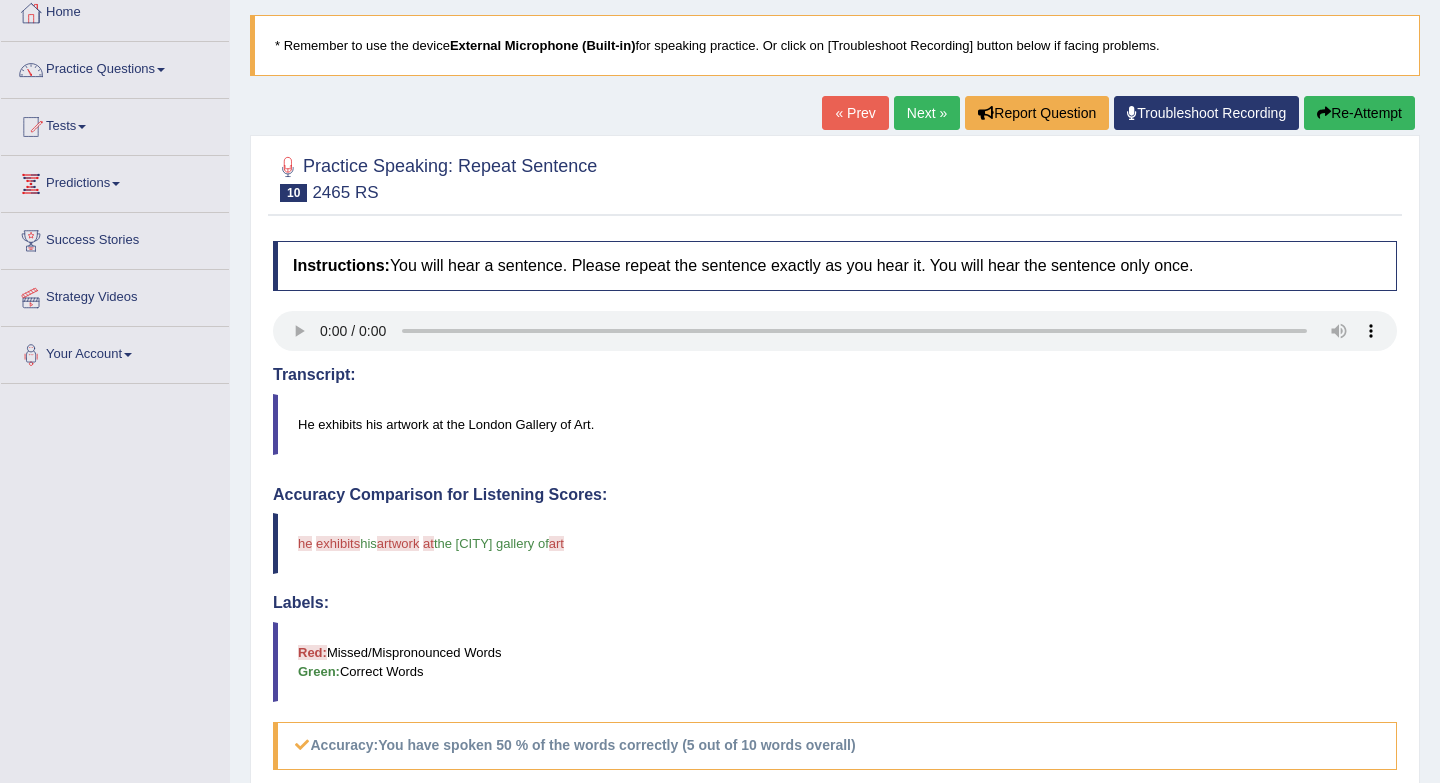 scroll, scrollTop: 112, scrollLeft: 0, axis: vertical 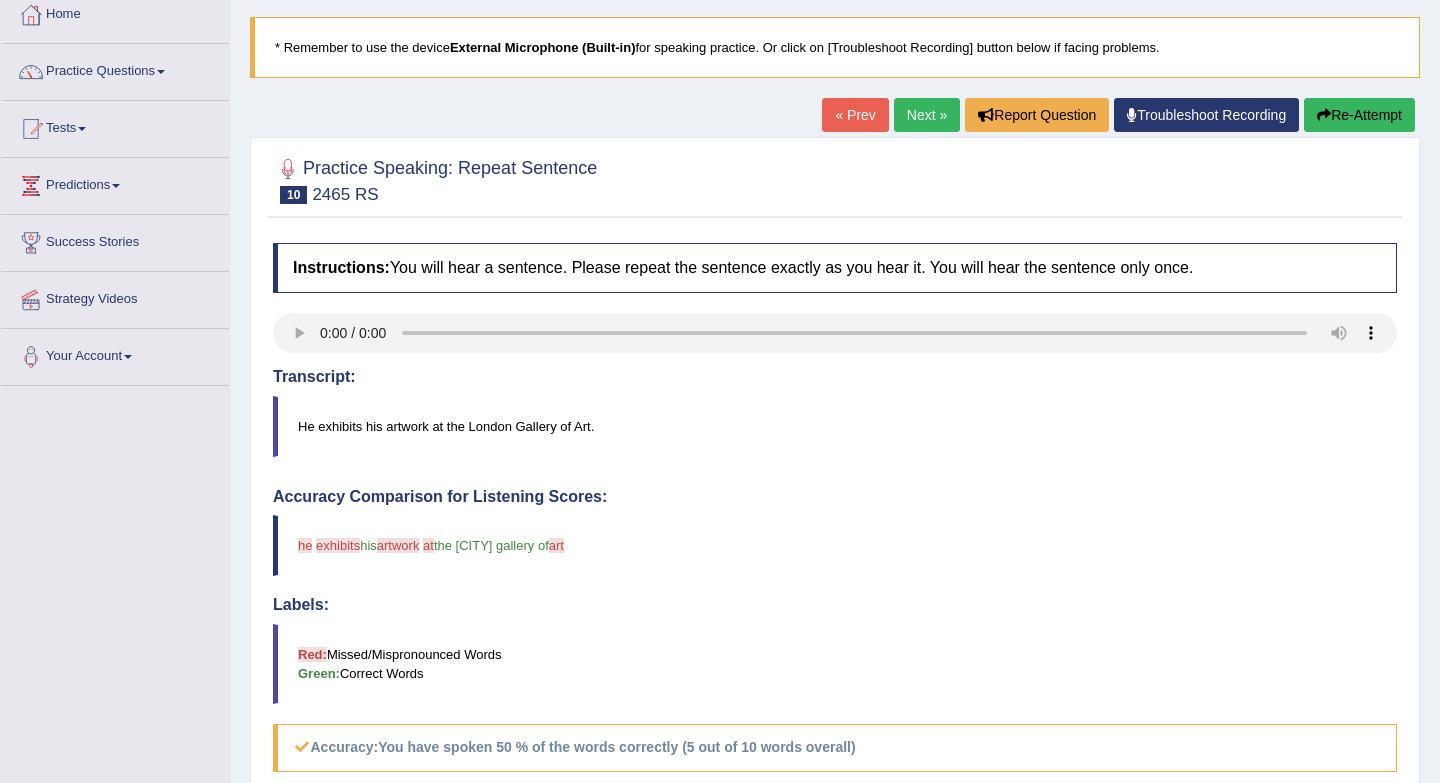 click on "Next »" at bounding box center [927, 115] 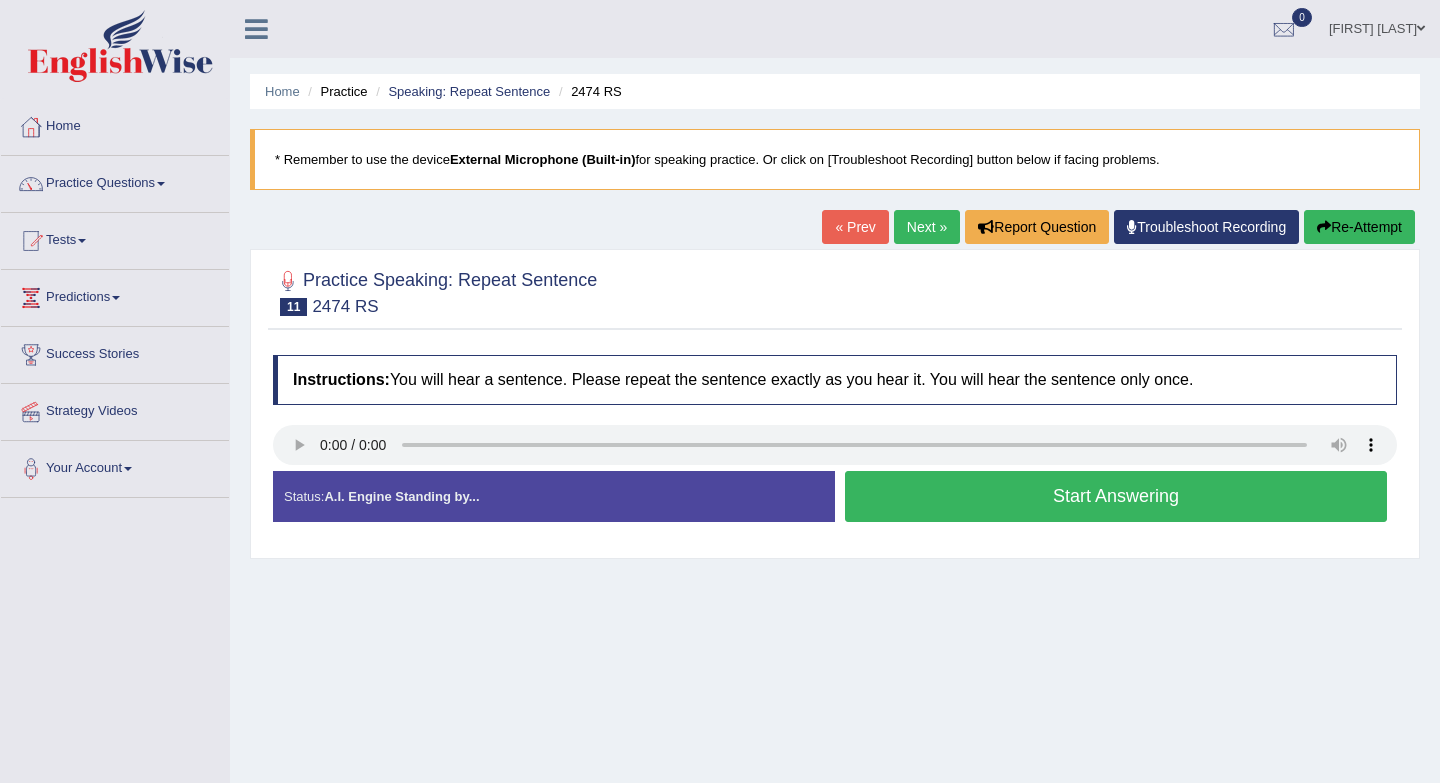 scroll, scrollTop: 0, scrollLeft: 0, axis: both 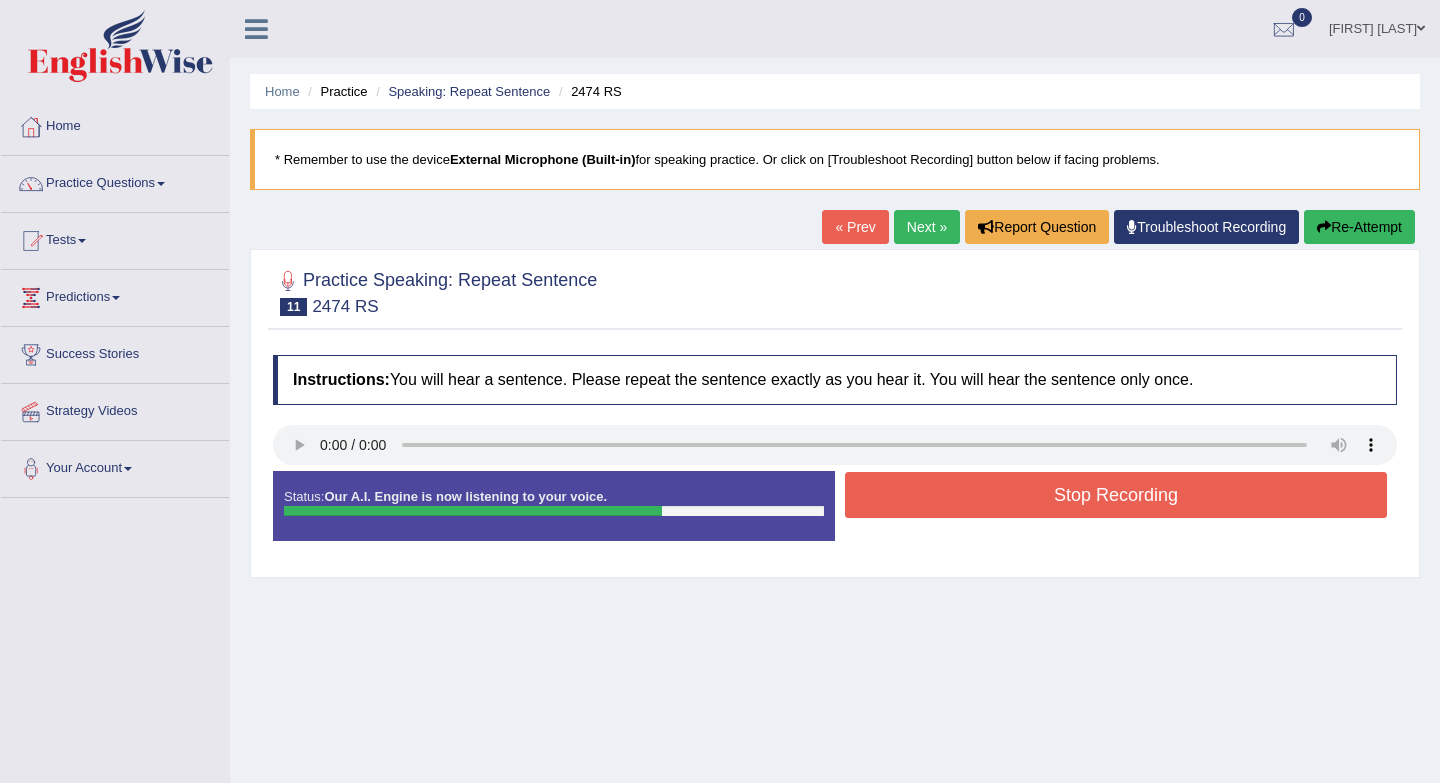 click on "Stop Recording" at bounding box center (1116, 495) 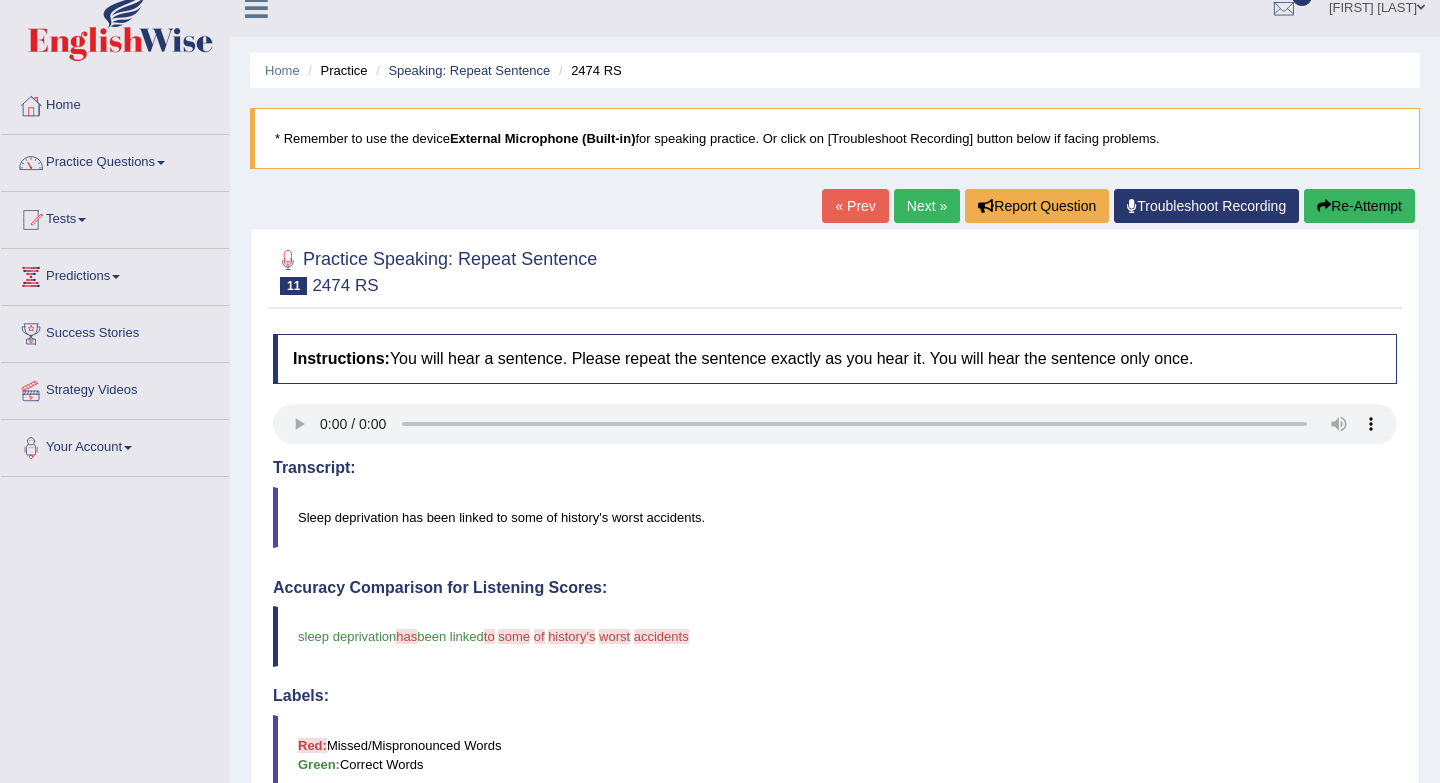 scroll, scrollTop: 0, scrollLeft: 0, axis: both 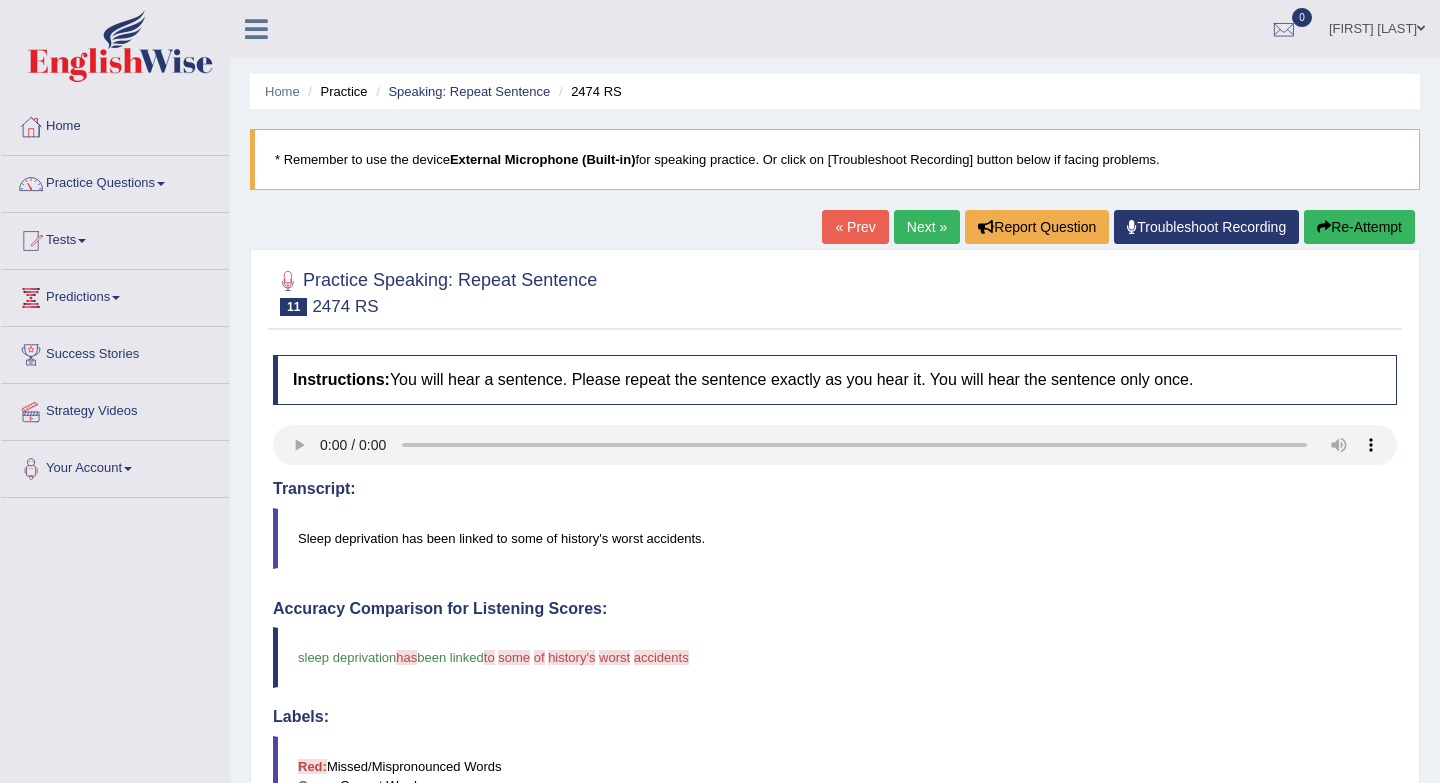 click on "Next »" at bounding box center (927, 227) 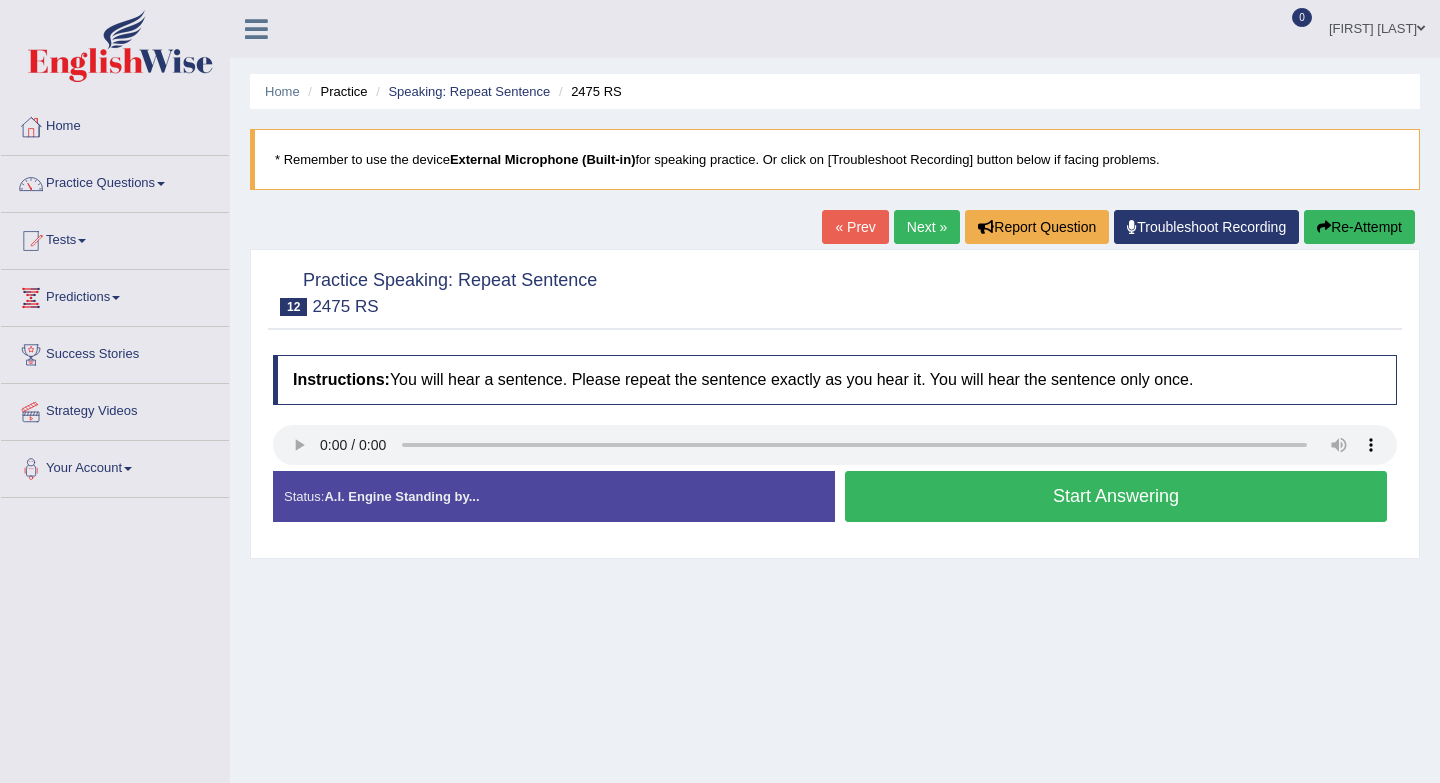 scroll, scrollTop: 0, scrollLeft: 0, axis: both 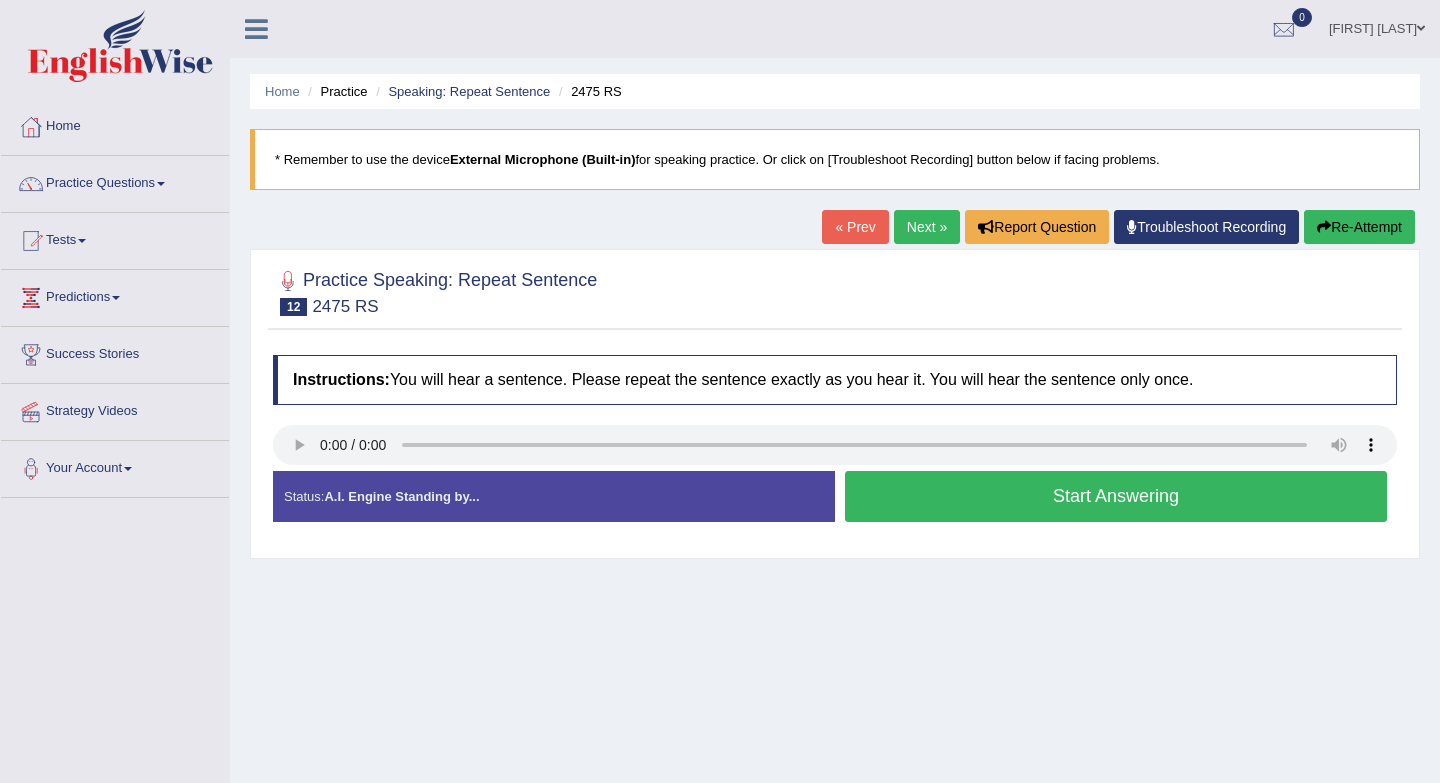 click on "Start Answering" at bounding box center [1116, 496] 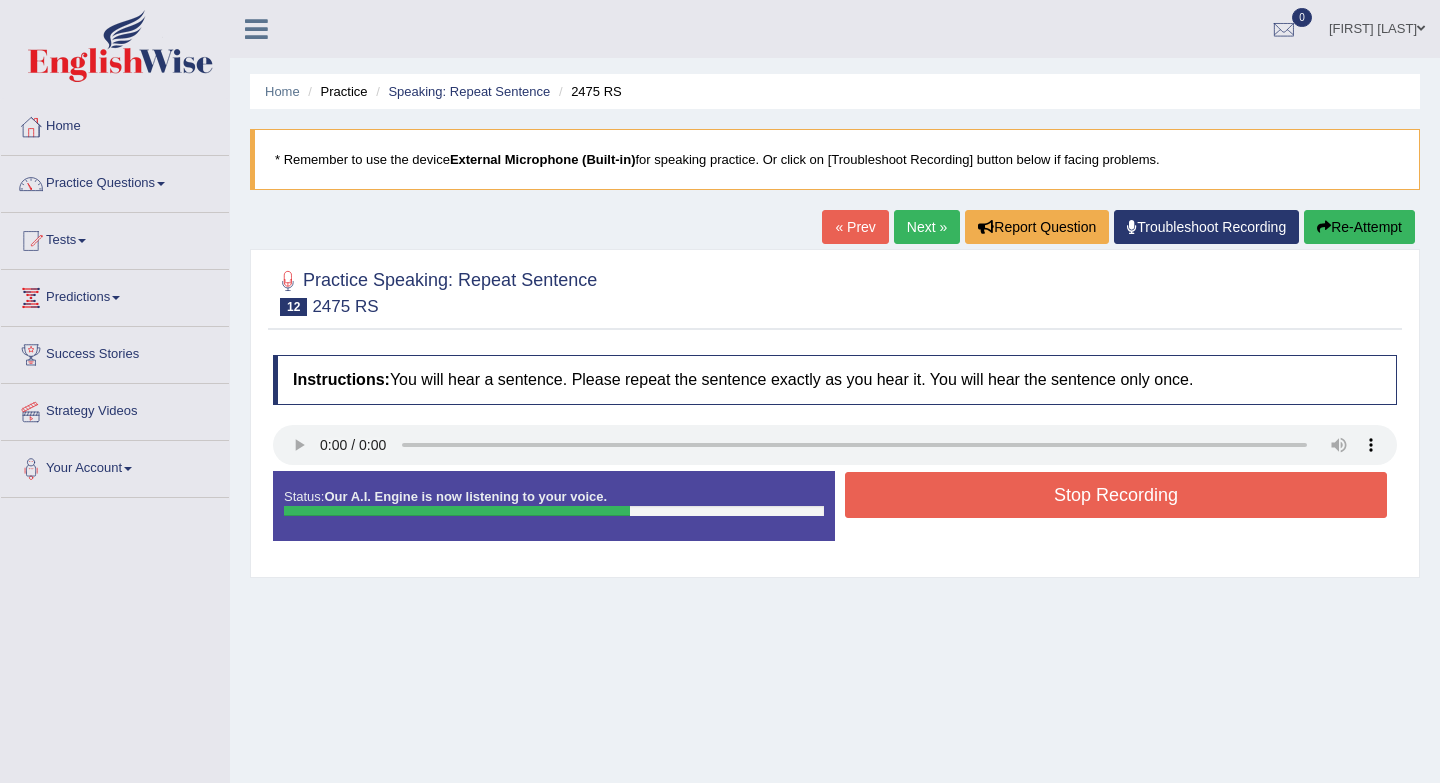 click on "Stop Recording" at bounding box center [1116, 495] 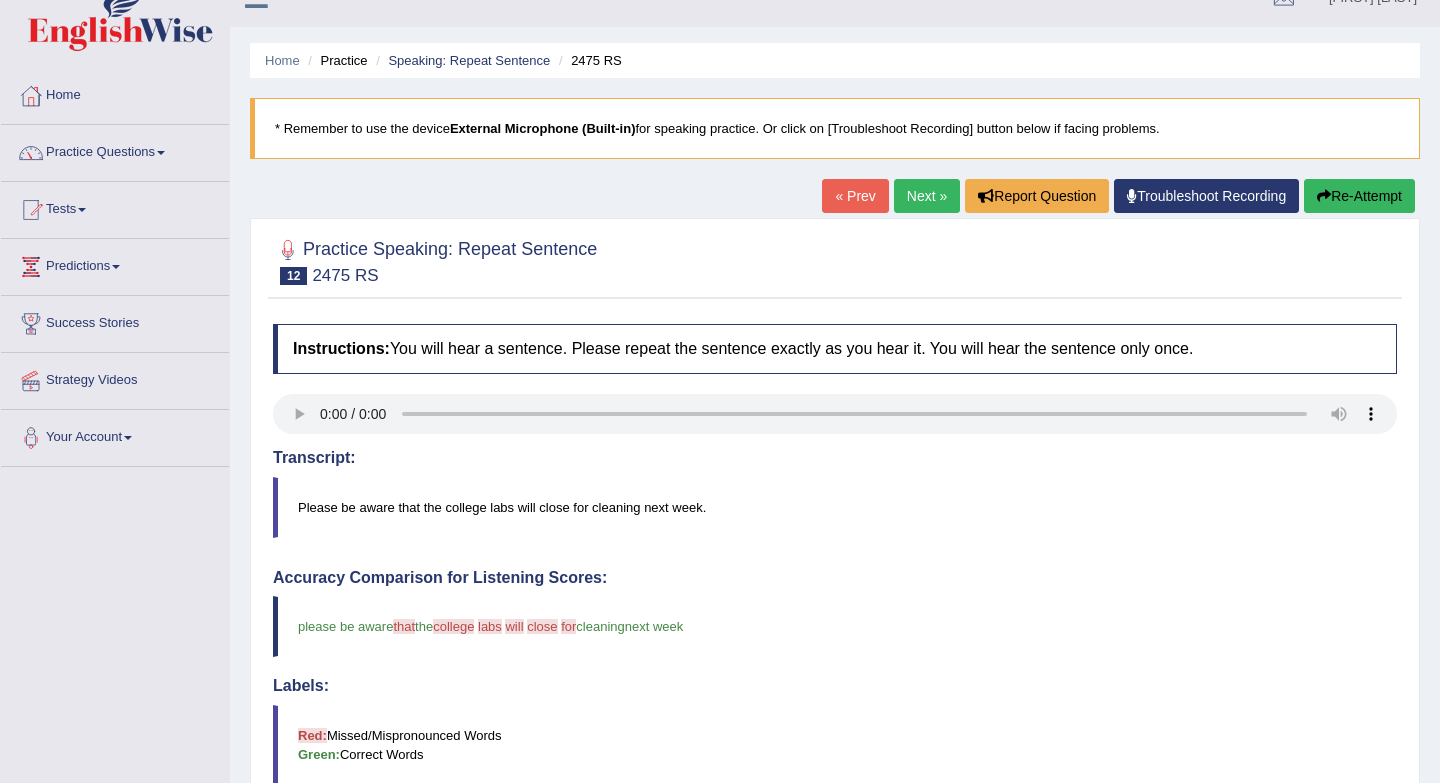 scroll, scrollTop: 0, scrollLeft: 0, axis: both 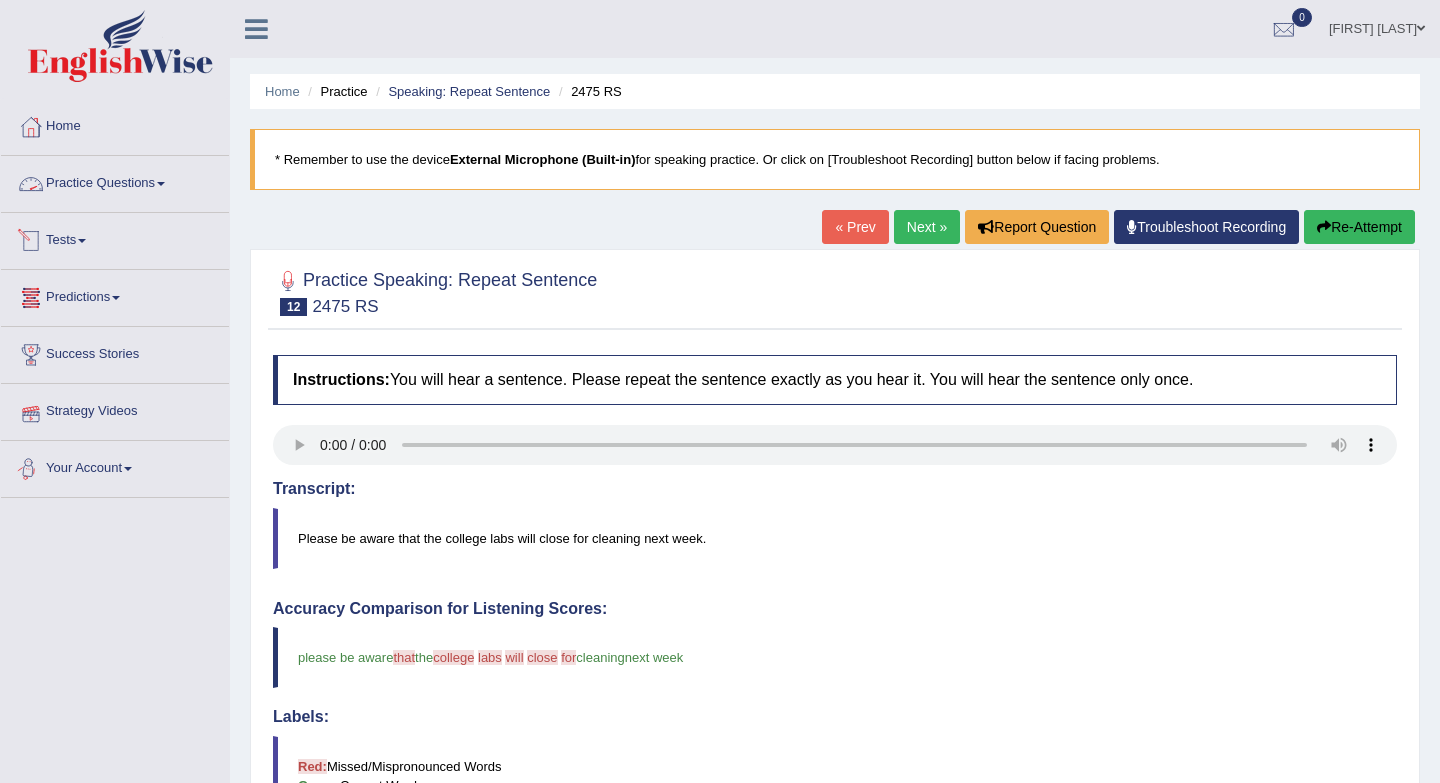 click on "Practice Questions" at bounding box center (115, 181) 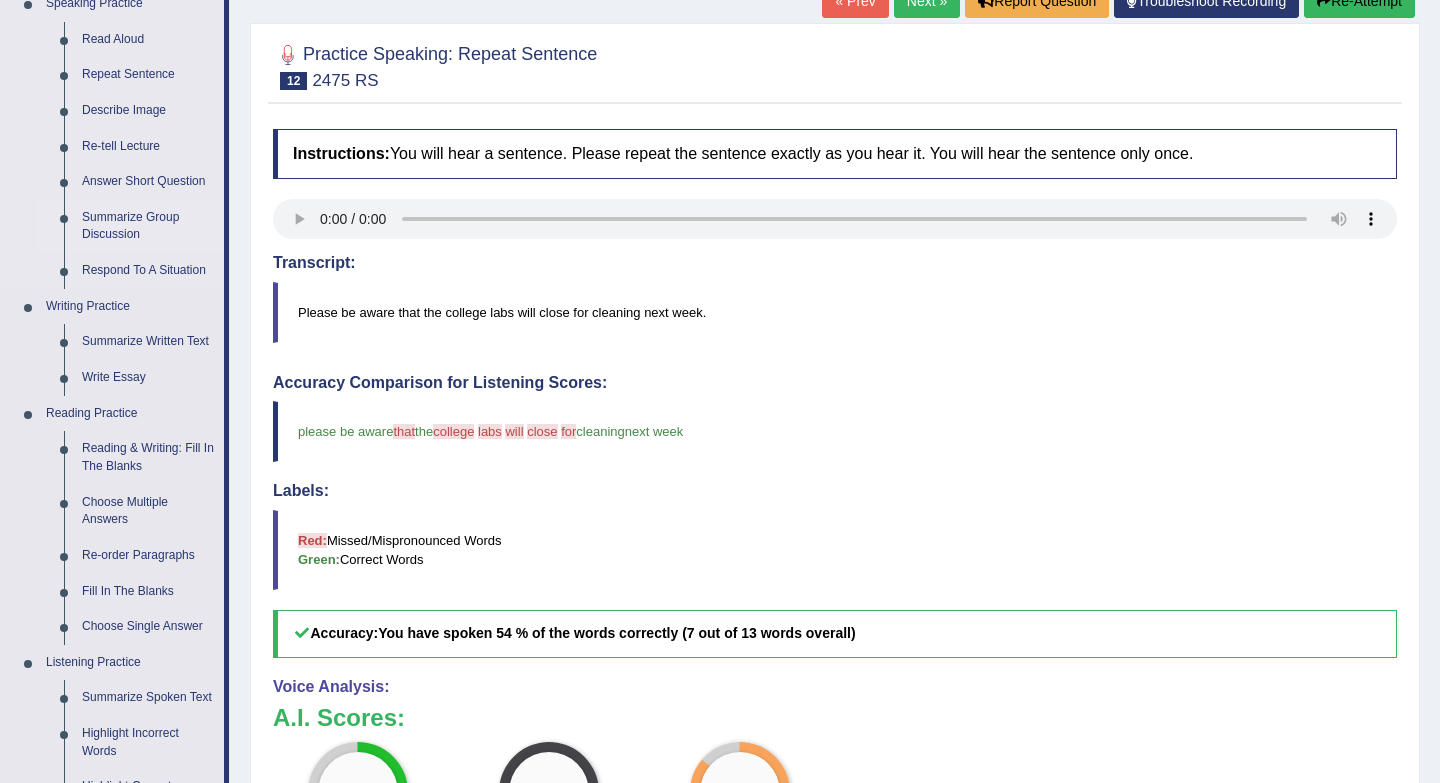 scroll, scrollTop: 238, scrollLeft: 0, axis: vertical 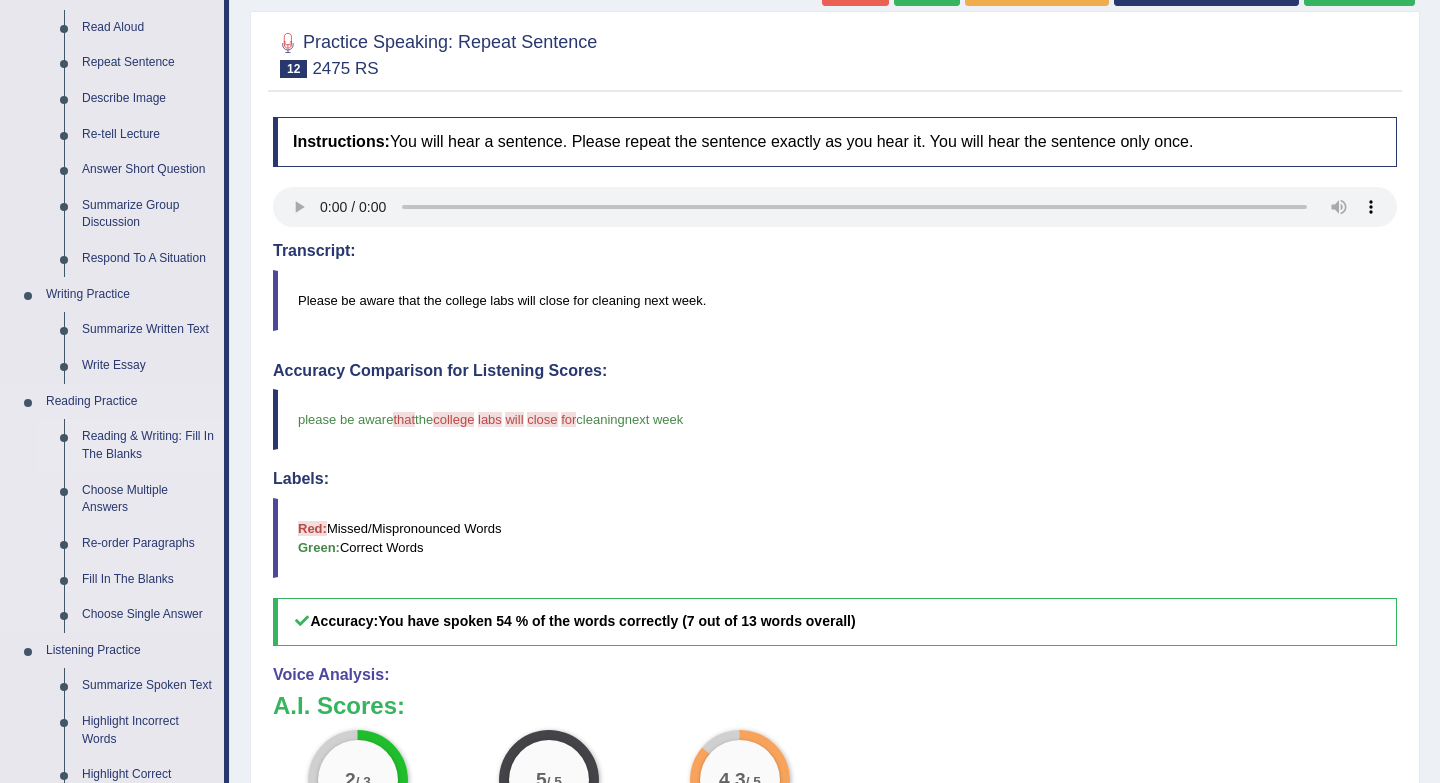 click on "Reading & Writing: Fill In The Blanks" at bounding box center (148, 445) 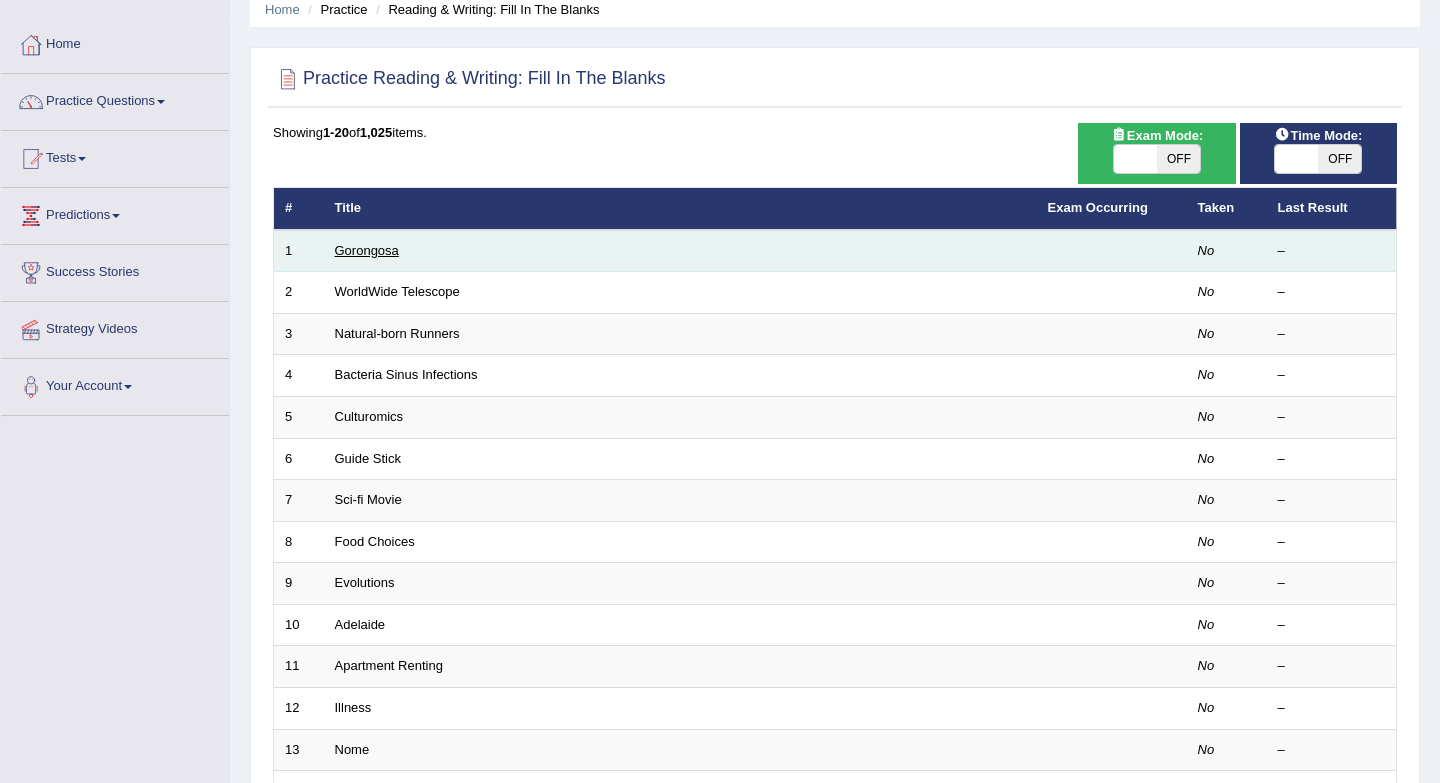 scroll, scrollTop: 0, scrollLeft: 0, axis: both 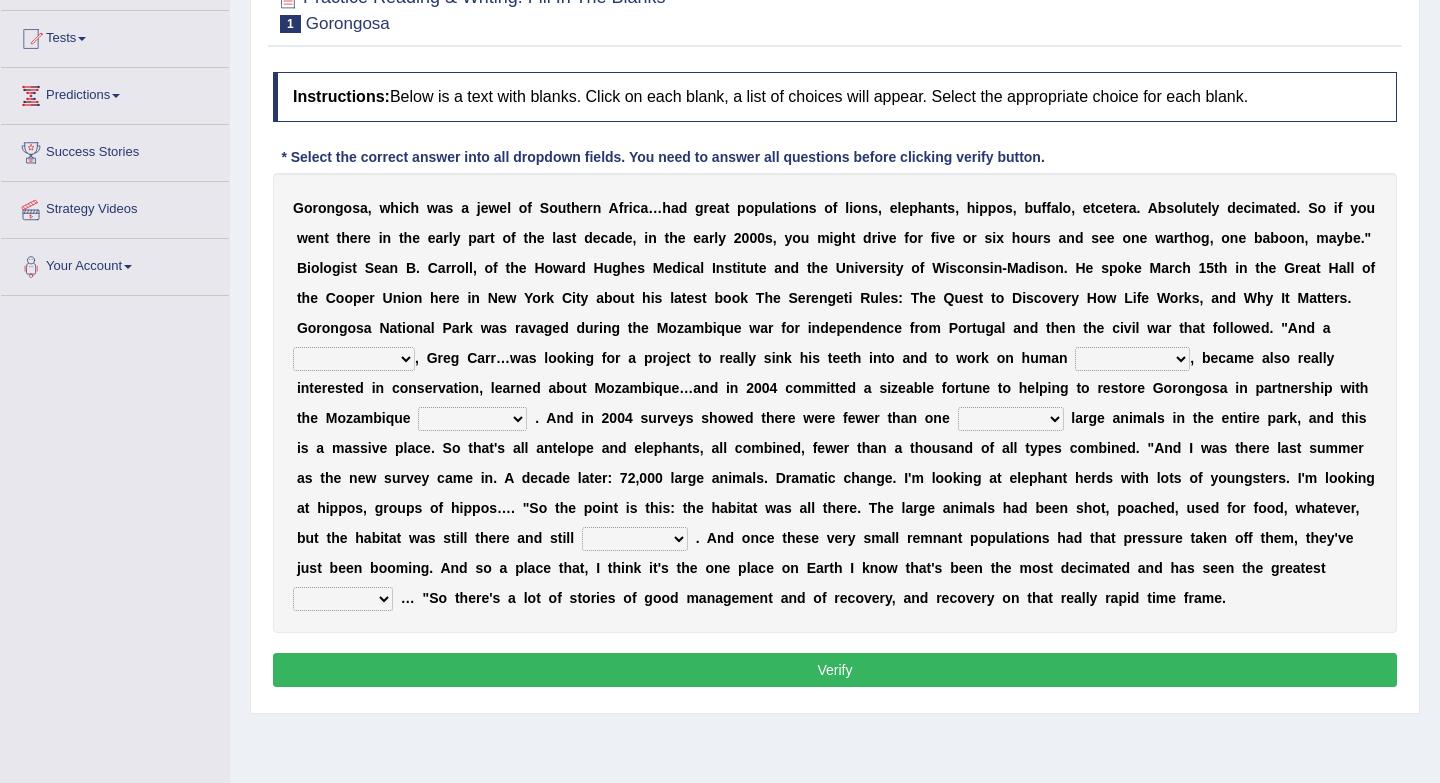 click on "passion solstice ballast philanthropist" at bounding box center (354, 359) 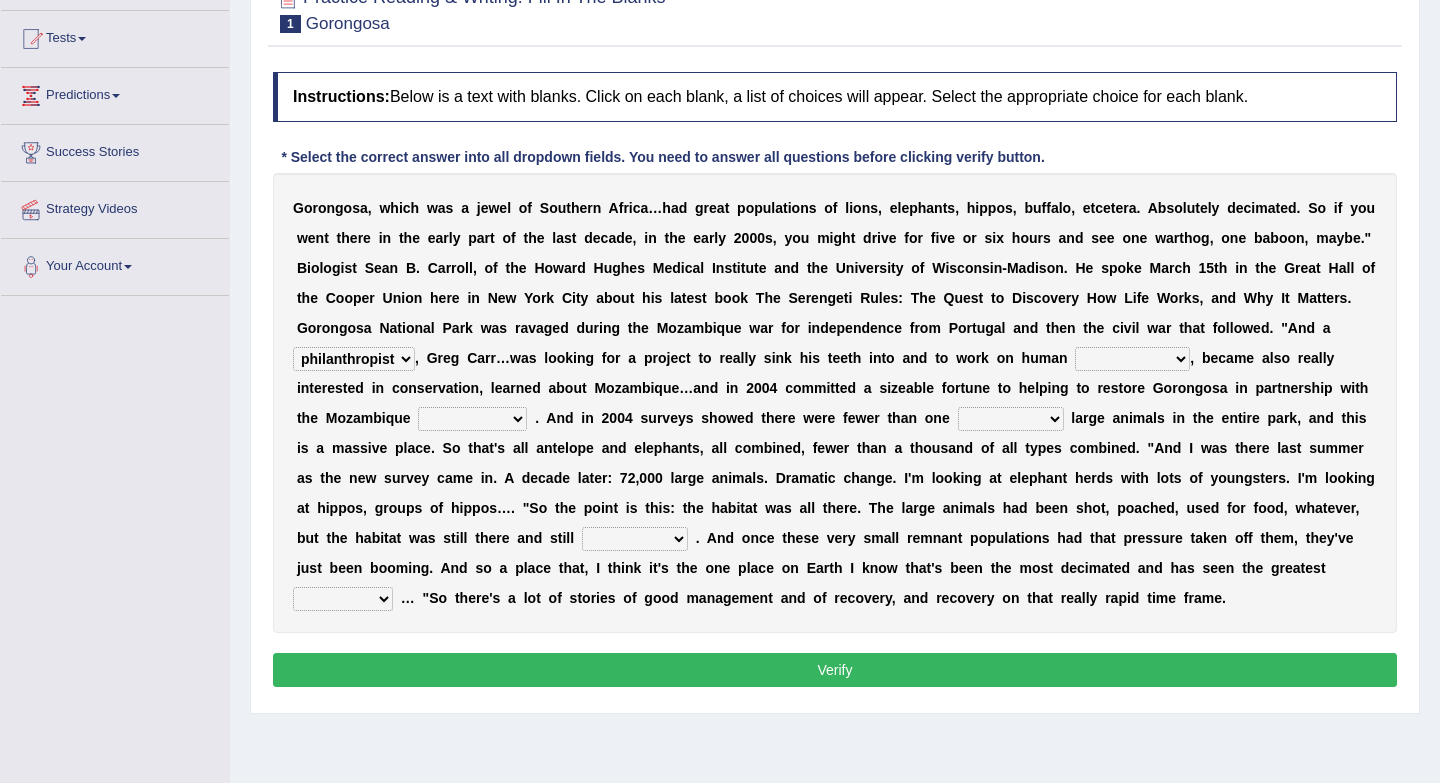 click on "negligence prevalence development malevolence" at bounding box center [1132, 359] 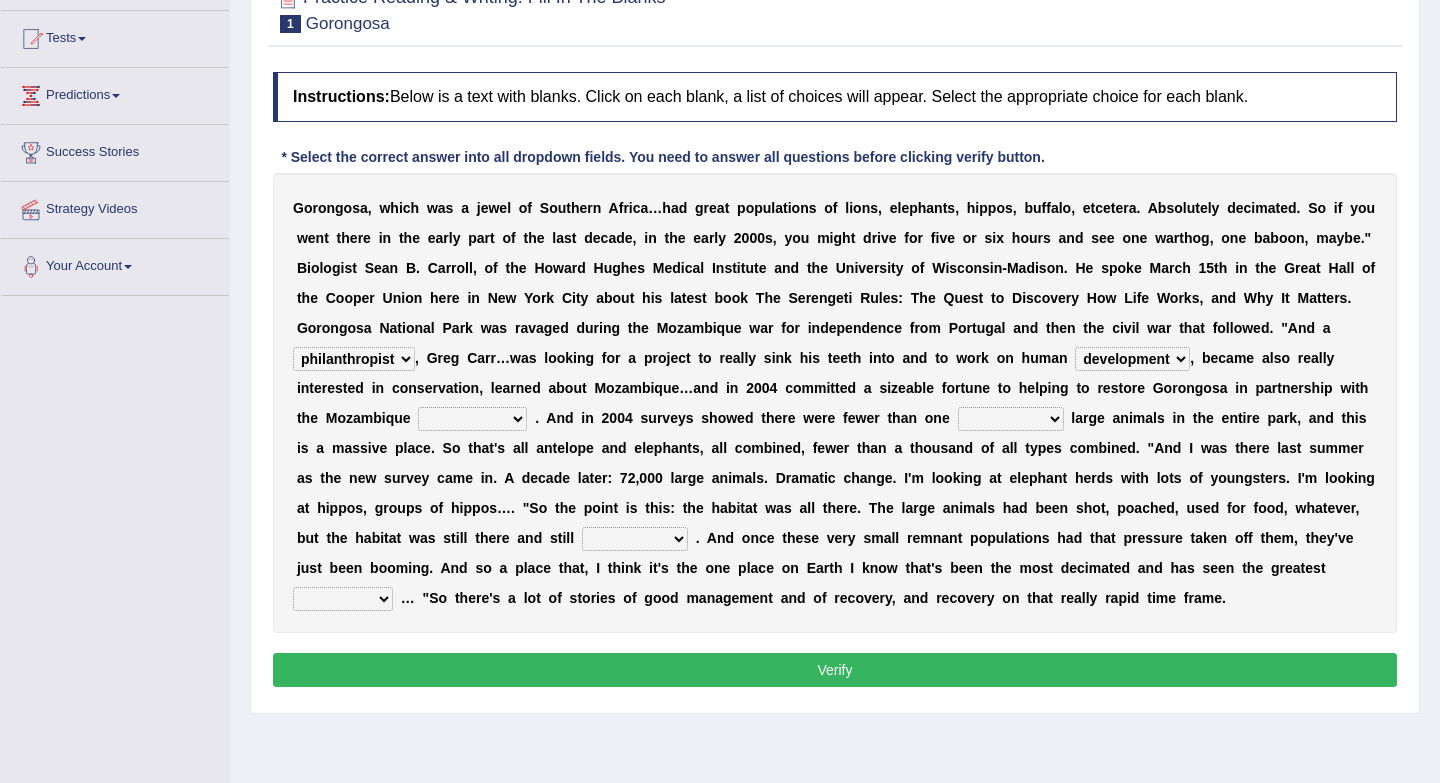 click on "parliament semanticist government journalist" at bounding box center (472, 419) 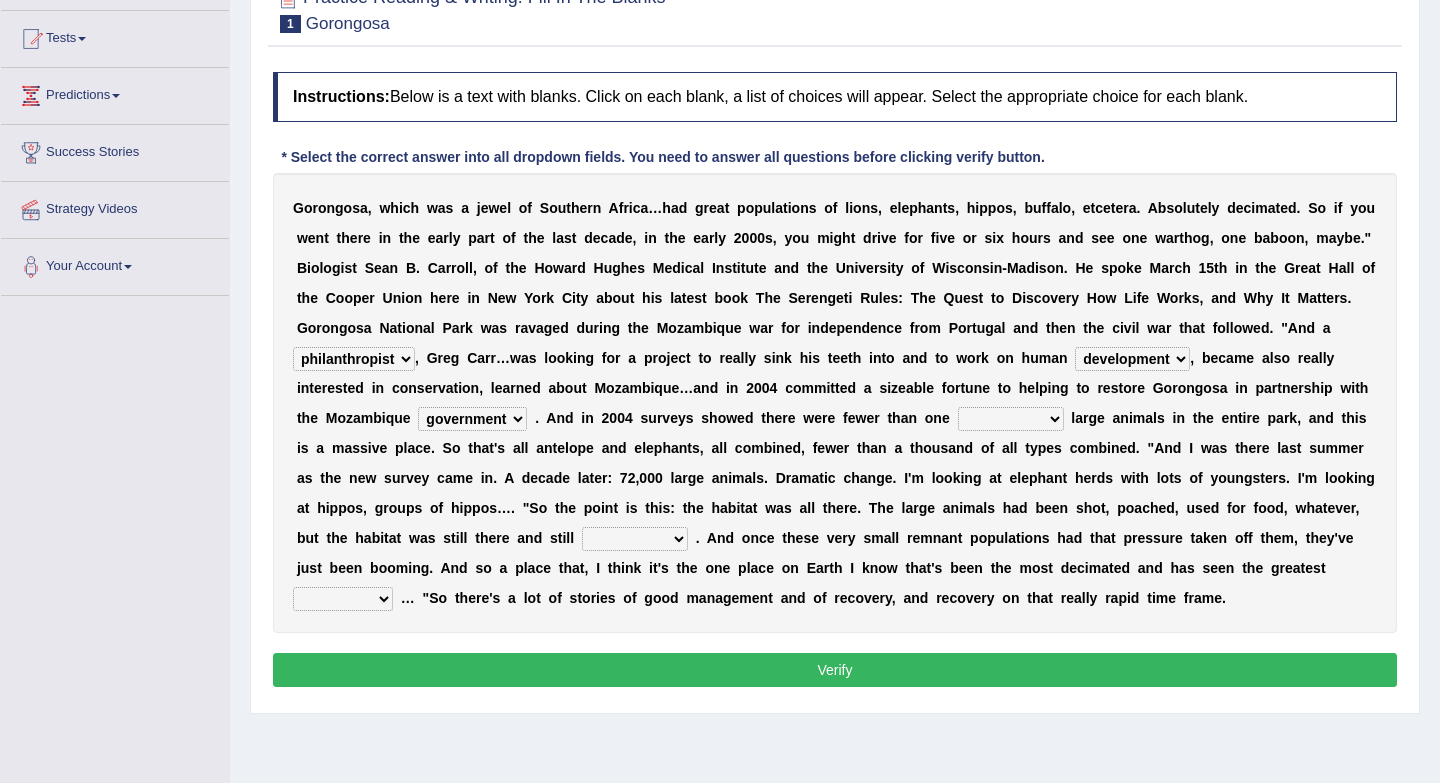 click on "deflowered embowered roundest thousand" at bounding box center (1011, 419) 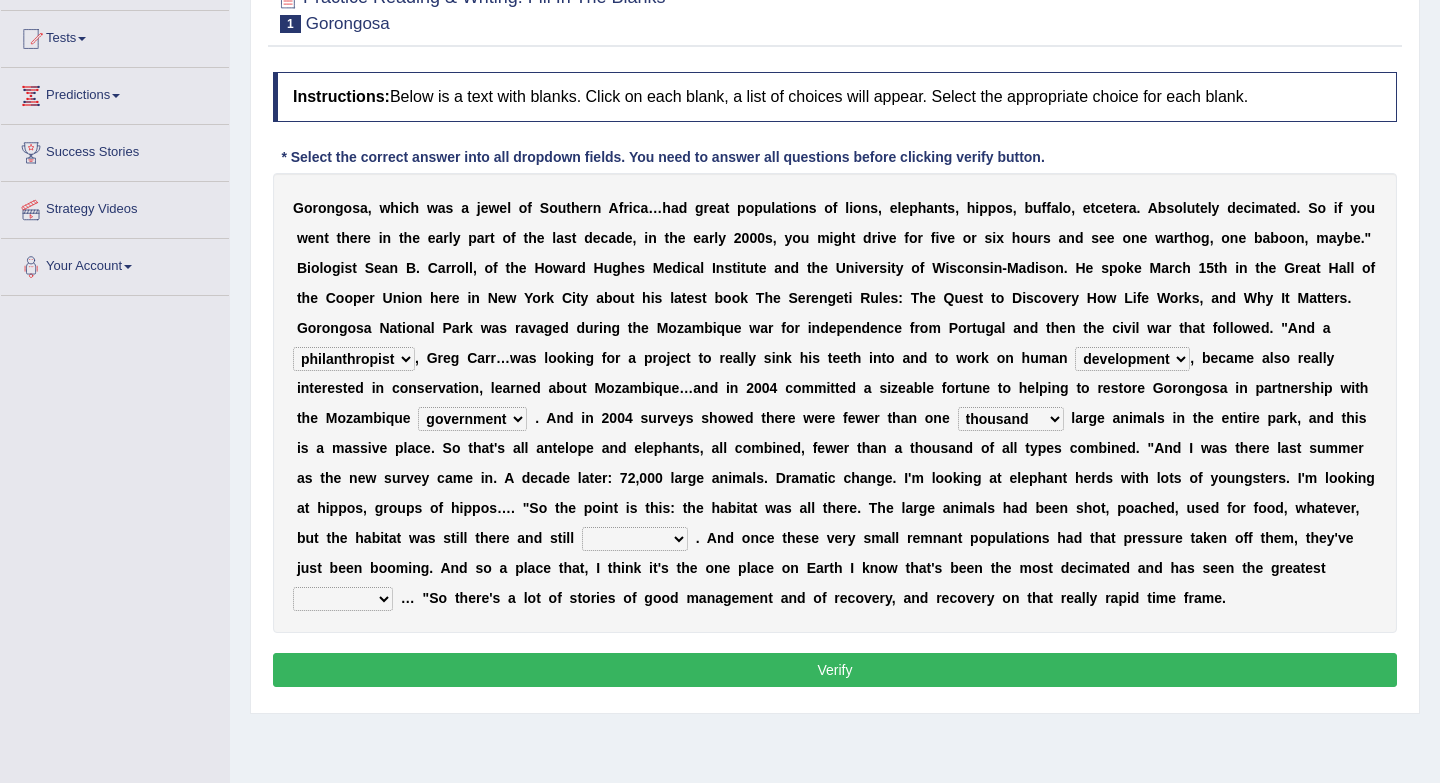 click on "deflowered embowered roundest thousand" at bounding box center [1011, 419] 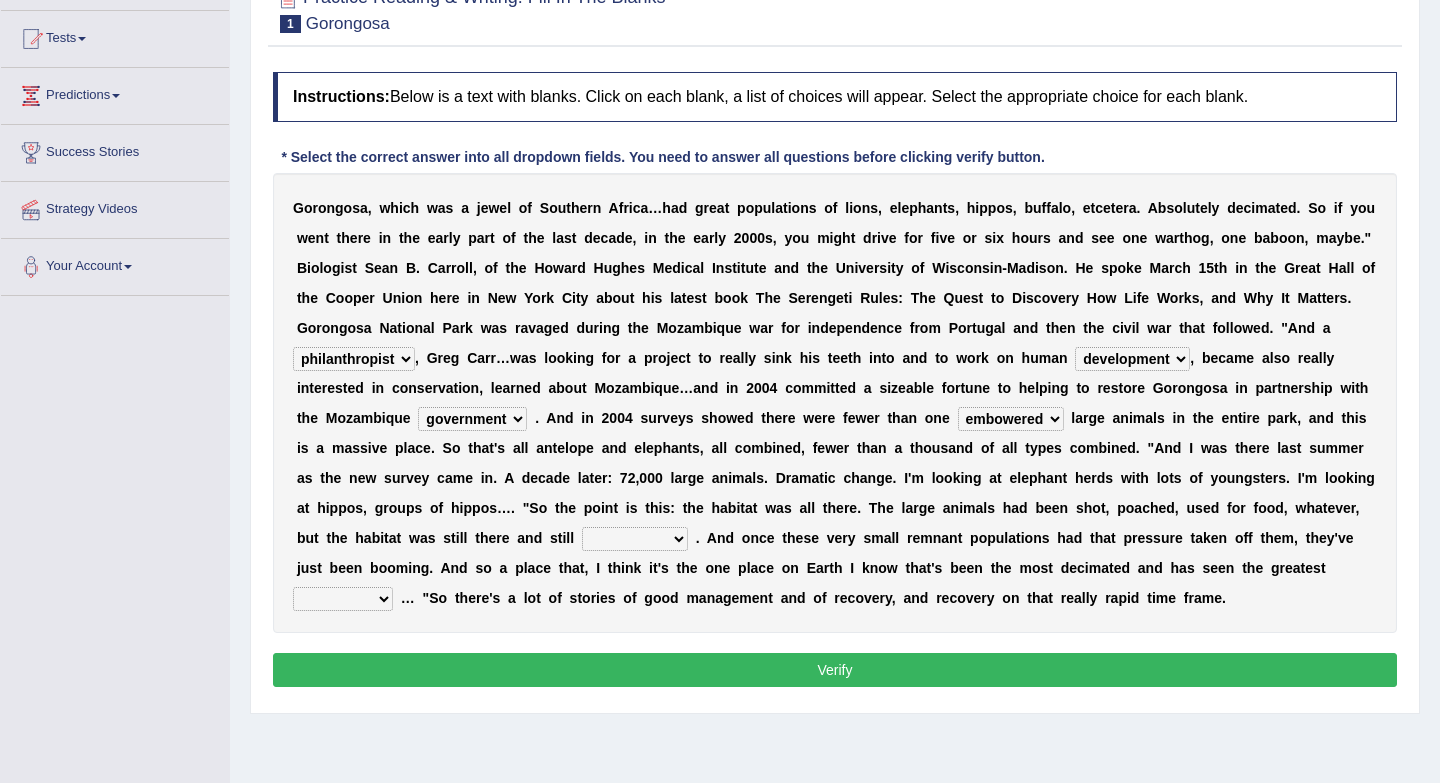 click on "G o r o n g o s a ,    w h i c h    w a s    a    j e w e l    o f    S o u t h e r n    A f r i c a … h a d    g r e a t    p o p u l a t i o n s    o f    l i o n s ,    e l e p h a n t s ,    h i p p o s ,    b u f f a l o ,    e t c e t e r a .    A b s o l u t e l y    d e c i m a t e d .    S o    i f    y o u    w e n t    t h e r e    i n    t h e    e a r l y    p a r t    o f    t h e    l a s t    d e c a d e ,    i n    t h e    e a r l y    2 0 0 0 s ,    y o u    m i g h t    d r i v e    f o r    f i v e    o r    s i x    h o u r s    a n d    s e e    o n e    w a r t h o g ,    o n e    b a b o o n ,    m a y b e . "    B i o l o g i s t    S e a n    B .    C a r r o l l ,    o f    t h e    H o w a r d    H u g h e s    M e d i c a l    I n s t i t u t e    a n d    t h e    U n i v e r s i t y    o f    W i s c o n s i n - M a d i s o n .    H e    s p o k e    M a r c h    1 5 t h    i n    t h e    G r e a t    H" at bounding box center (835, 403) 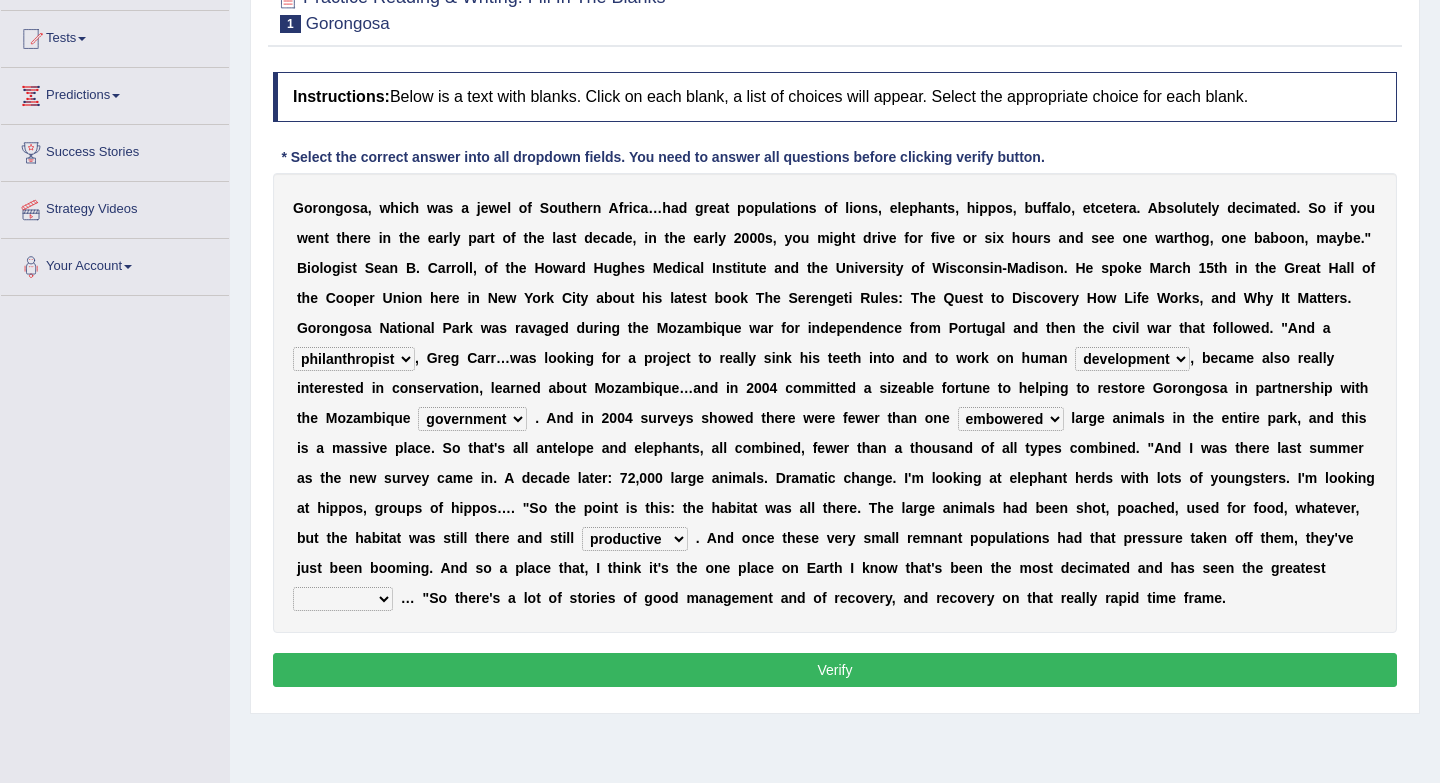 click on "assertive incidental compulsive productive" at bounding box center [635, 539] 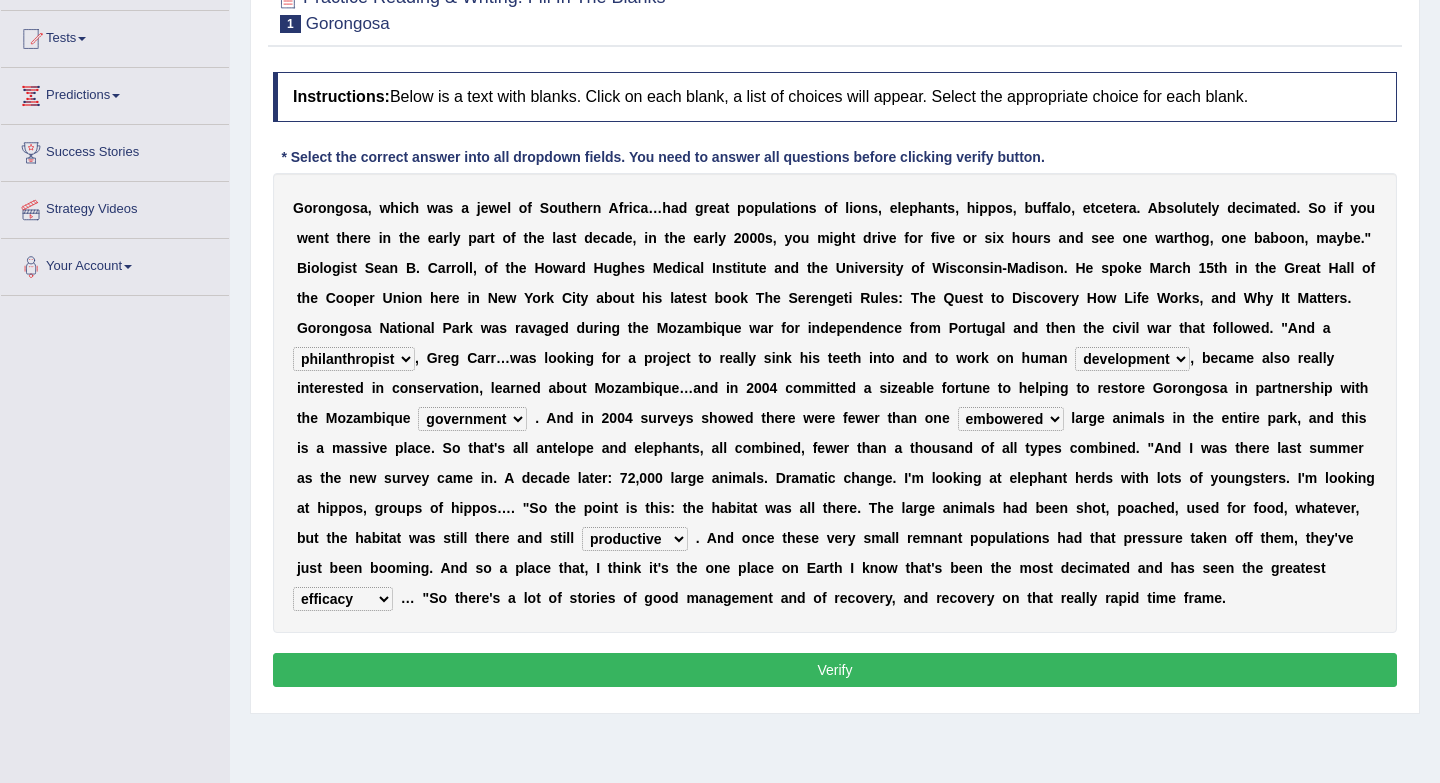 click on "Verify" at bounding box center (835, 670) 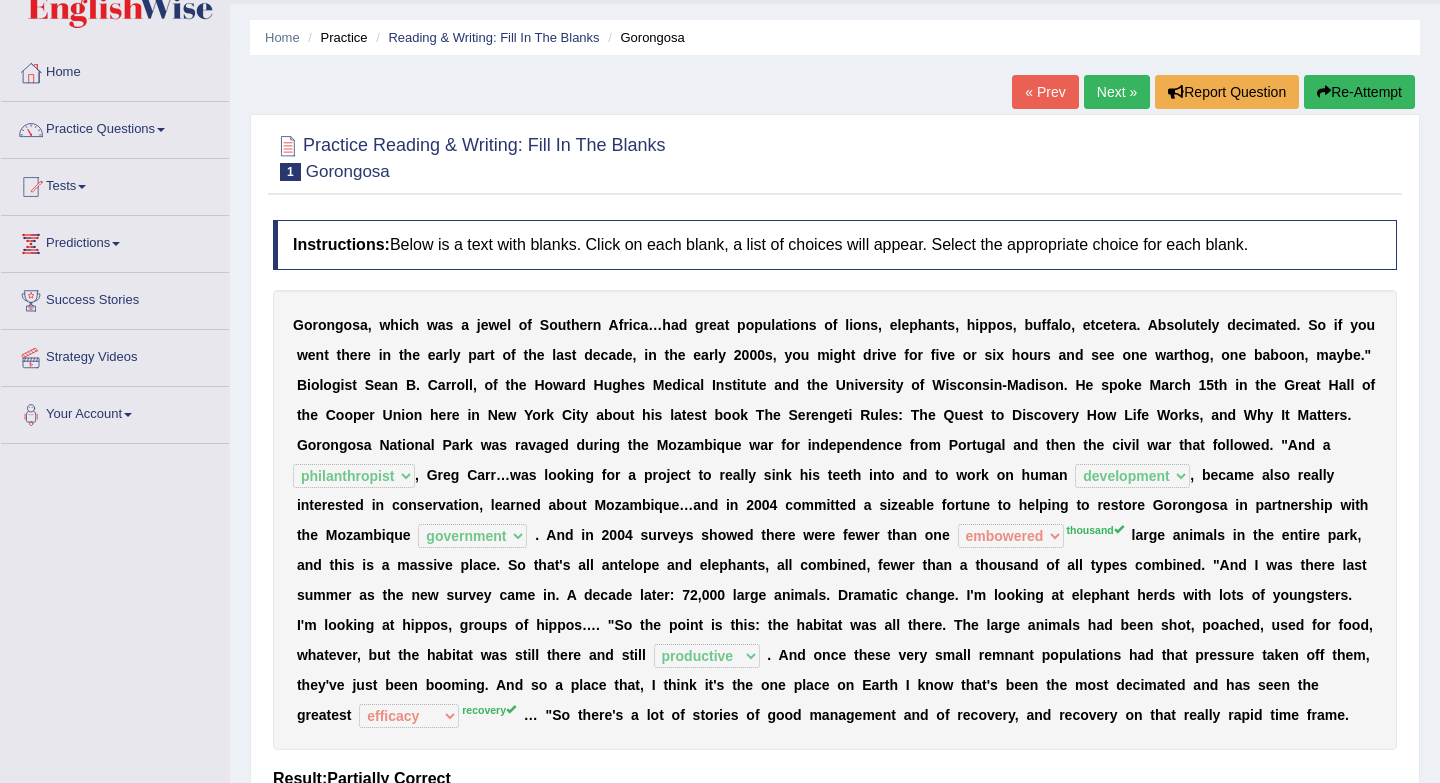 scroll, scrollTop: 56, scrollLeft: 0, axis: vertical 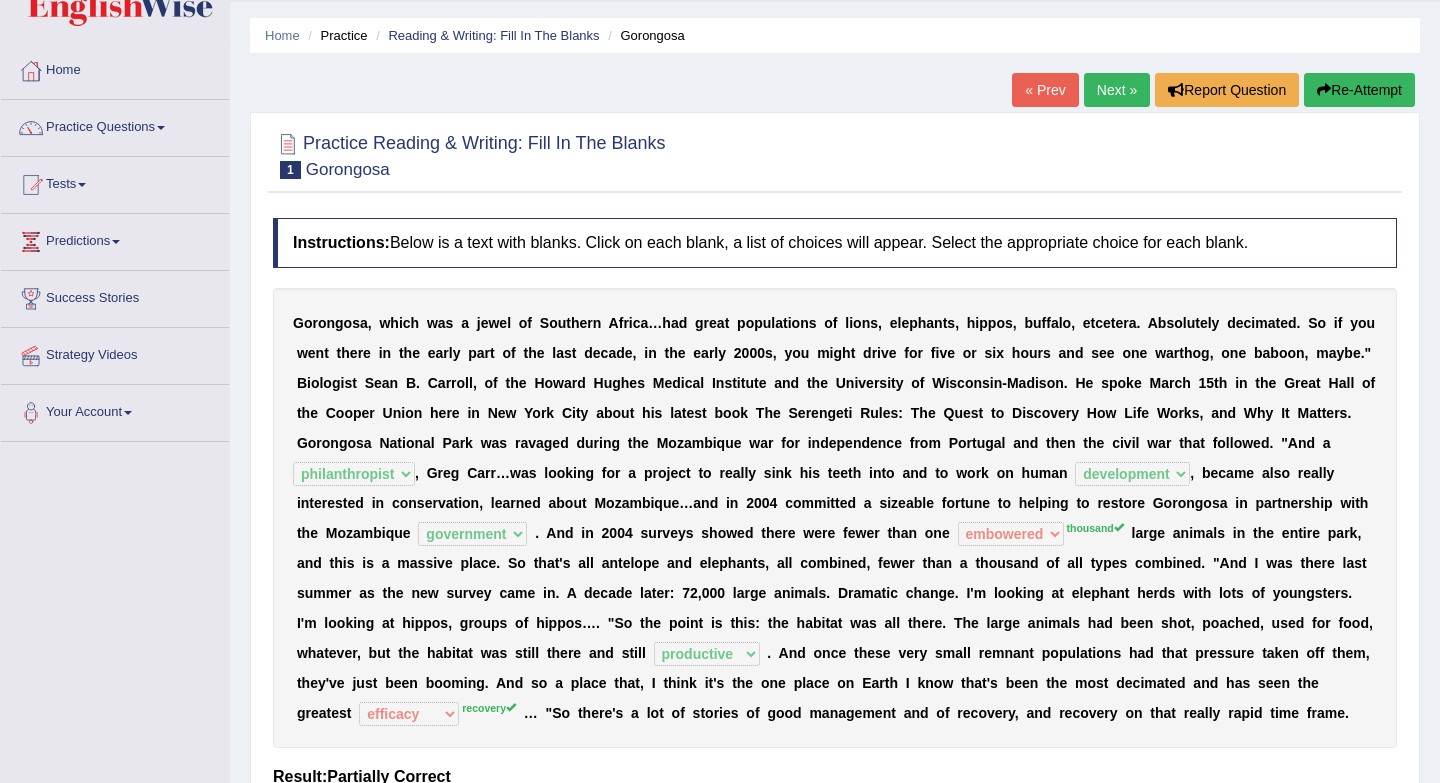 click on "Next »" at bounding box center (1117, 90) 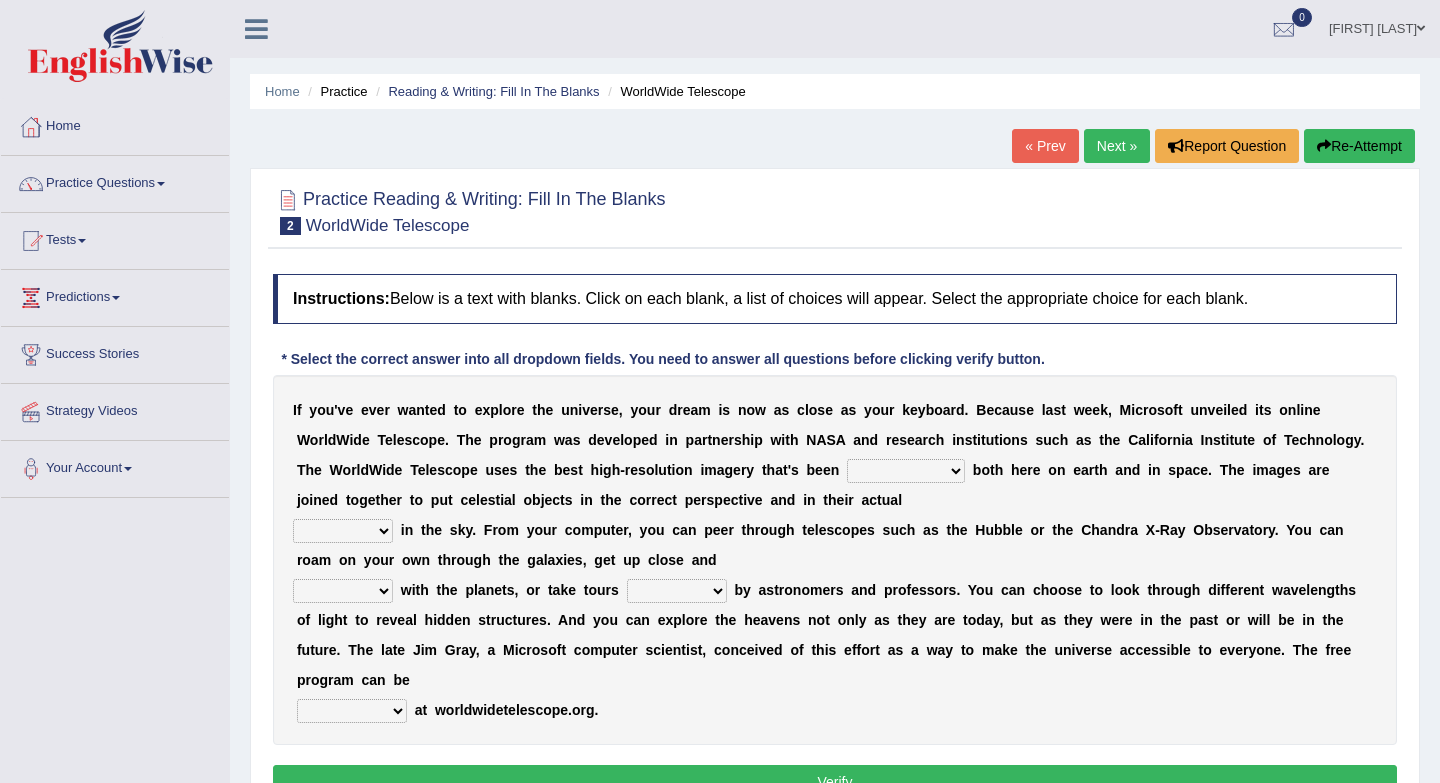 scroll, scrollTop: 155, scrollLeft: 0, axis: vertical 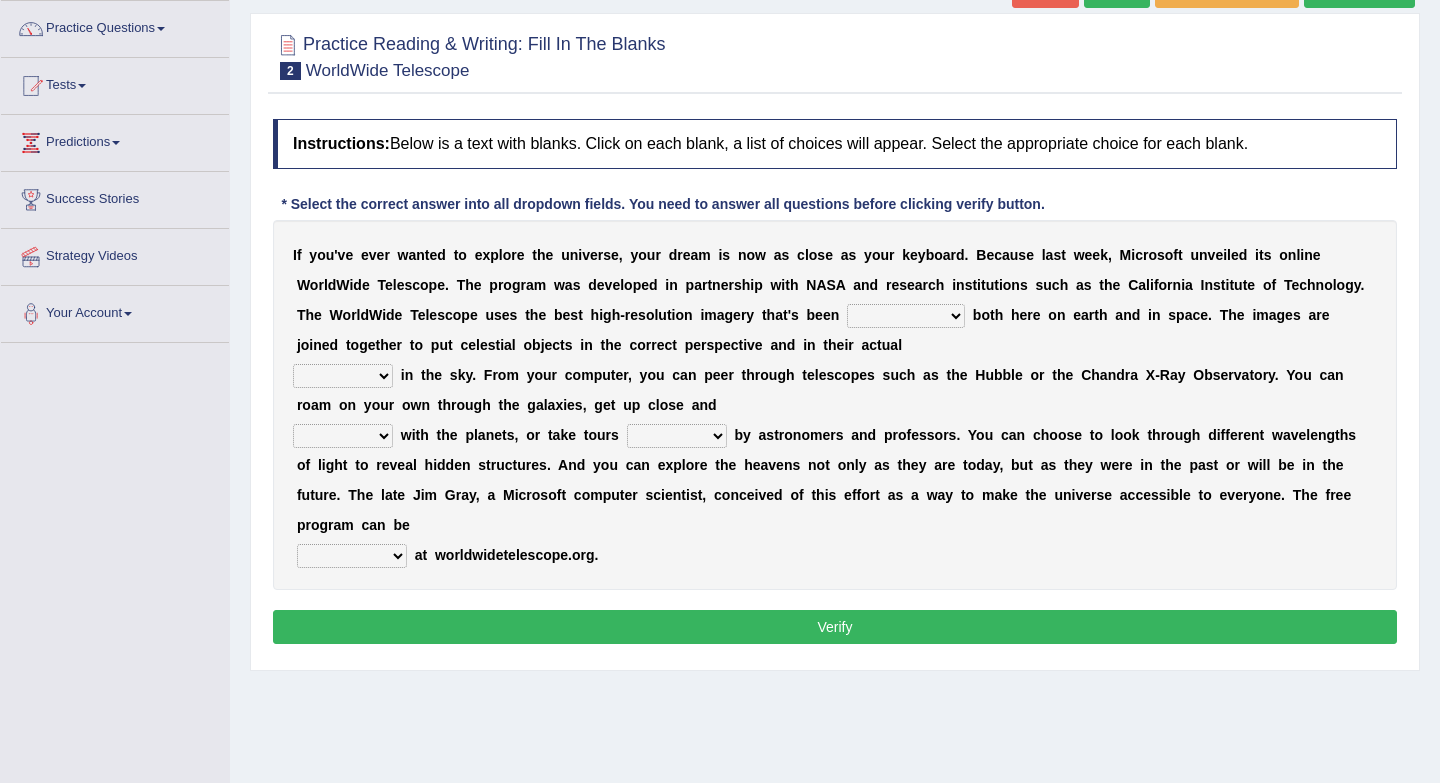 click on "degraded ascended remonstrated generated" at bounding box center [906, 316] 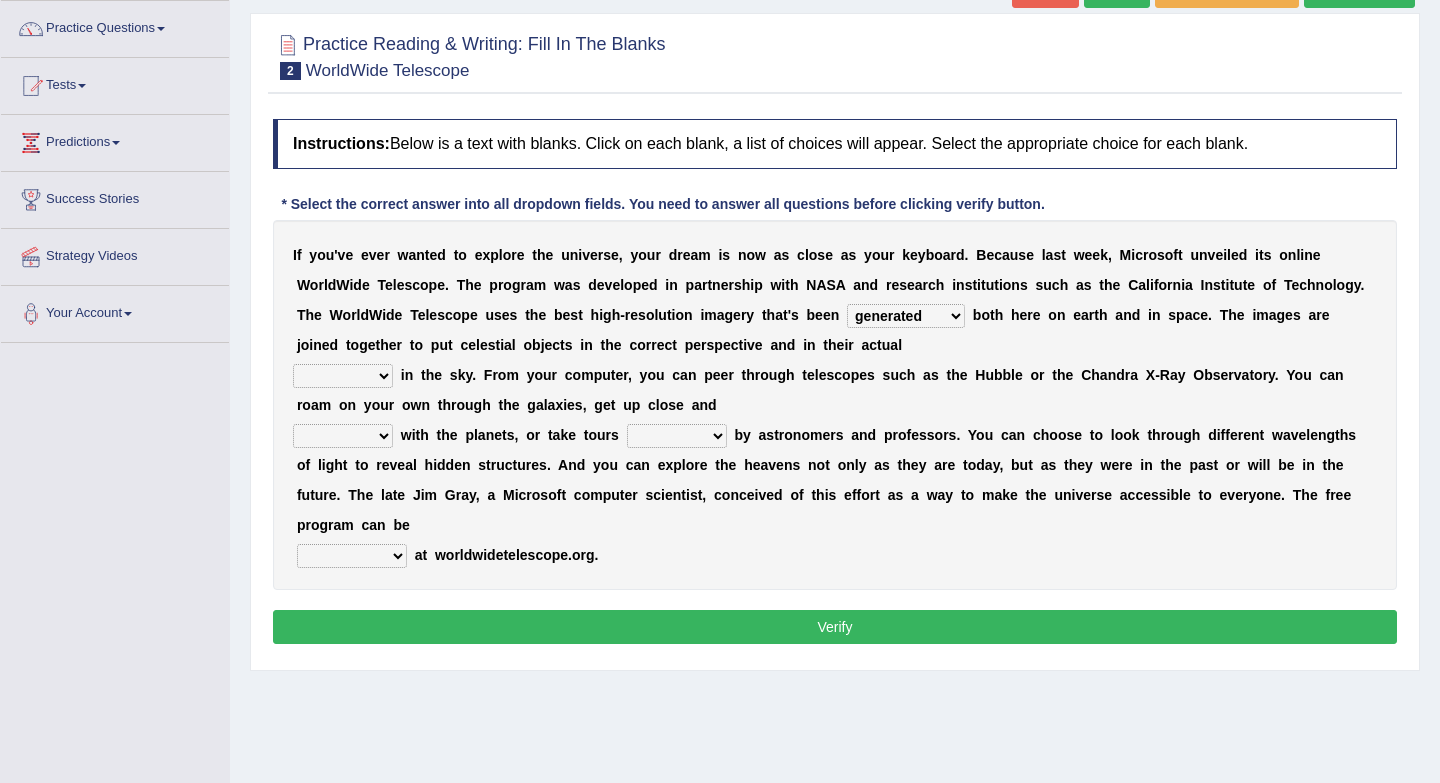 click on "degraded ascended remonstrated generated" at bounding box center [906, 316] 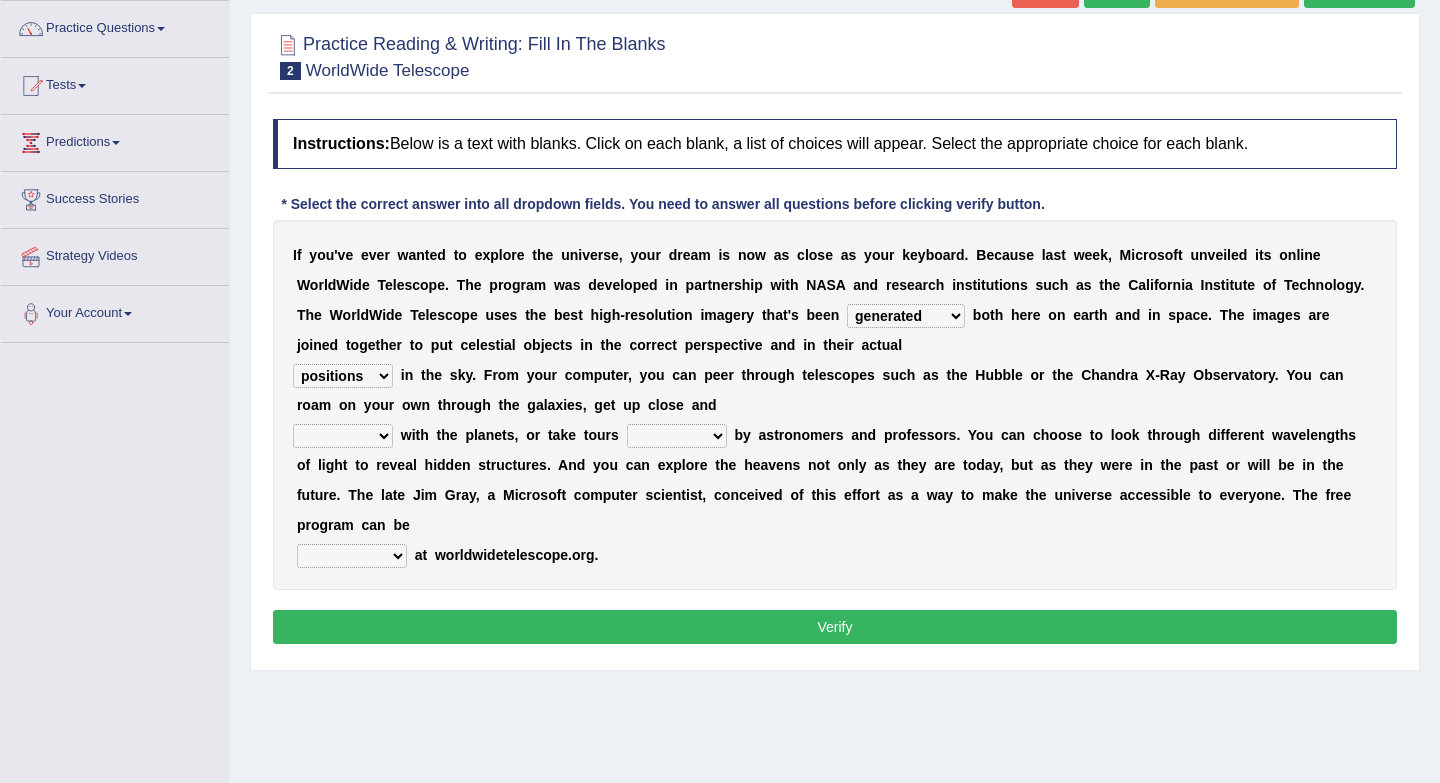 click on "personal individual apart polite" at bounding box center [343, 436] 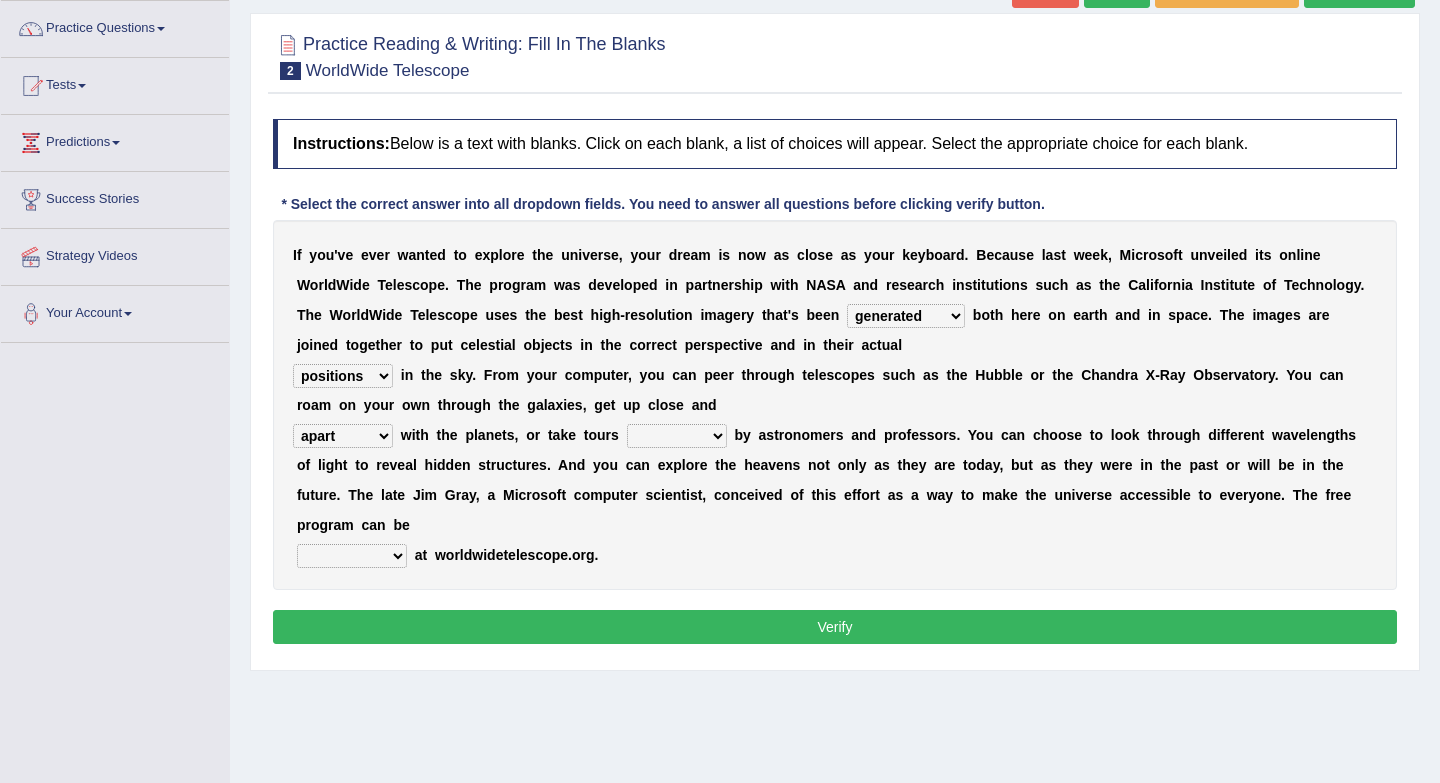 click on "guide guided guiding to guide" at bounding box center (677, 436) 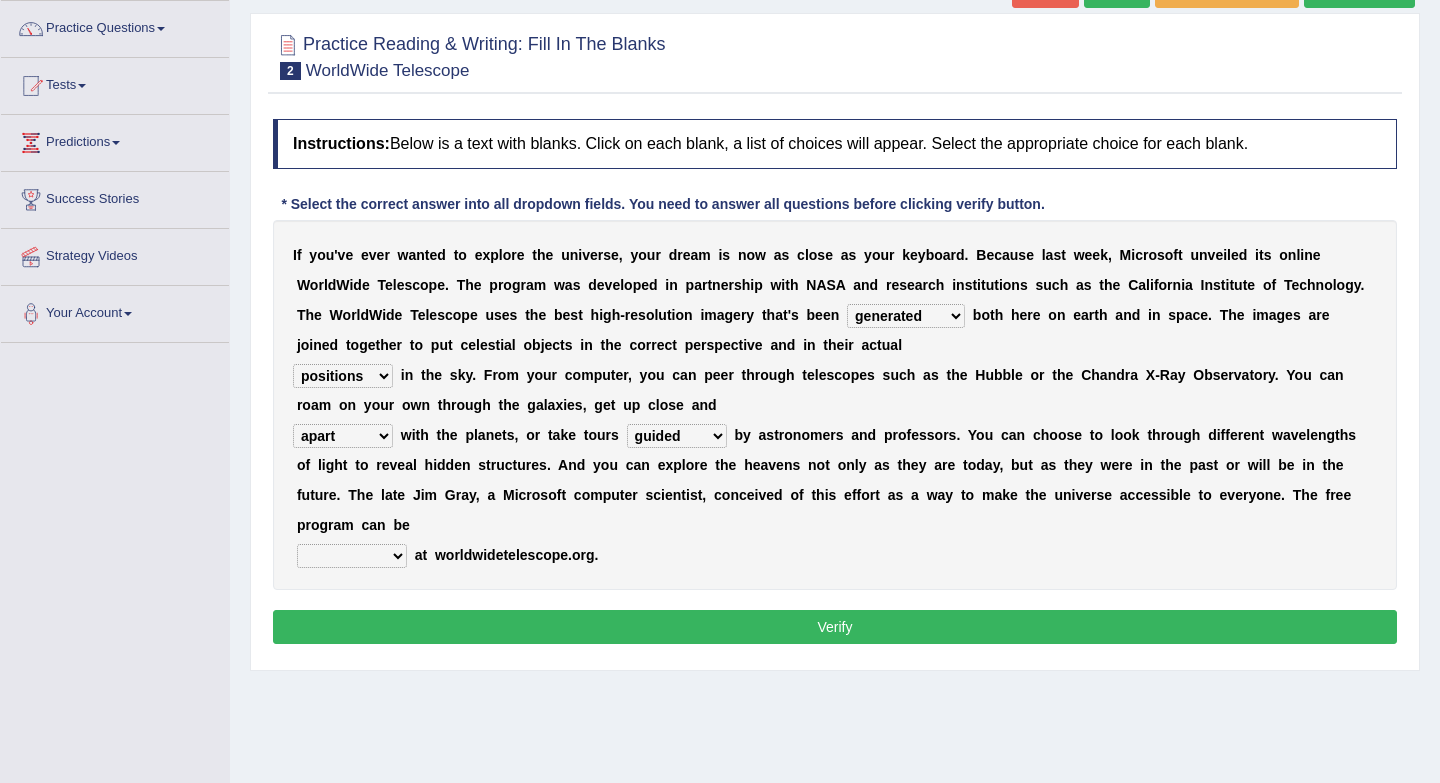click on "upheld downloaded loaded posted" at bounding box center (352, 556) 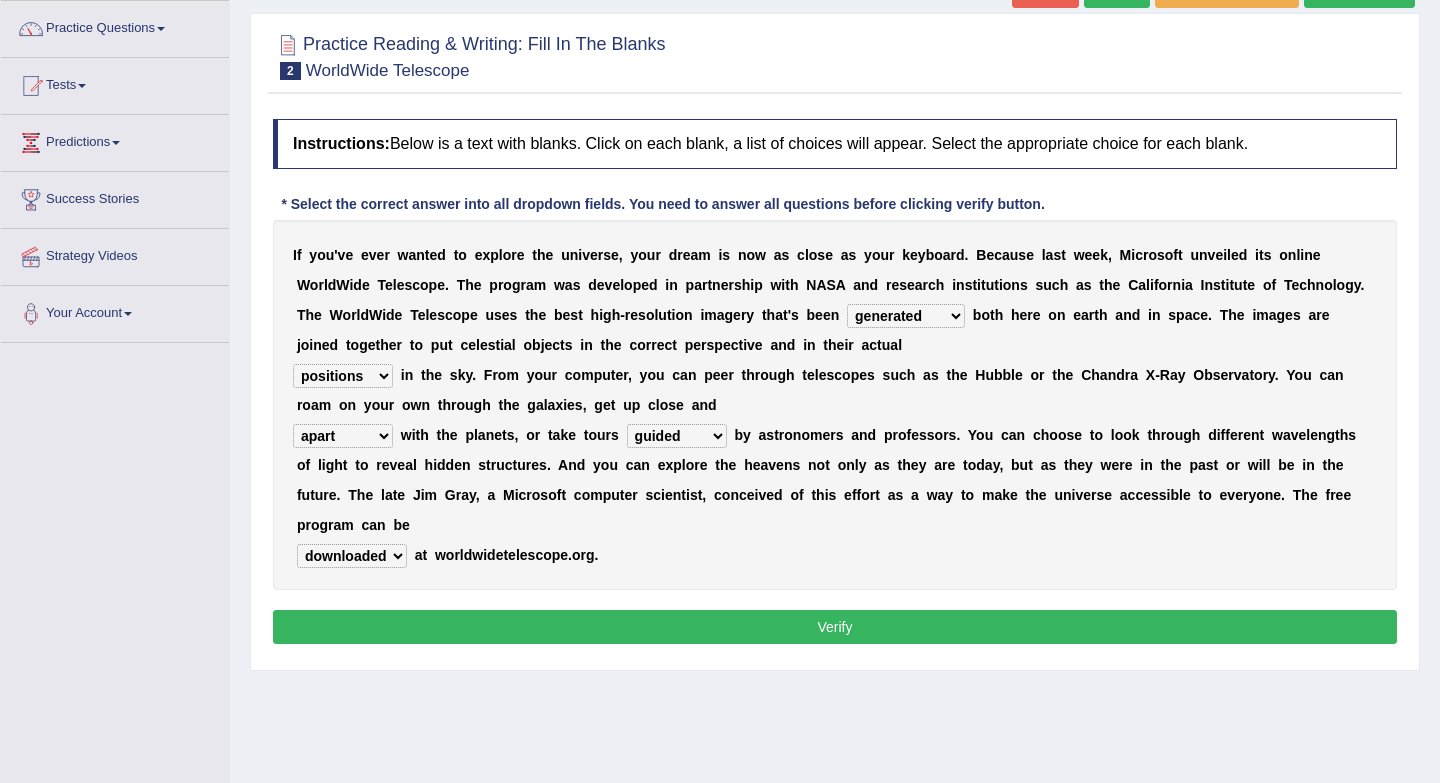 click on "Verify" at bounding box center (835, 627) 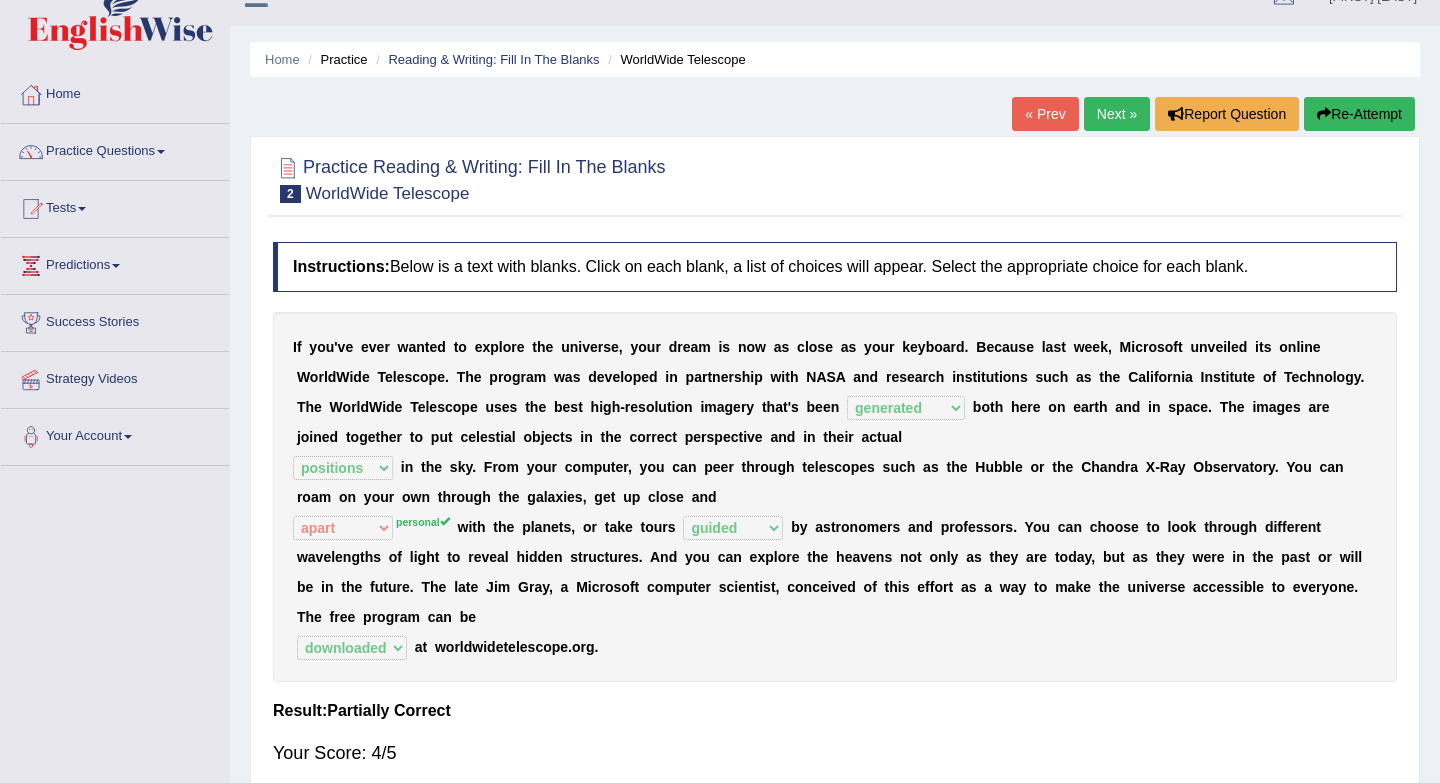 scroll, scrollTop: 0, scrollLeft: 0, axis: both 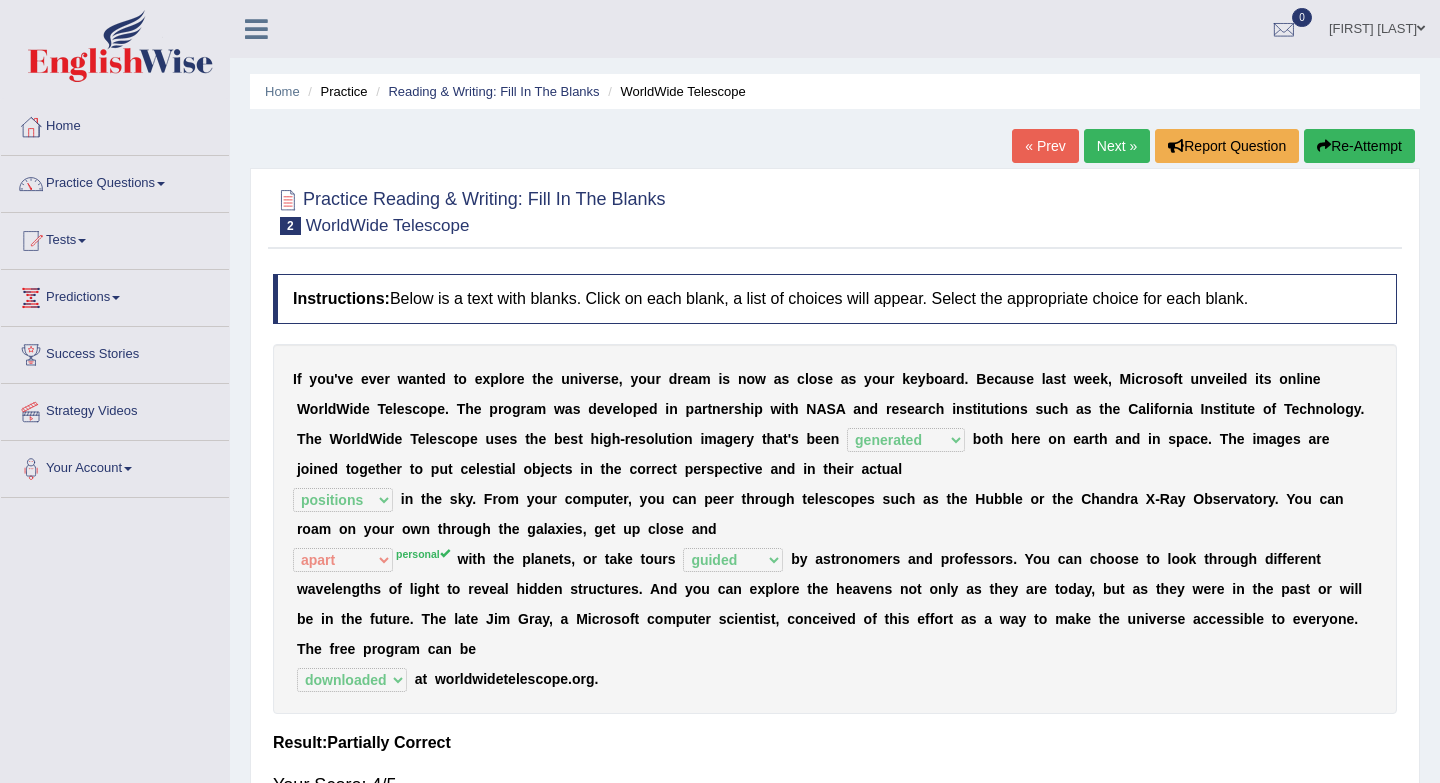 click on "Next »" at bounding box center [1117, 146] 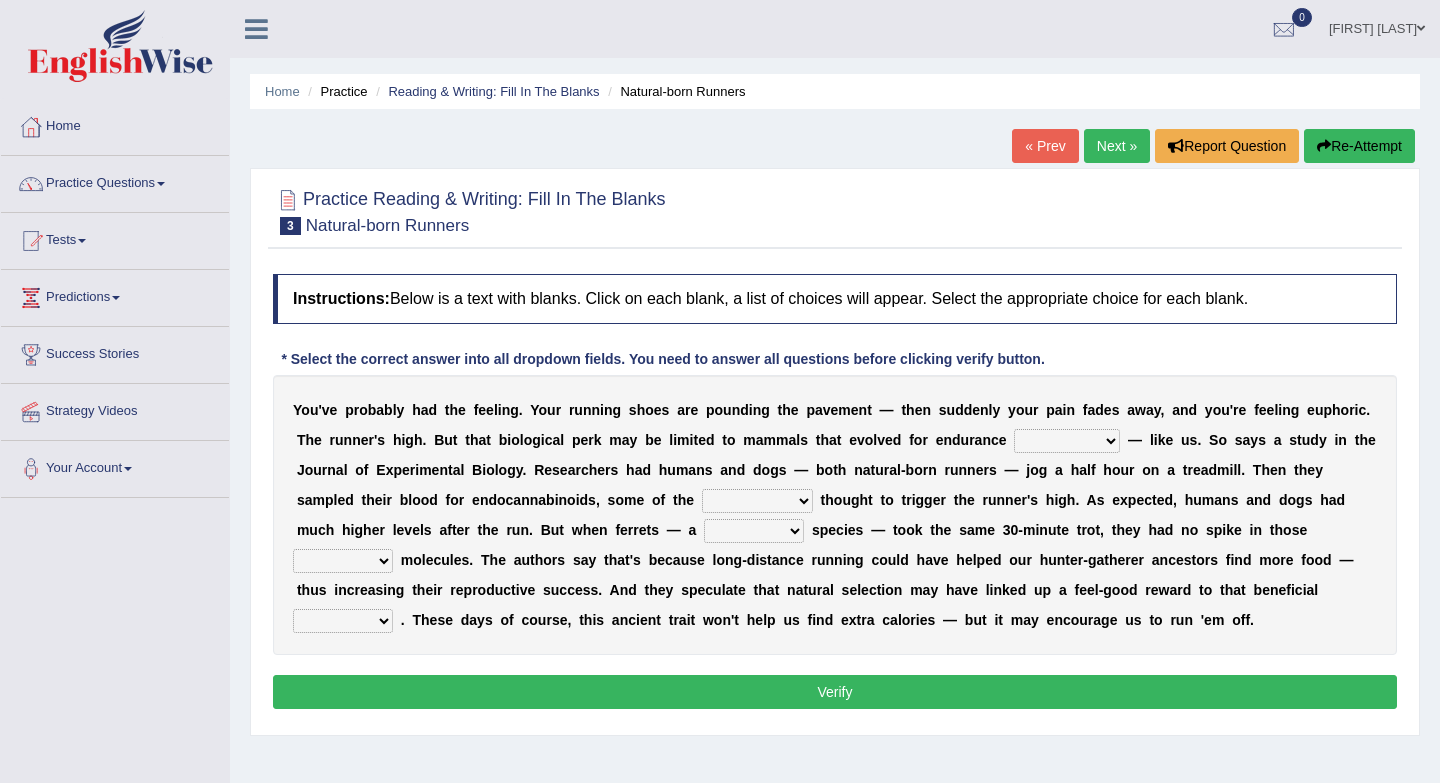 scroll, scrollTop: 0, scrollLeft: 0, axis: both 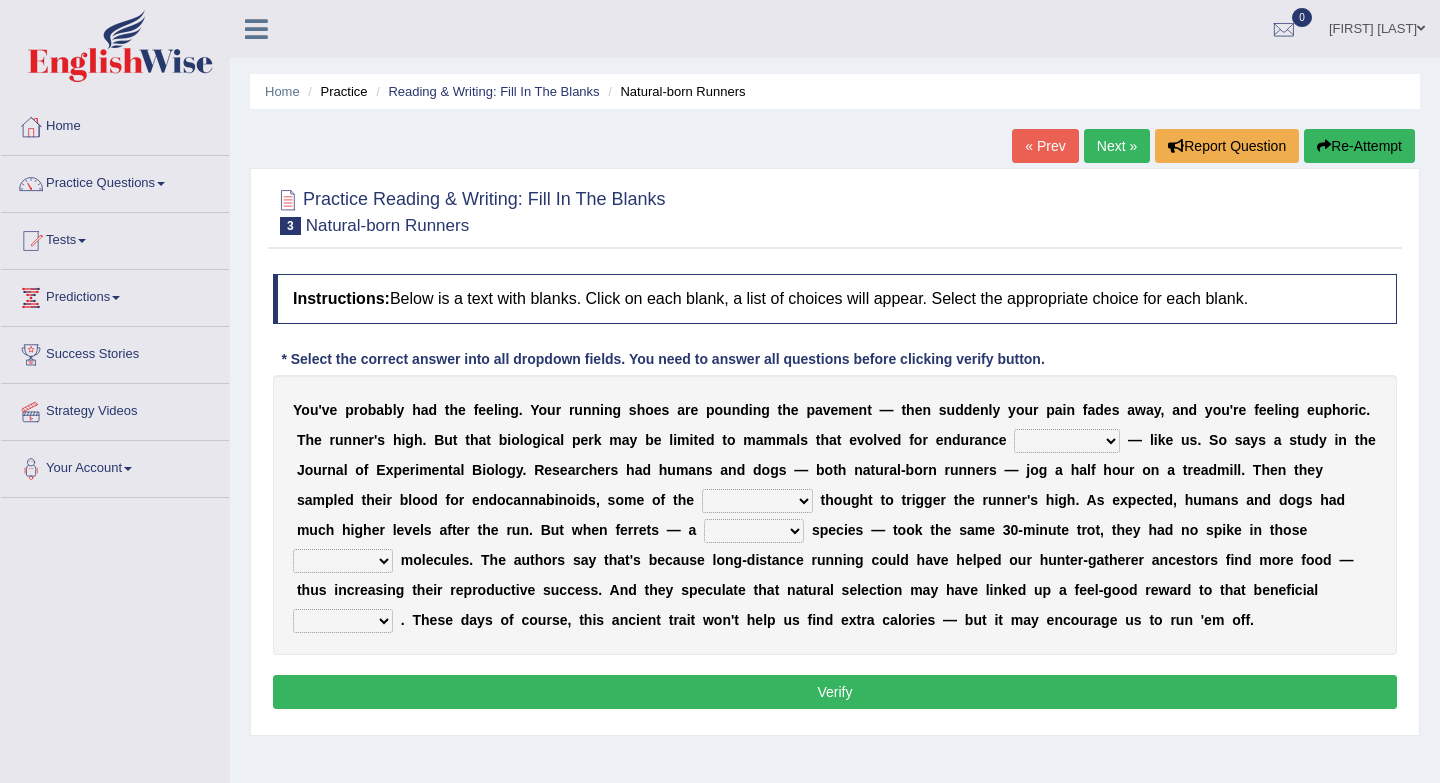select on "exercise" 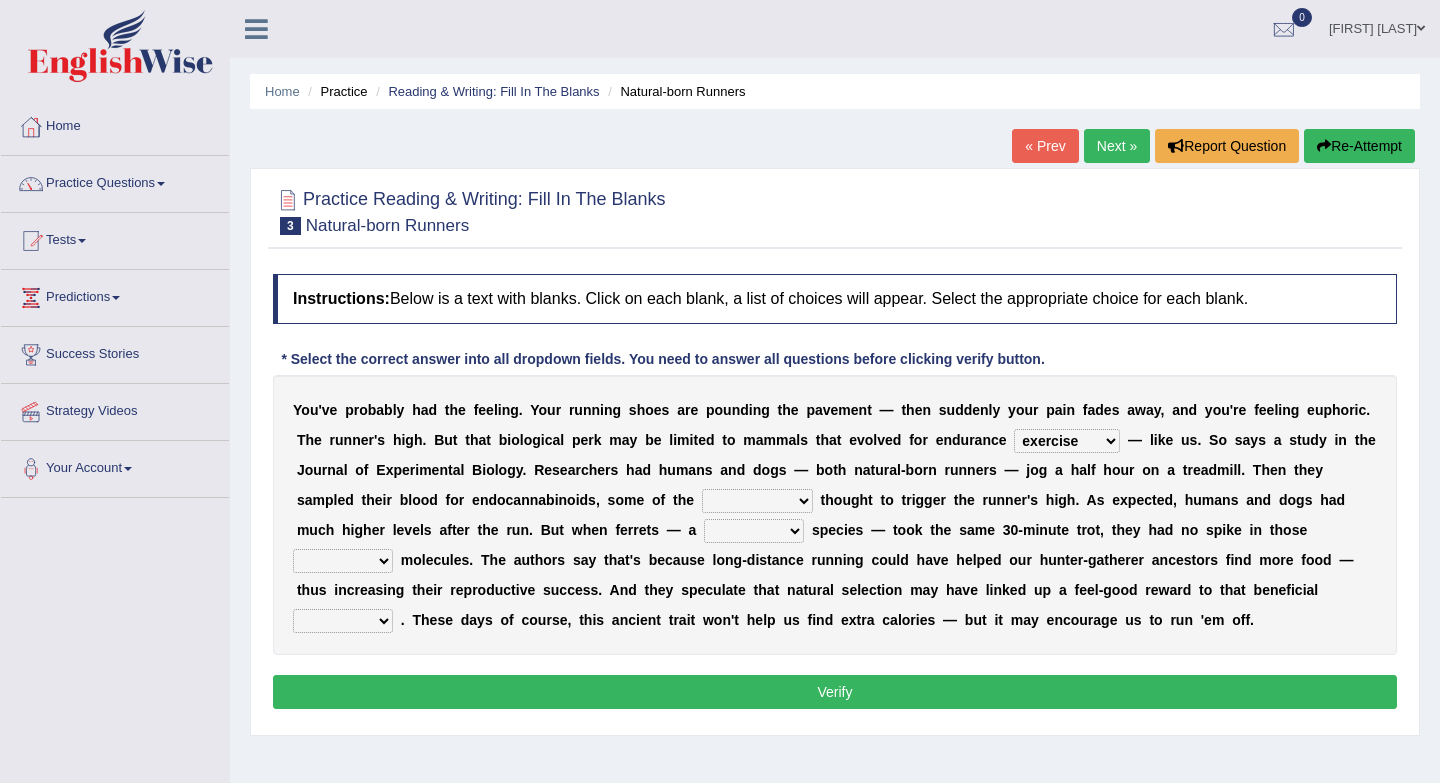 click on "almshouse turnarounds compounds foxhounds" at bounding box center (757, 501) 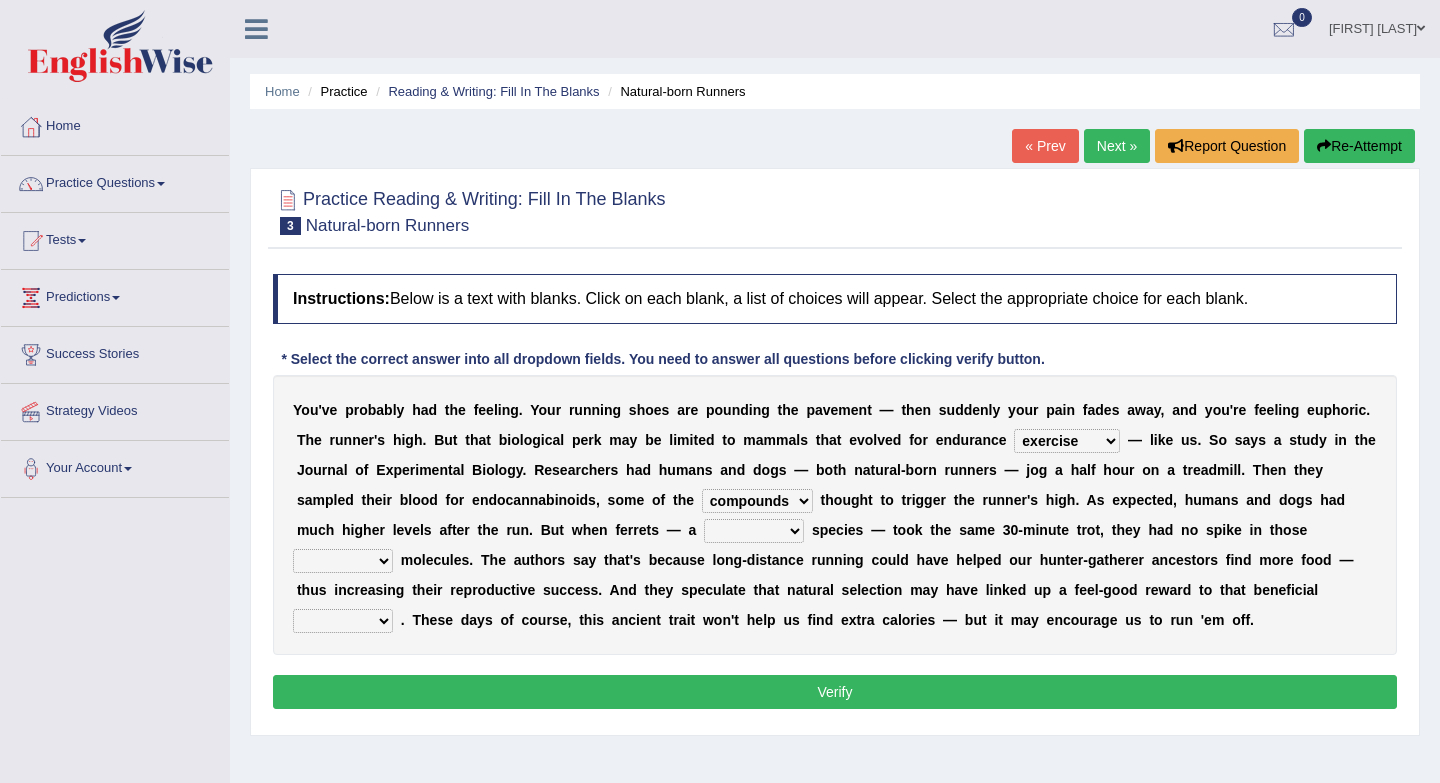 click on "almshouse turnarounds compounds foxhounds" at bounding box center [757, 501] 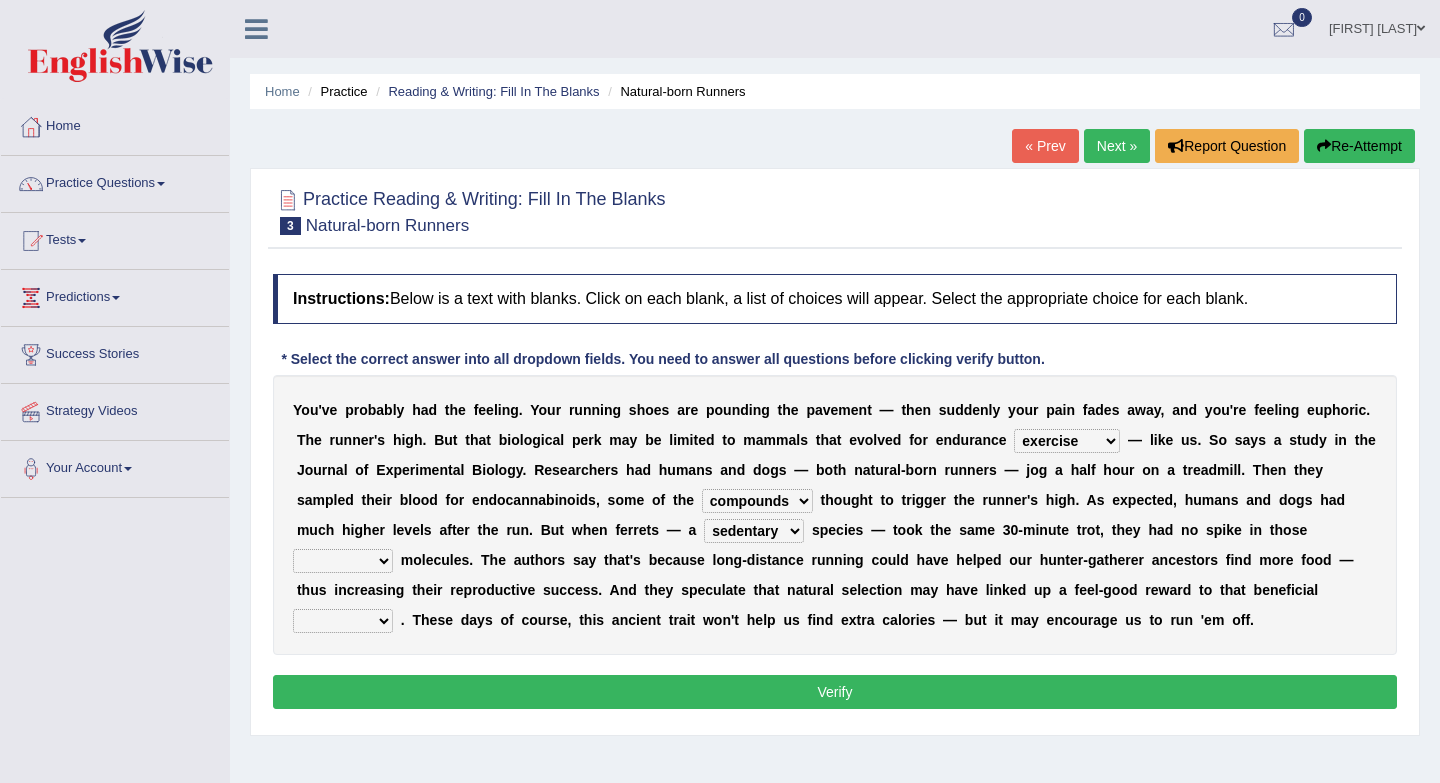 click on "groaned feel-good inchoate loaned" at bounding box center [343, 561] 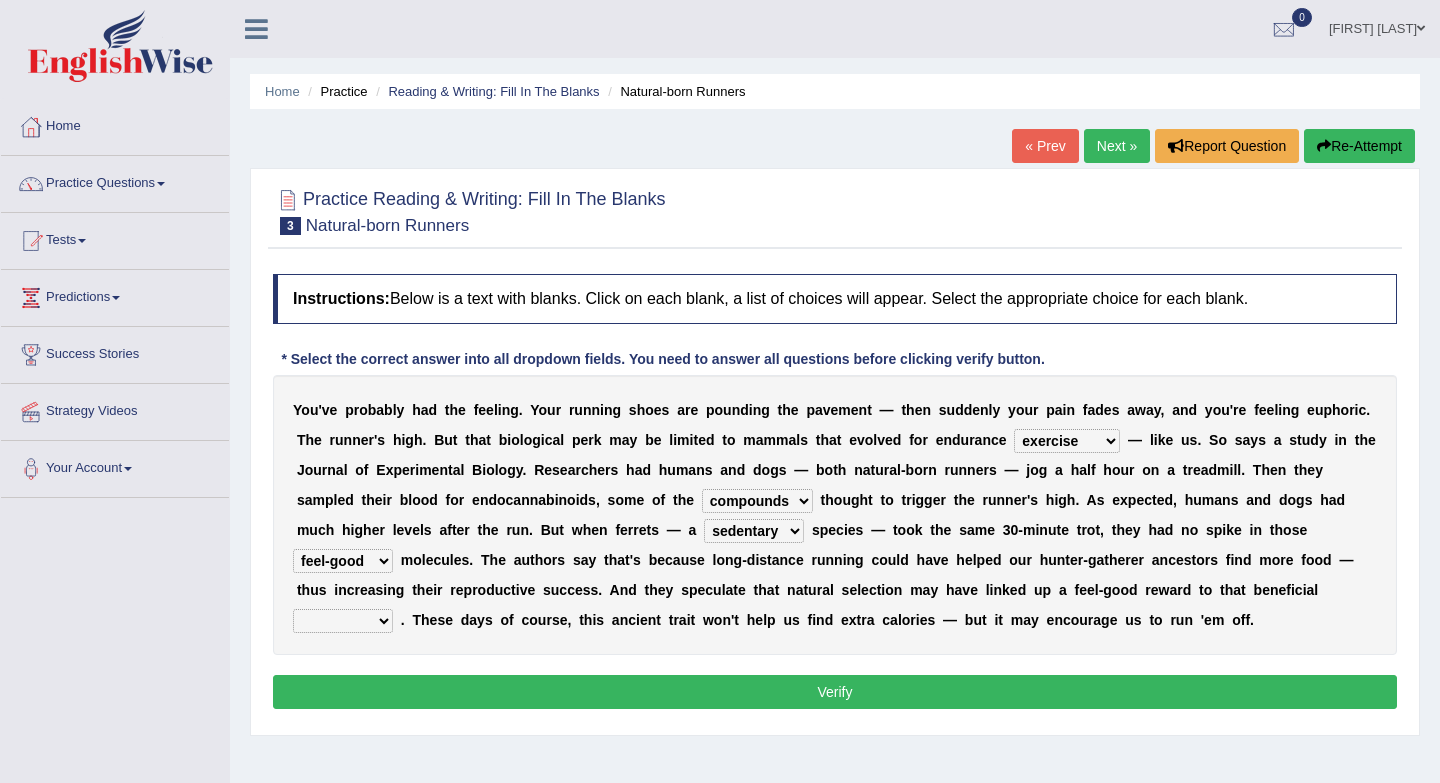 click on "wager exchanger behavior regulator" at bounding box center (343, 621) 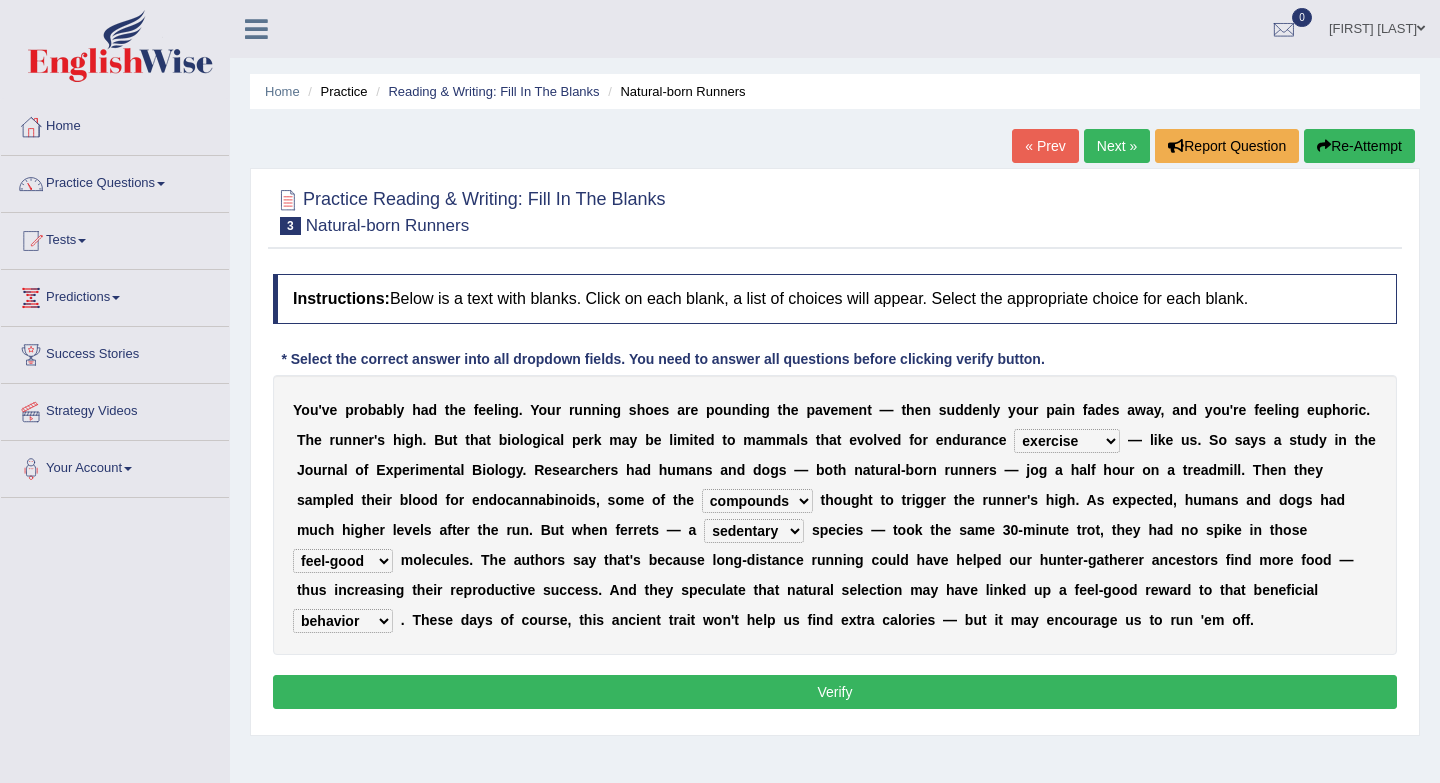 click on "Verify" at bounding box center [835, 692] 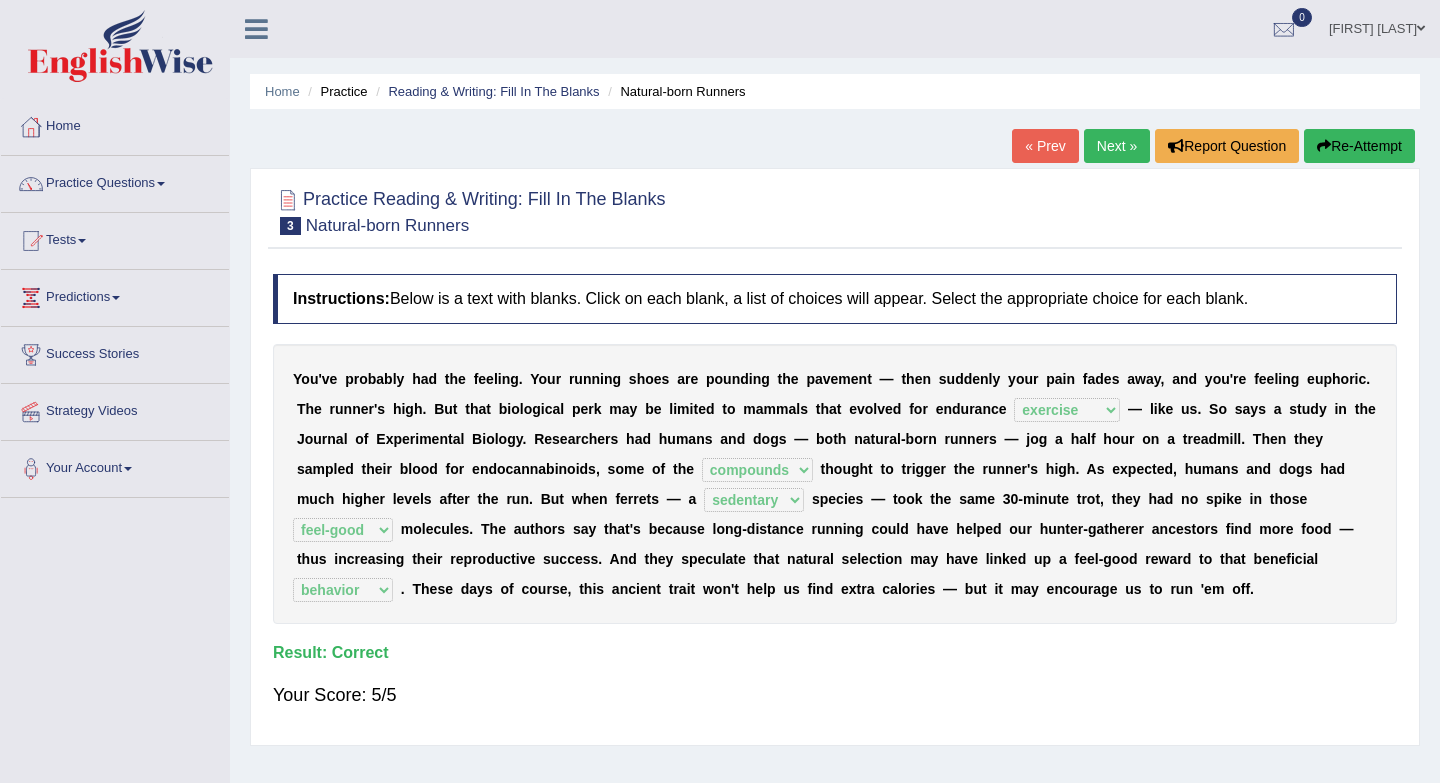 click on "Next »" at bounding box center (1117, 146) 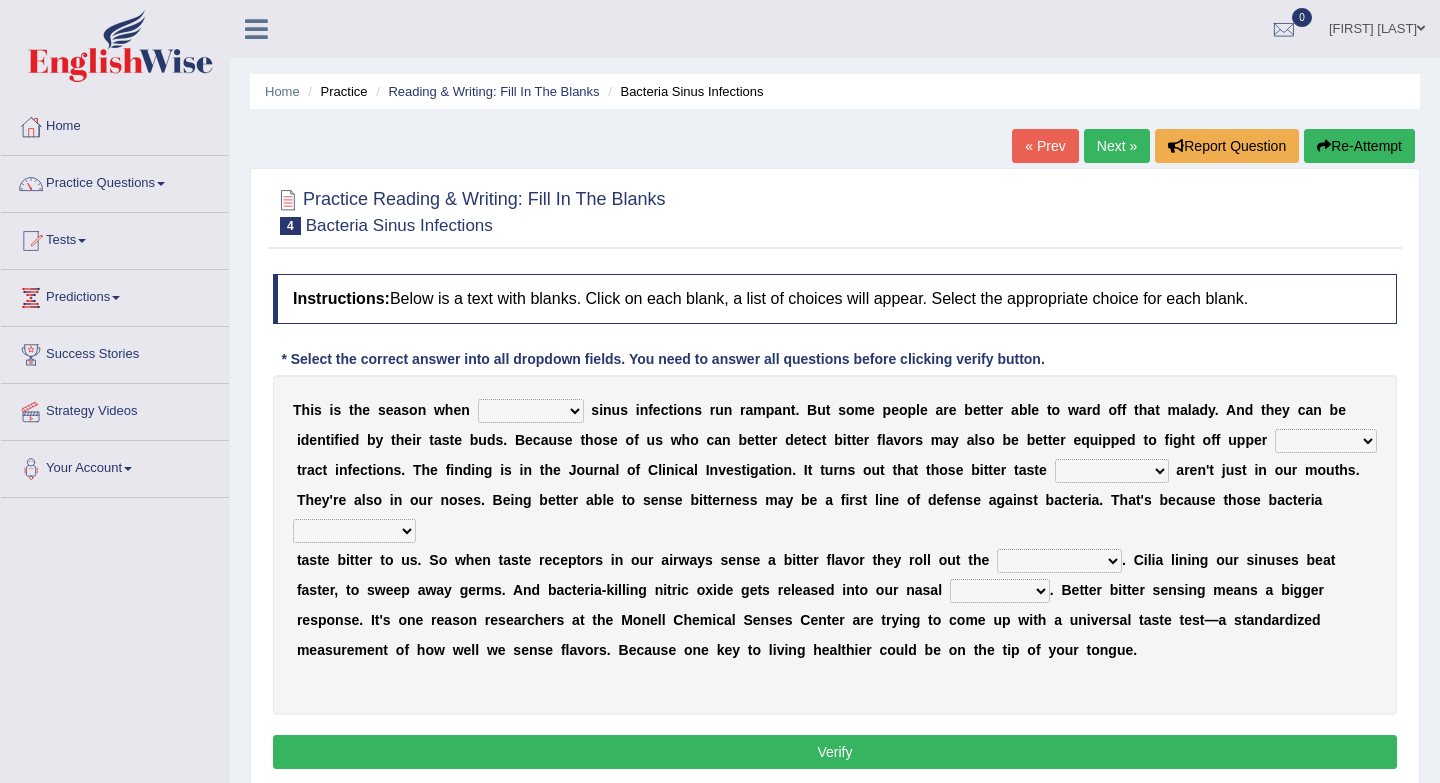 scroll, scrollTop: 0, scrollLeft: 0, axis: both 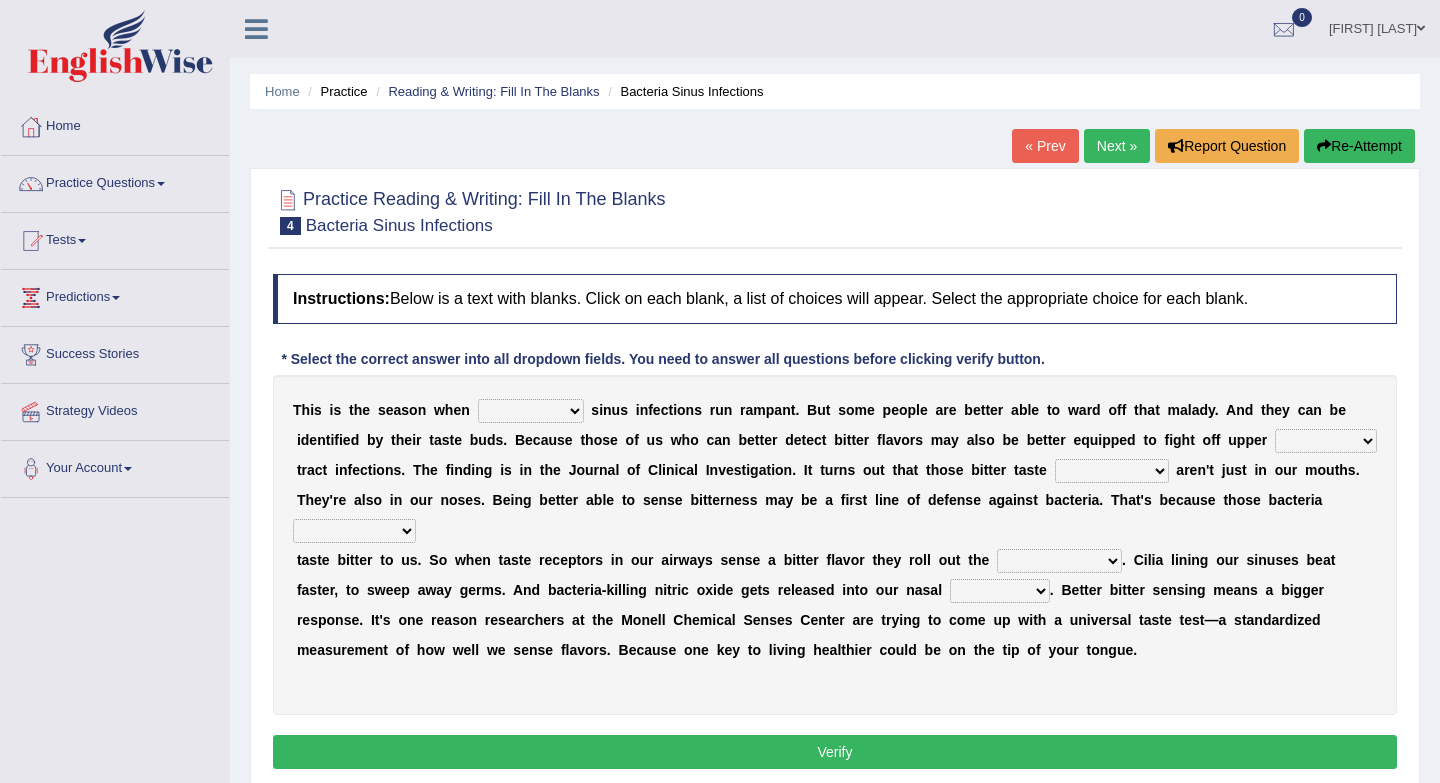 select on "bacterial" 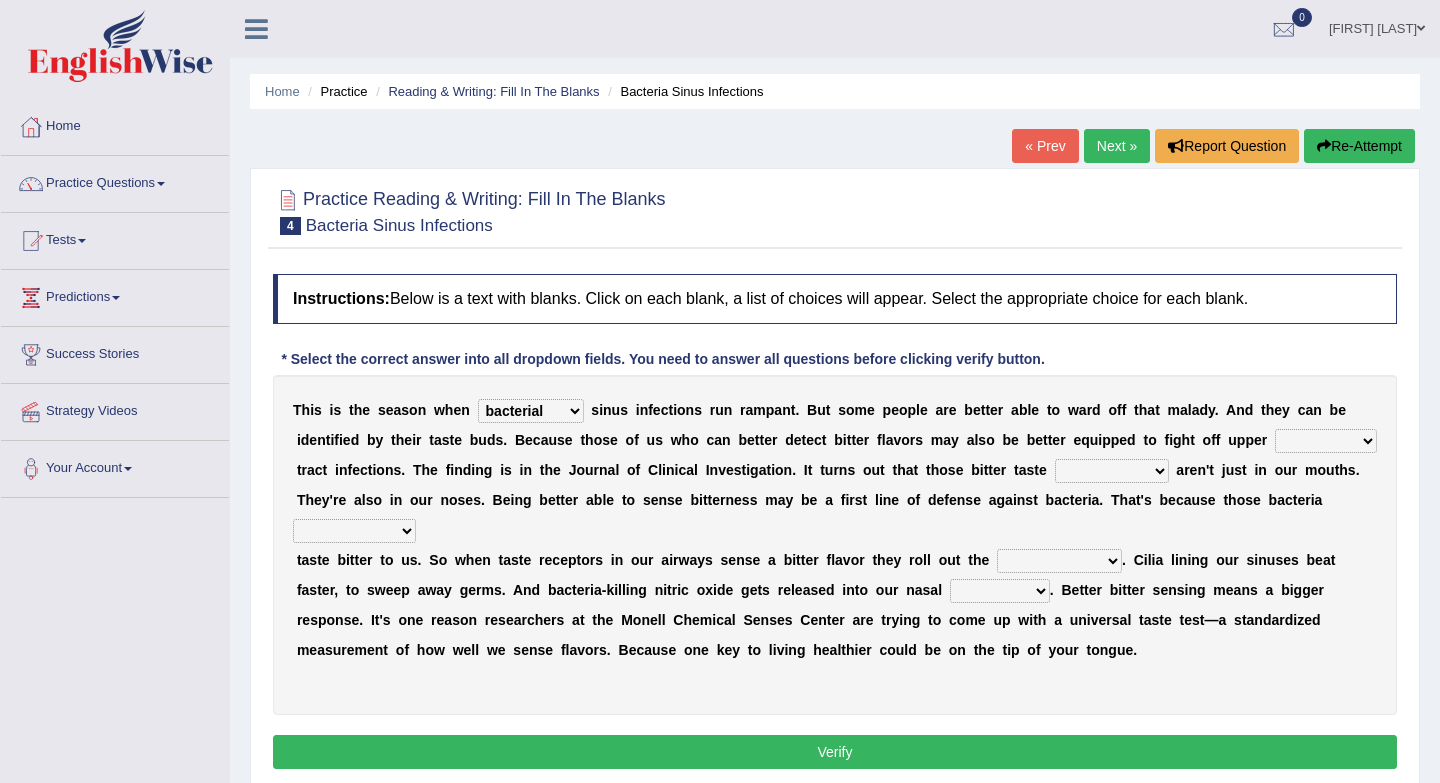 click on "faulty respiratory togae gawky" at bounding box center (1326, 441) 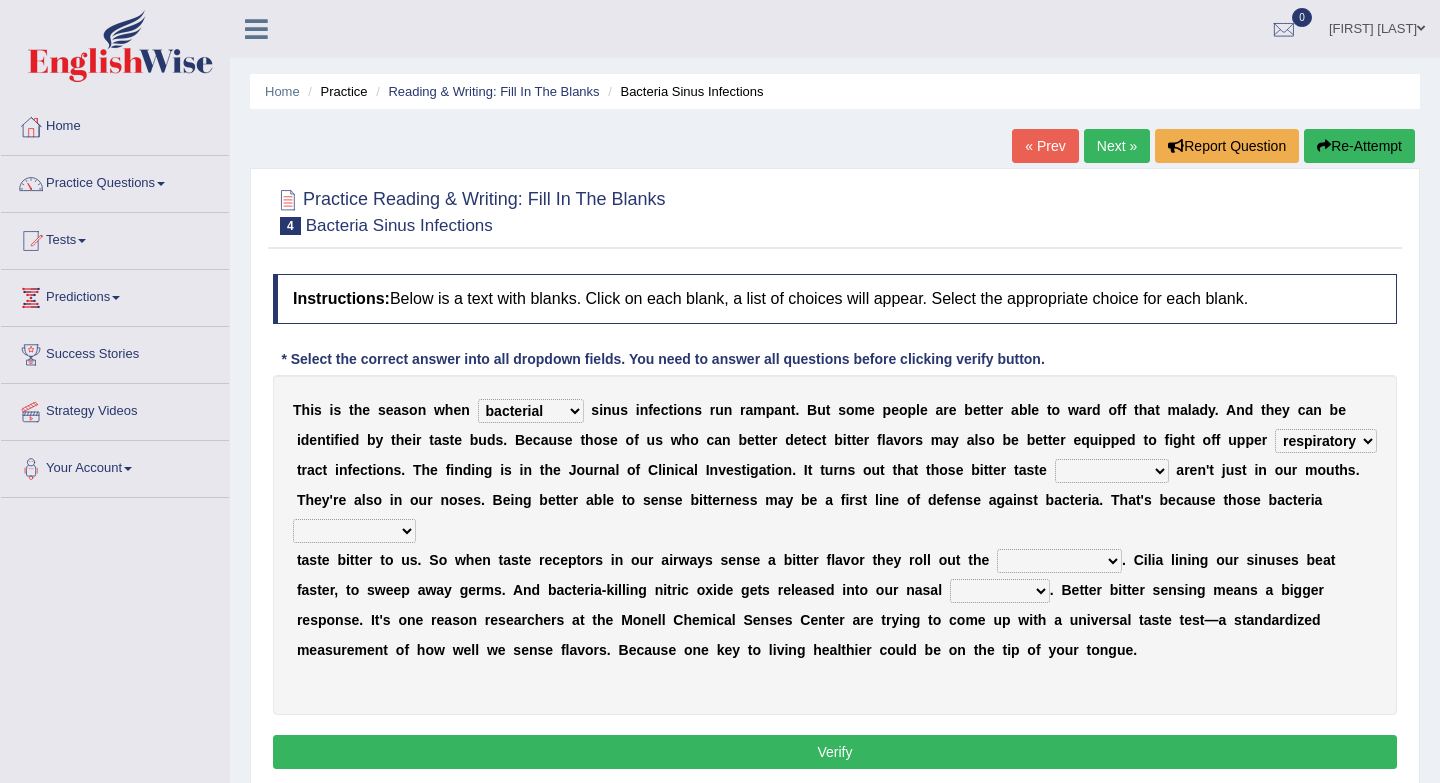 click on "depressions dinners submissions receptors" at bounding box center [1112, 471] 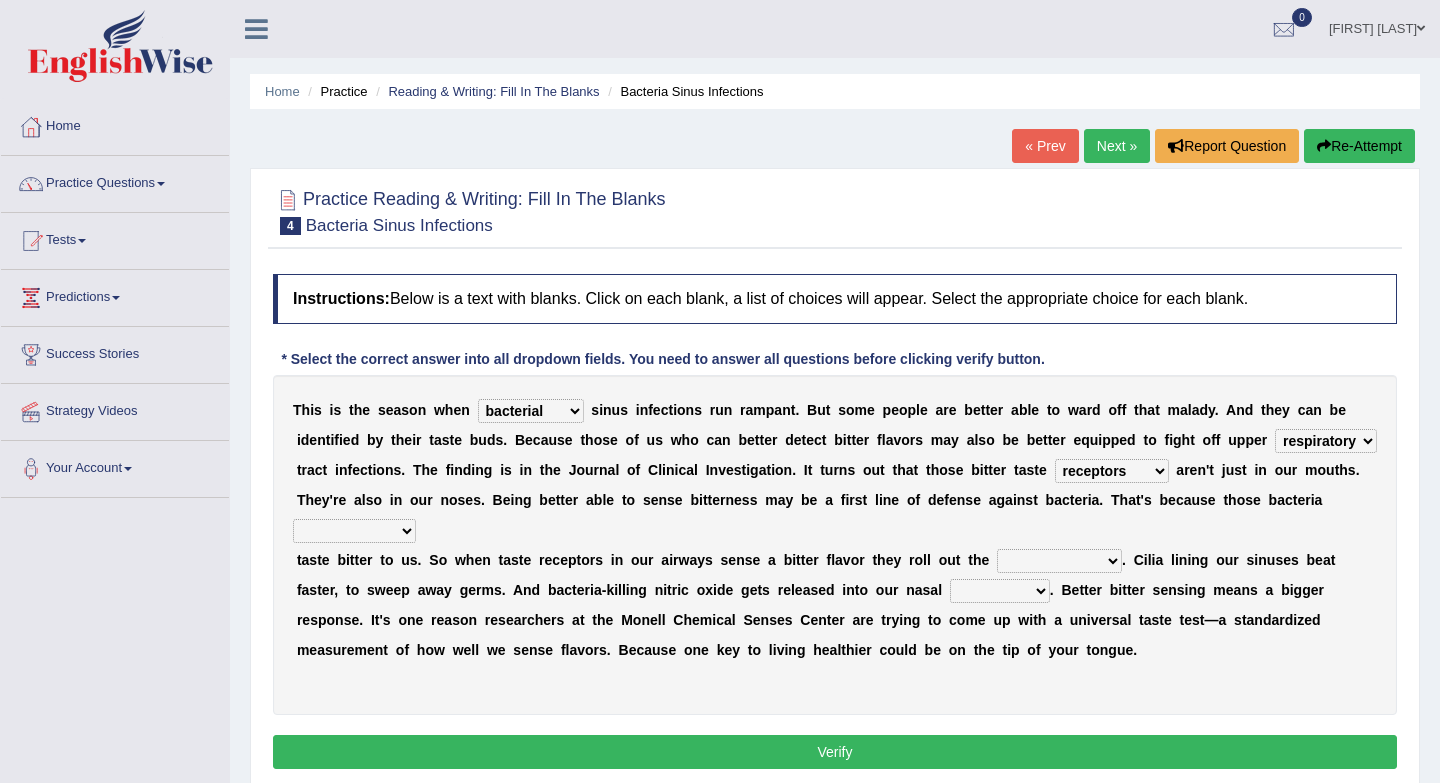 click on "purposelessly actually diagonally providently" at bounding box center [354, 531] 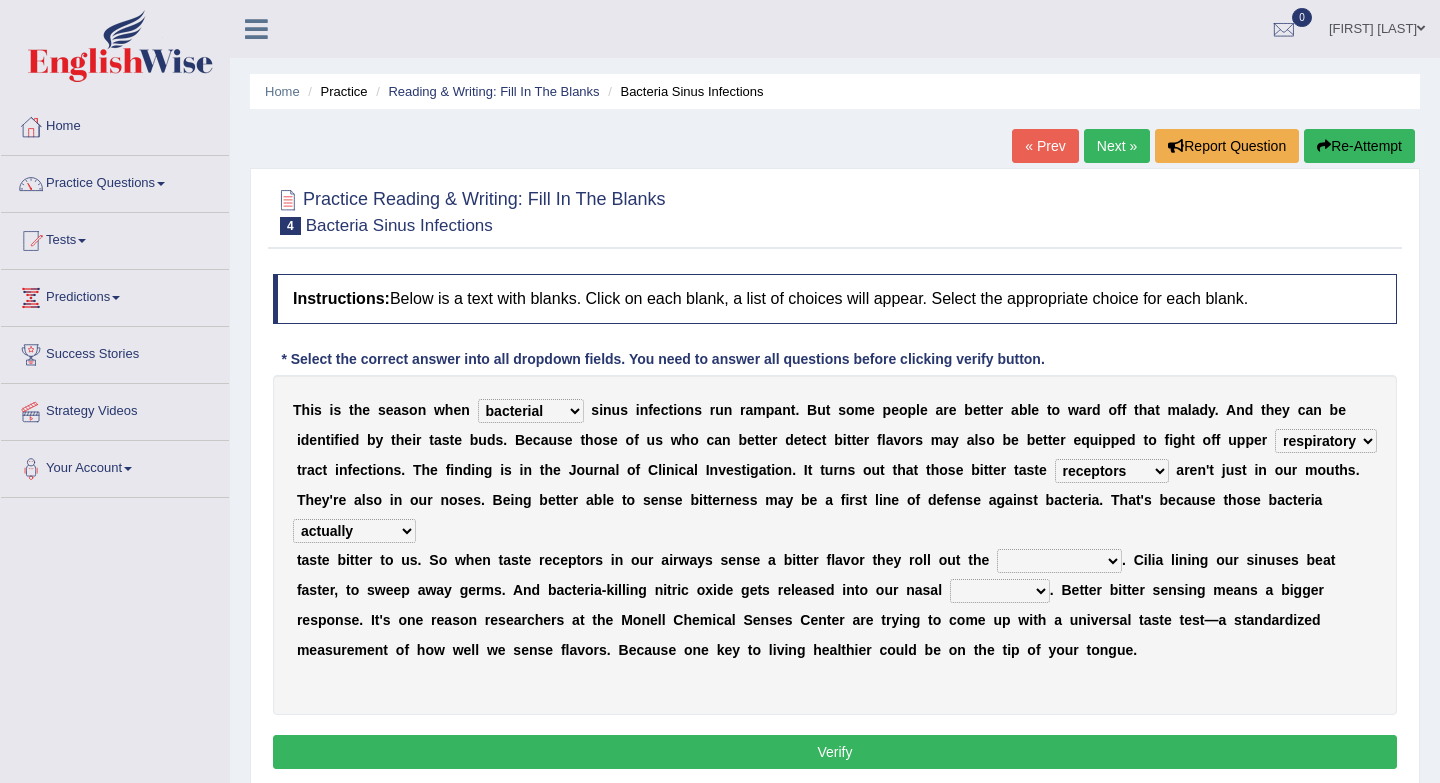 click on "defenses contradictions chestnuts pelvis" at bounding box center (1059, 561) 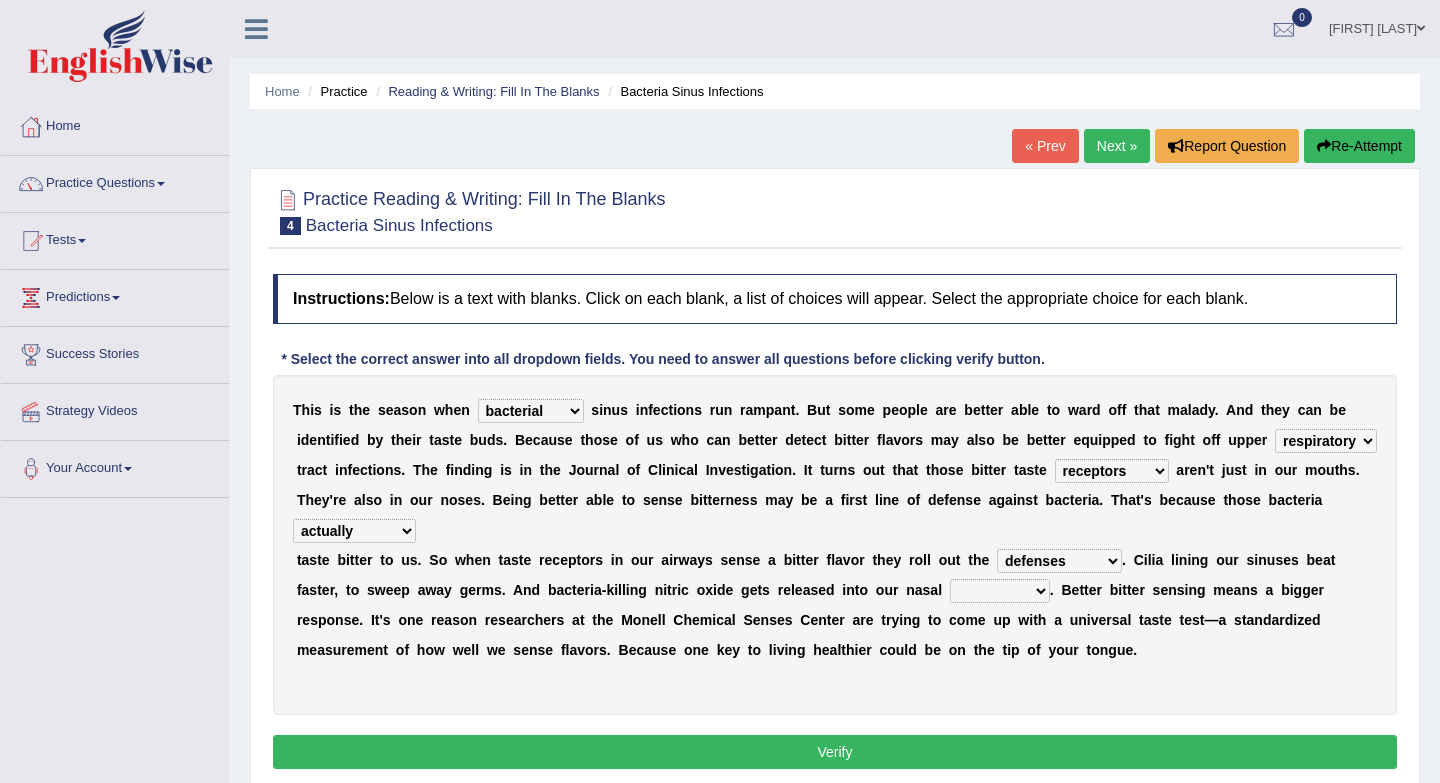 click on "causalities localities infirmities cavities" at bounding box center [1000, 591] 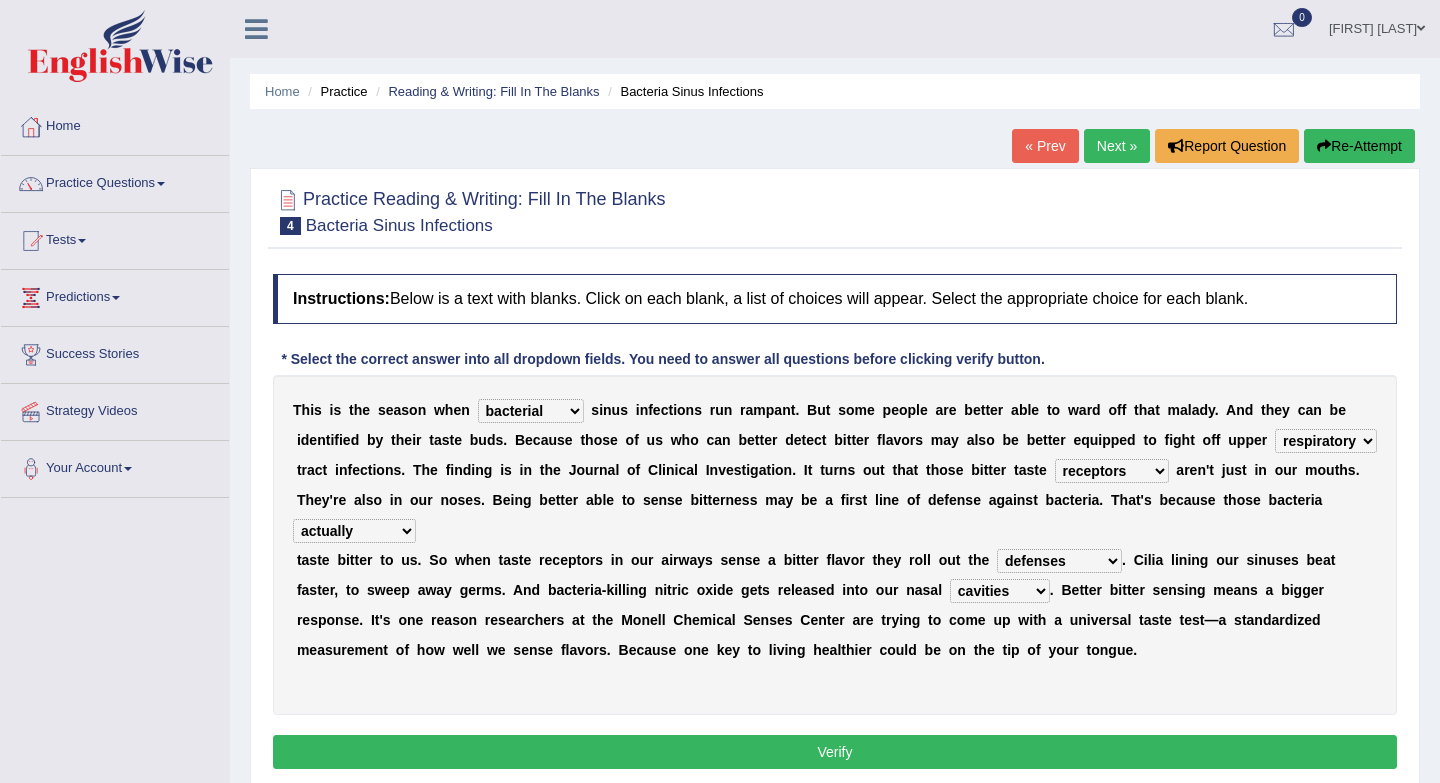 click on "Verify" at bounding box center (835, 752) 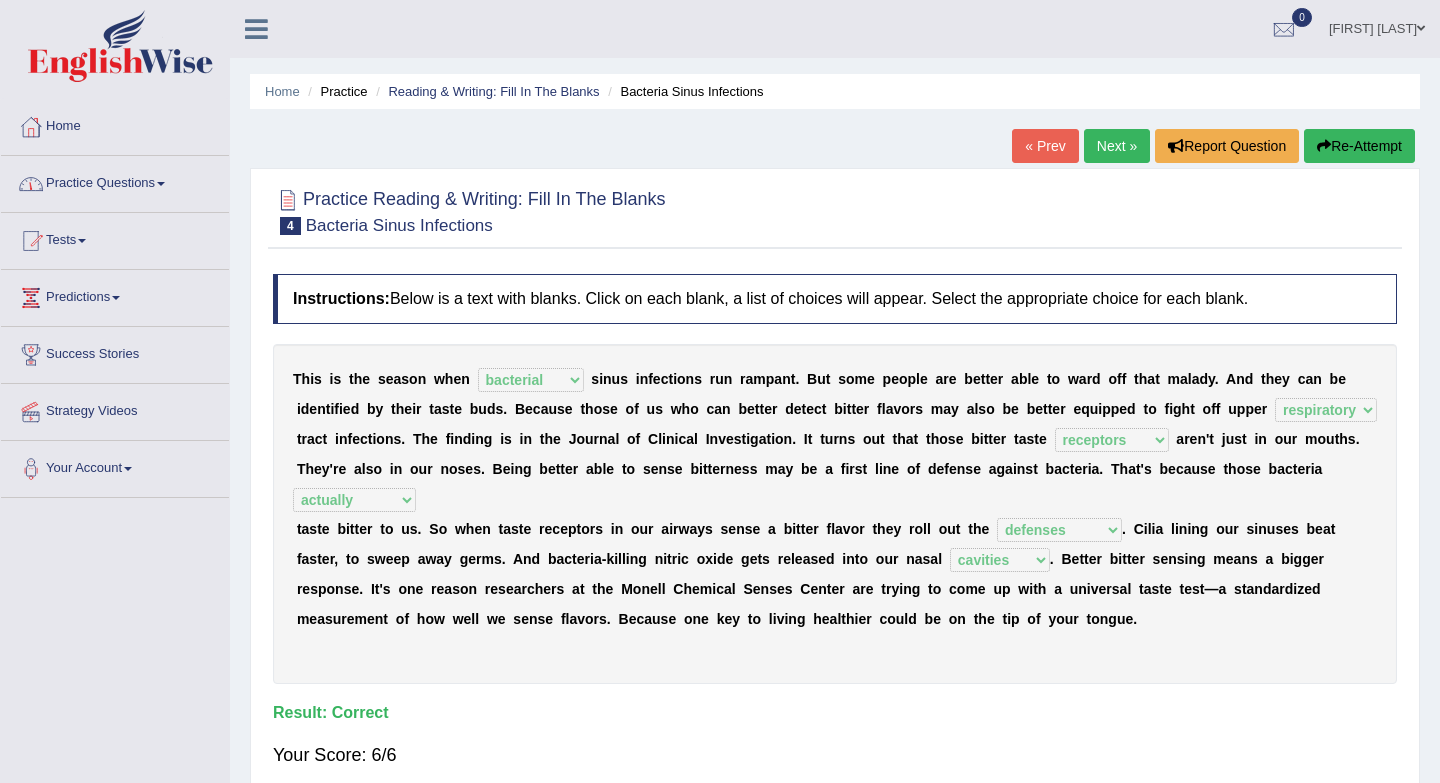 click on "Practice Questions" at bounding box center (115, 181) 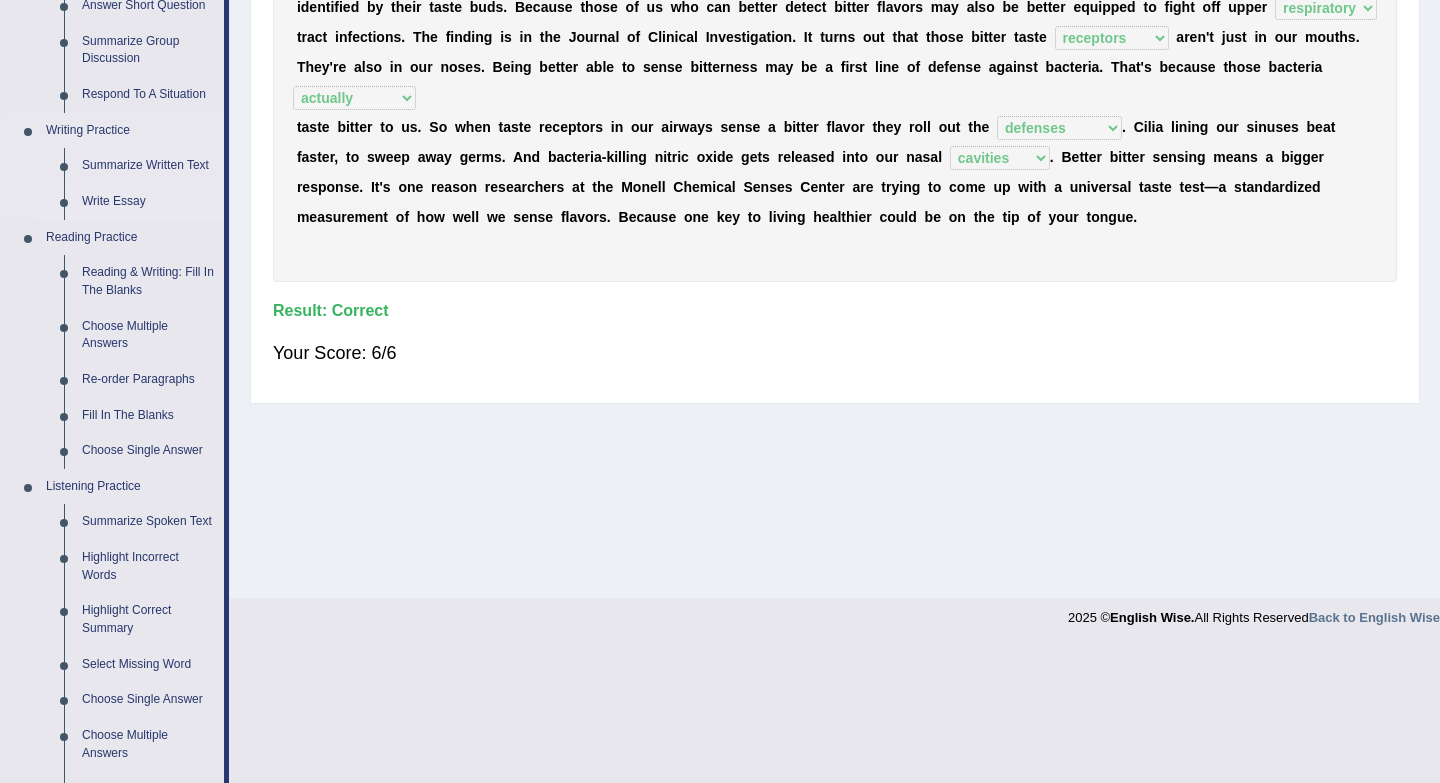 scroll, scrollTop: 422, scrollLeft: 0, axis: vertical 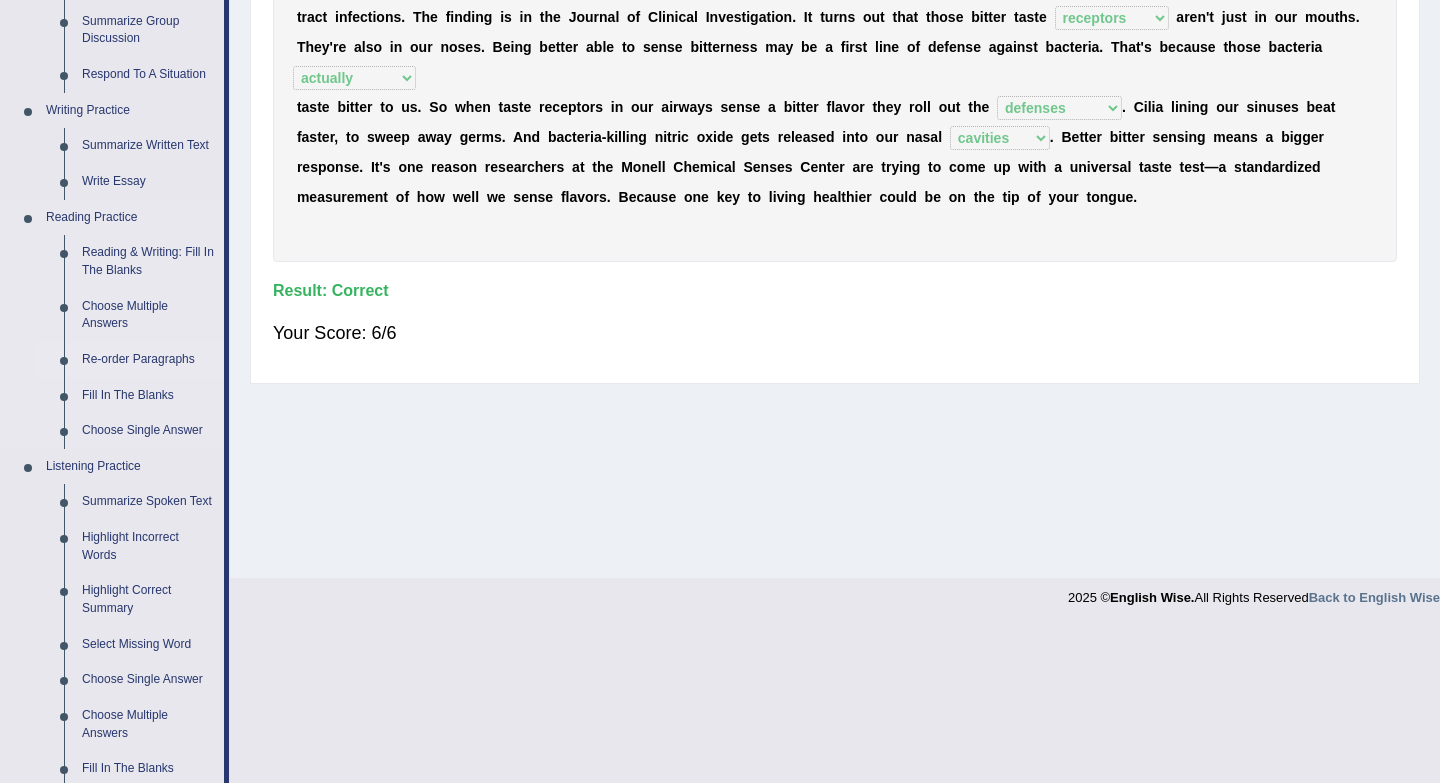 click on "Re-order Paragraphs" at bounding box center [148, 360] 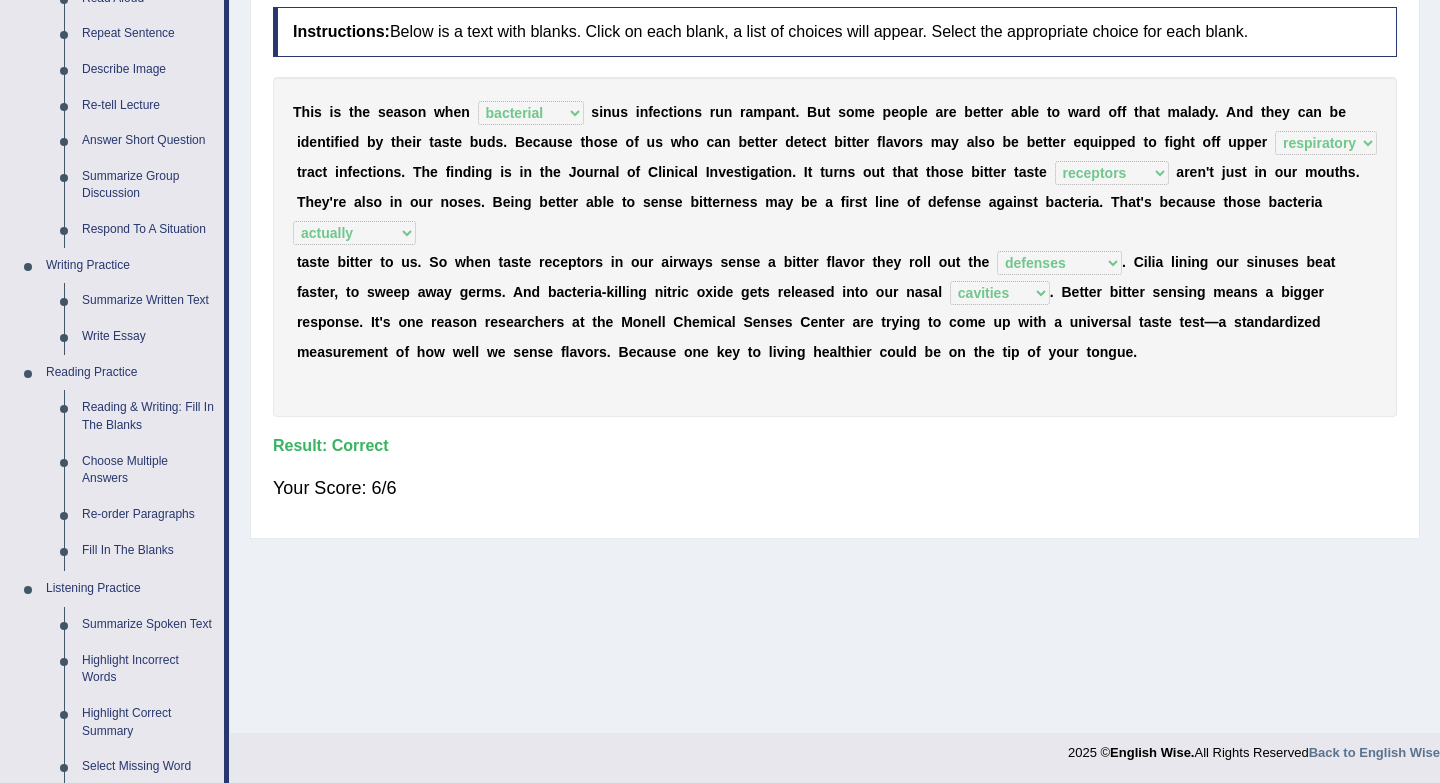 scroll, scrollTop: 718, scrollLeft: 0, axis: vertical 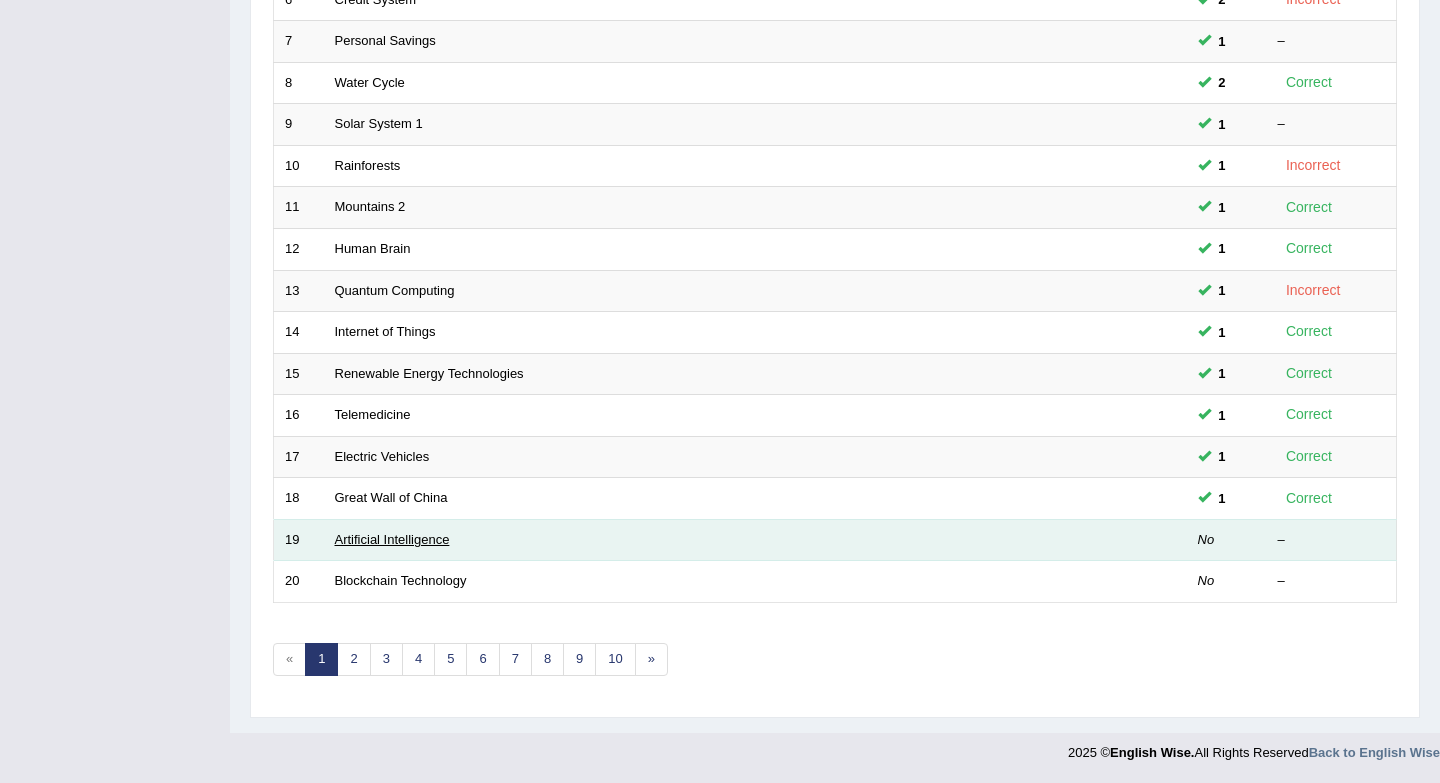 click on "Artificial Intelligence" at bounding box center (392, 539) 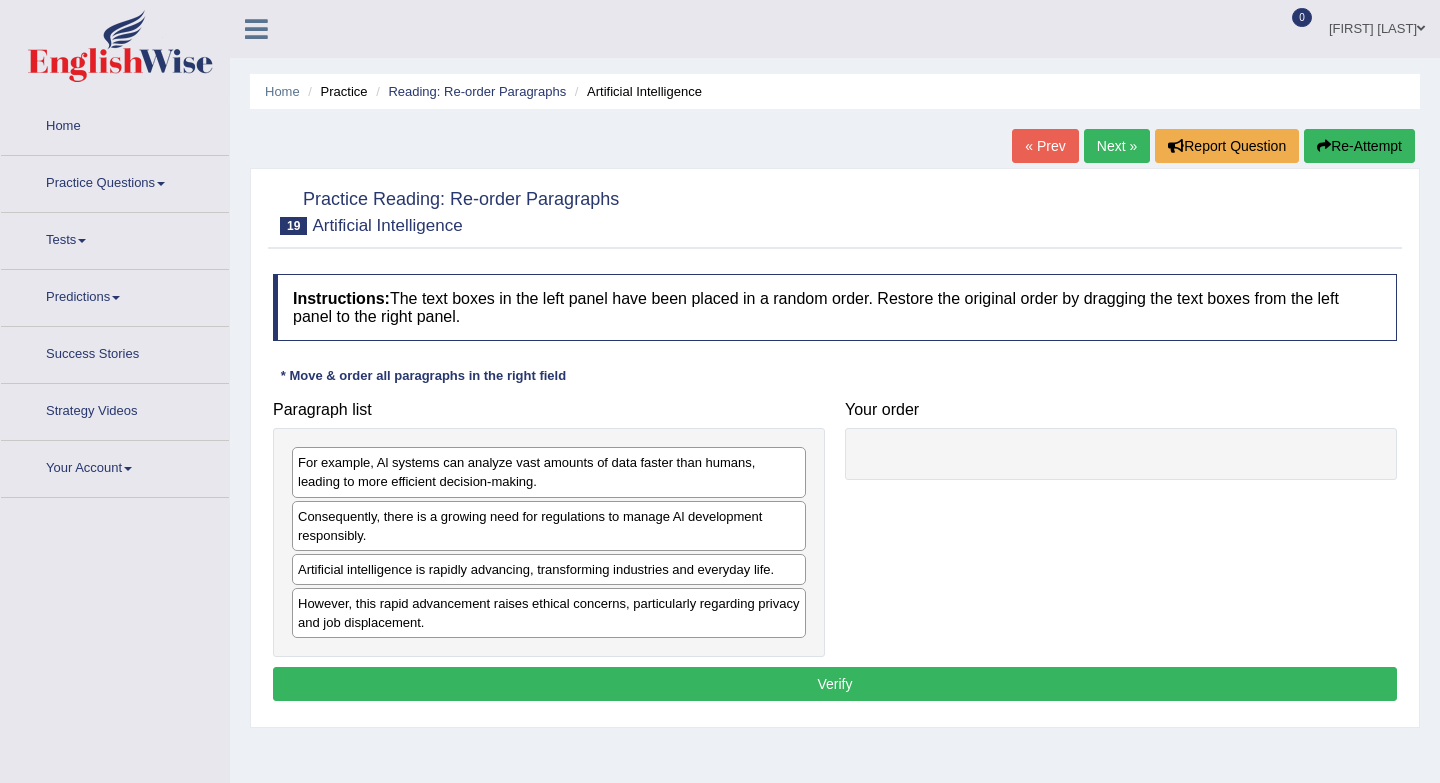 scroll, scrollTop: 0, scrollLeft: 0, axis: both 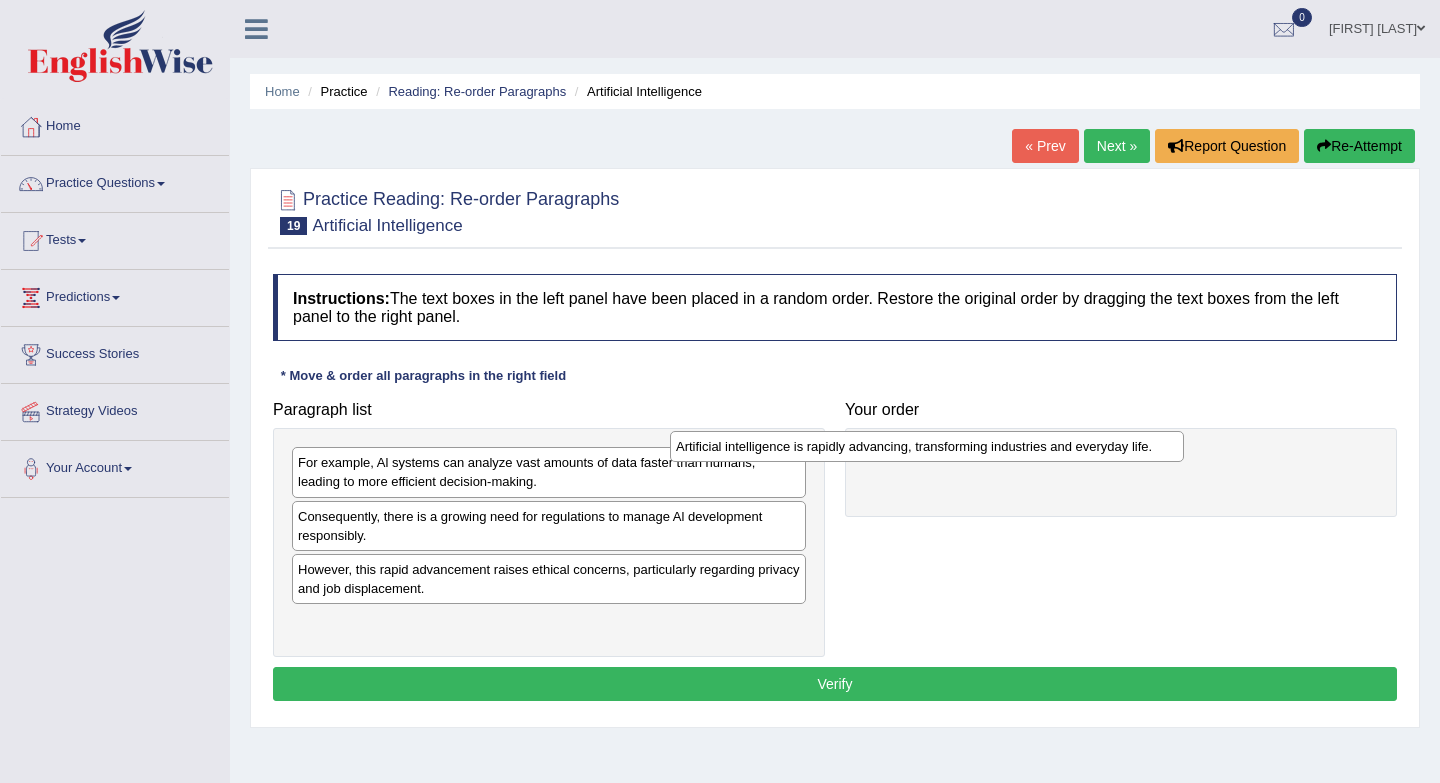 drag, startPoint x: 634, startPoint y: 573, endPoint x: 1012, endPoint y: 449, distance: 397.81906 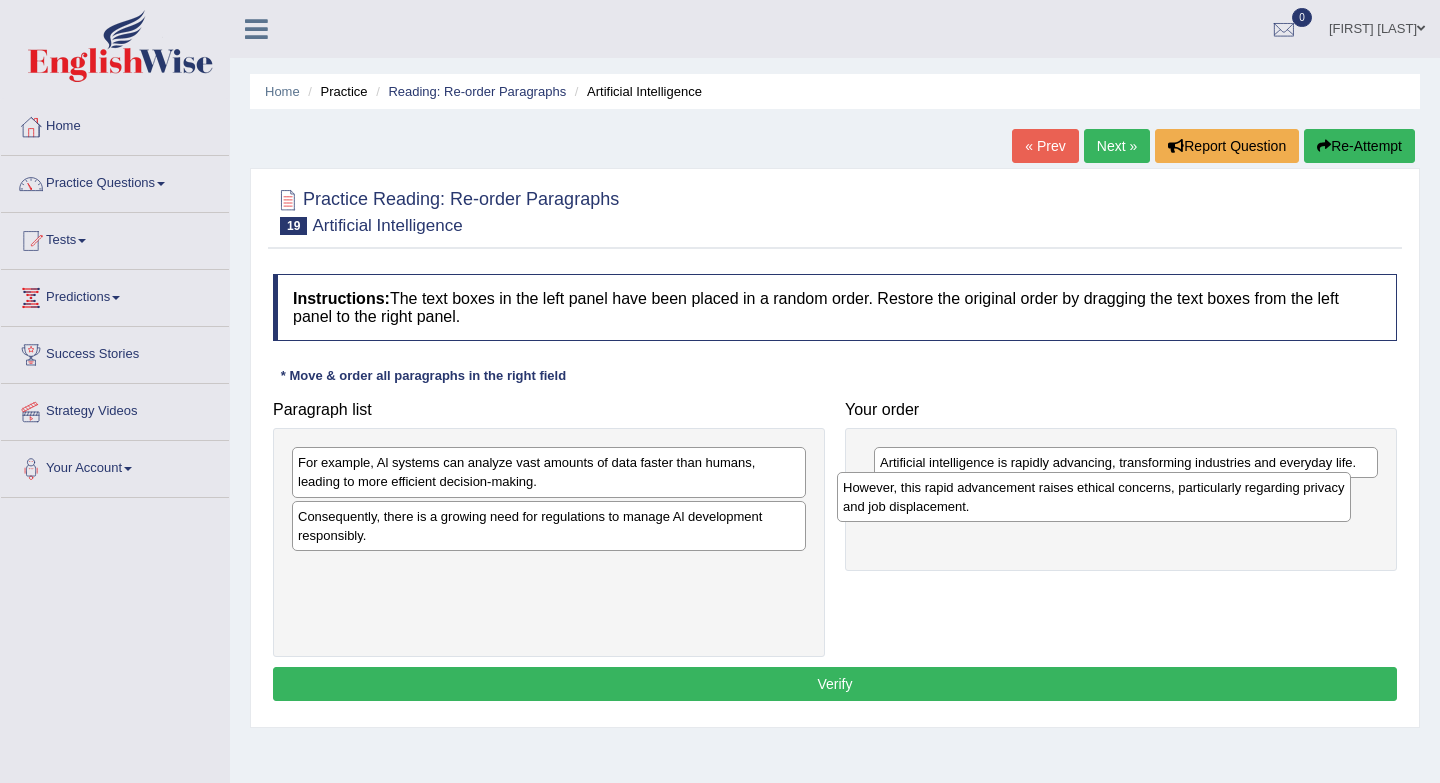 drag, startPoint x: 454, startPoint y: 585, endPoint x: 999, endPoint y: 503, distance: 551.1343 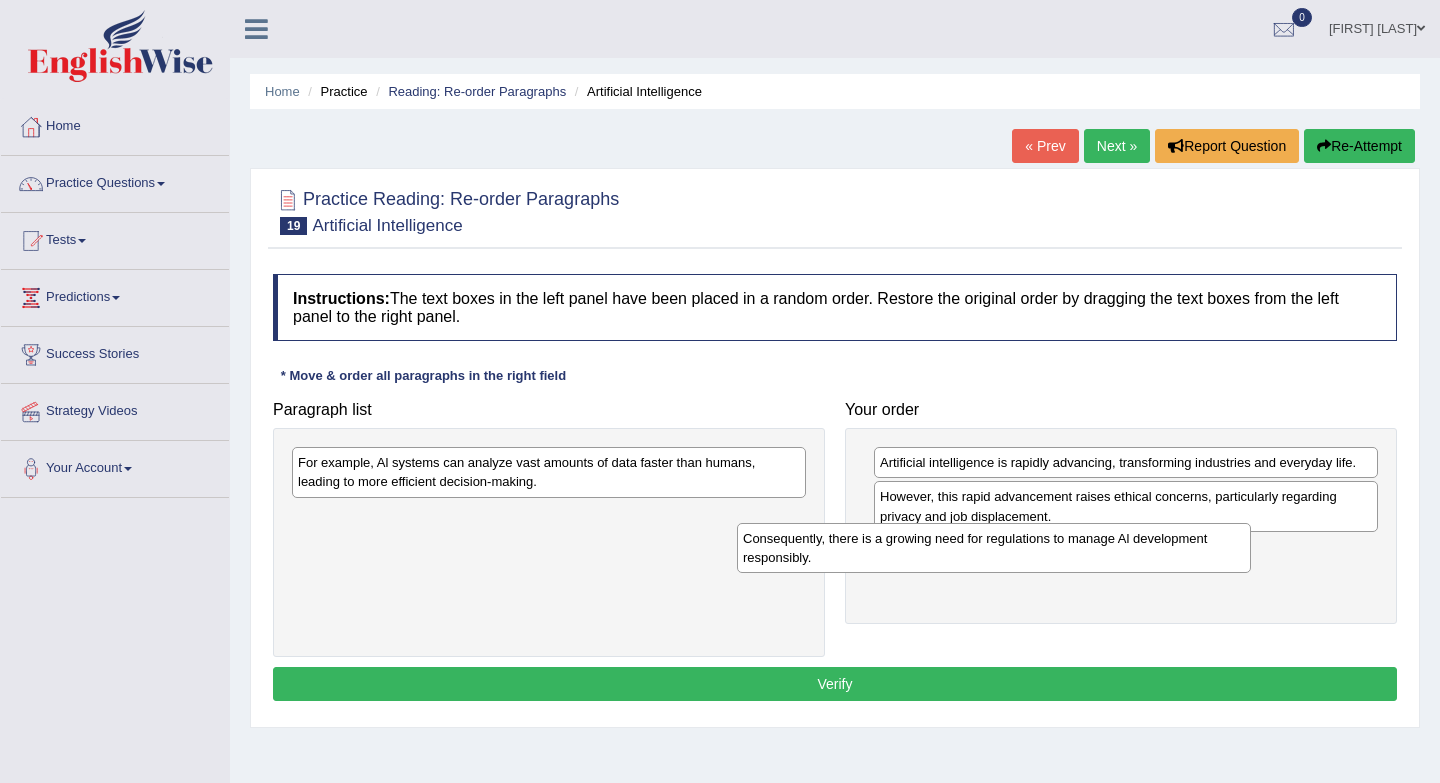 drag, startPoint x: 603, startPoint y: 531, endPoint x: 1049, endPoint y: 551, distance: 446.4482 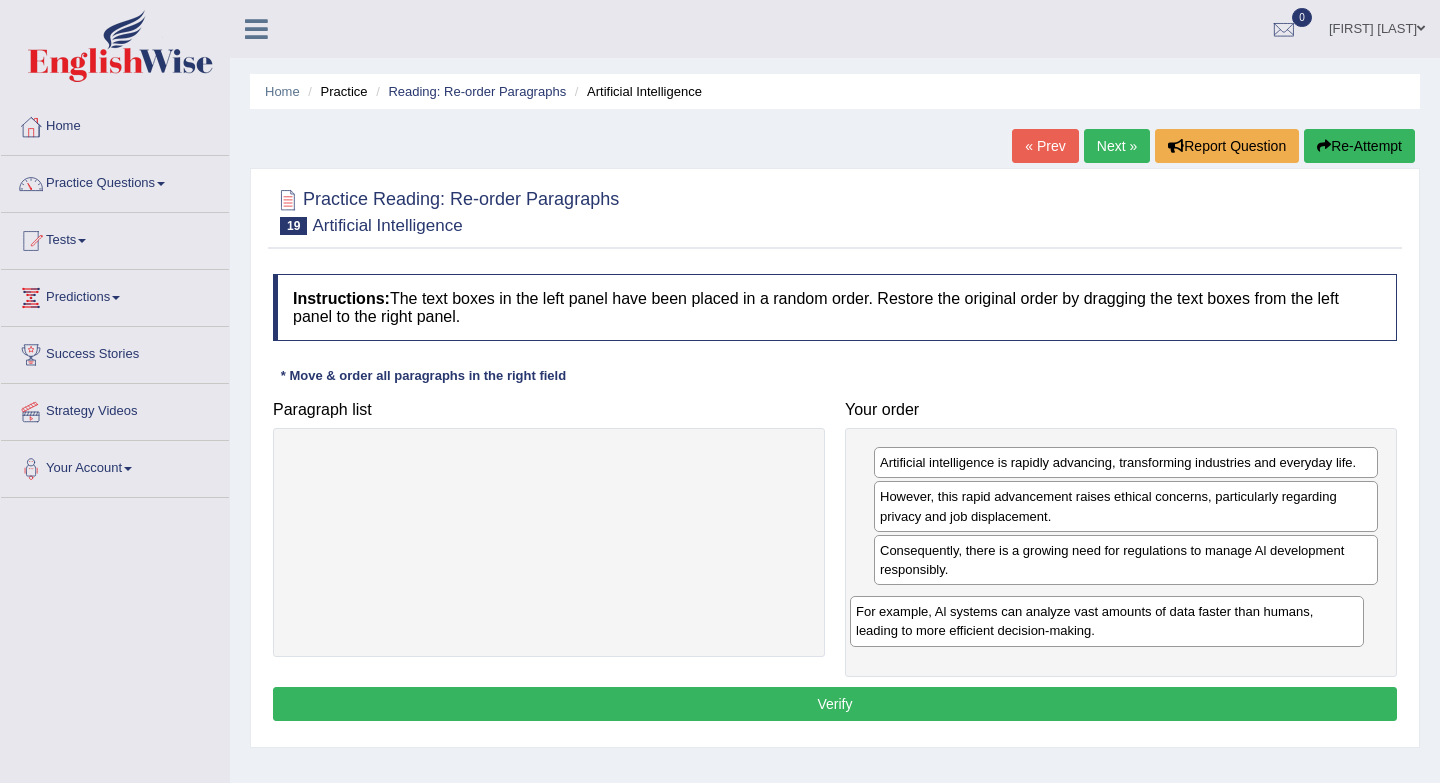 drag, startPoint x: 481, startPoint y: 484, endPoint x: 1039, endPoint y: 631, distance: 577.03815 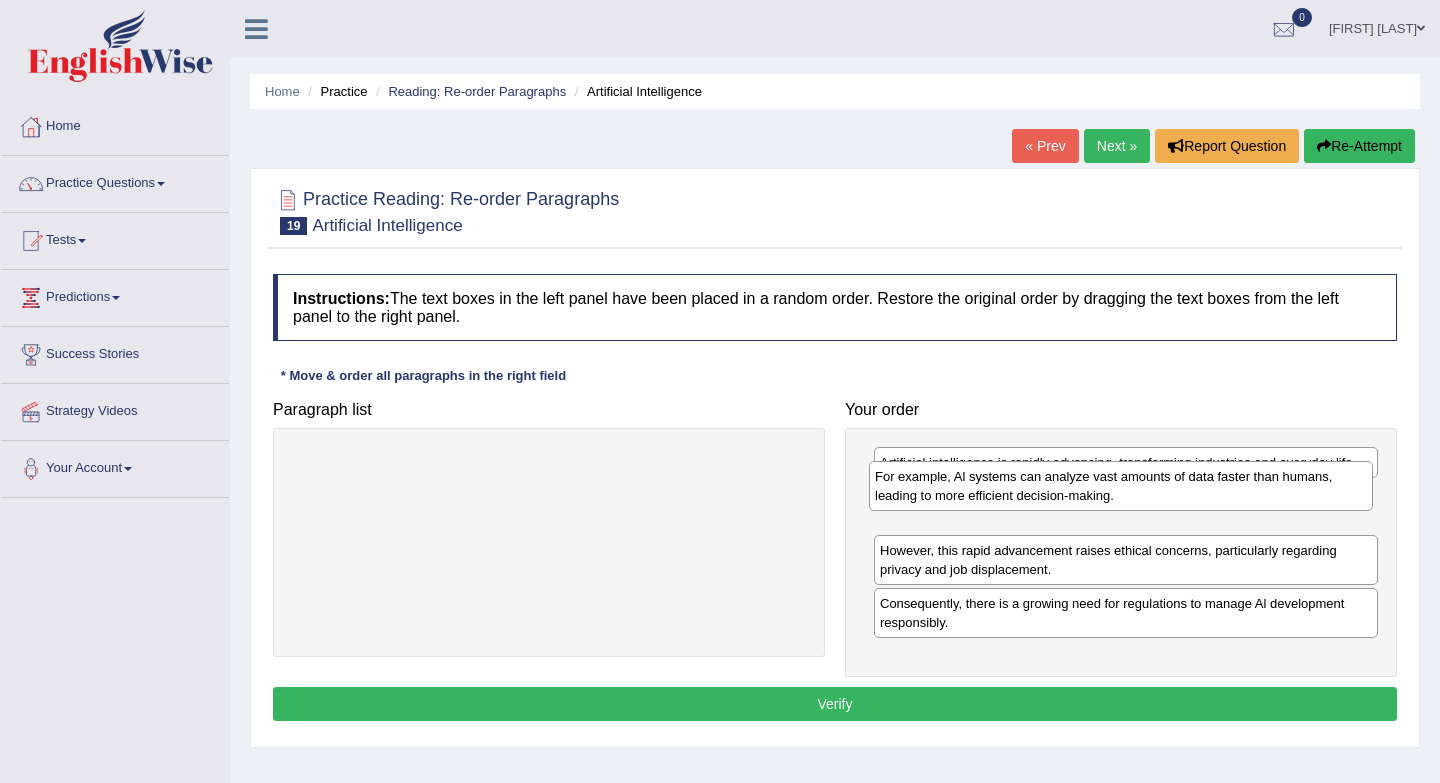 drag, startPoint x: 1081, startPoint y: 630, endPoint x: 1076, endPoint y: 503, distance: 127.09839 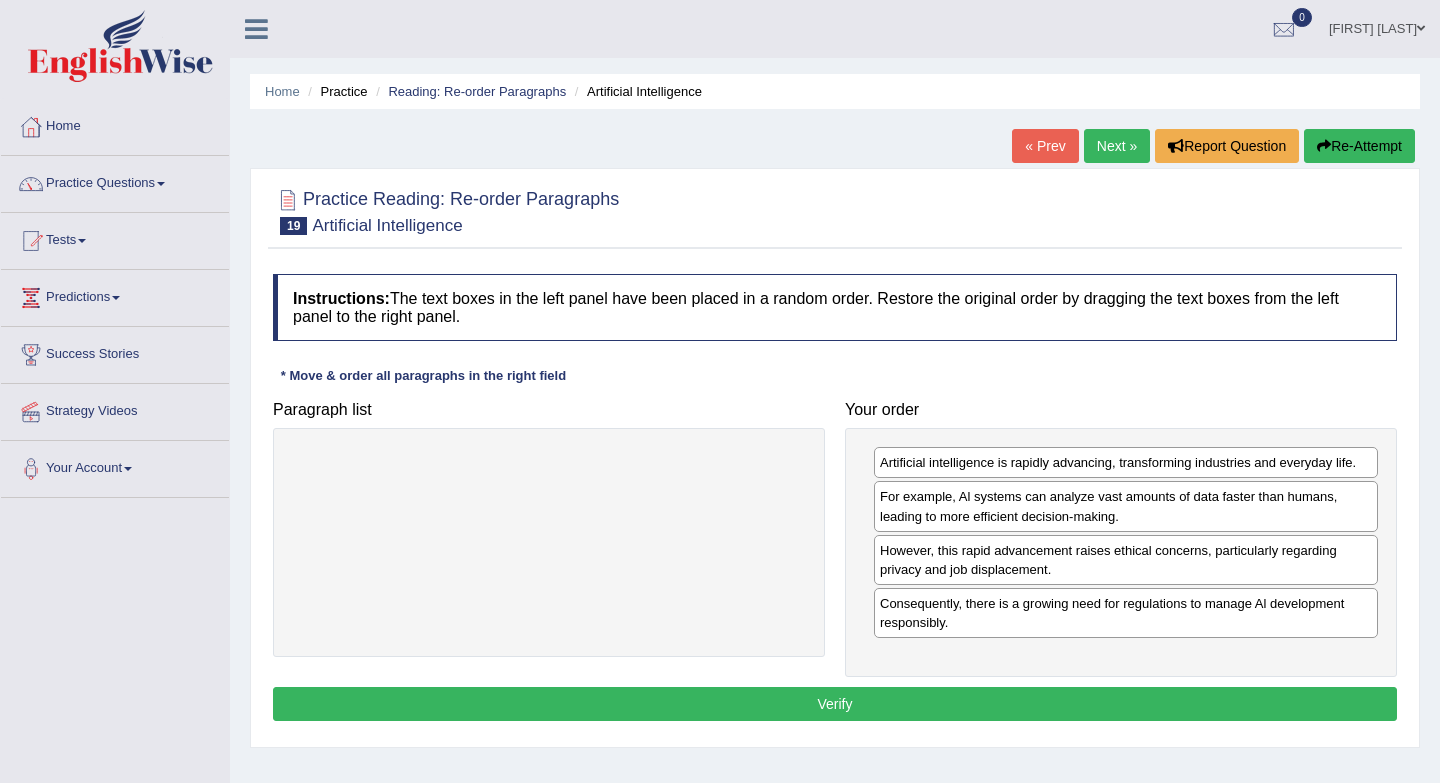 click on "Verify" at bounding box center [835, 704] 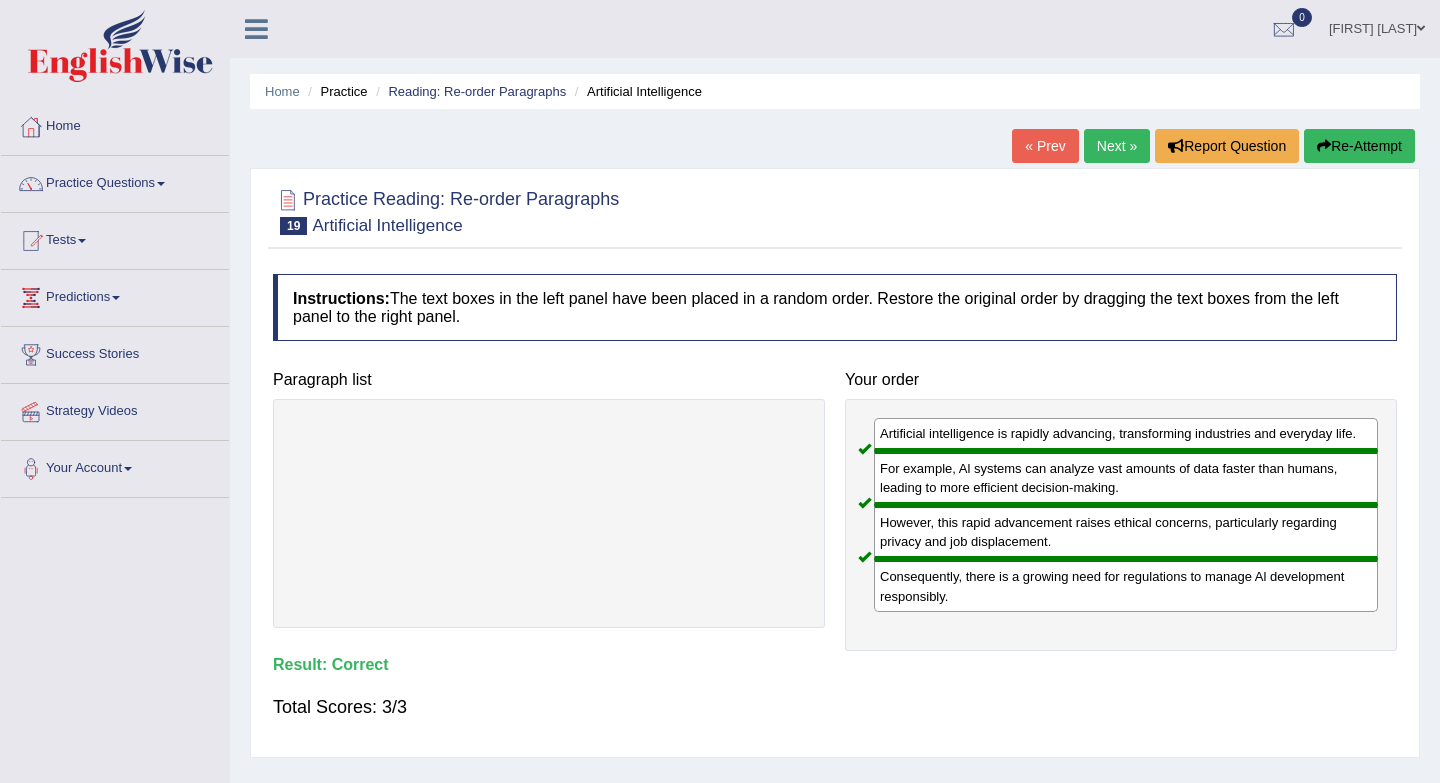 click on "Next »" at bounding box center (1117, 146) 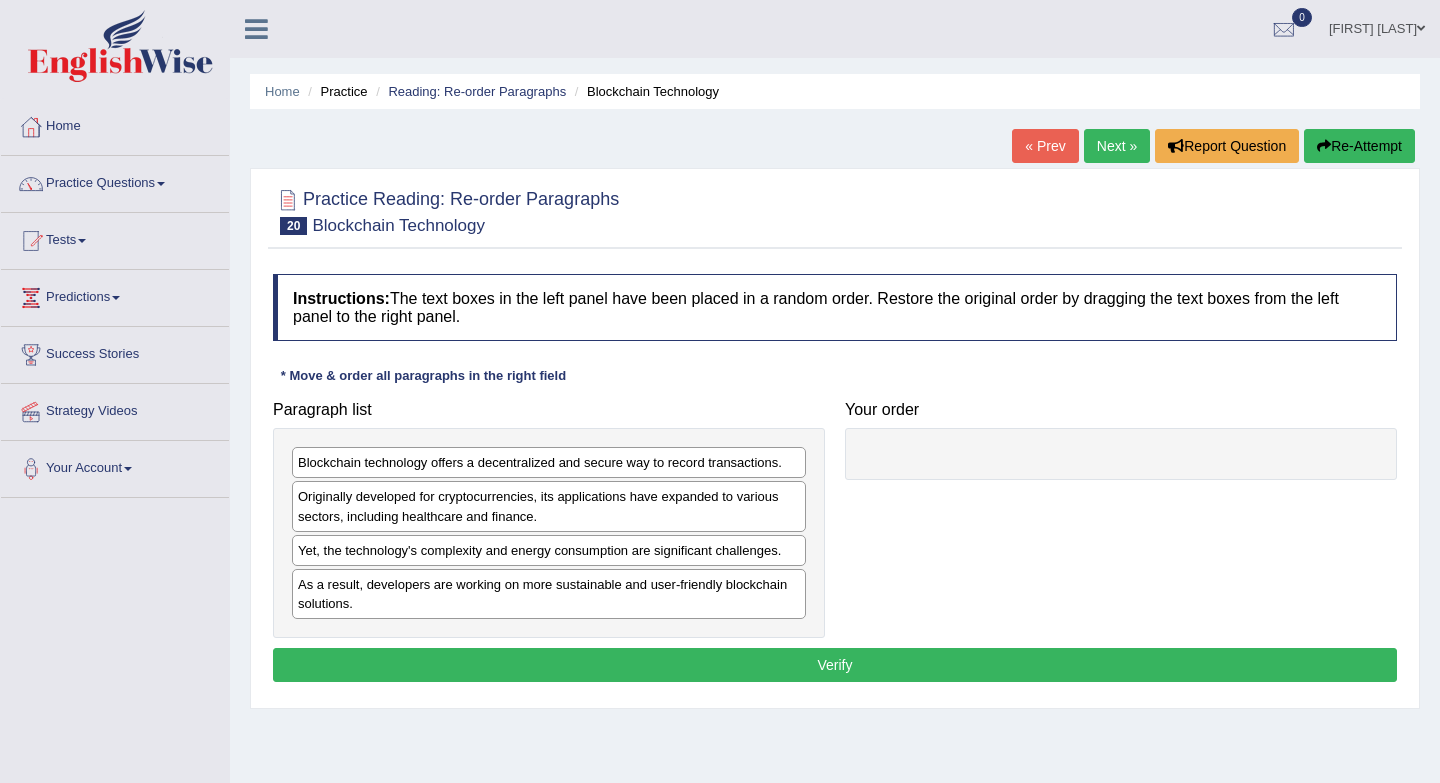 scroll, scrollTop: 0, scrollLeft: 0, axis: both 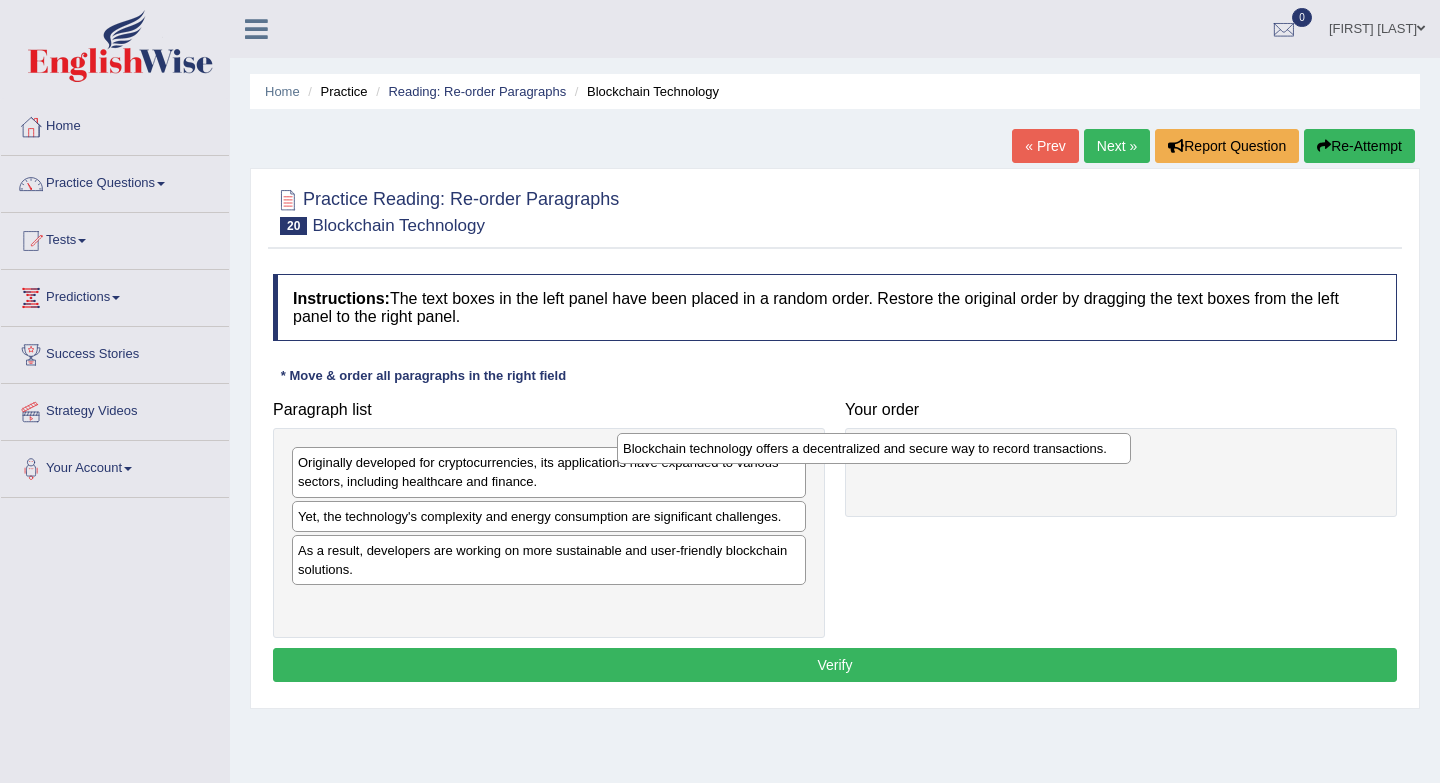 drag, startPoint x: 665, startPoint y: 468, endPoint x: 990, endPoint y: 454, distance: 325.3014 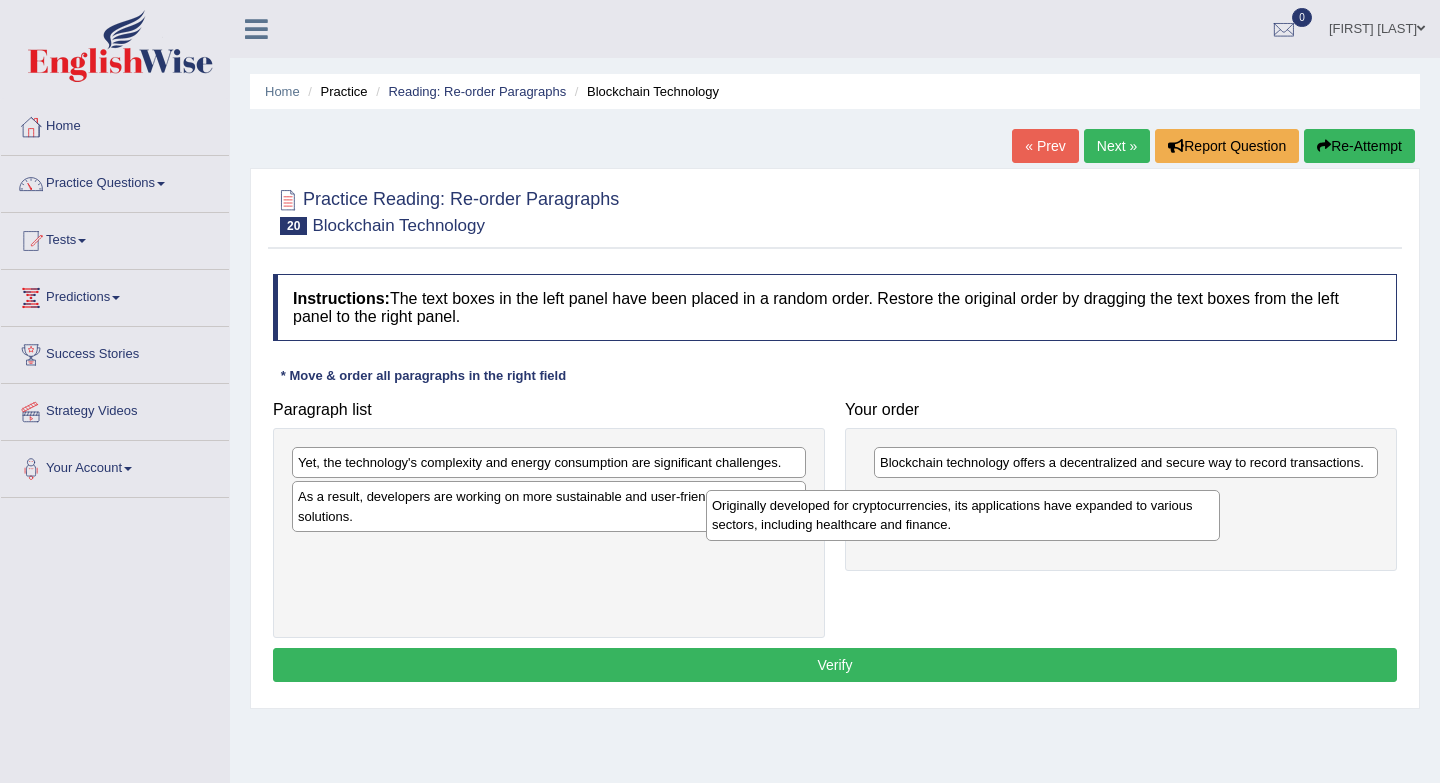 drag, startPoint x: 617, startPoint y: 485, endPoint x: 1039, endPoint y: 526, distance: 423.98703 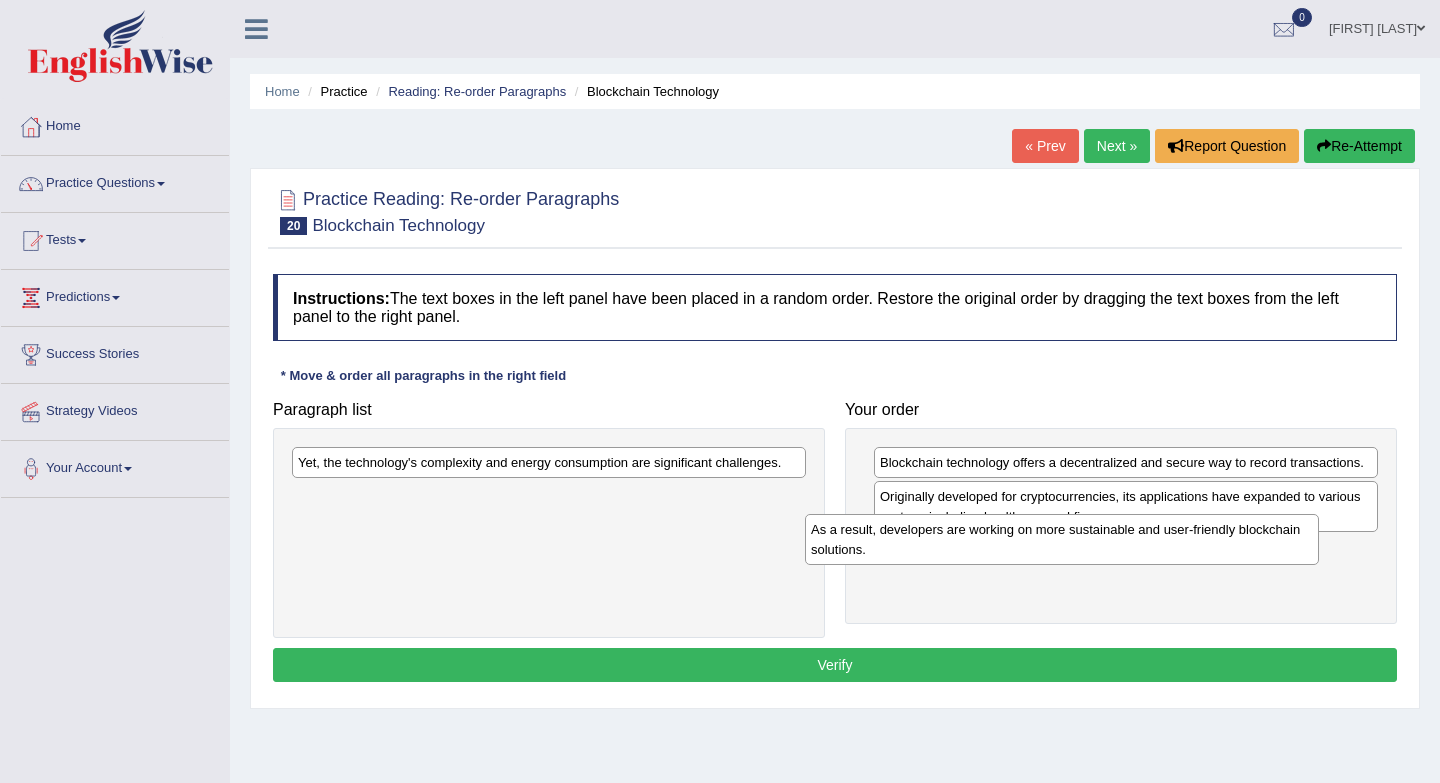 drag, startPoint x: 494, startPoint y: 518, endPoint x: 1008, endPoint y: 551, distance: 515.0582 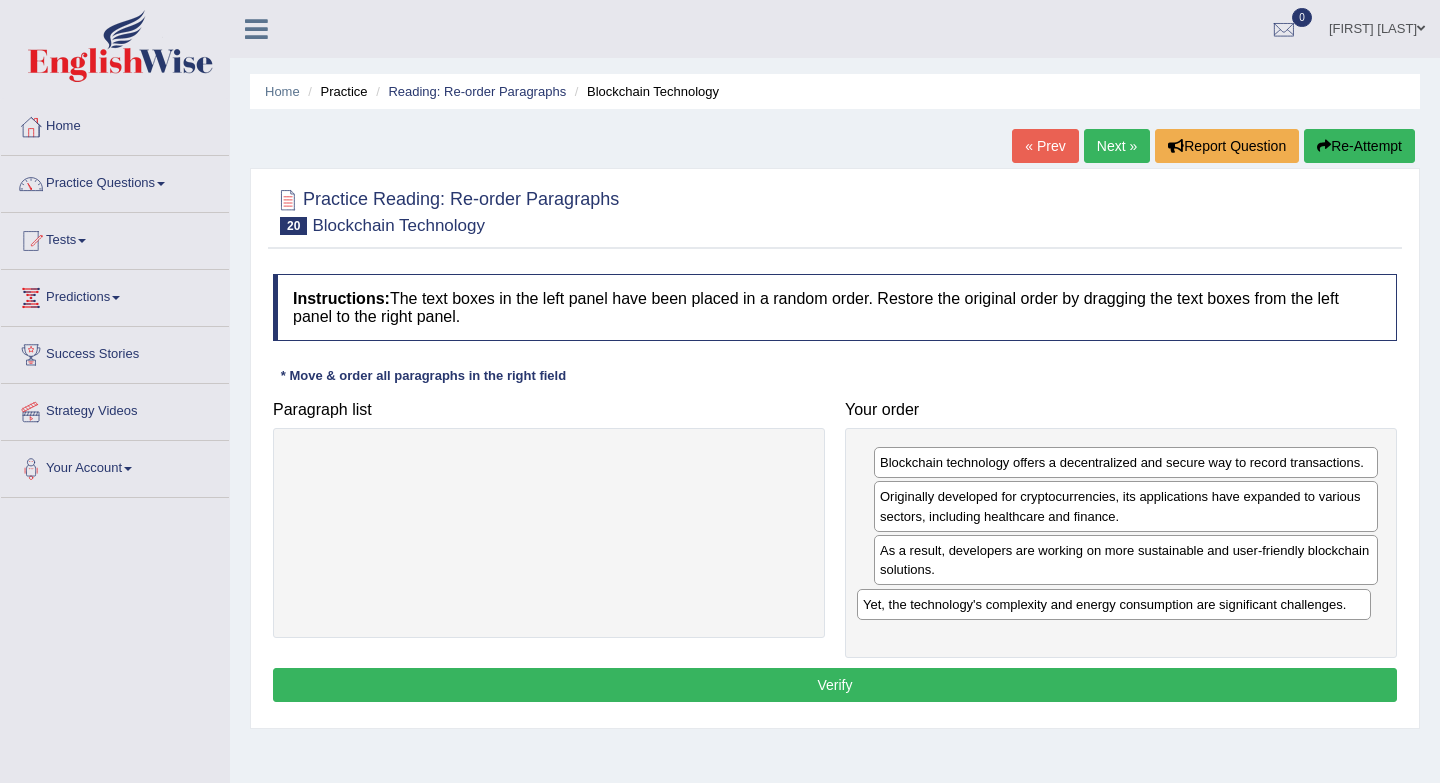 drag, startPoint x: 671, startPoint y: 466, endPoint x: 1236, endPoint y: 608, distance: 582.57104 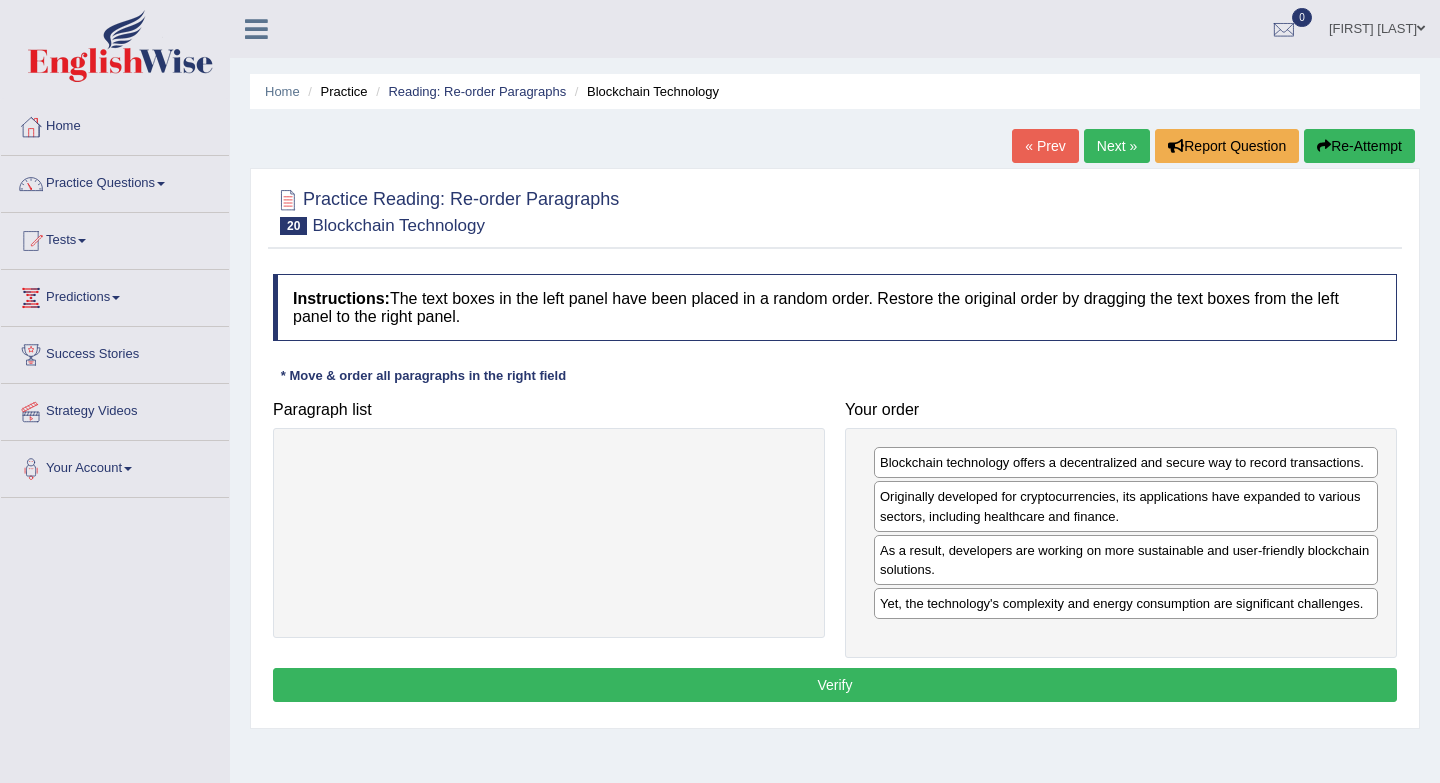 click on "Verify" at bounding box center (835, 685) 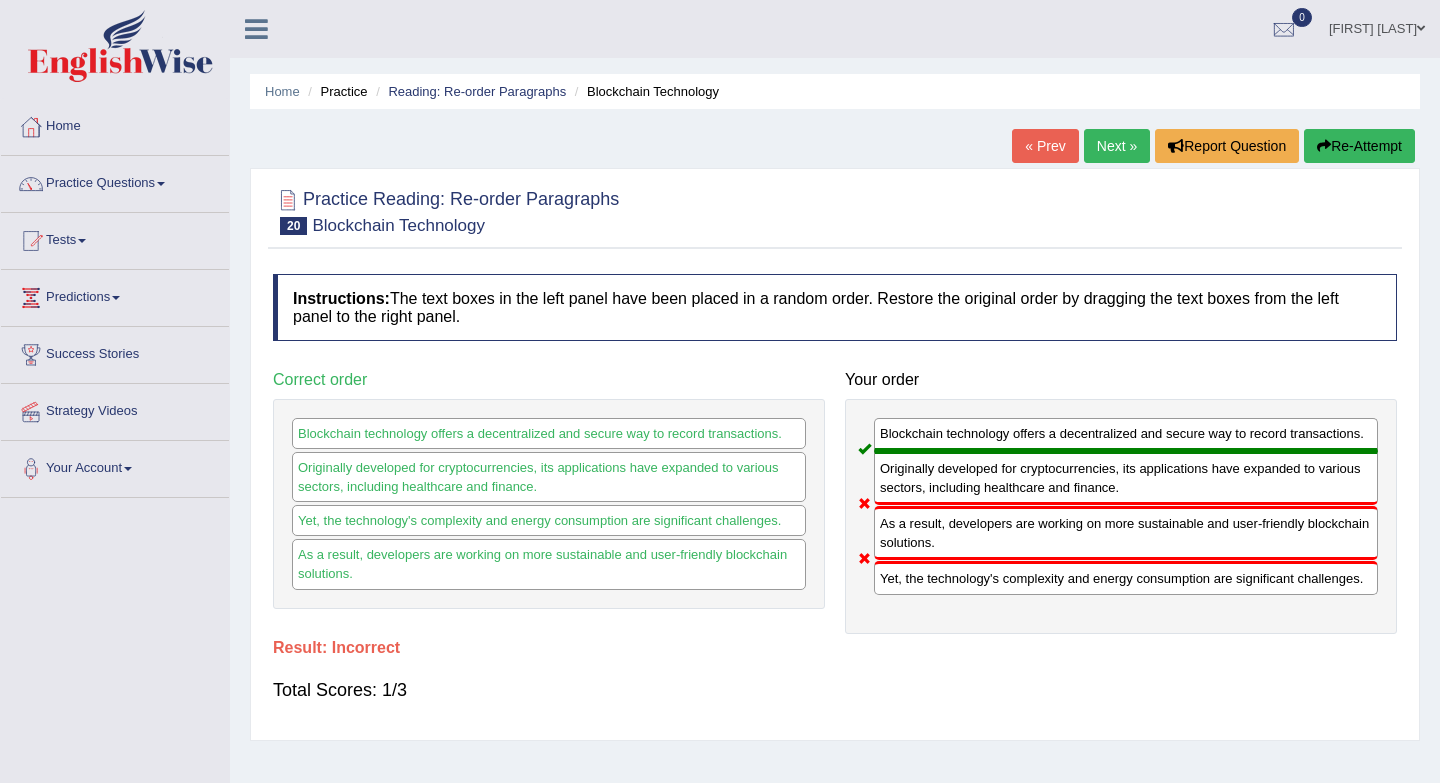 click on "Next »" at bounding box center [1117, 146] 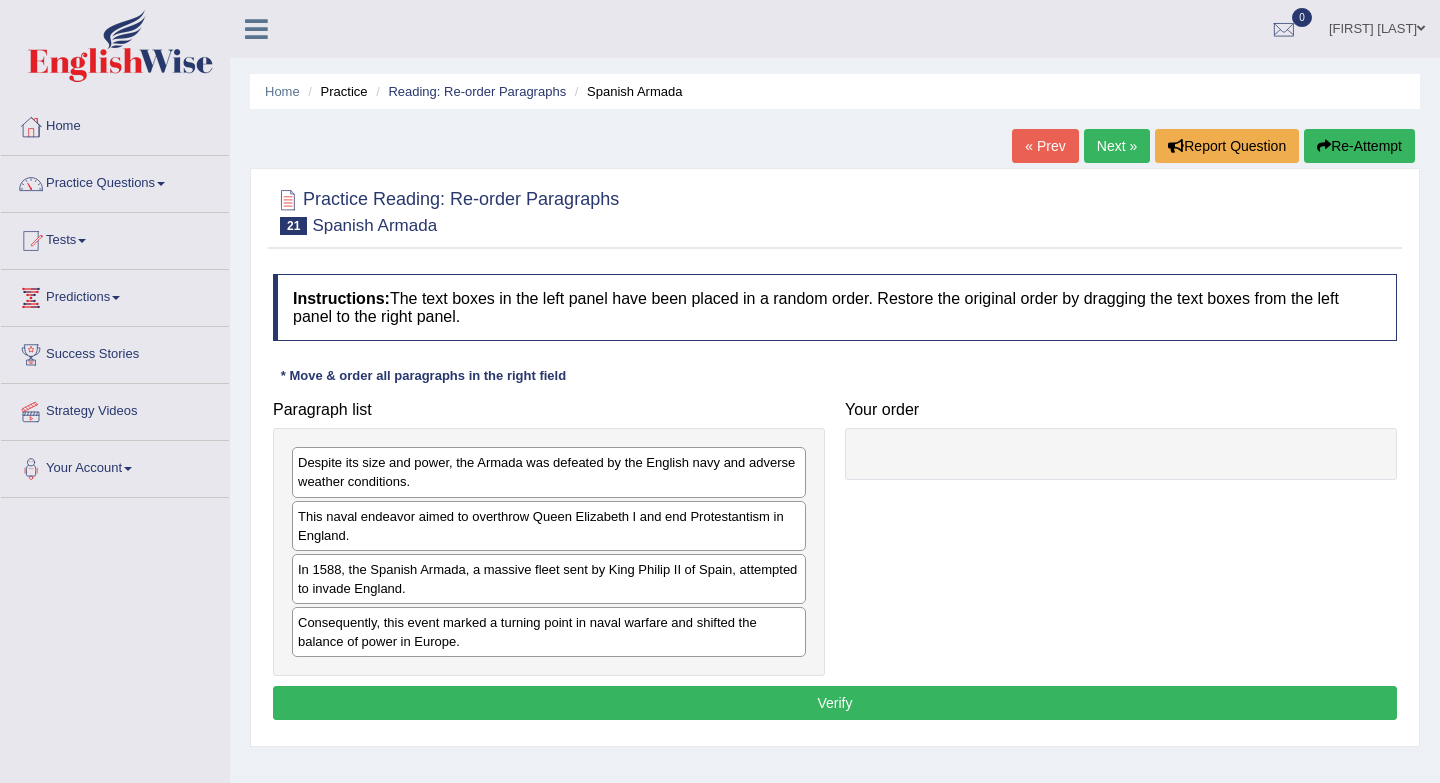 scroll, scrollTop: 0, scrollLeft: 0, axis: both 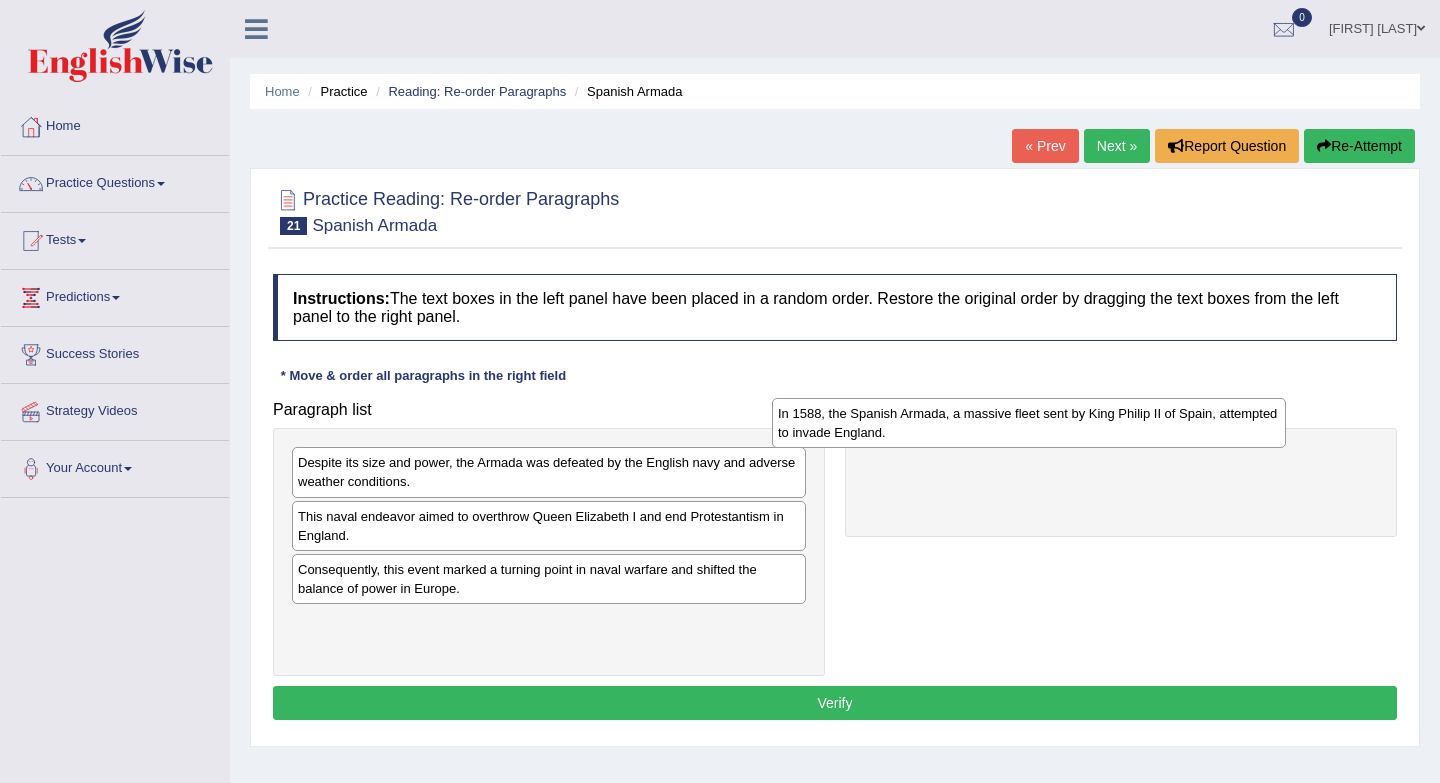 drag, startPoint x: 709, startPoint y: 582, endPoint x: 1194, endPoint y: 425, distance: 509.77838 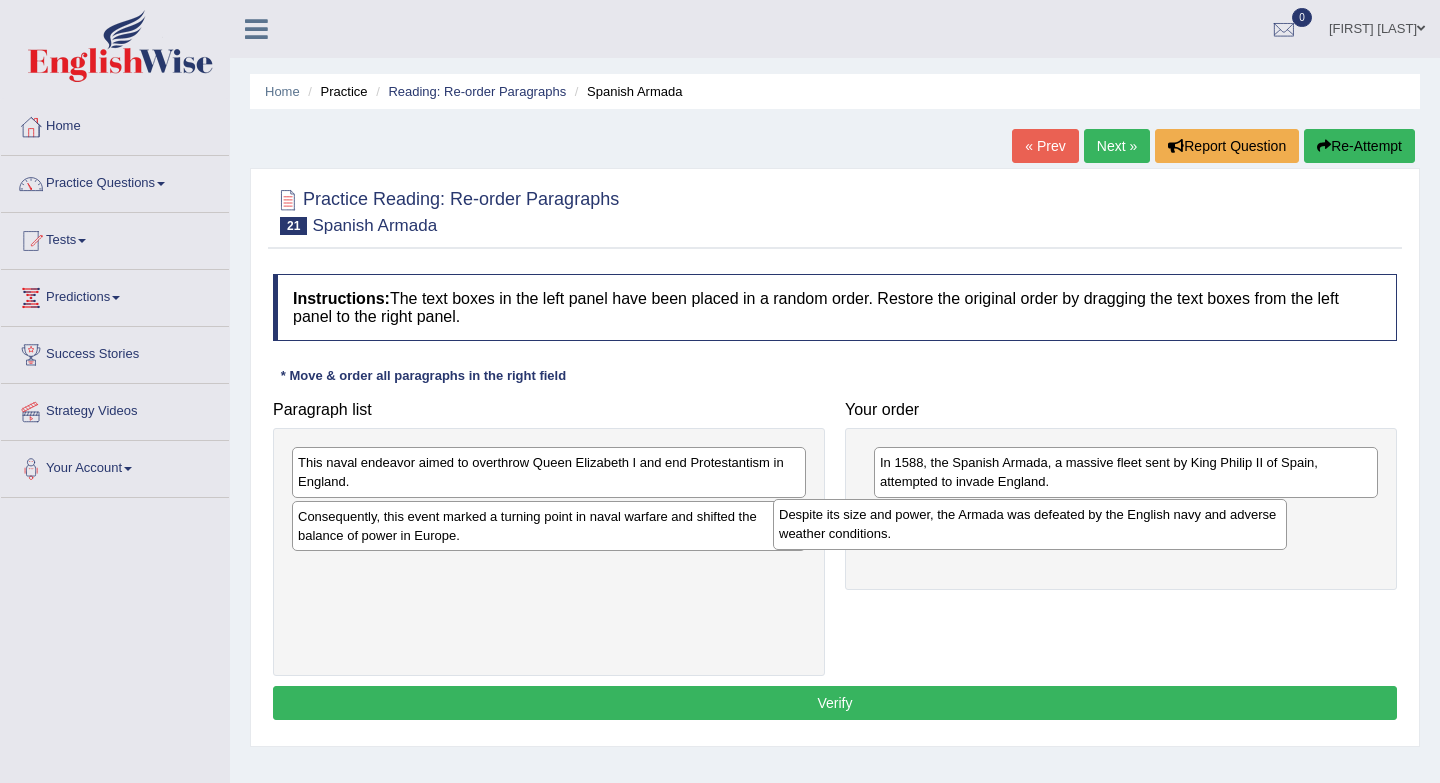 drag, startPoint x: 601, startPoint y: 473, endPoint x: 1084, endPoint y: 519, distance: 485.18552 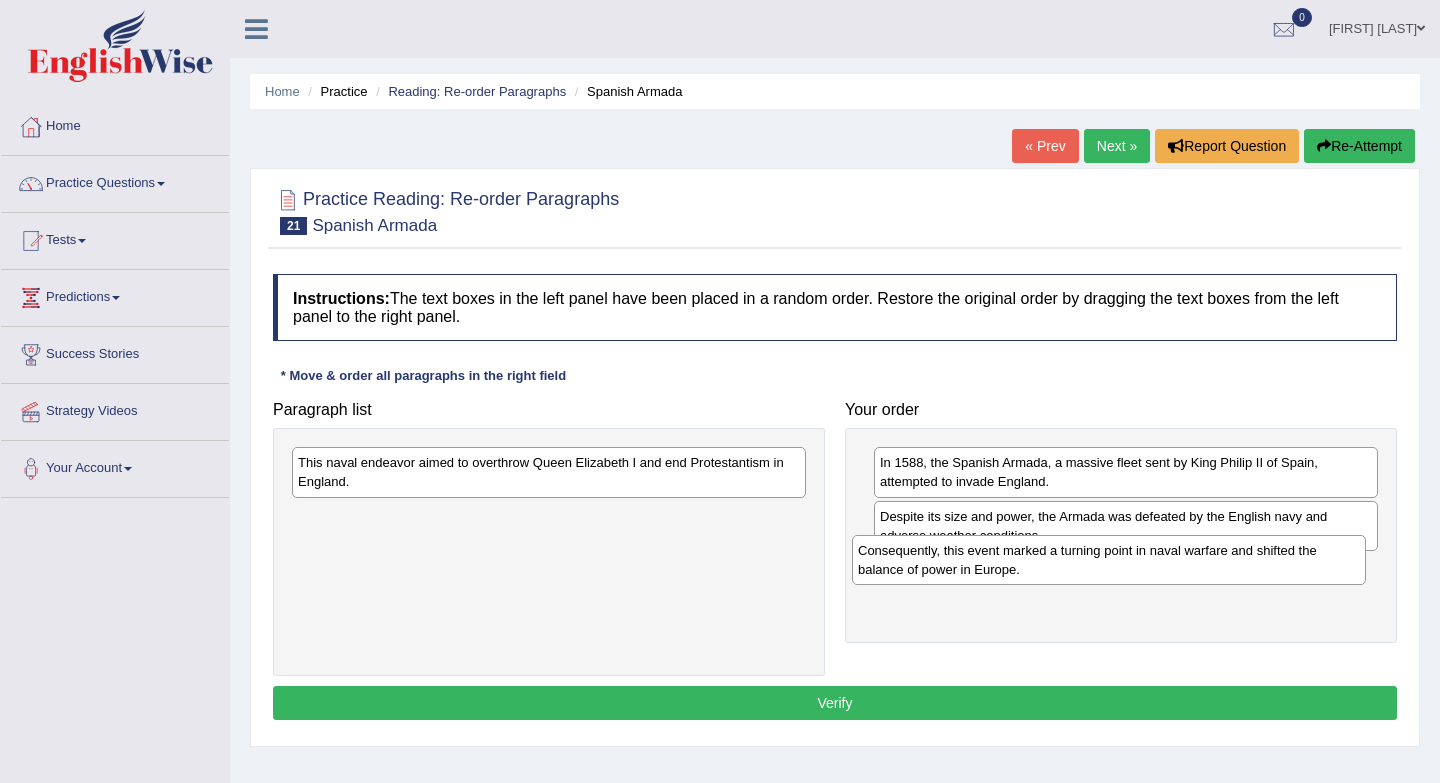 drag, startPoint x: 500, startPoint y: 531, endPoint x: 1065, endPoint y: 576, distance: 566.7892 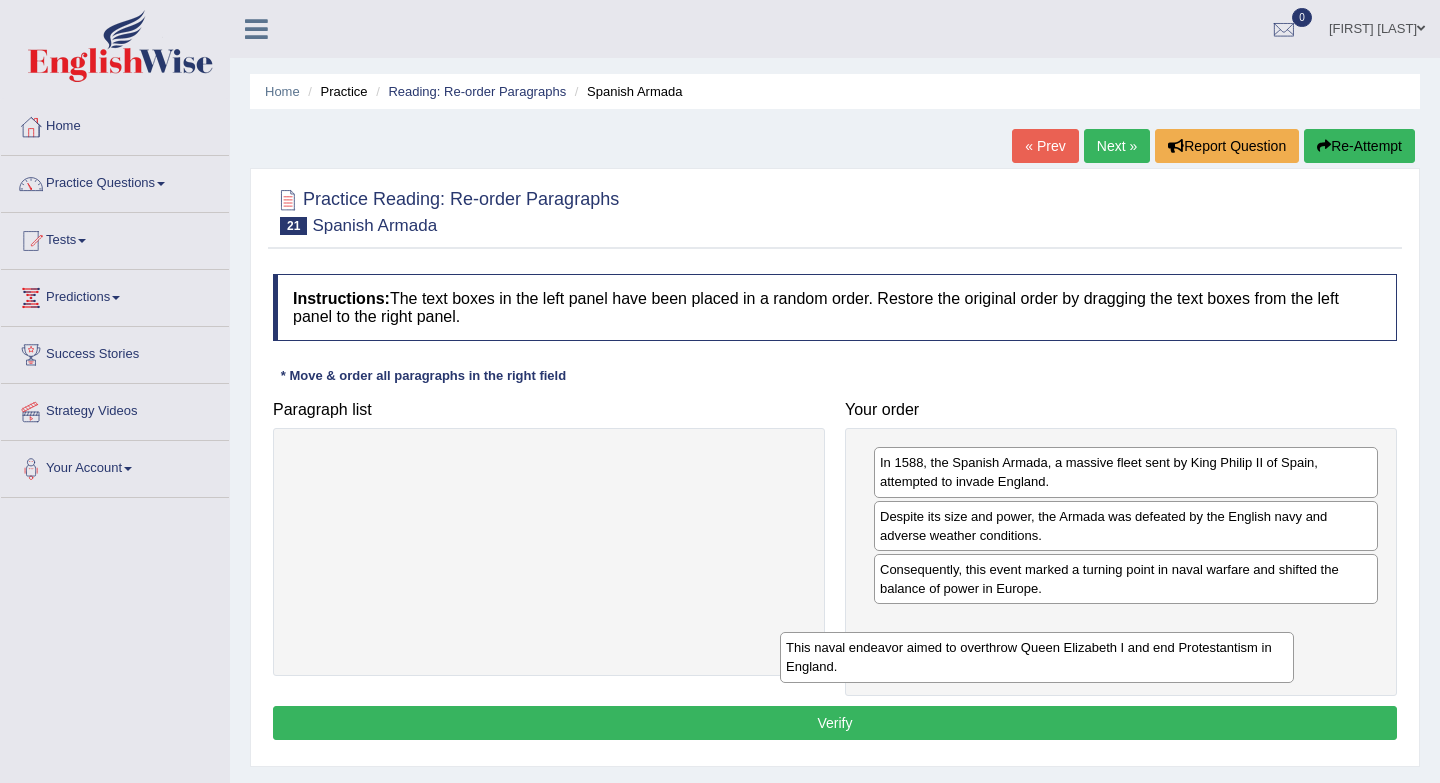 drag, startPoint x: 492, startPoint y: 484, endPoint x: 983, endPoint y: 672, distance: 525.76135 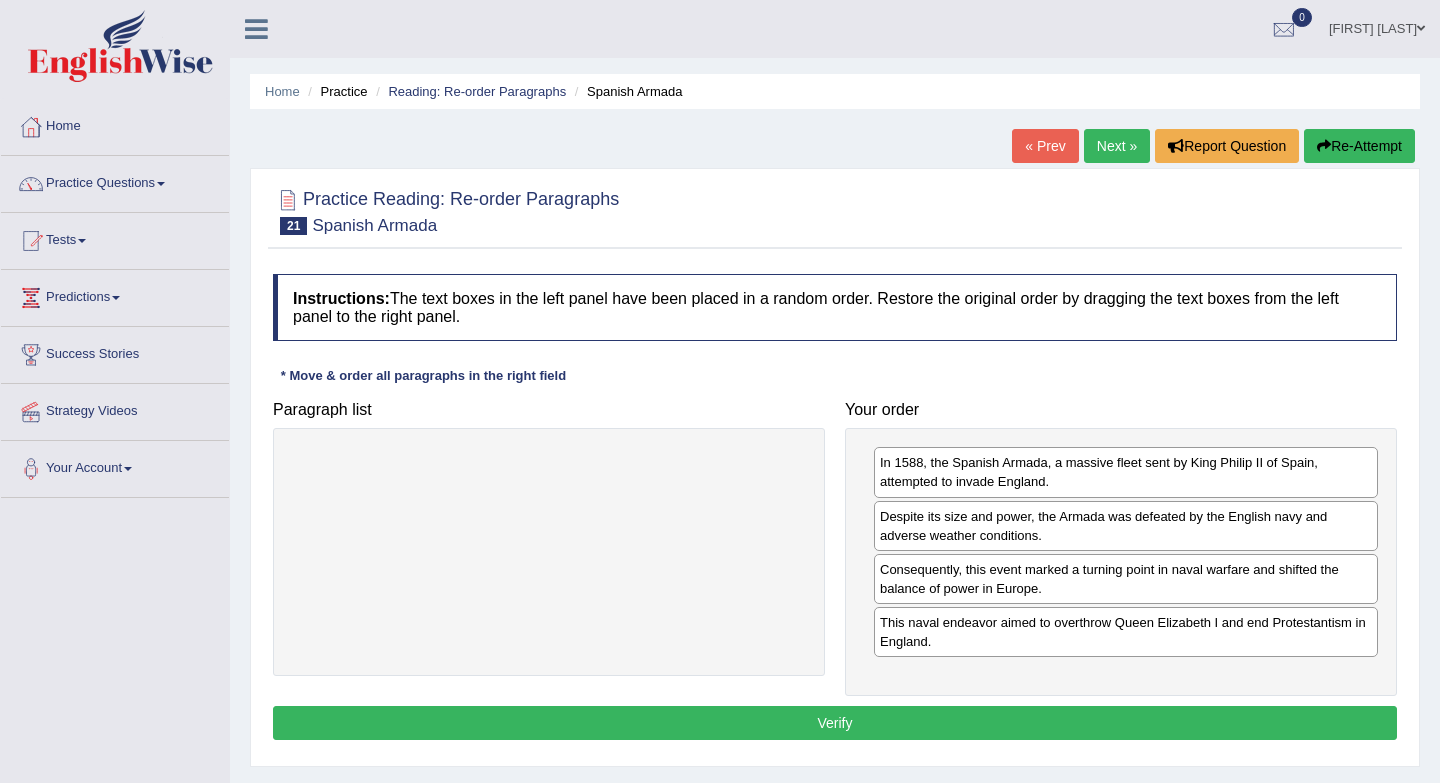 click on "Verify" at bounding box center [835, 723] 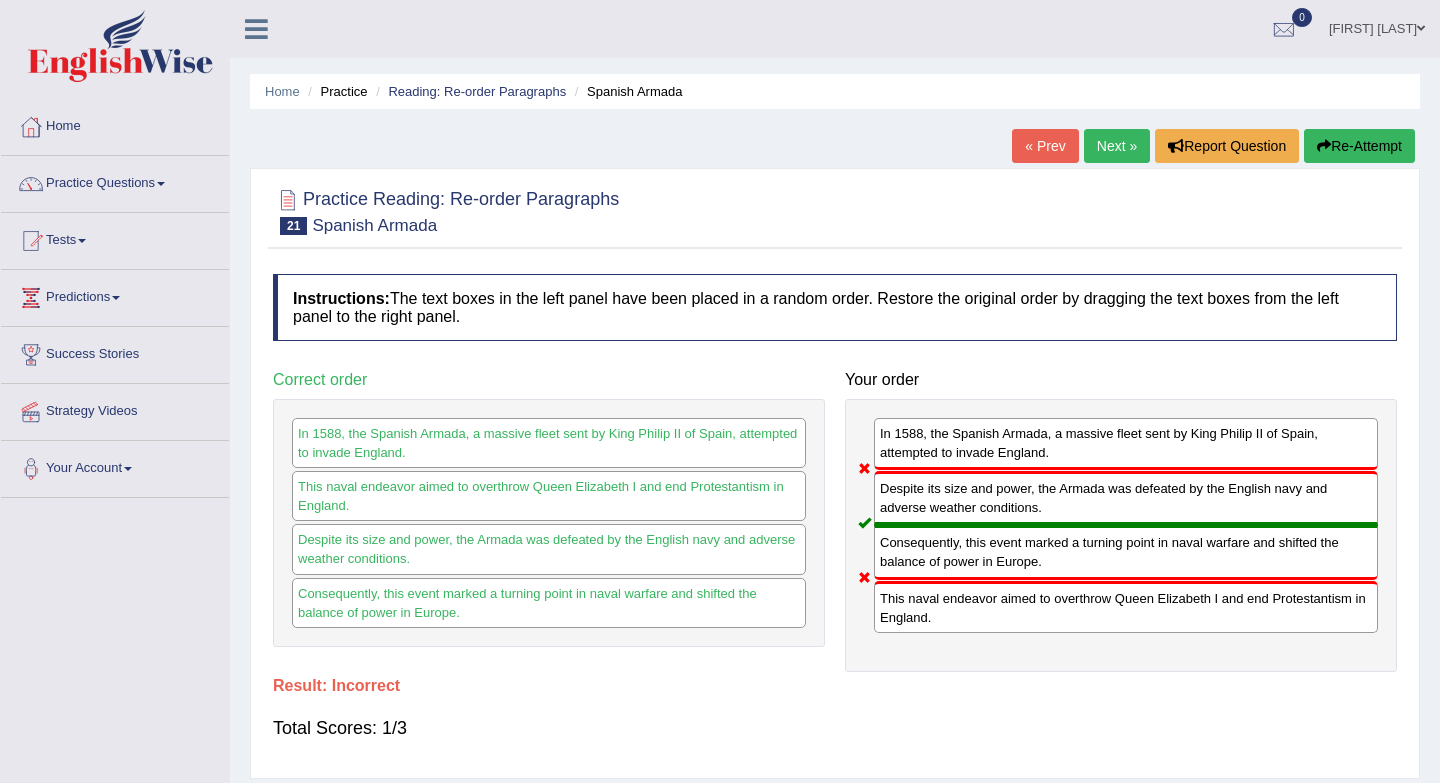 click on "Next »" at bounding box center (1117, 146) 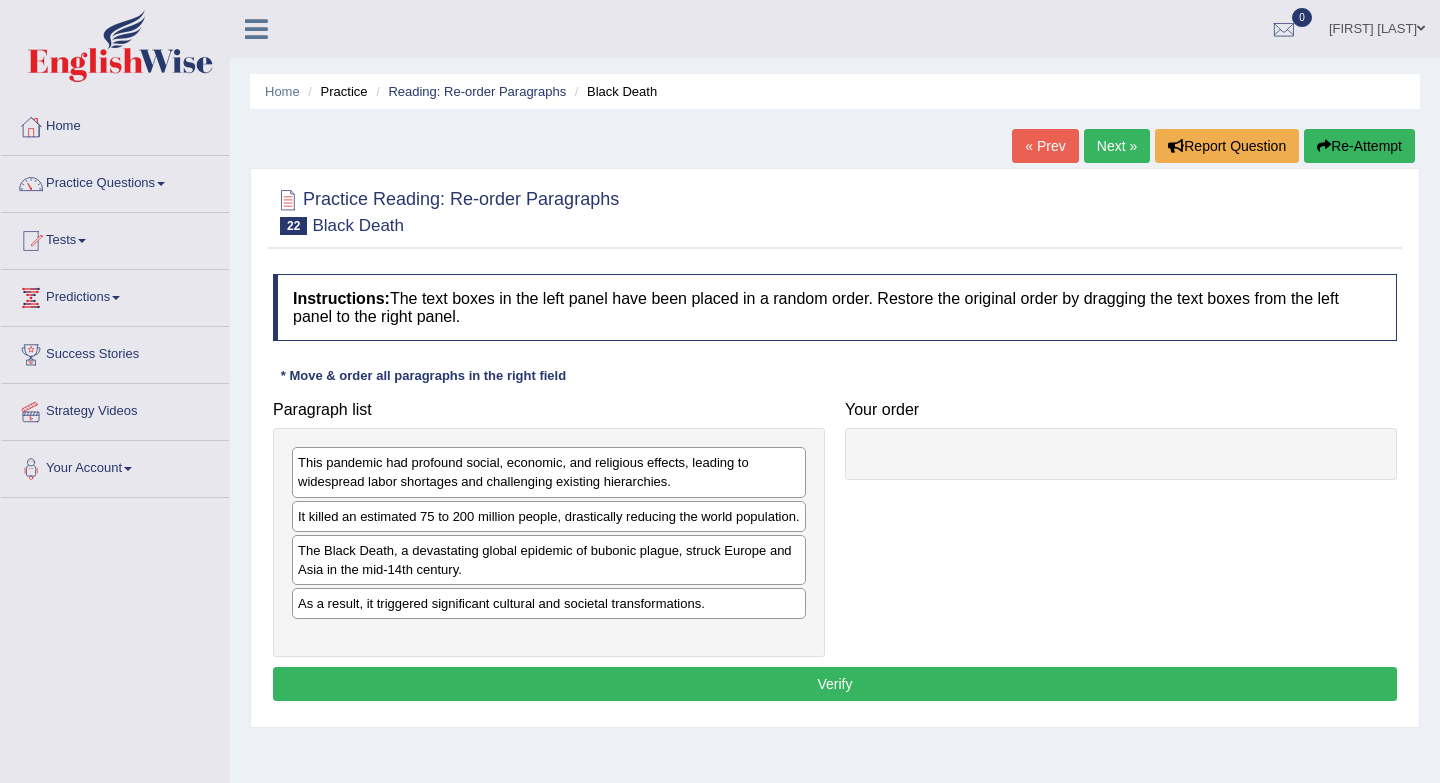 scroll, scrollTop: 0, scrollLeft: 0, axis: both 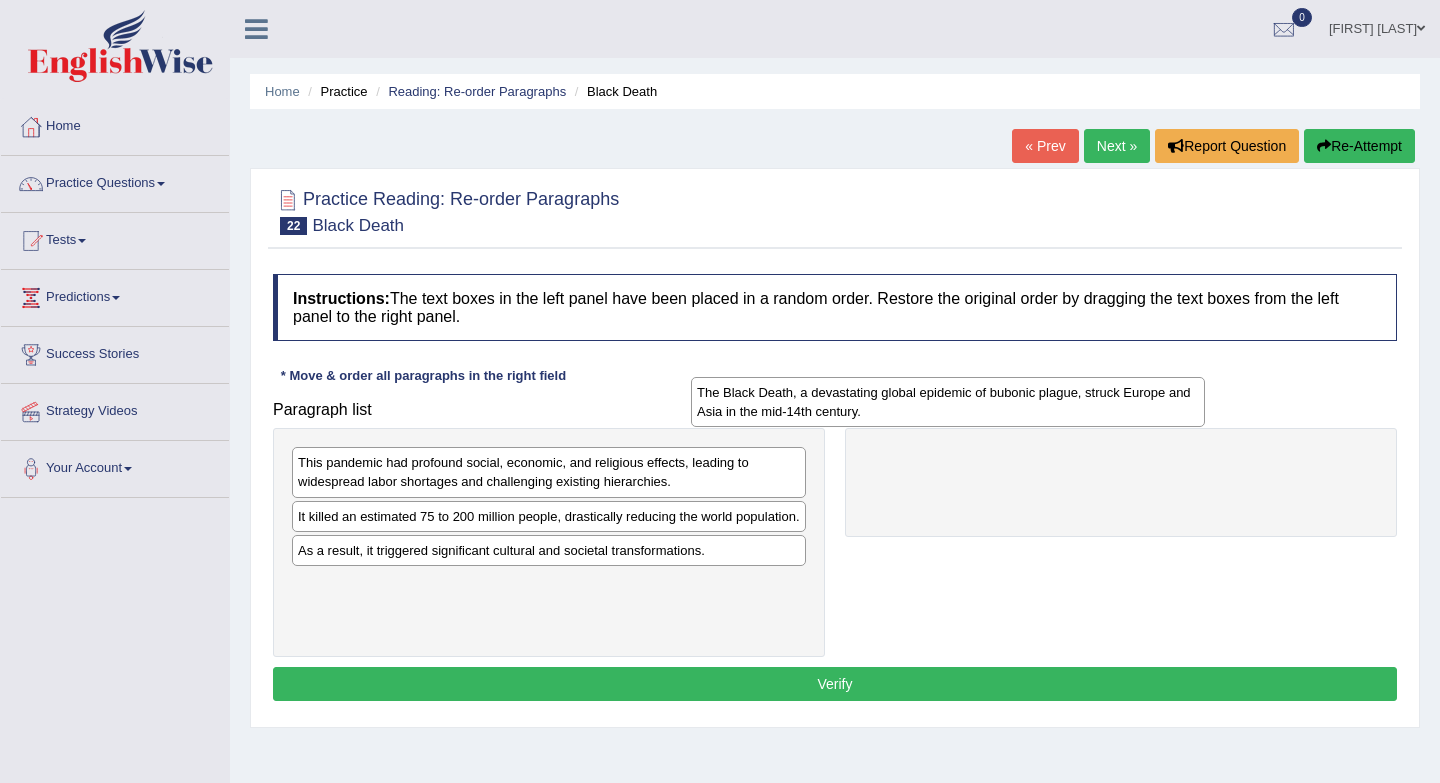 drag, startPoint x: 749, startPoint y: 592, endPoint x: 1148, endPoint y: 414, distance: 436.90387 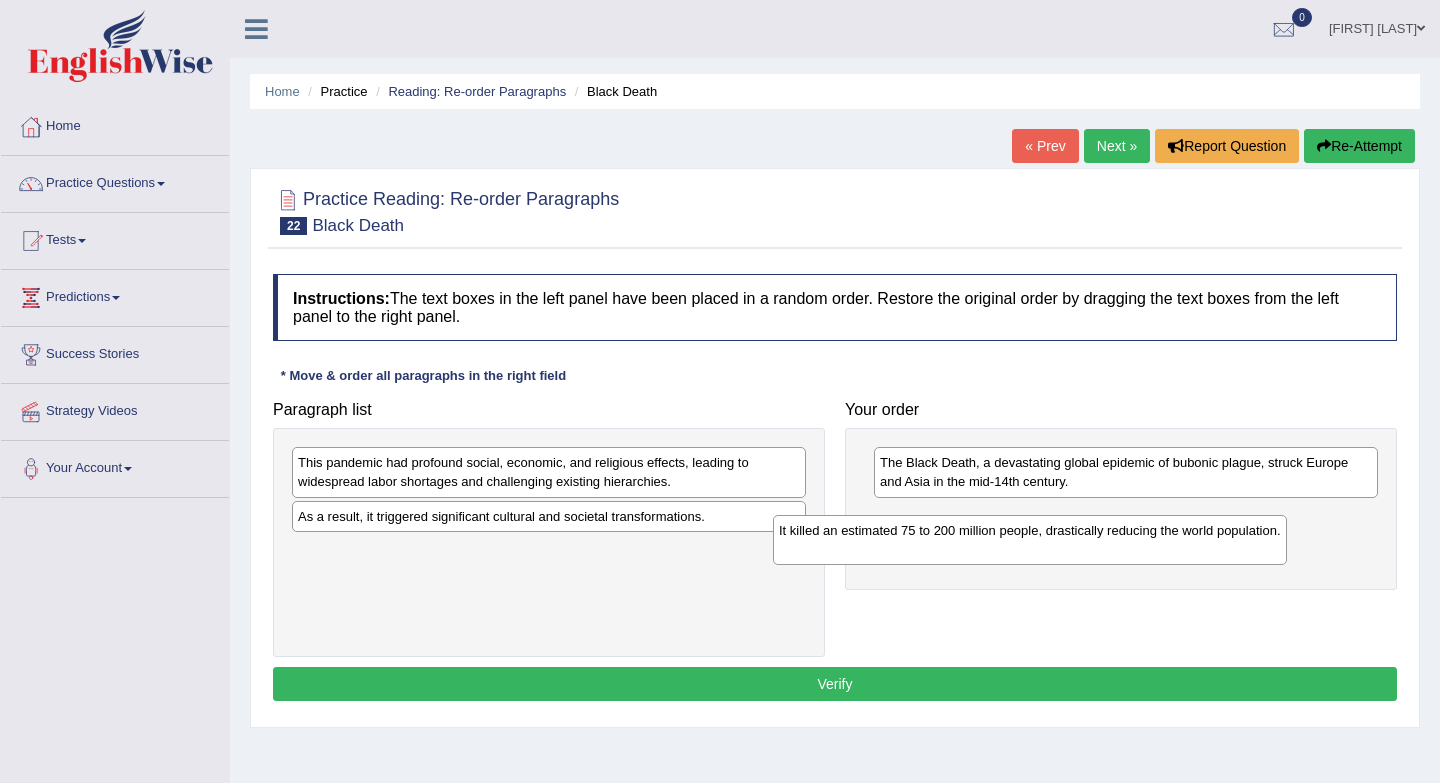 drag, startPoint x: 559, startPoint y: 533, endPoint x: 1088, endPoint y: 534, distance: 529.0009 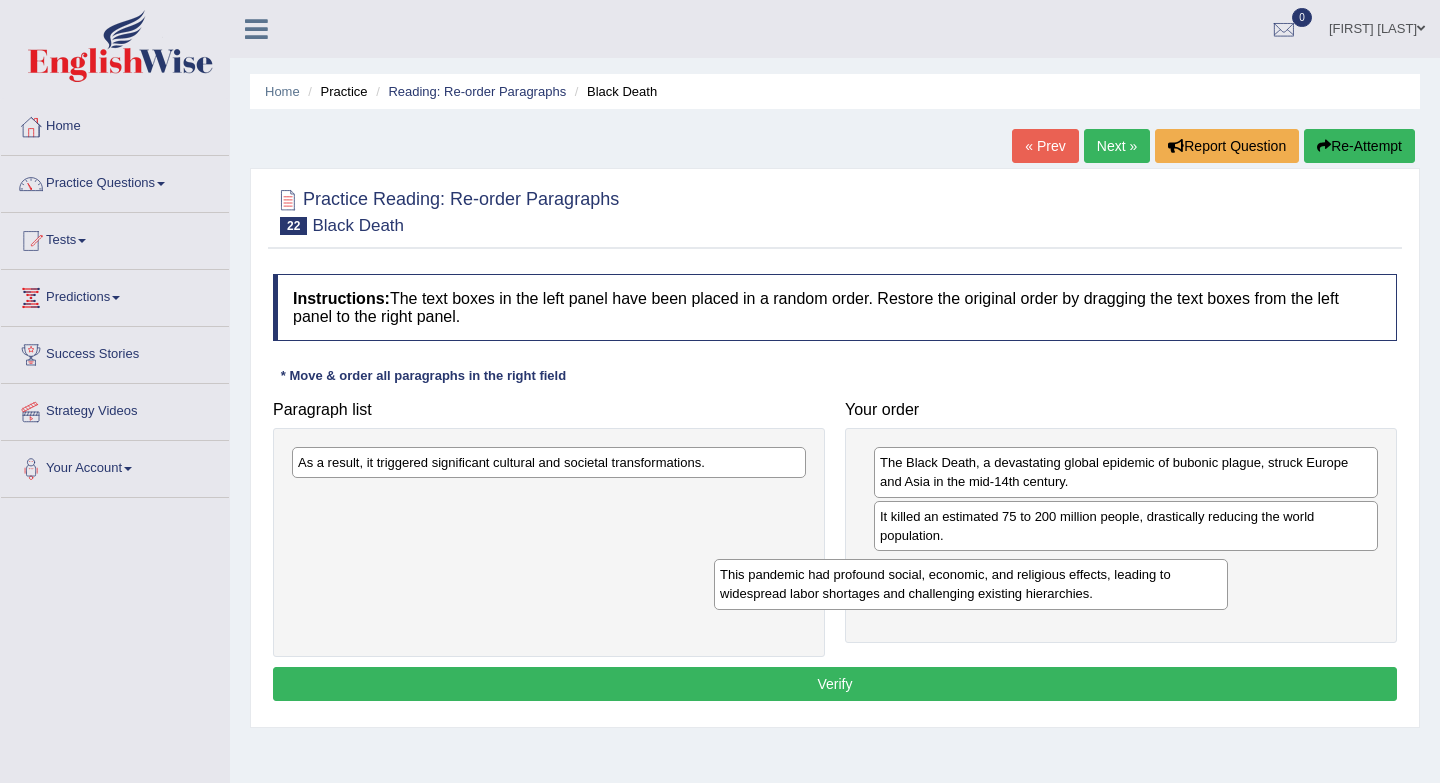 drag, startPoint x: 596, startPoint y: 474, endPoint x: 1018, endPoint y: 586, distance: 436.60968 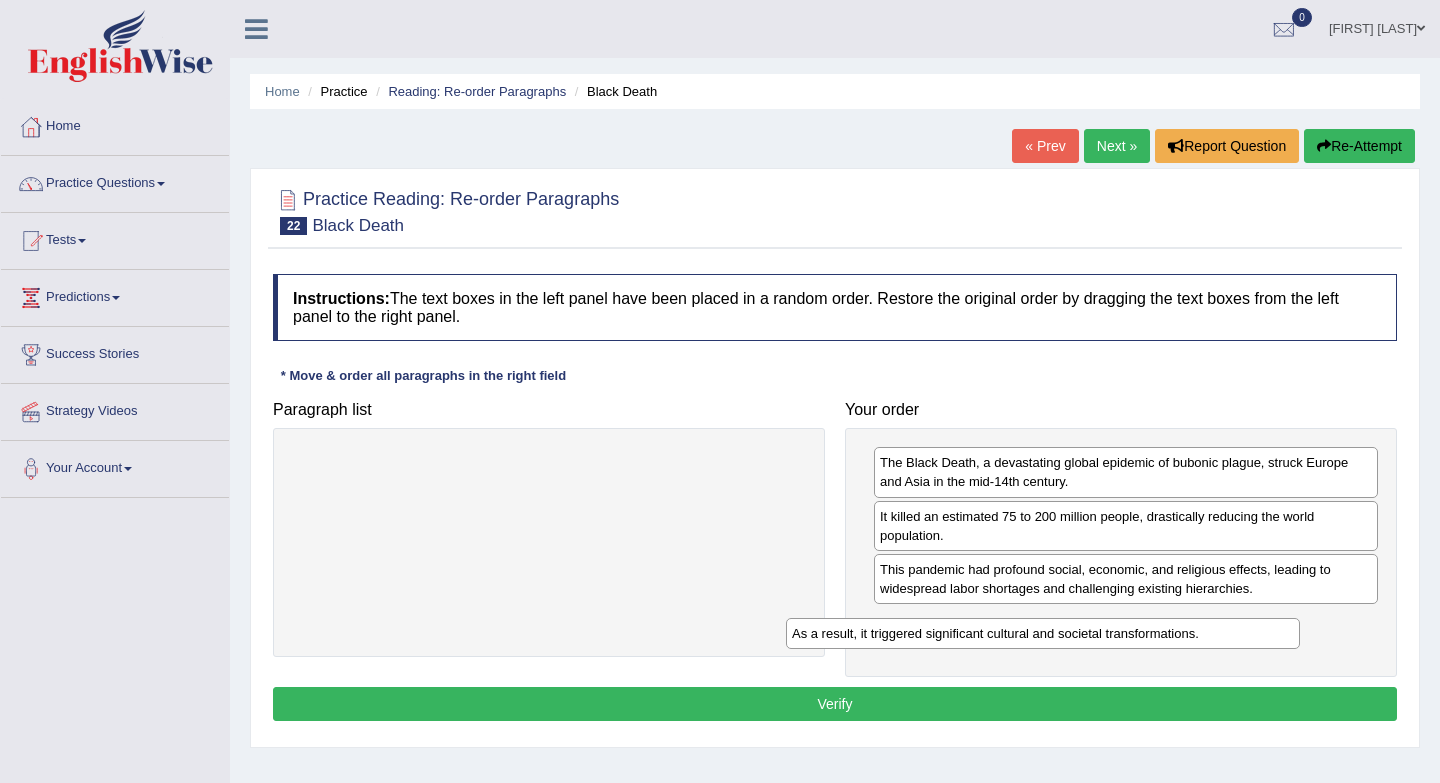 drag, startPoint x: 468, startPoint y: 472, endPoint x: 962, endPoint y: 643, distance: 522.75903 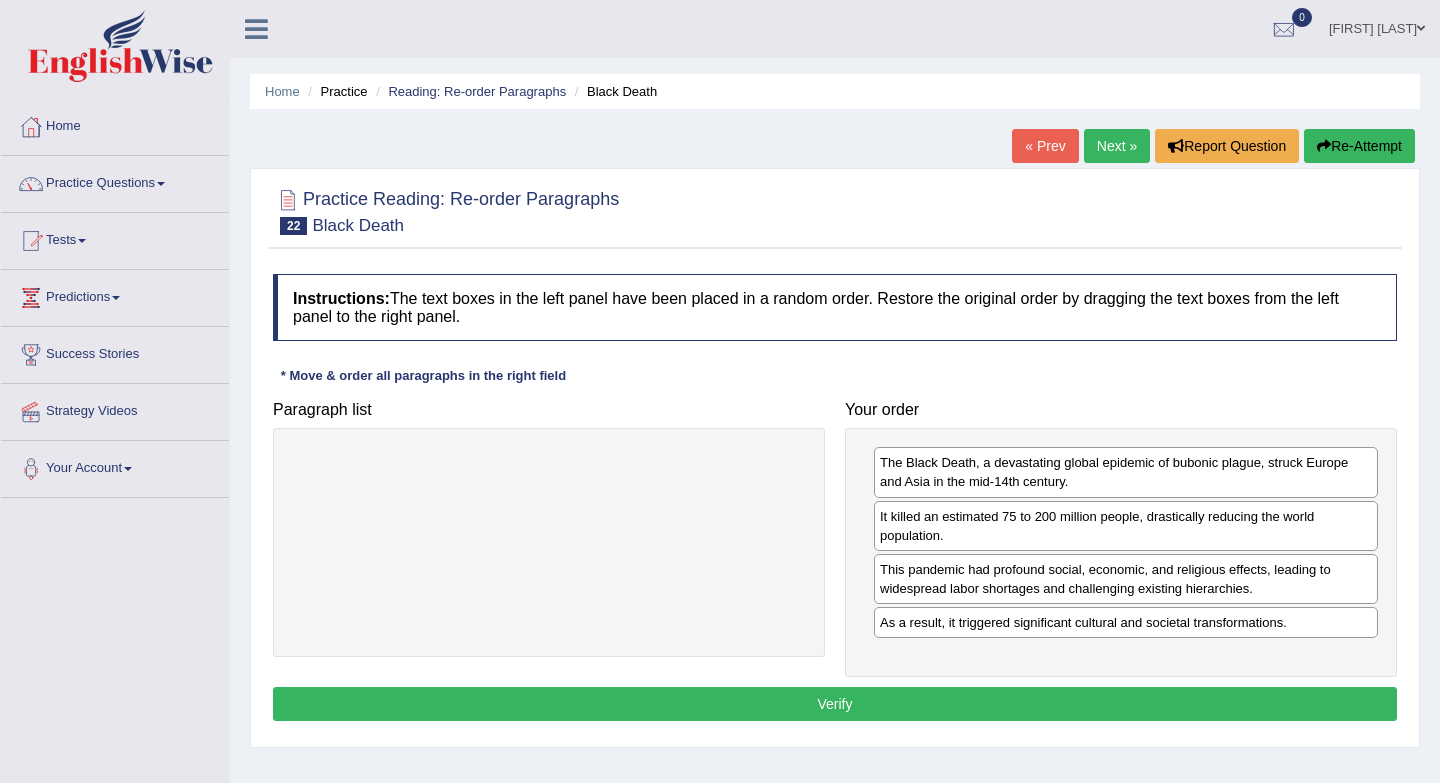click on "Verify" at bounding box center (835, 704) 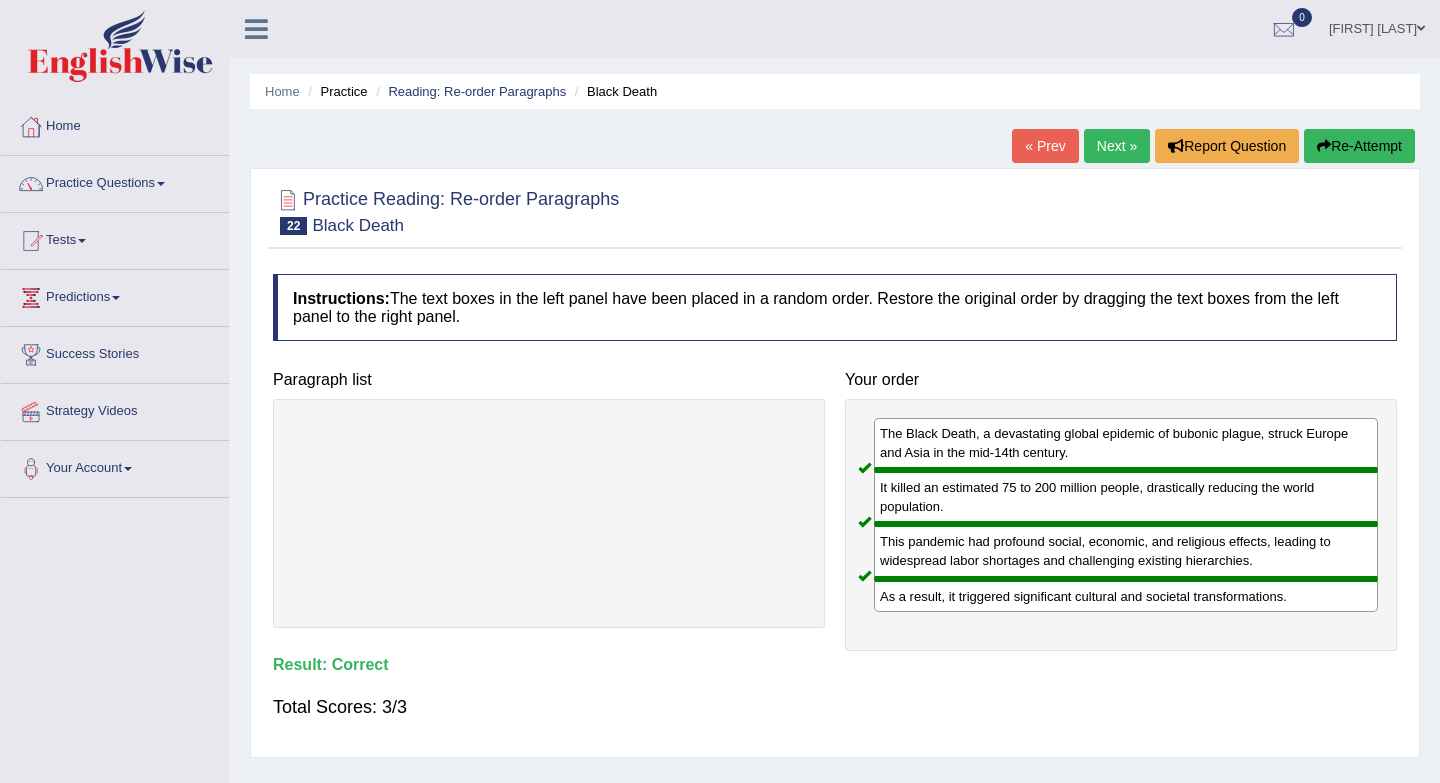 click on "Next »" at bounding box center [1117, 146] 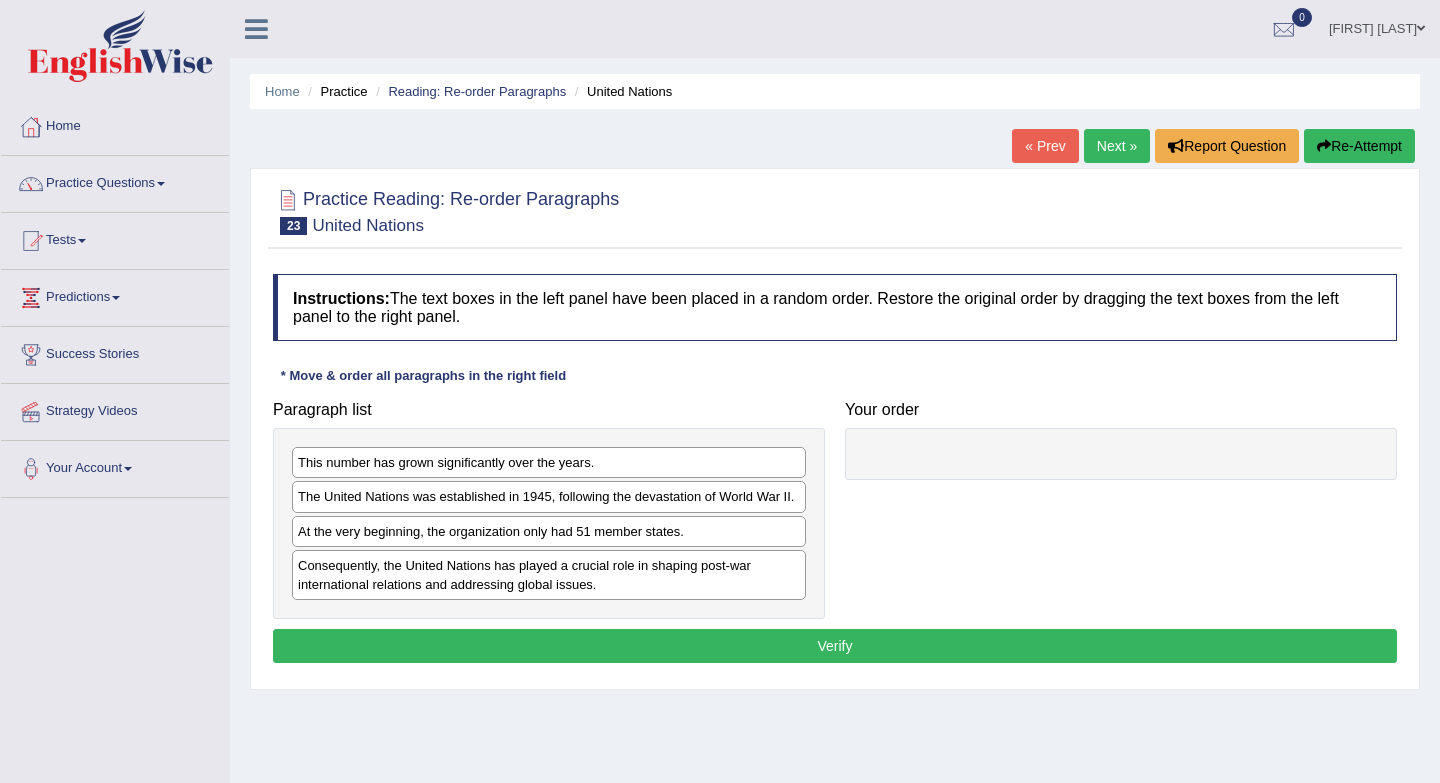 scroll, scrollTop: 0, scrollLeft: 0, axis: both 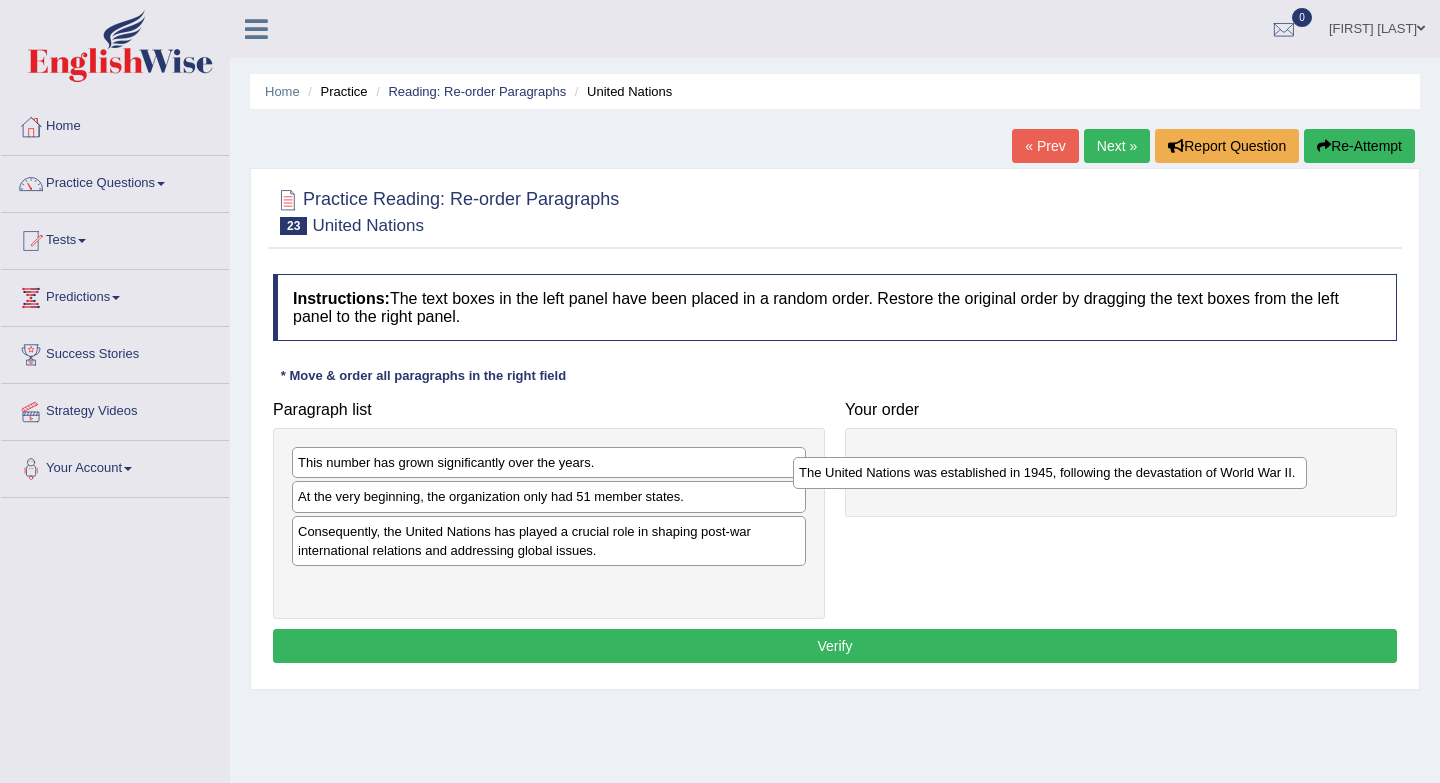 drag, startPoint x: 451, startPoint y: 499, endPoint x: 952, endPoint y: 472, distance: 501.72702 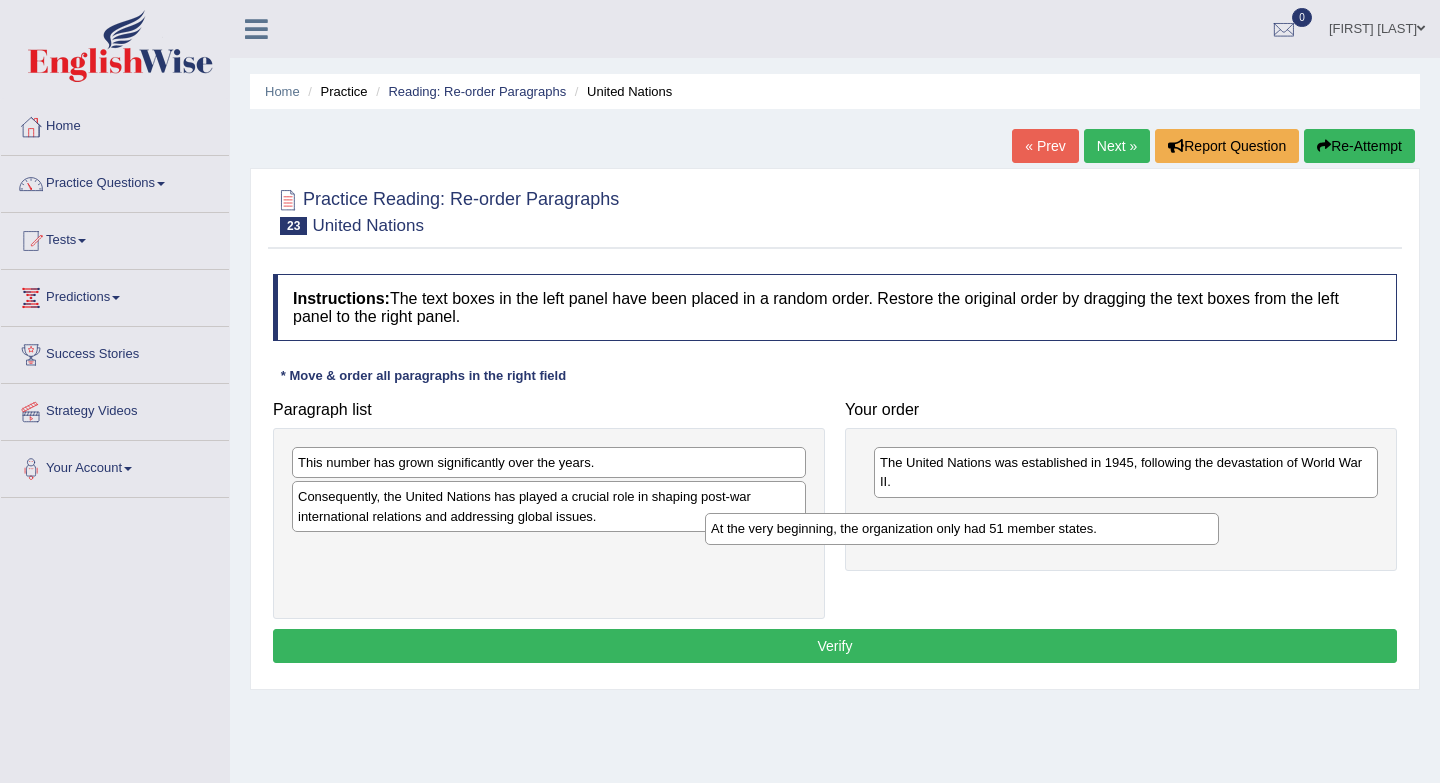 drag, startPoint x: 571, startPoint y: 499, endPoint x: 984, endPoint y: 531, distance: 414.23785 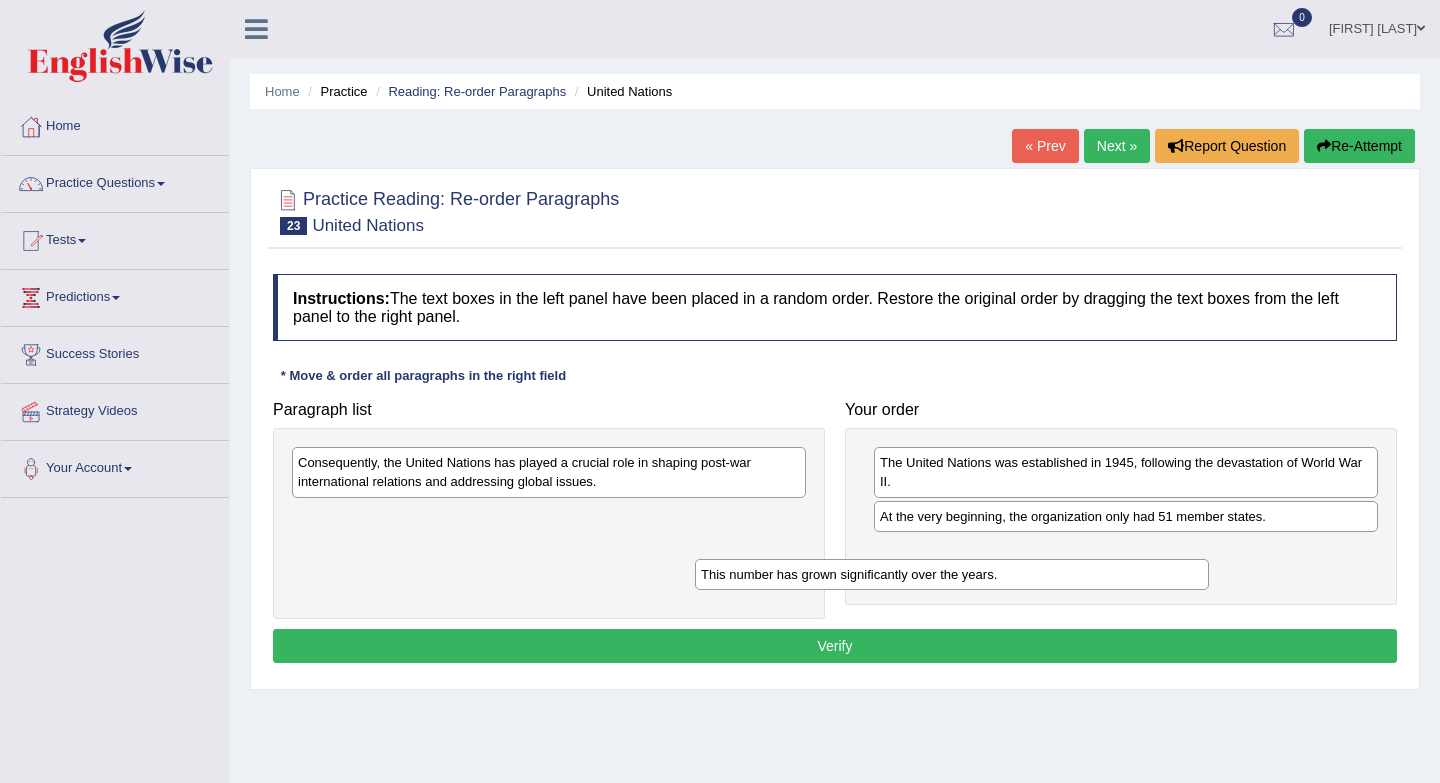 drag, startPoint x: 563, startPoint y: 465, endPoint x: 964, endPoint y: 577, distance: 416.3472 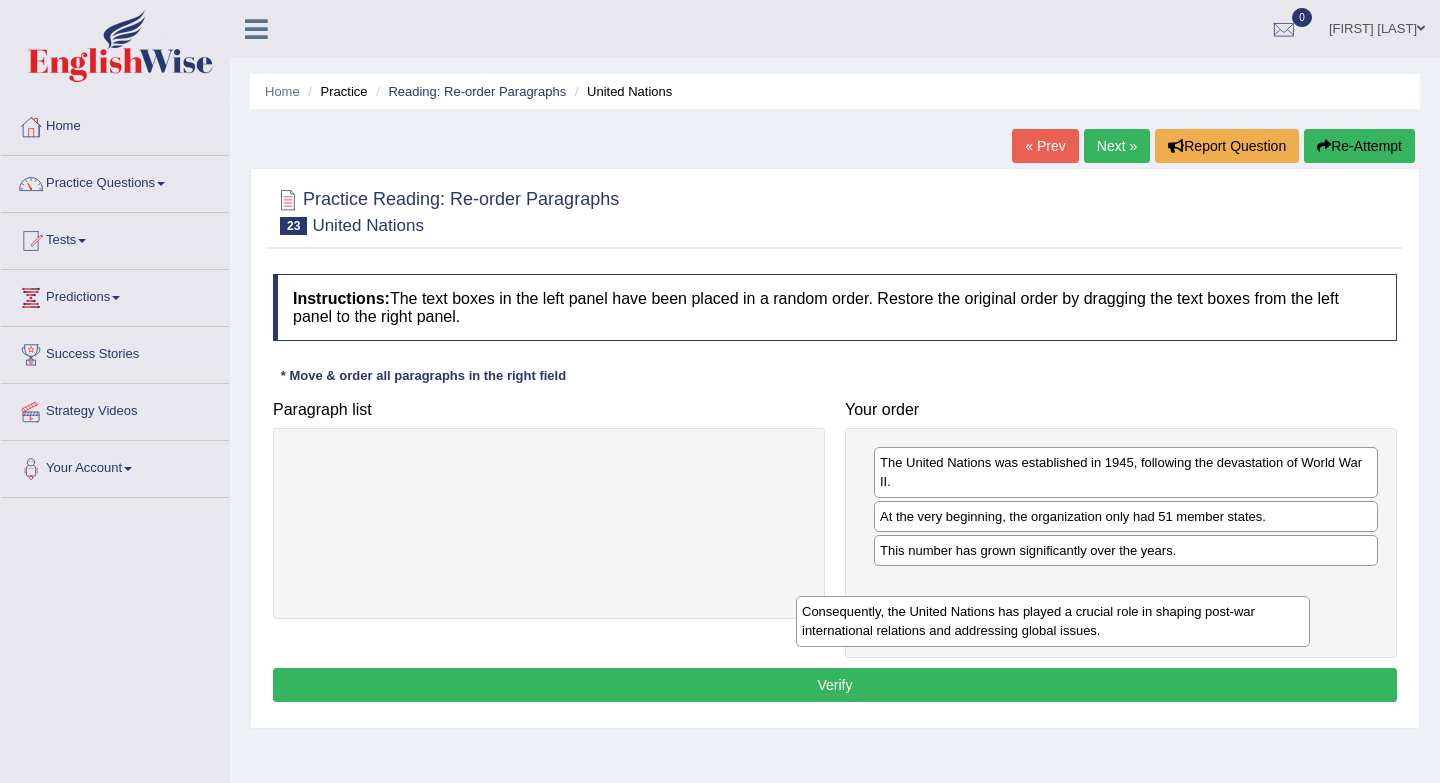 drag, startPoint x: 456, startPoint y: 477, endPoint x: 960, endPoint y: 626, distance: 525.56354 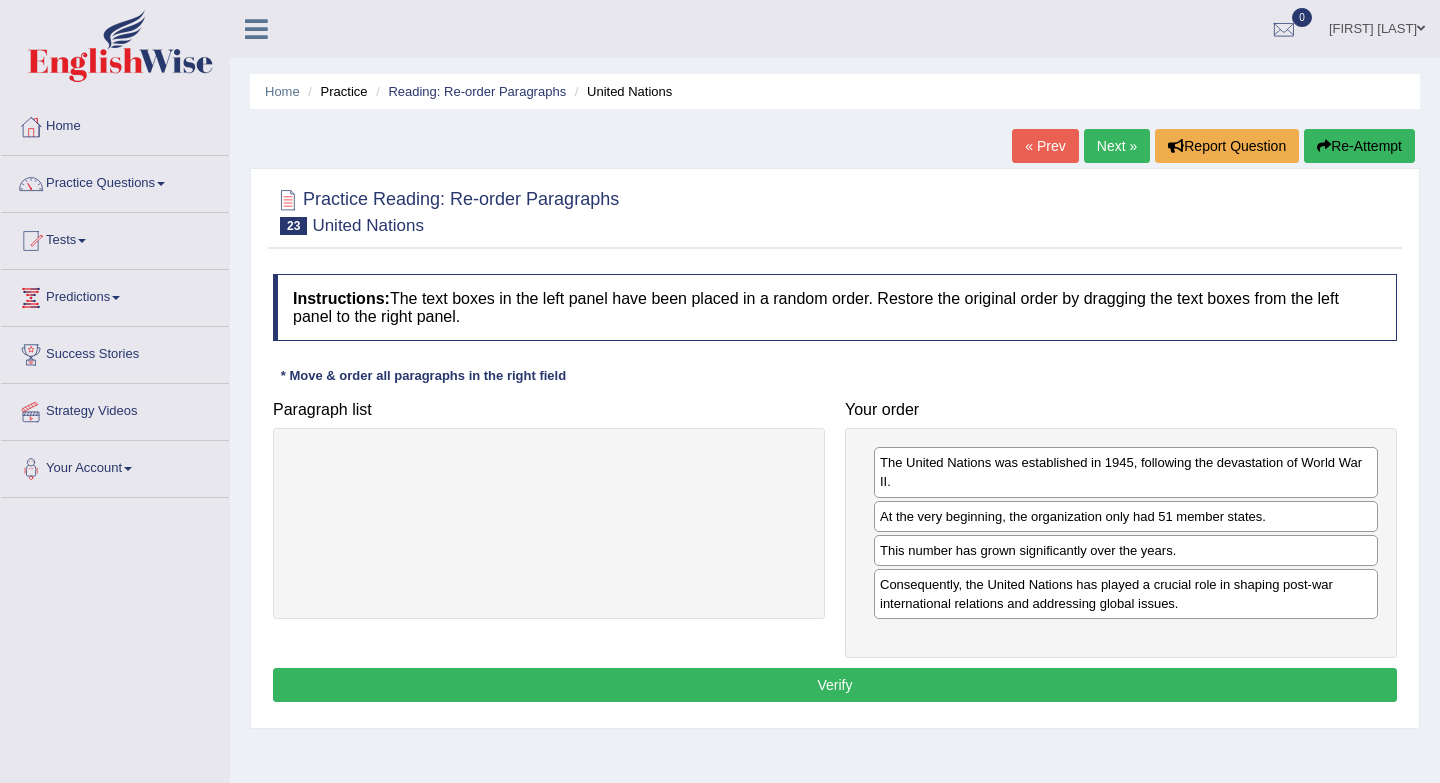 click on "Verify" at bounding box center (835, 685) 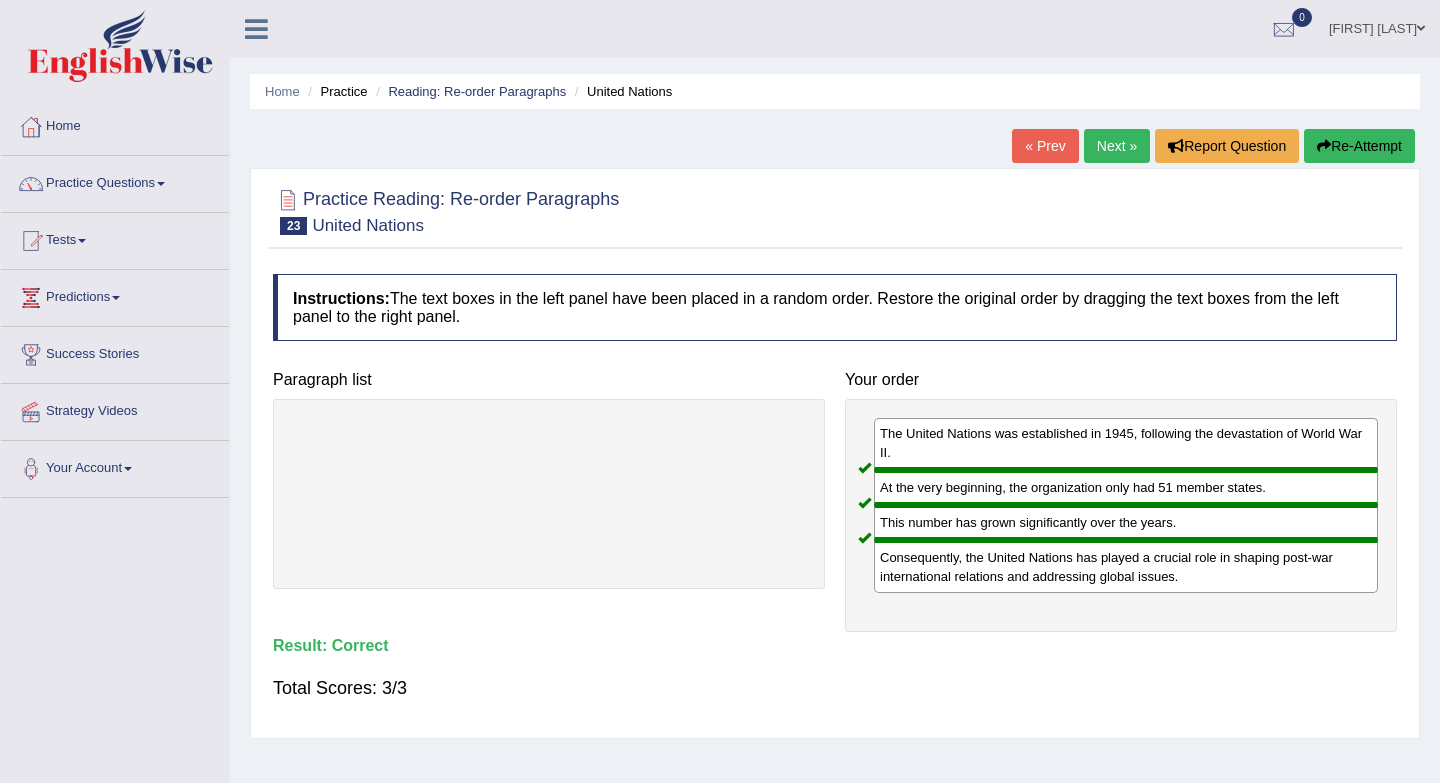 click on "Next »" at bounding box center [1117, 146] 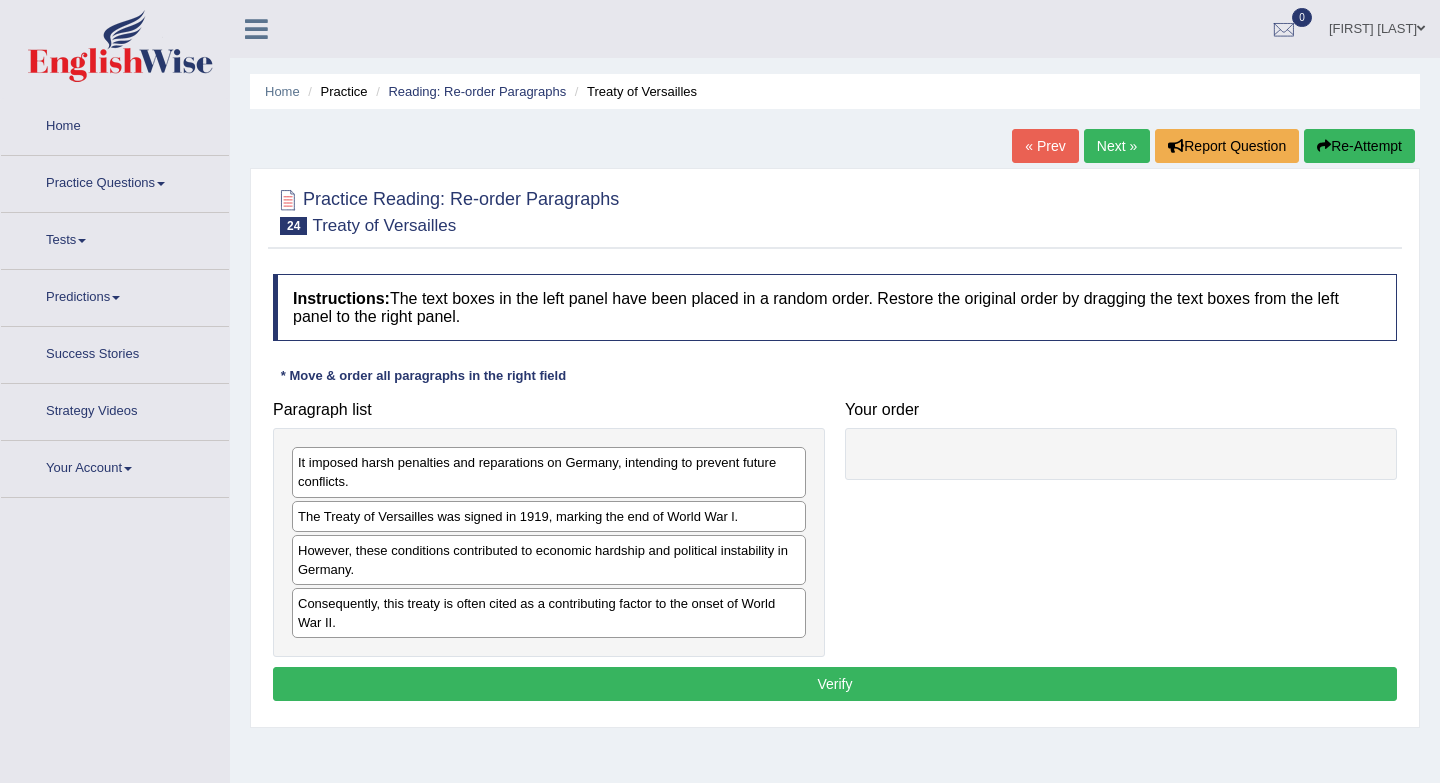 scroll, scrollTop: 0, scrollLeft: 0, axis: both 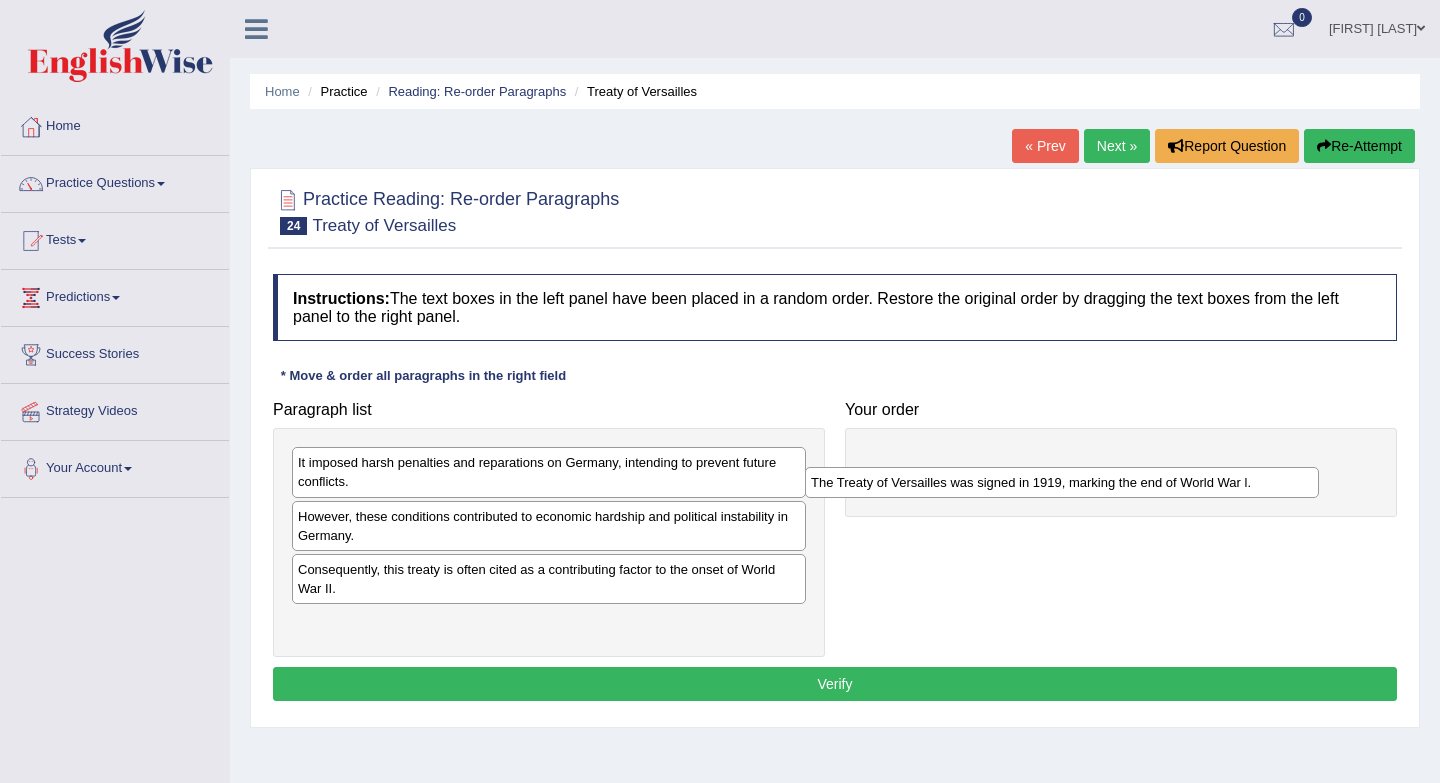 drag, startPoint x: 425, startPoint y: 520, endPoint x: 938, endPoint y: 486, distance: 514.1255 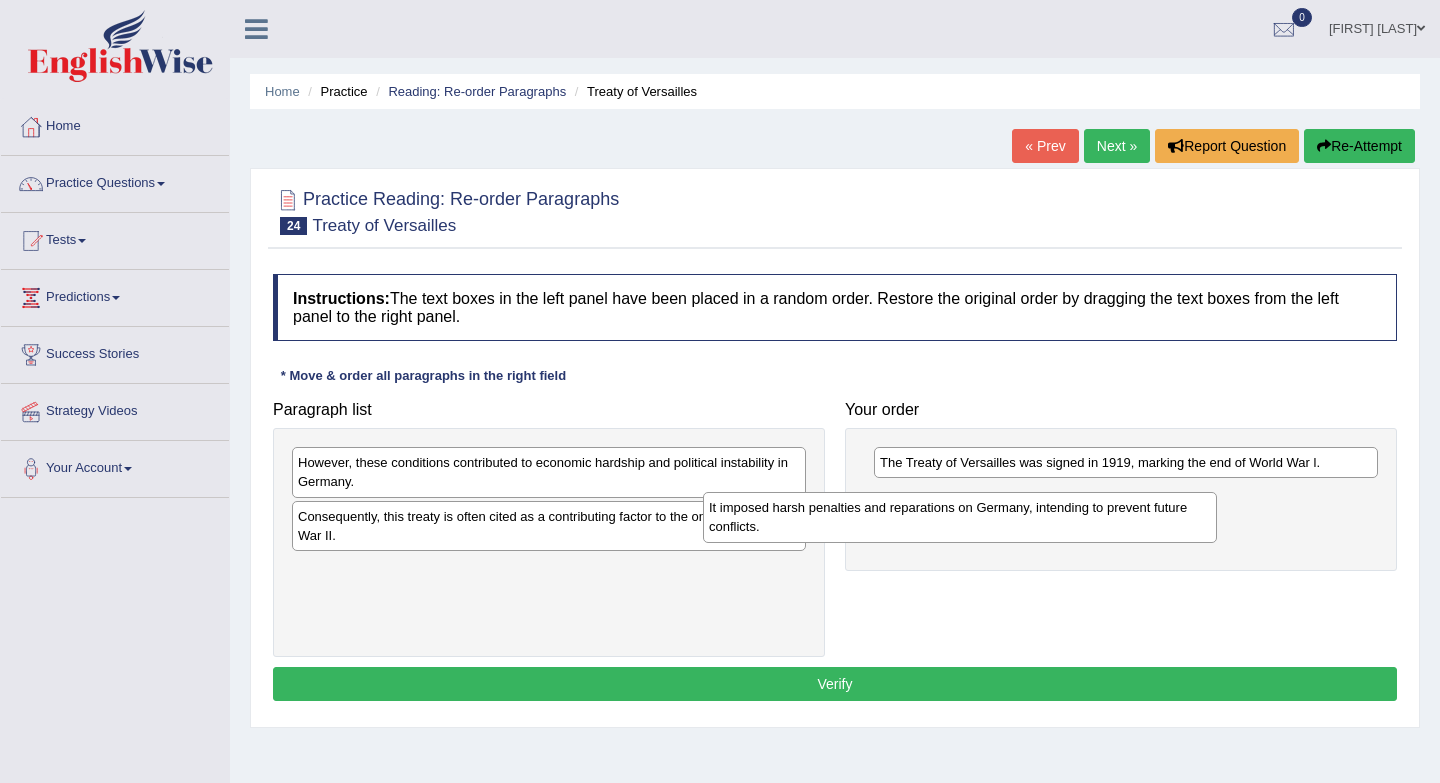 drag, startPoint x: 628, startPoint y: 473, endPoint x: 1039, endPoint y: 518, distance: 413.45618 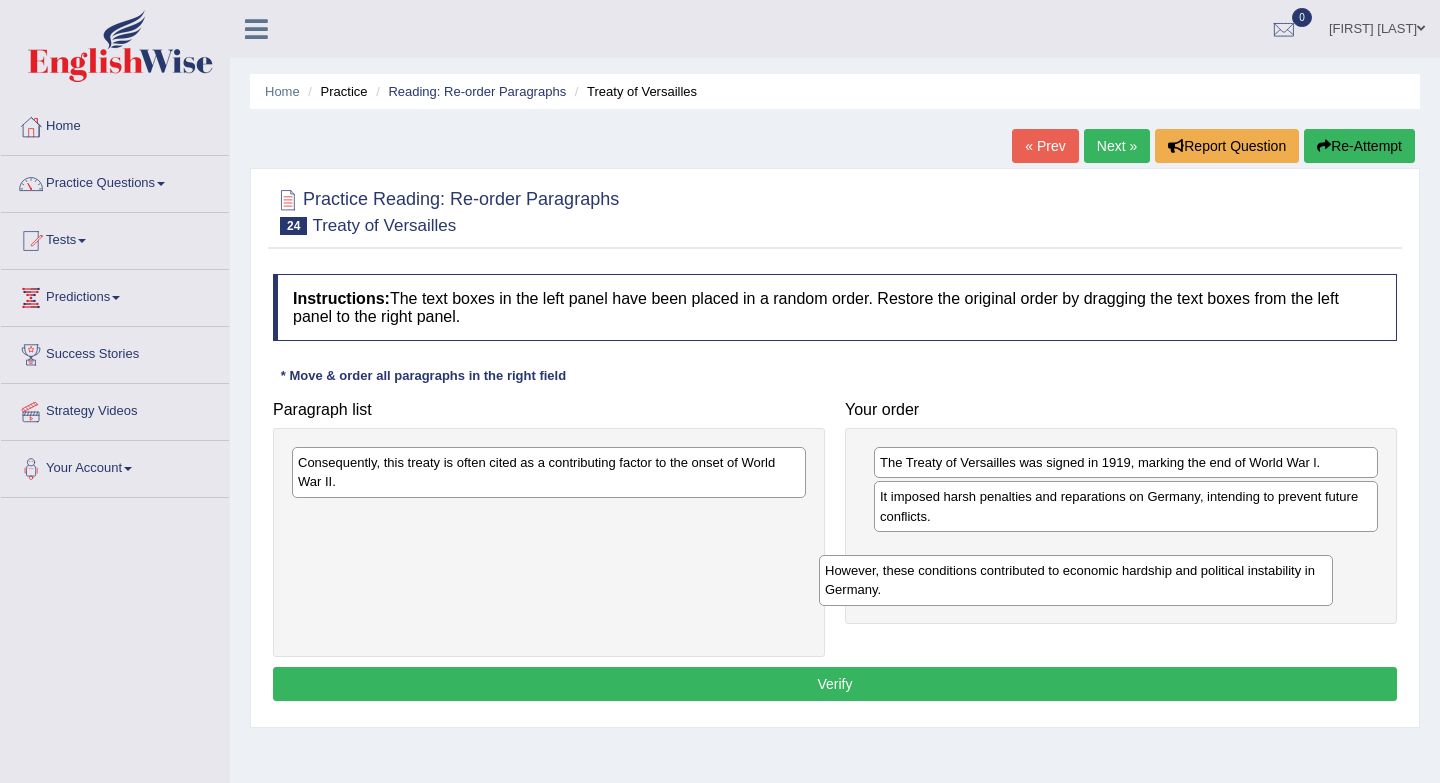 drag, startPoint x: 507, startPoint y: 476, endPoint x: 1031, endPoint y: 578, distance: 533.8352 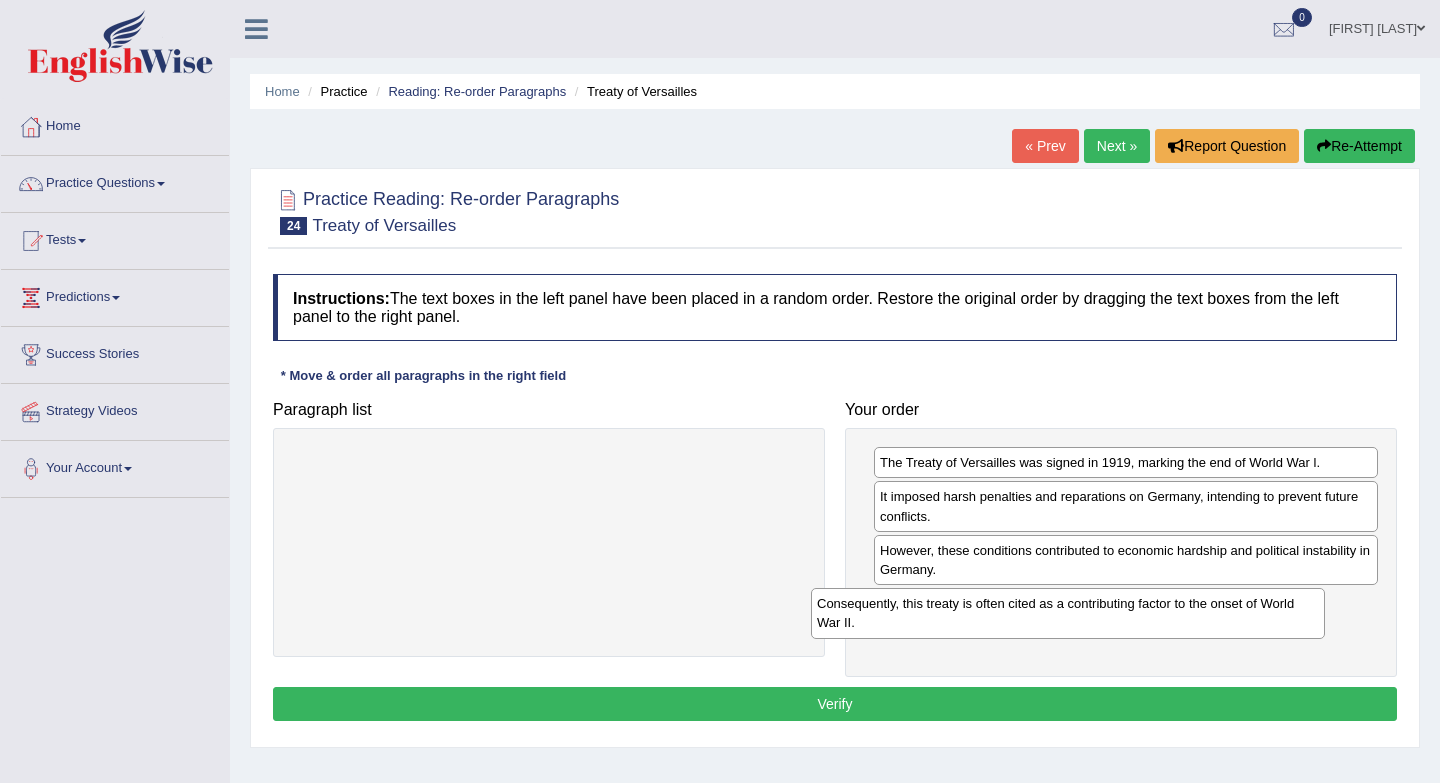 drag, startPoint x: 722, startPoint y: 479, endPoint x: 1229, endPoint y: 602, distance: 521.7068 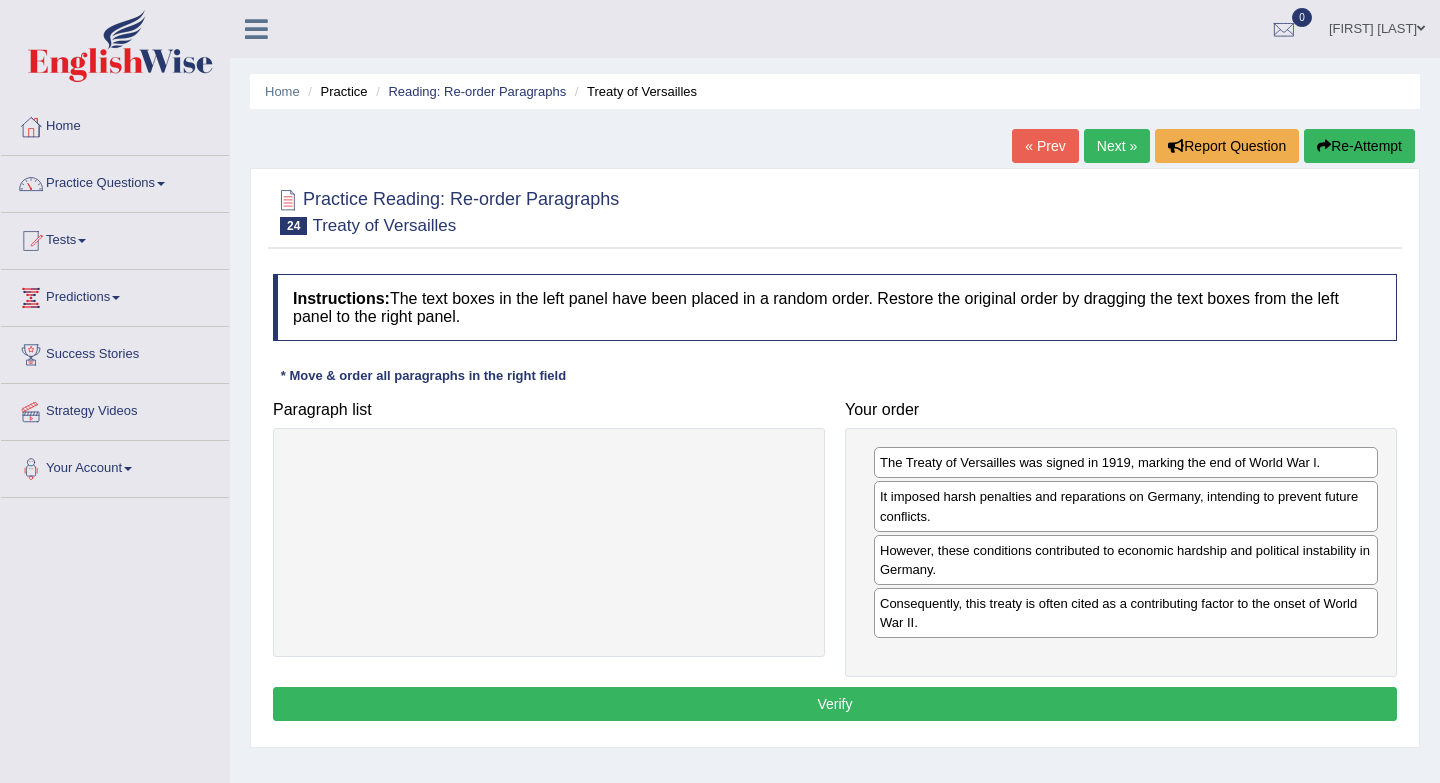 click on "Verify" at bounding box center [835, 704] 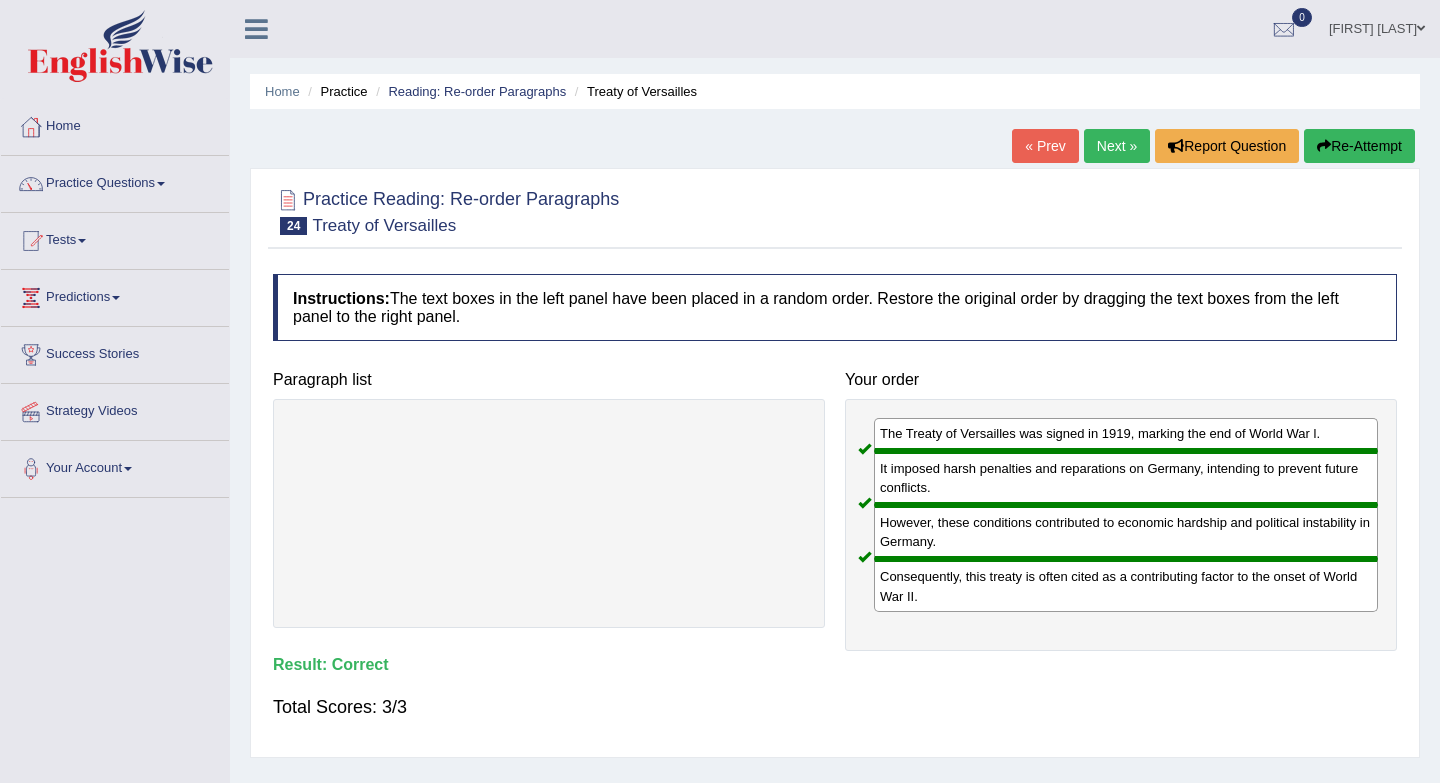click on "Next »" at bounding box center [1117, 146] 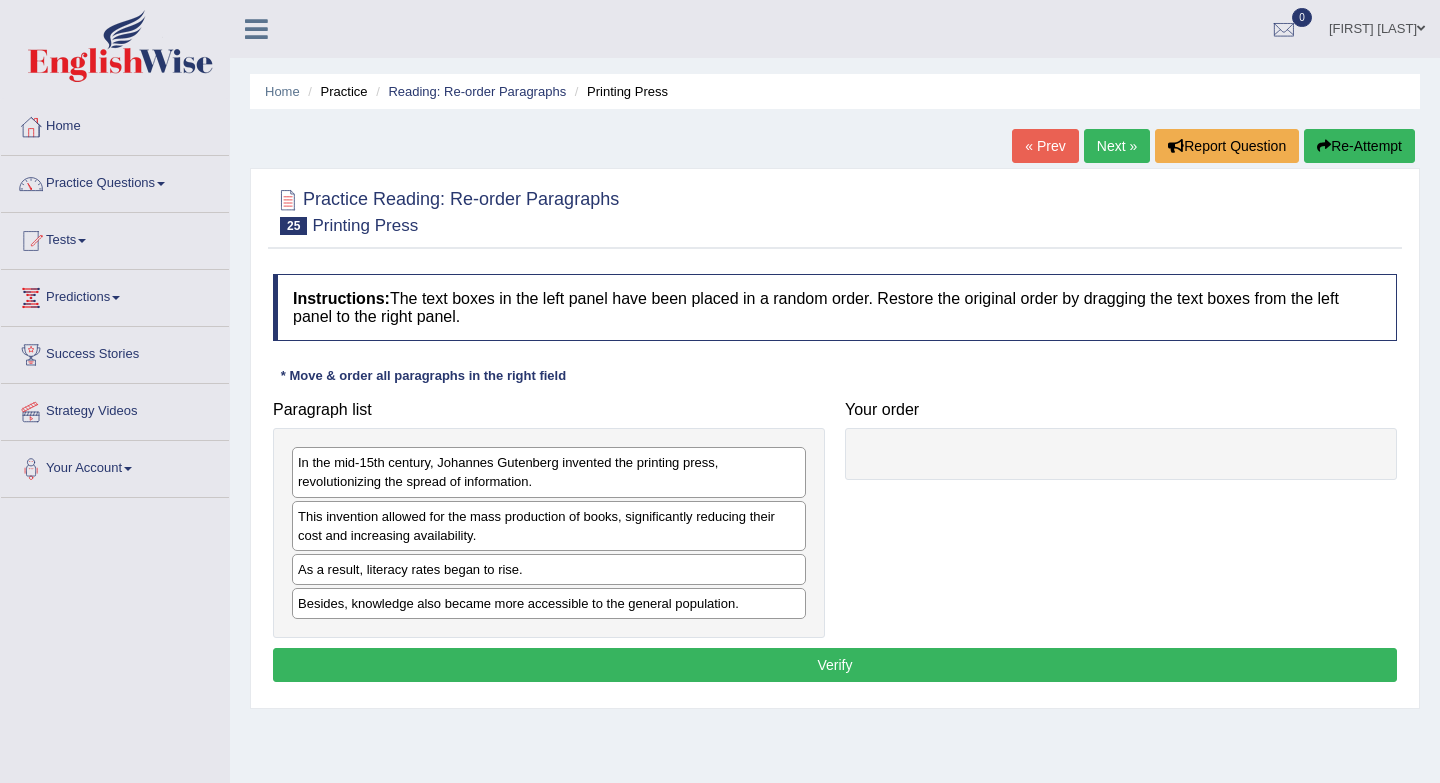 scroll, scrollTop: 0, scrollLeft: 0, axis: both 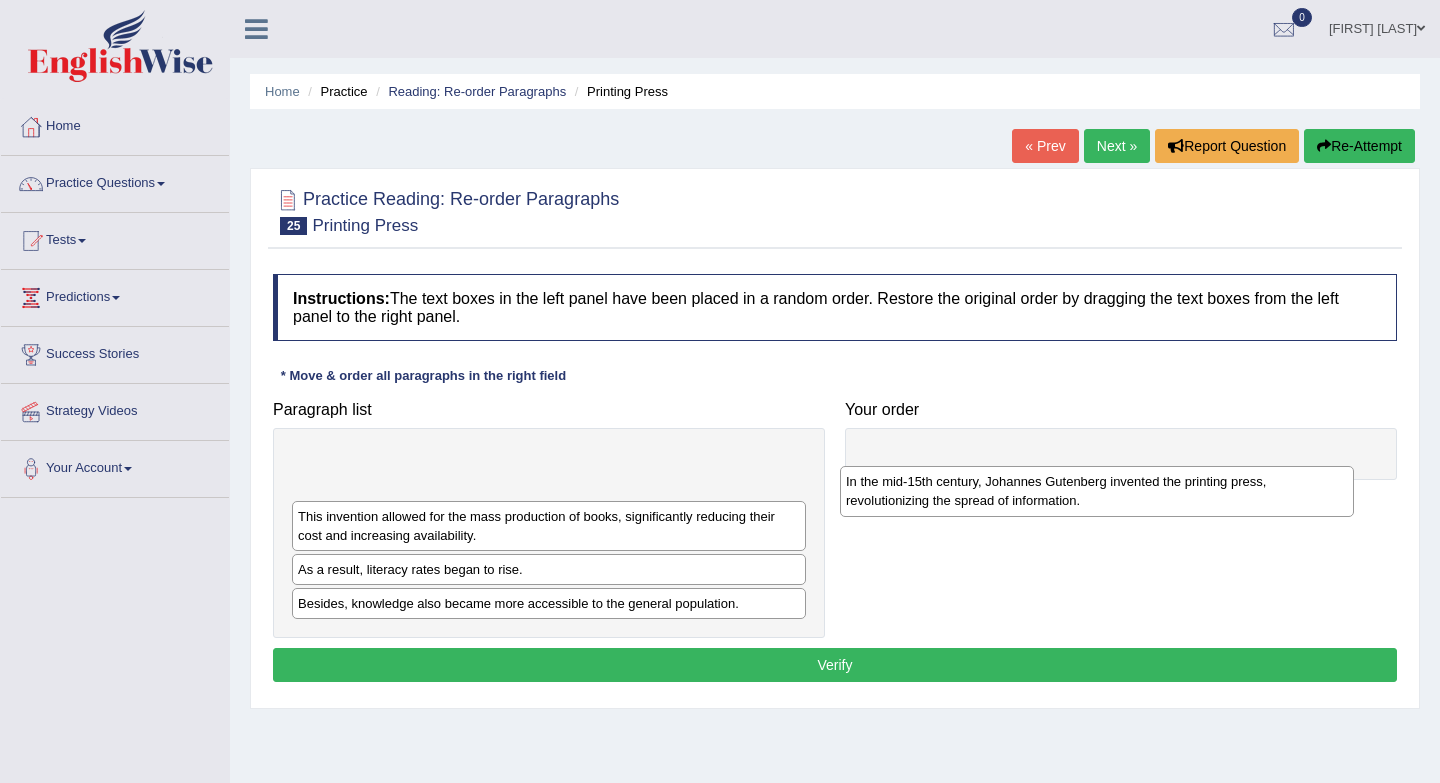 drag, startPoint x: 648, startPoint y: 486, endPoint x: 1199, endPoint y: 486, distance: 551 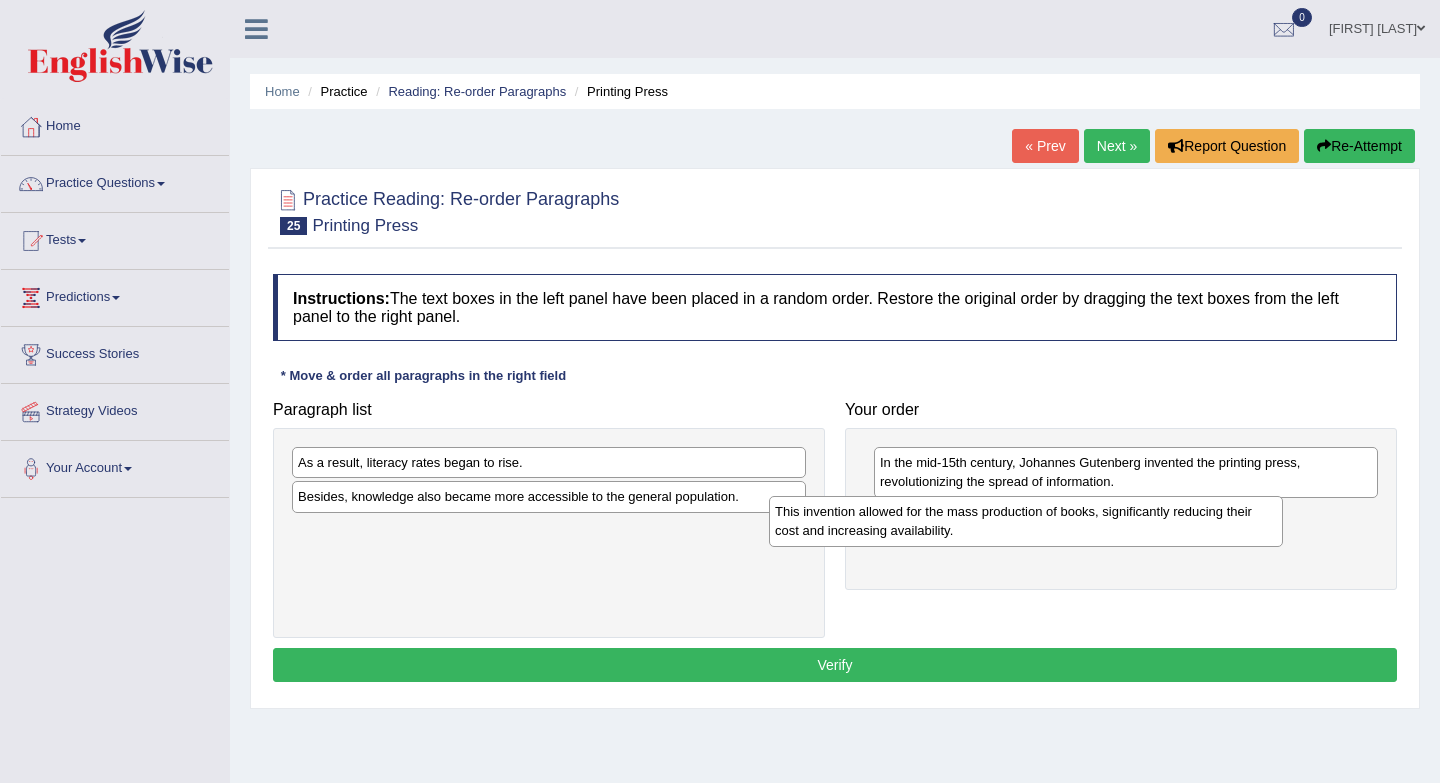 drag, startPoint x: 573, startPoint y: 476, endPoint x: 1040, endPoint y: 527, distance: 469.77655 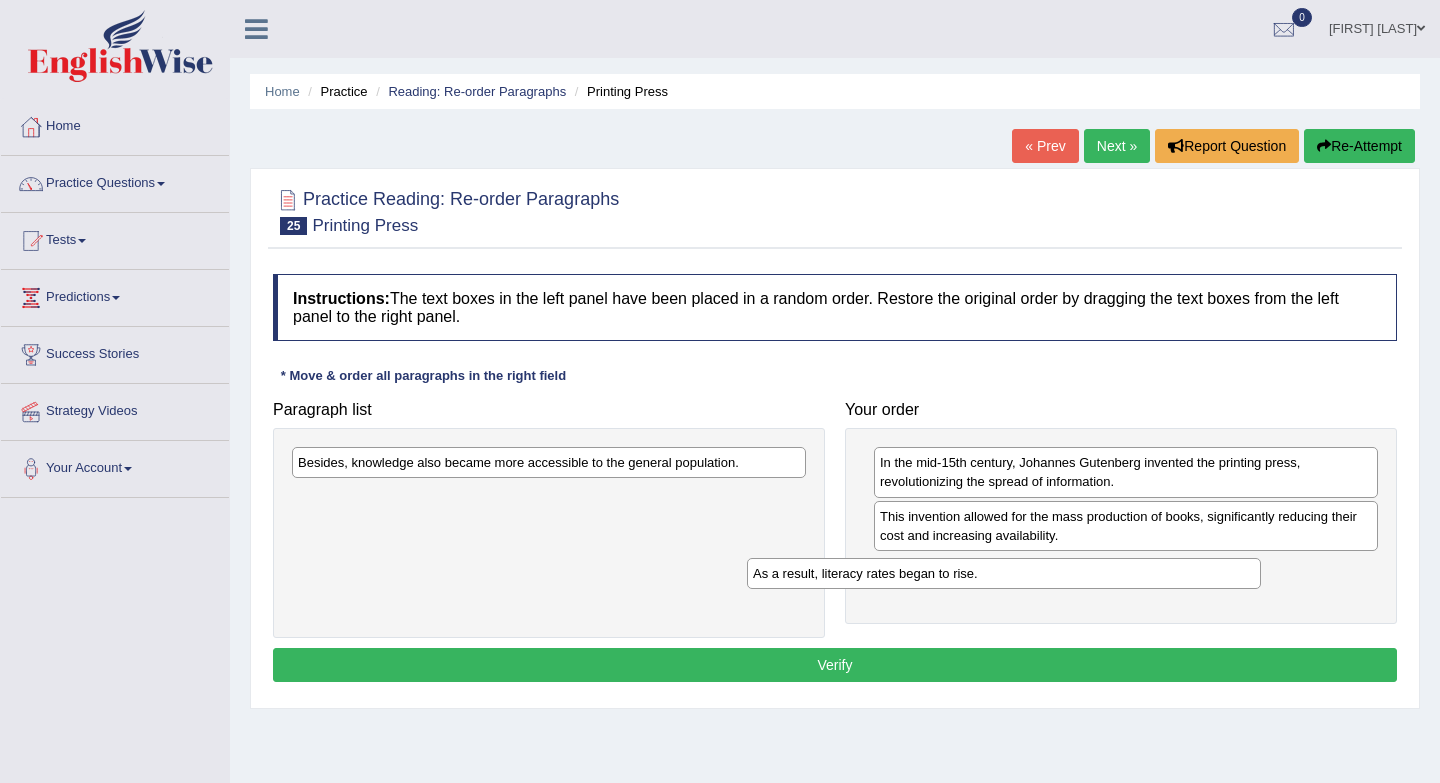 drag, startPoint x: 650, startPoint y: 468, endPoint x: 1096, endPoint y: 579, distance: 459.60526 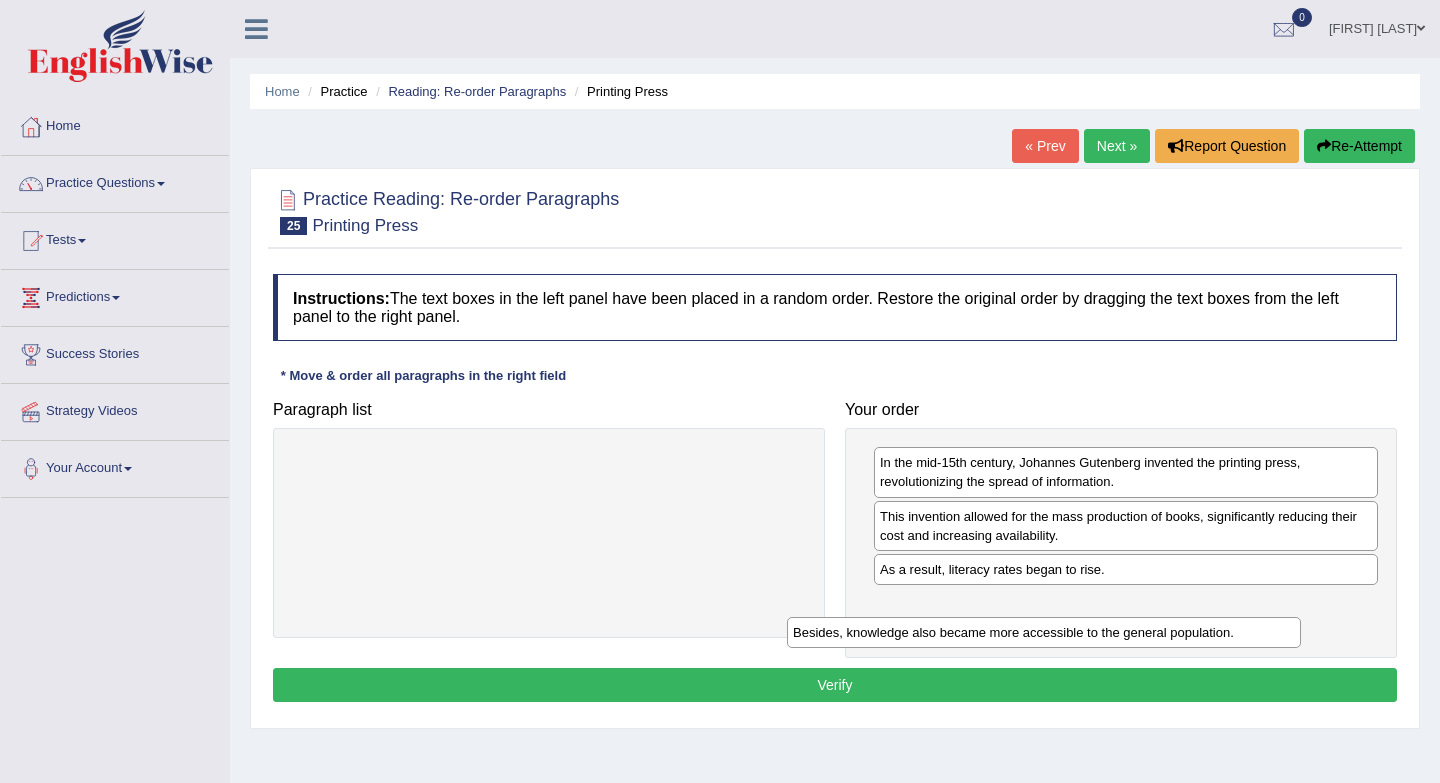 drag, startPoint x: 507, startPoint y: 468, endPoint x: 1008, endPoint y: 632, distance: 527.15936 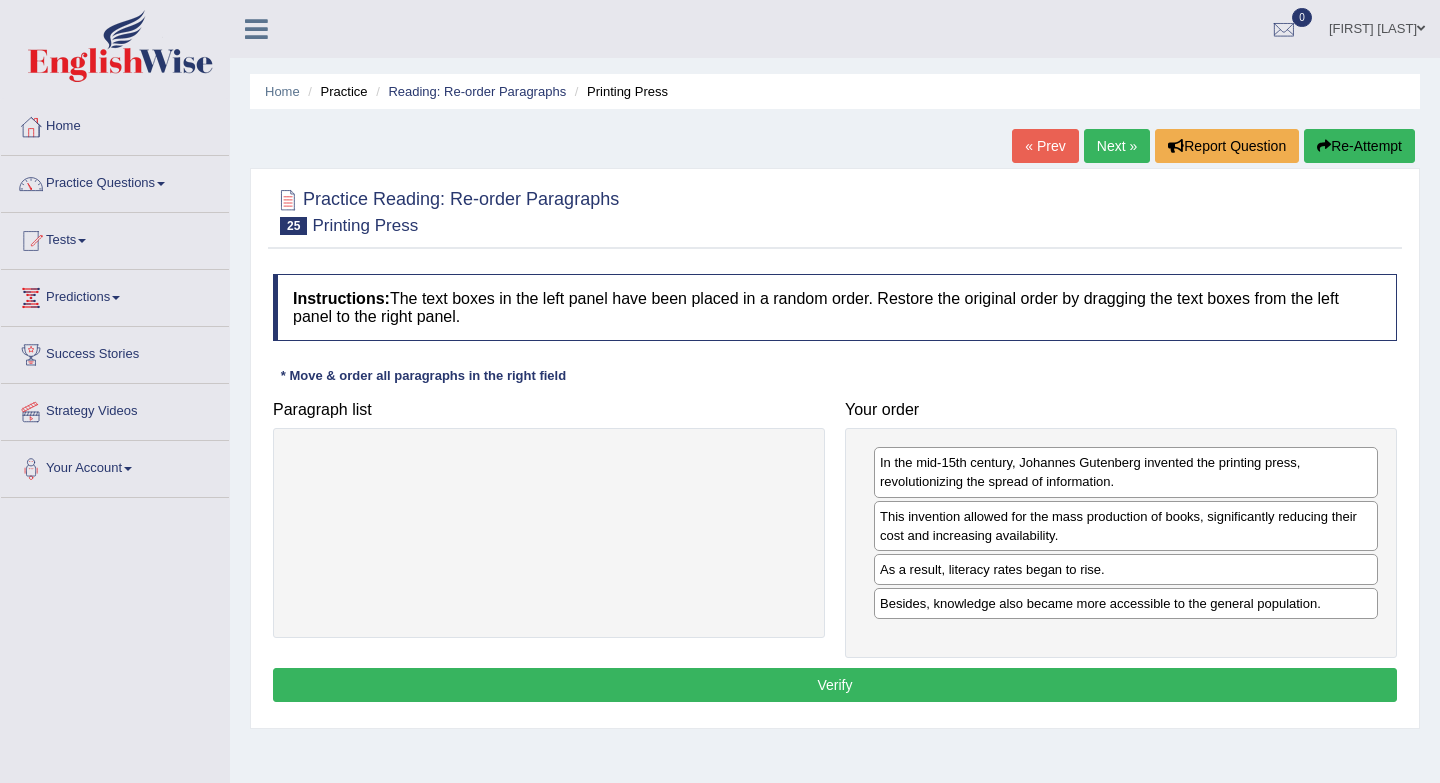 click on "Verify" at bounding box center (835, 685) 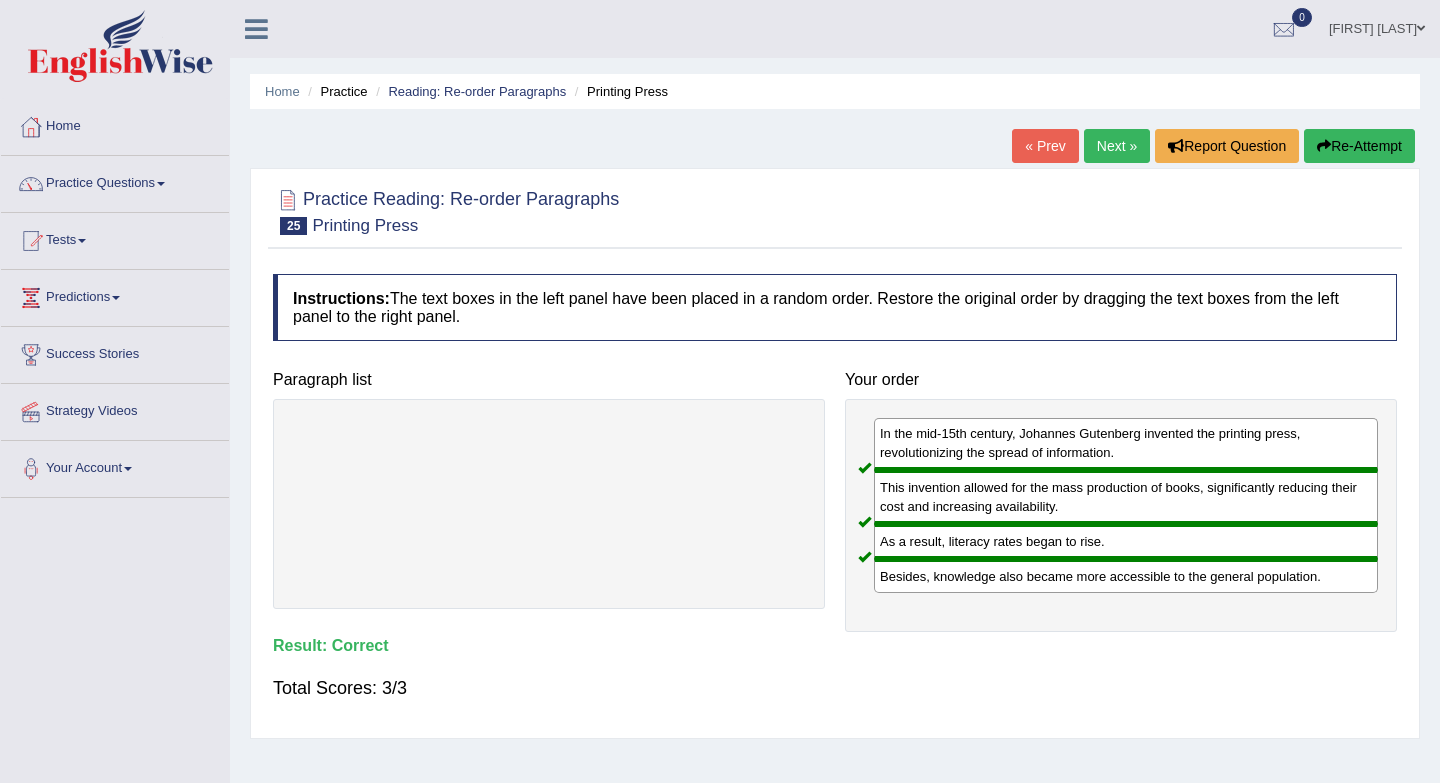 click on "Next »" at bounding box center [1117, 146] 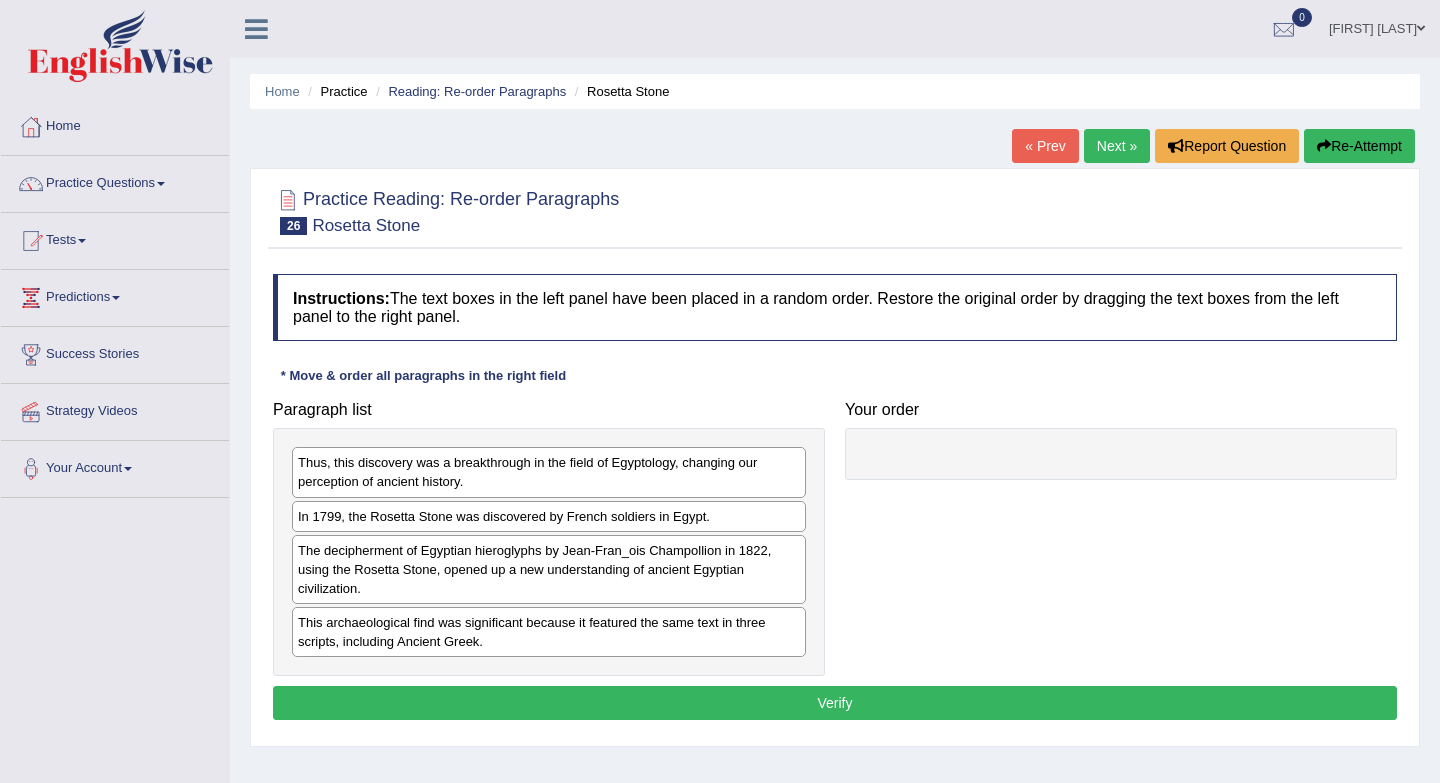scroll, scrollTop: 0, scrollLeft: 0, axis: both 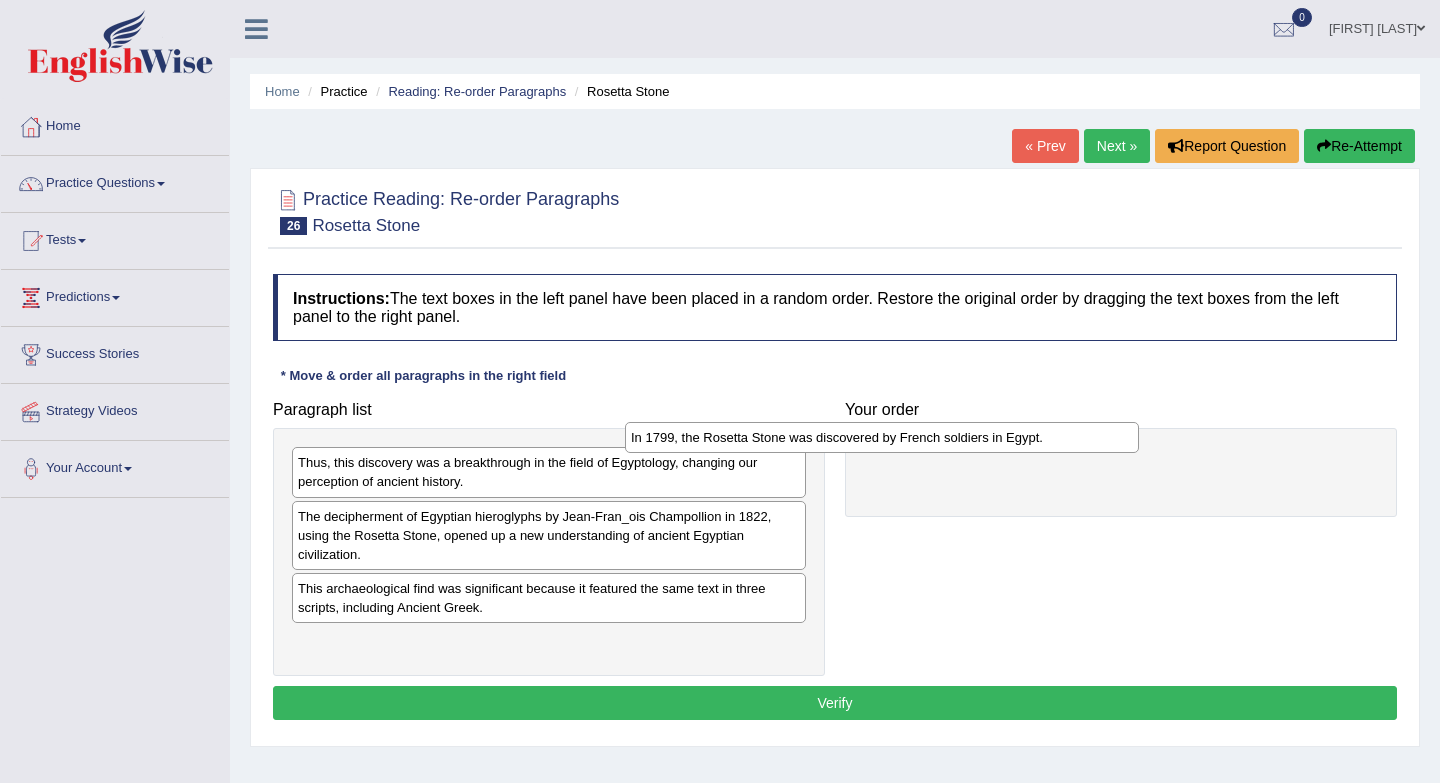 drag, startPoint x: 583, startPoint y: 530, endPoint x: 916, endPoint y: 451, distance: 342.2426 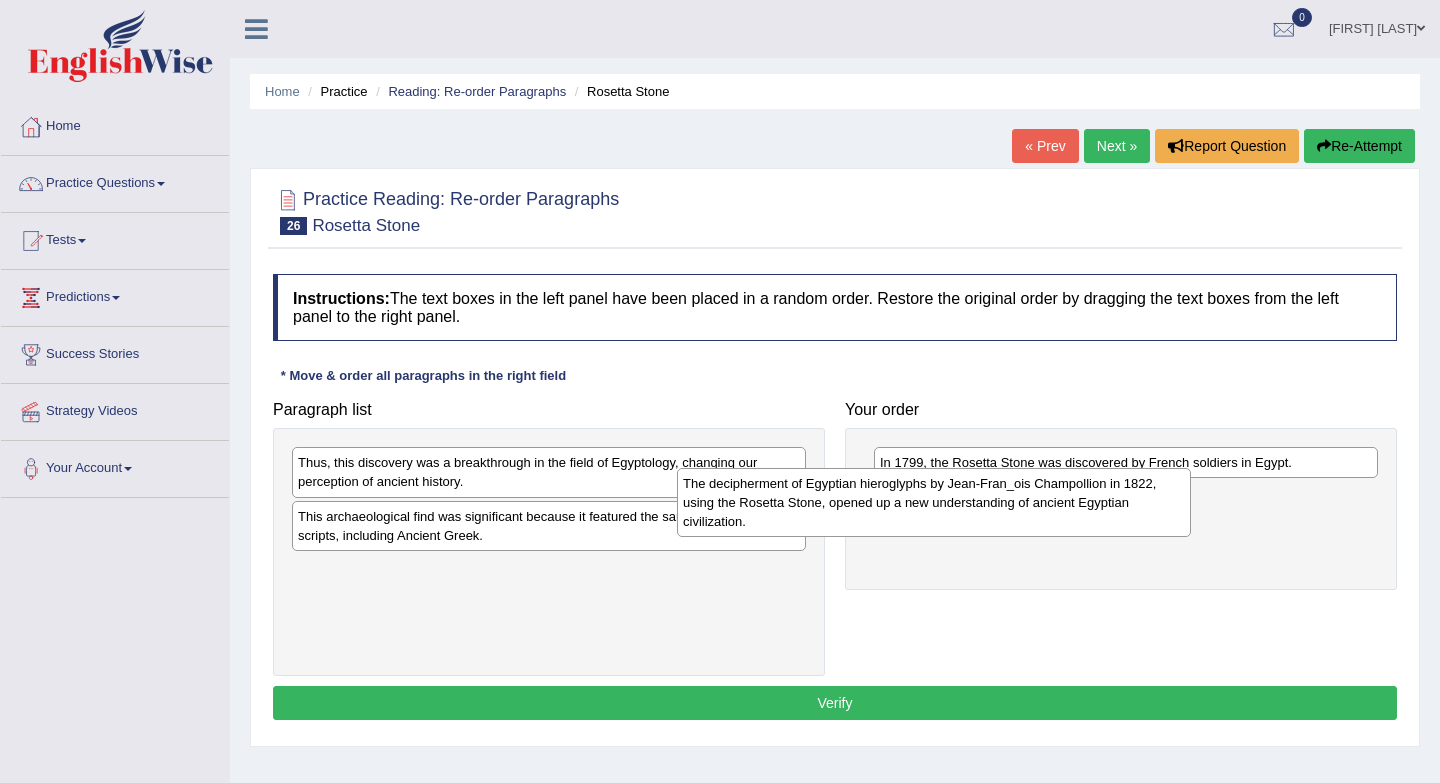 drag, startPoint x: 635, startPoint y: 528, endPoint x: 992, endPoint y: 470, distance: 361.6808 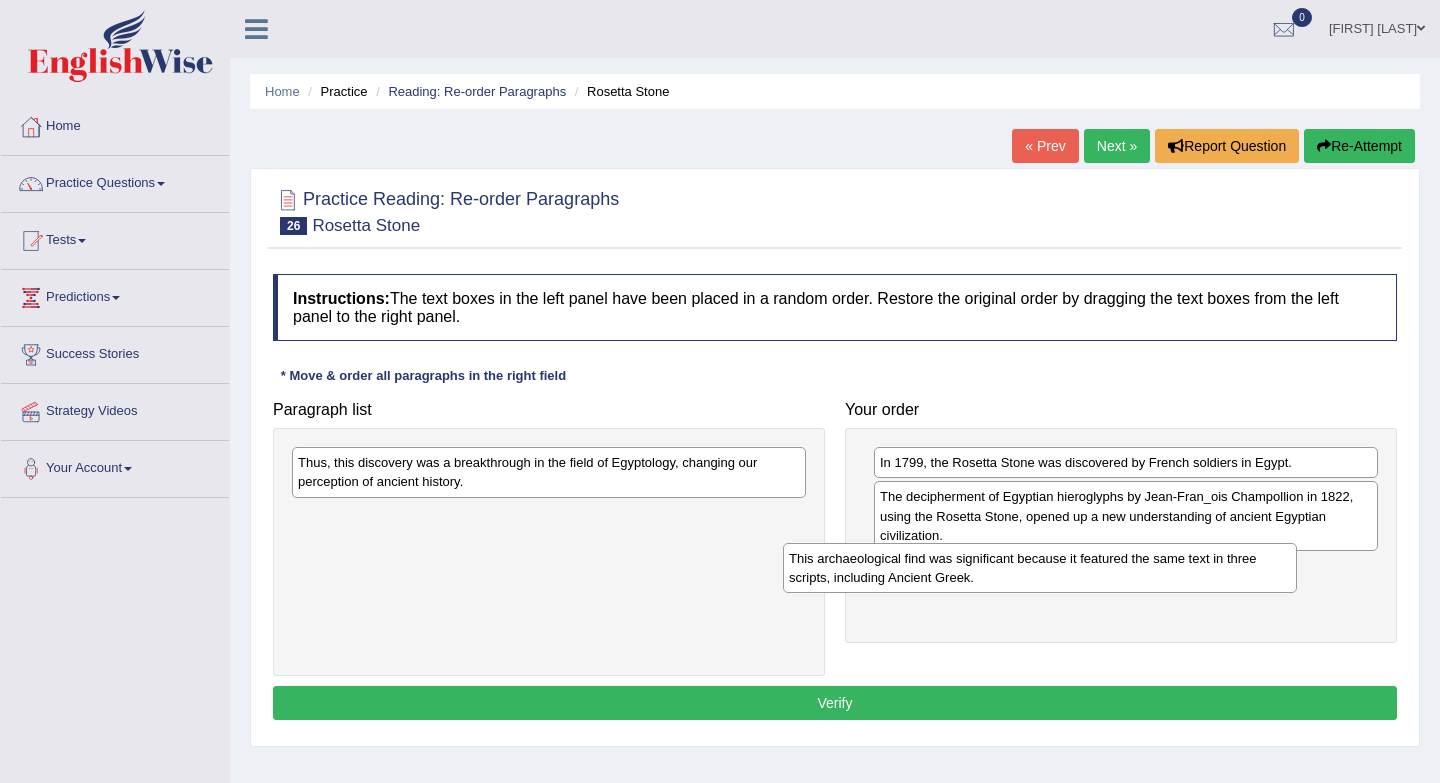 drag, startPoint x: 488, startPoint y: 526, endPoint x: 982, endPoint y: 571, distance: 496.04535 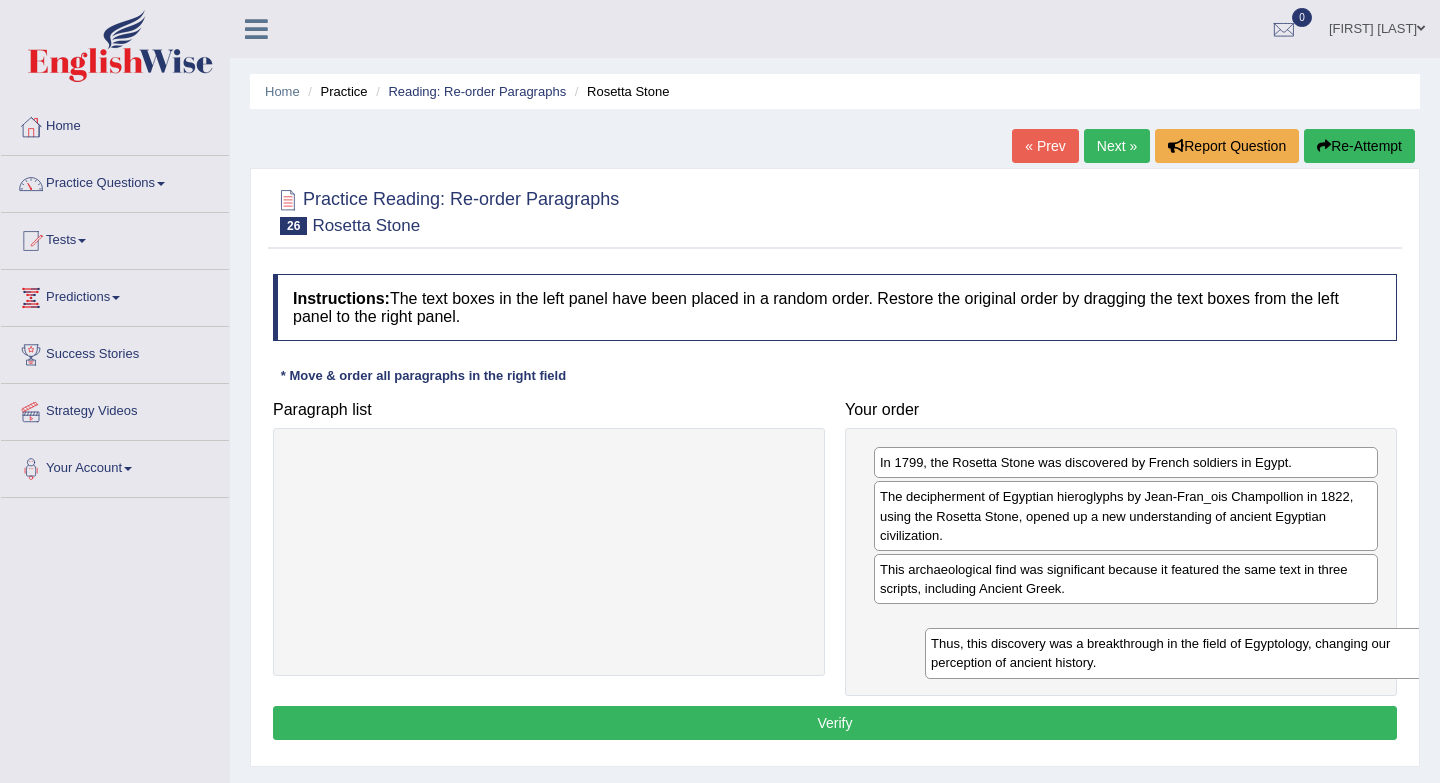 drag, startPoint x: 552, startPoint y: 475, endPoint x: 1185, endPoint y: 656, distance: 658.3692 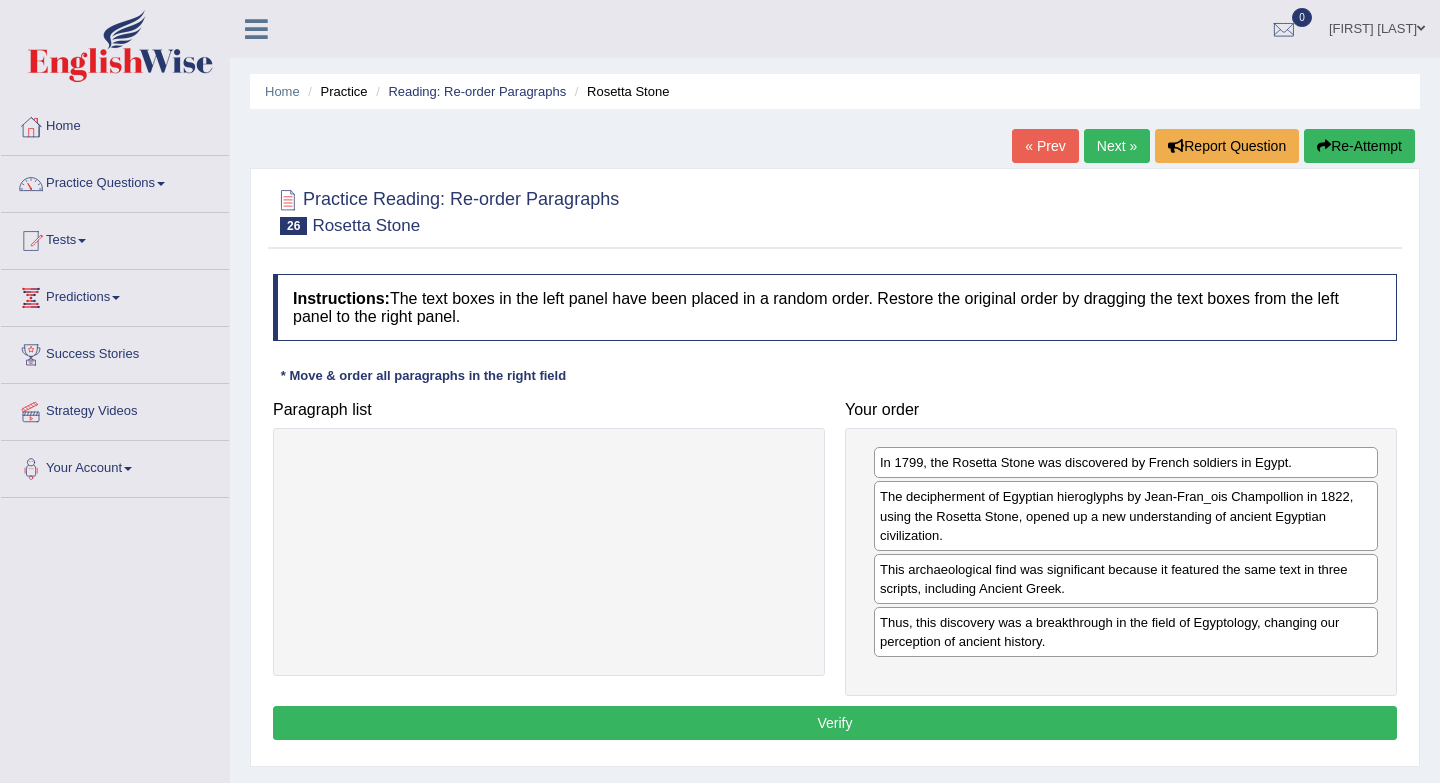 click on "Verify" at bounding box center (835, 723) 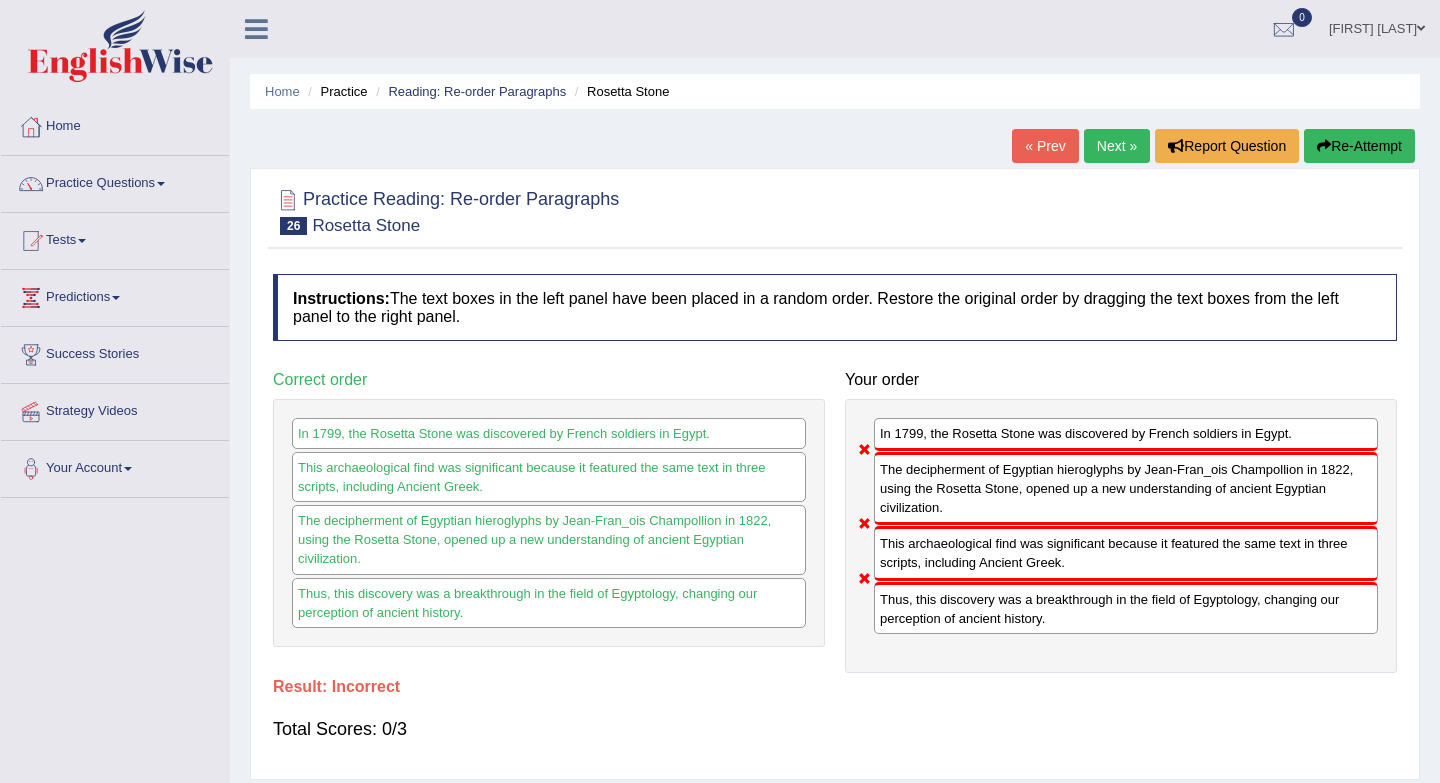 click on "In 1799, the Rosetta Stone was discovered by French soldiers in Egypt." at bounding box center [1126, 434] 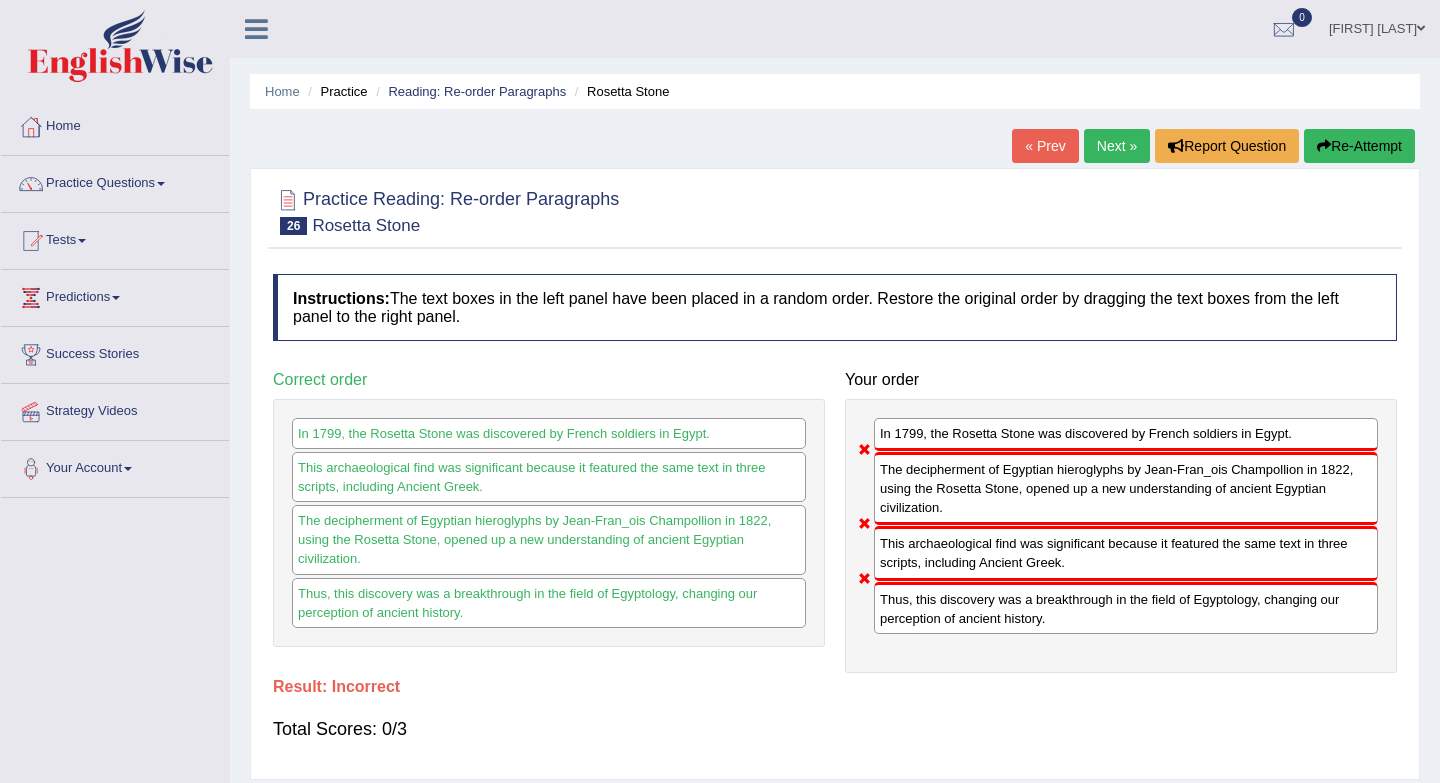 click on "Next »" at bounding box center (1117, 146) 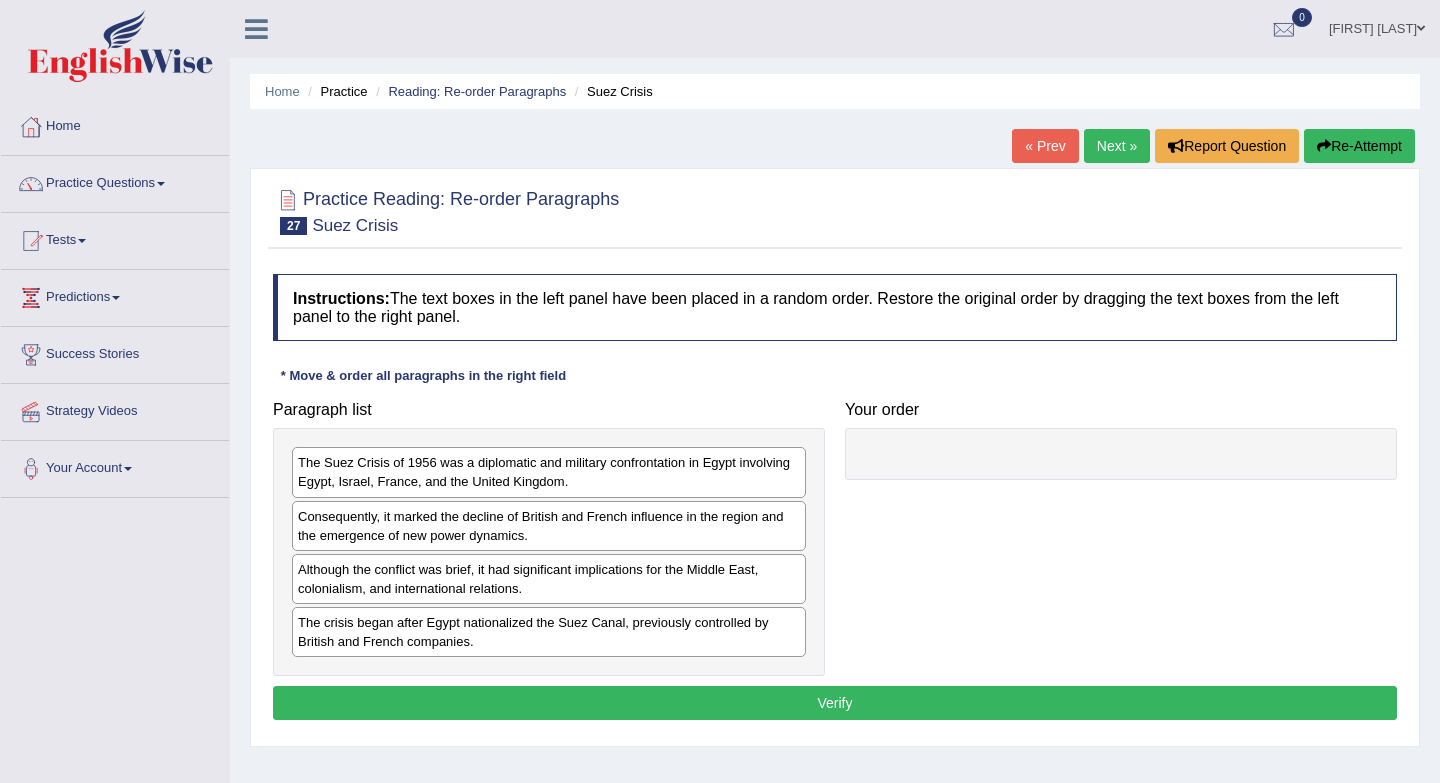 scroll, scrollTop: 0, scrollLeft: 0, axis: both 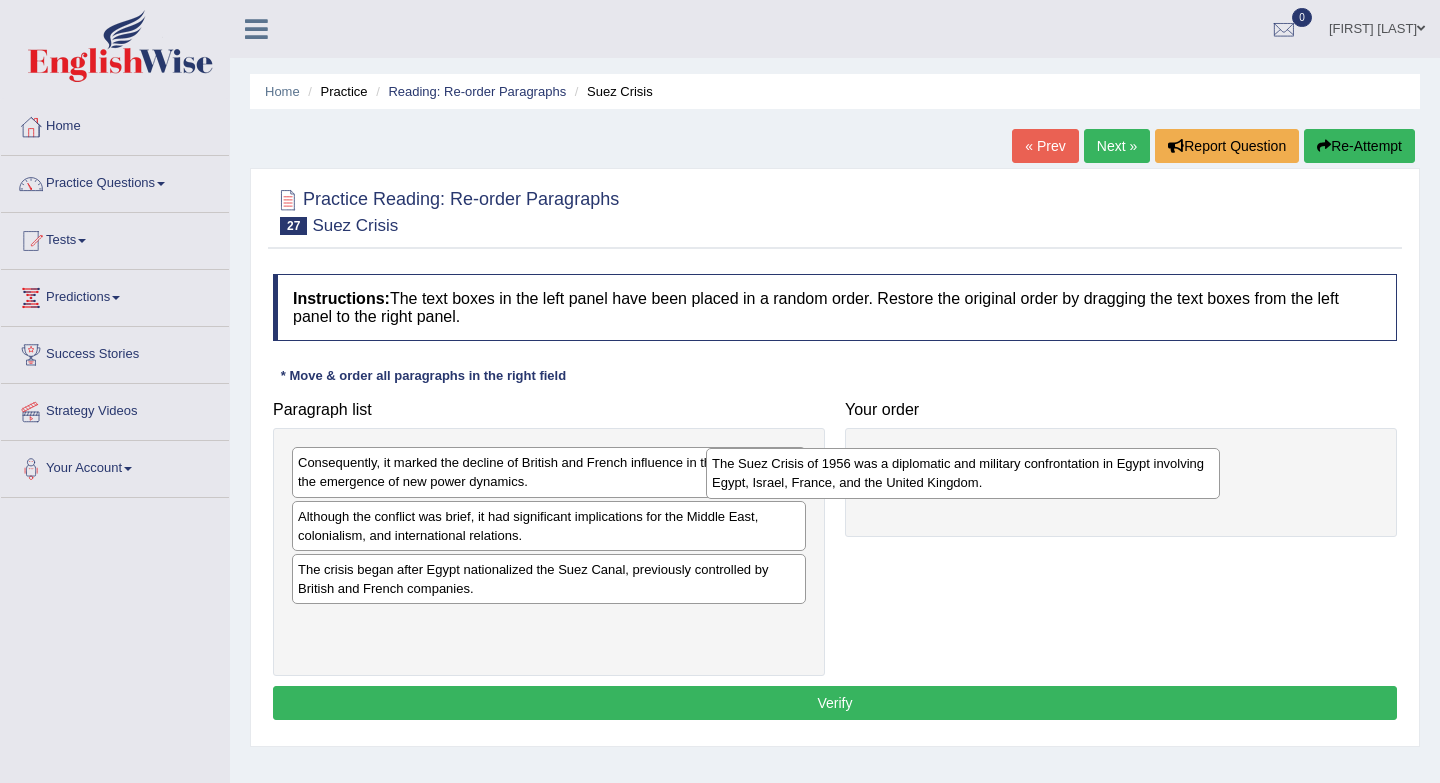 drag, startPoint x: 478, startPoint y: 470, endPoint x: 908, endPoint y: 468, distance: 430.00464 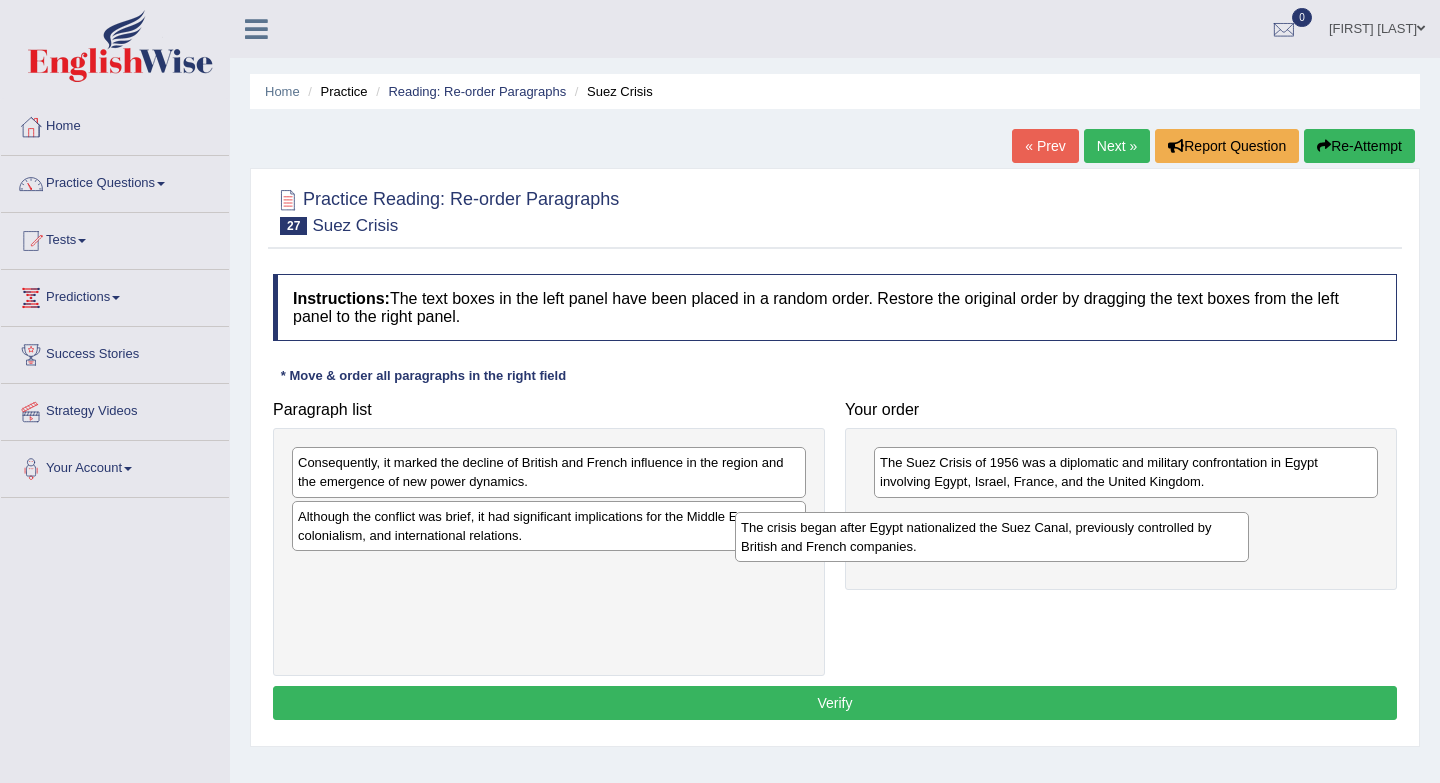 drag, startPoint x: 468, startPoint y: 592, endPoint x: 938, endPoint y: 540, distance: 472.86786 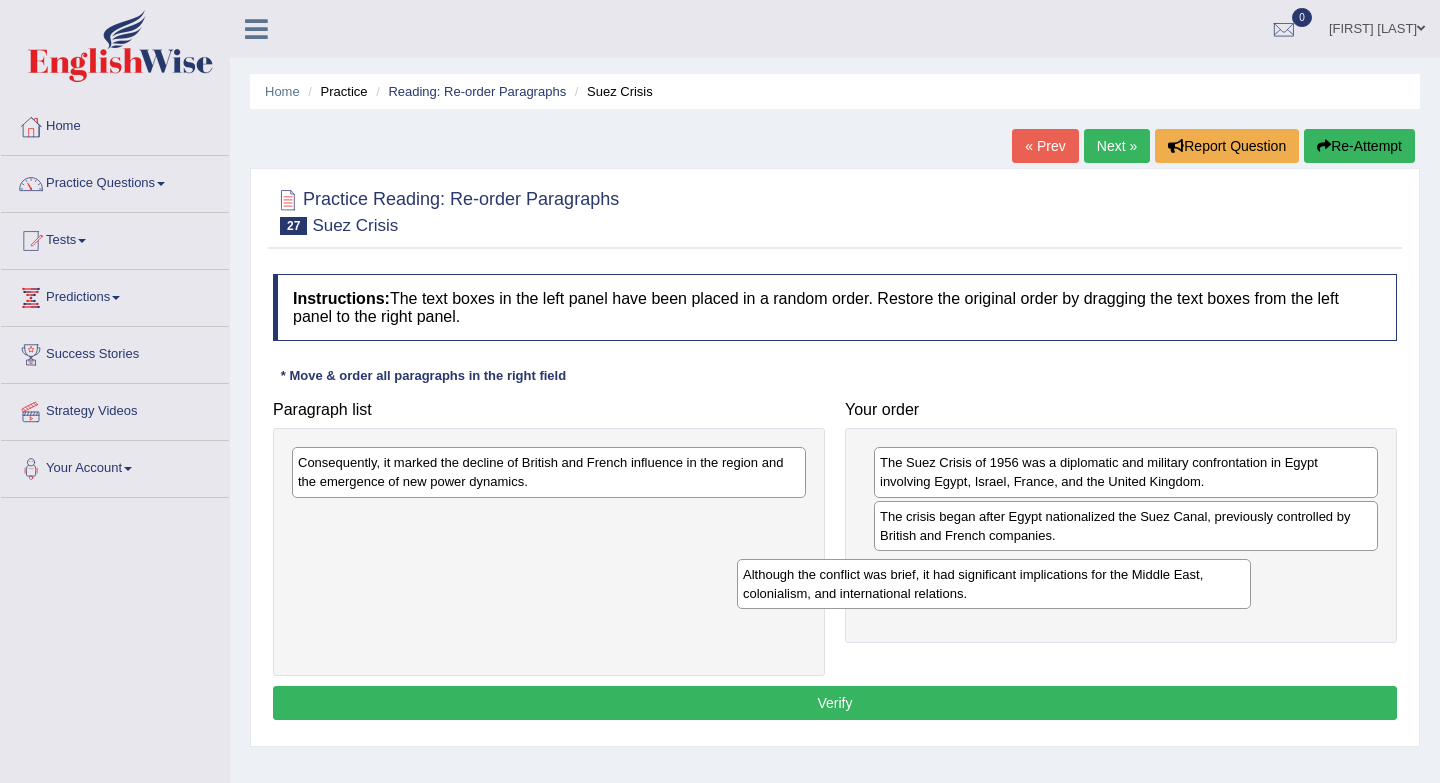 drag, startPoint x: 636, startPoint y: 534, endPoint x: 1082, endPoint y: 589, distance: 449.37845 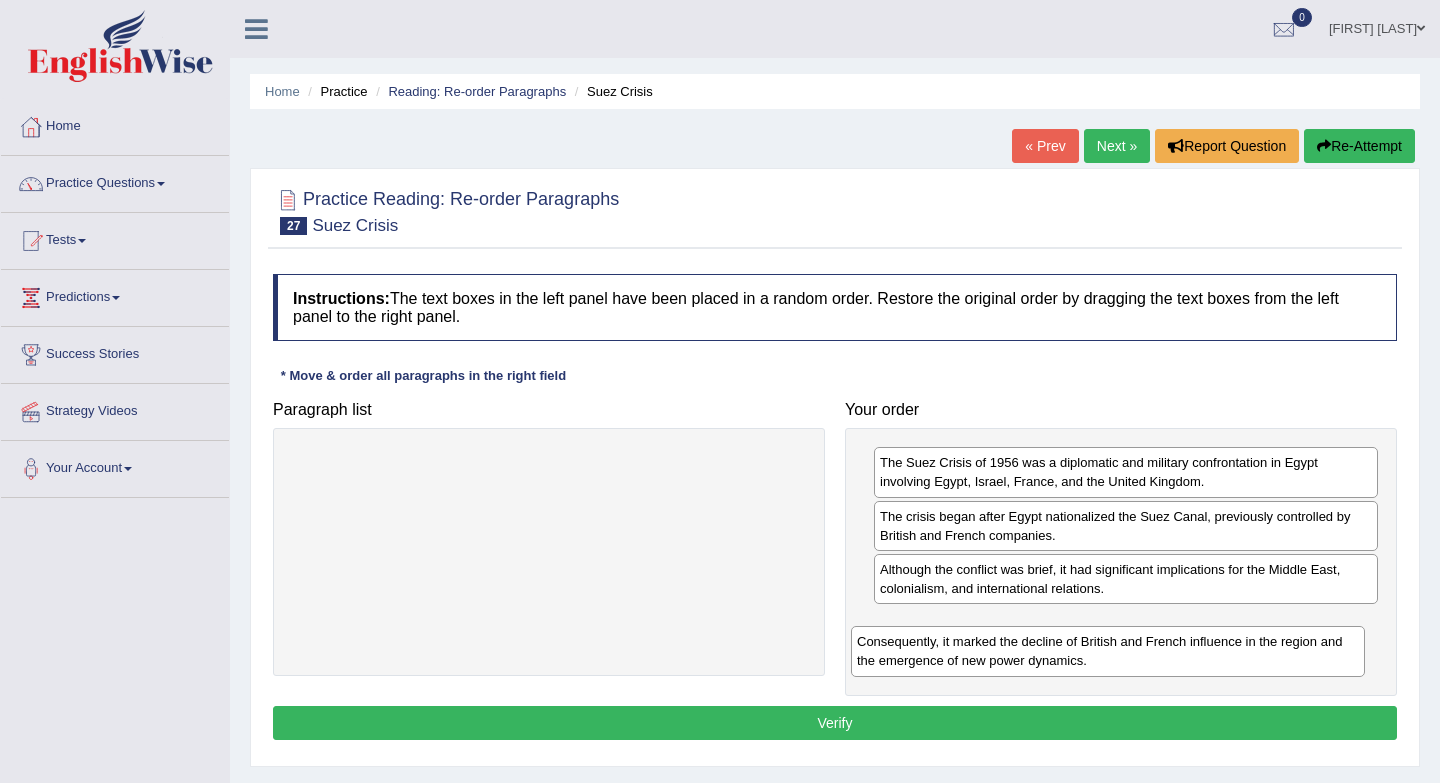 drag, startPoint x: 454, startPoint y: 481, endPoint x: 1008, endPoint y: 650, distance: 579.20374 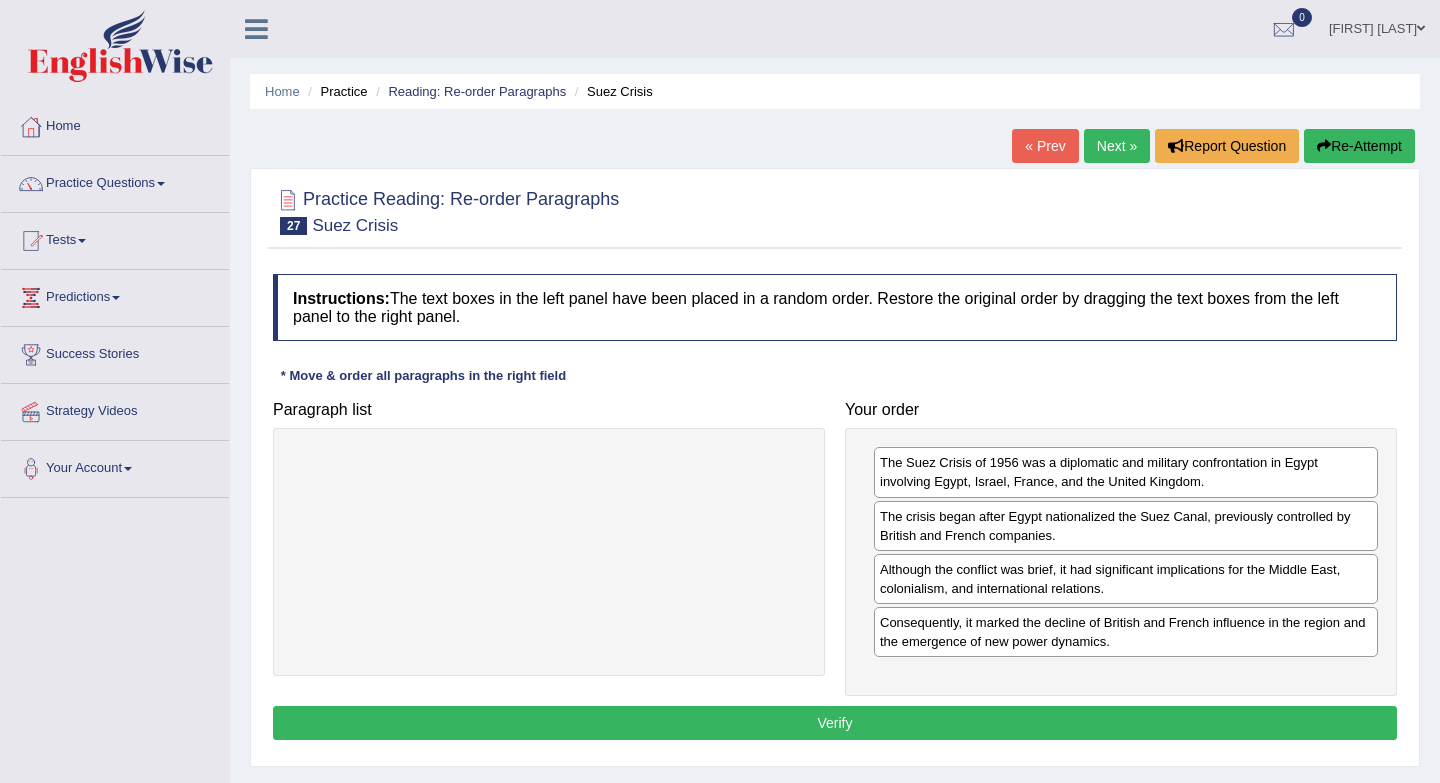 click on "Verify" at bounding box center (835, 723) 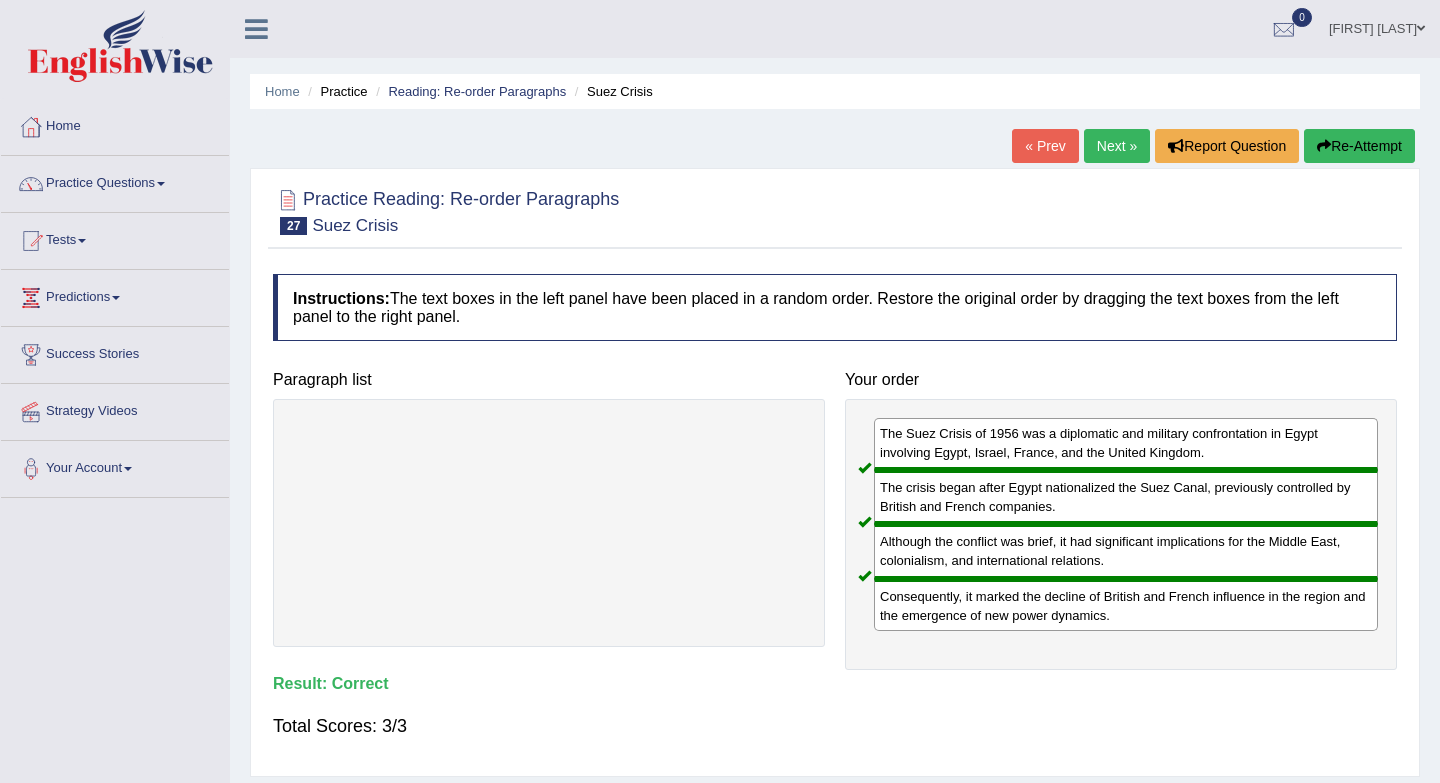 click on "Next »" at bounding box center [1117, 146] 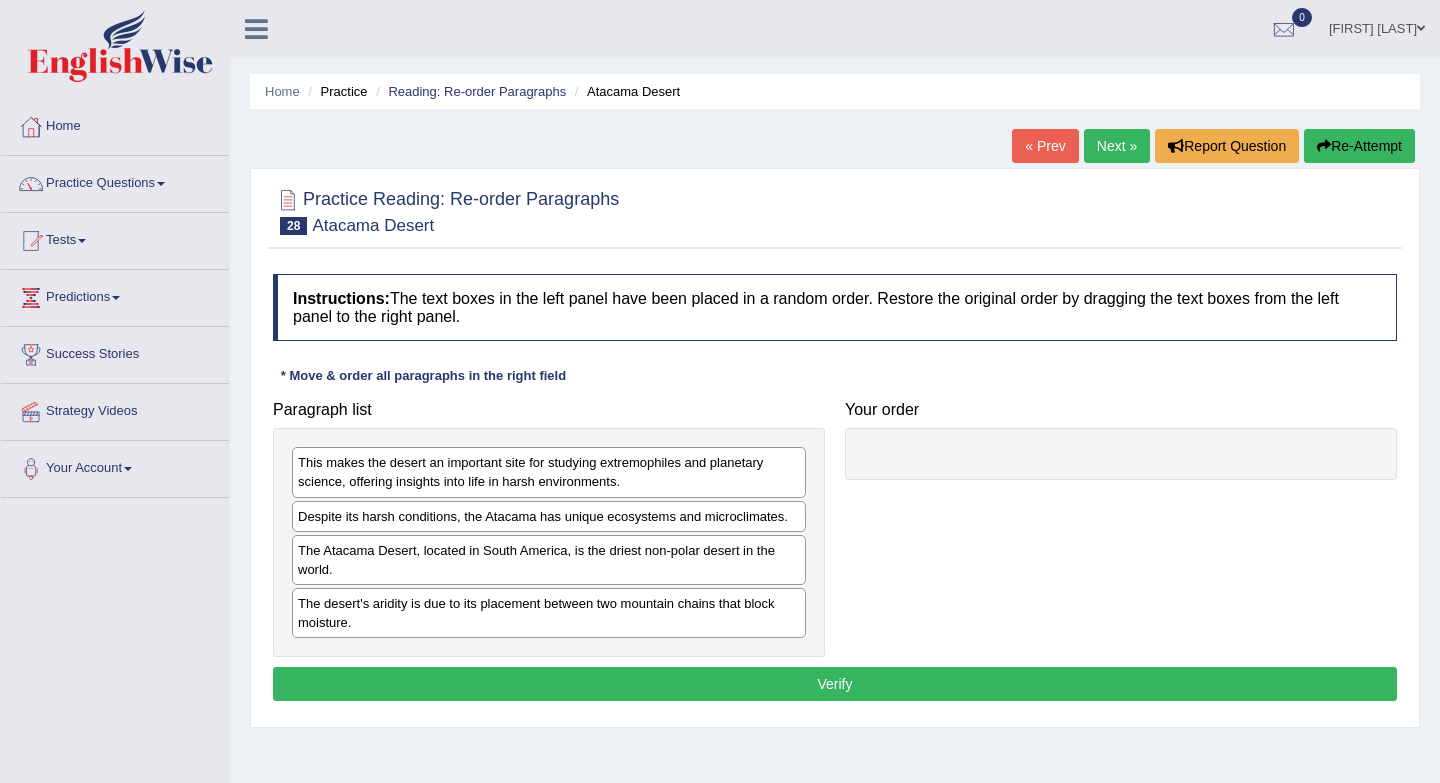 scroll, scrollTop: 0, scrollLeft: 0, axis: both 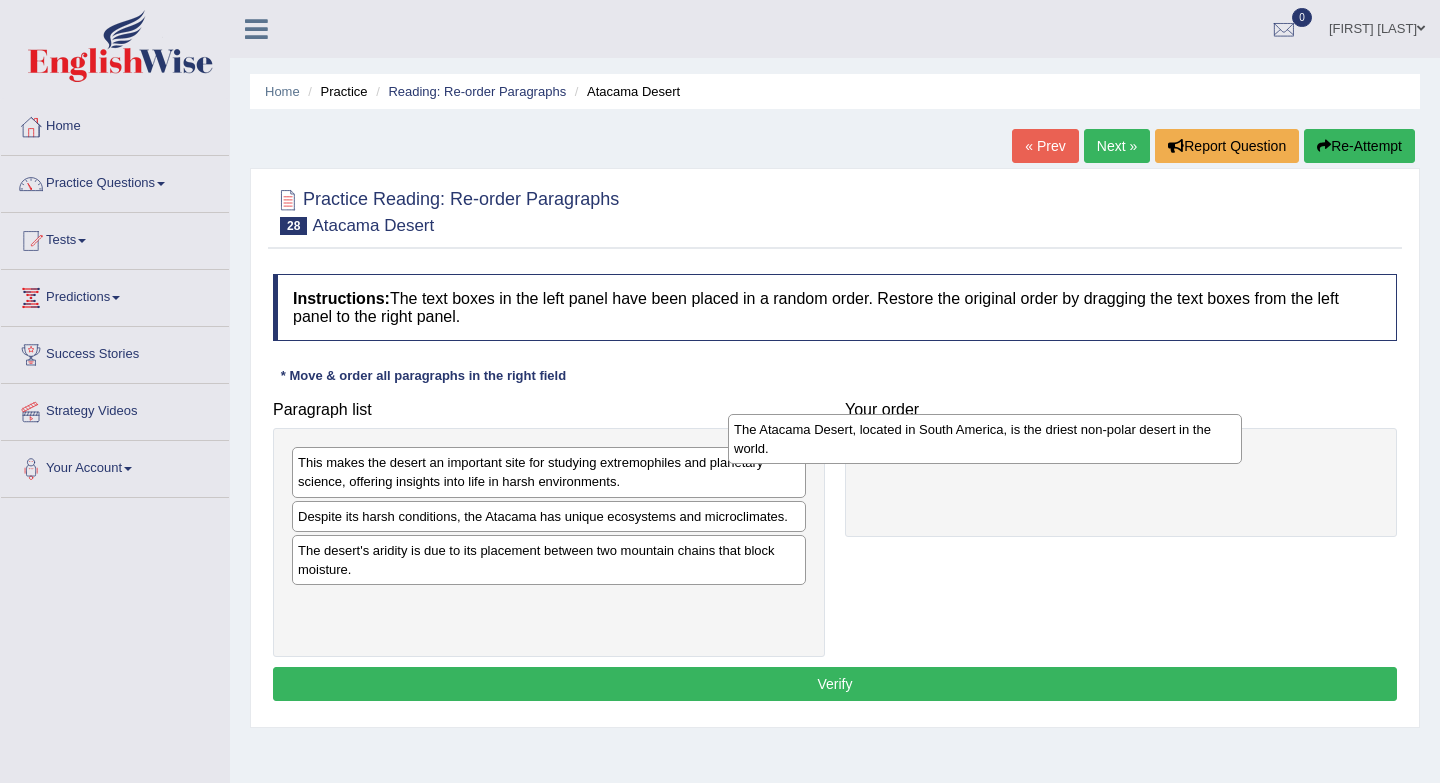 drag, startPoint x: 492, startPoint y: 564, endPoint x: 927, endPoint y: 443, distance: 451.51523 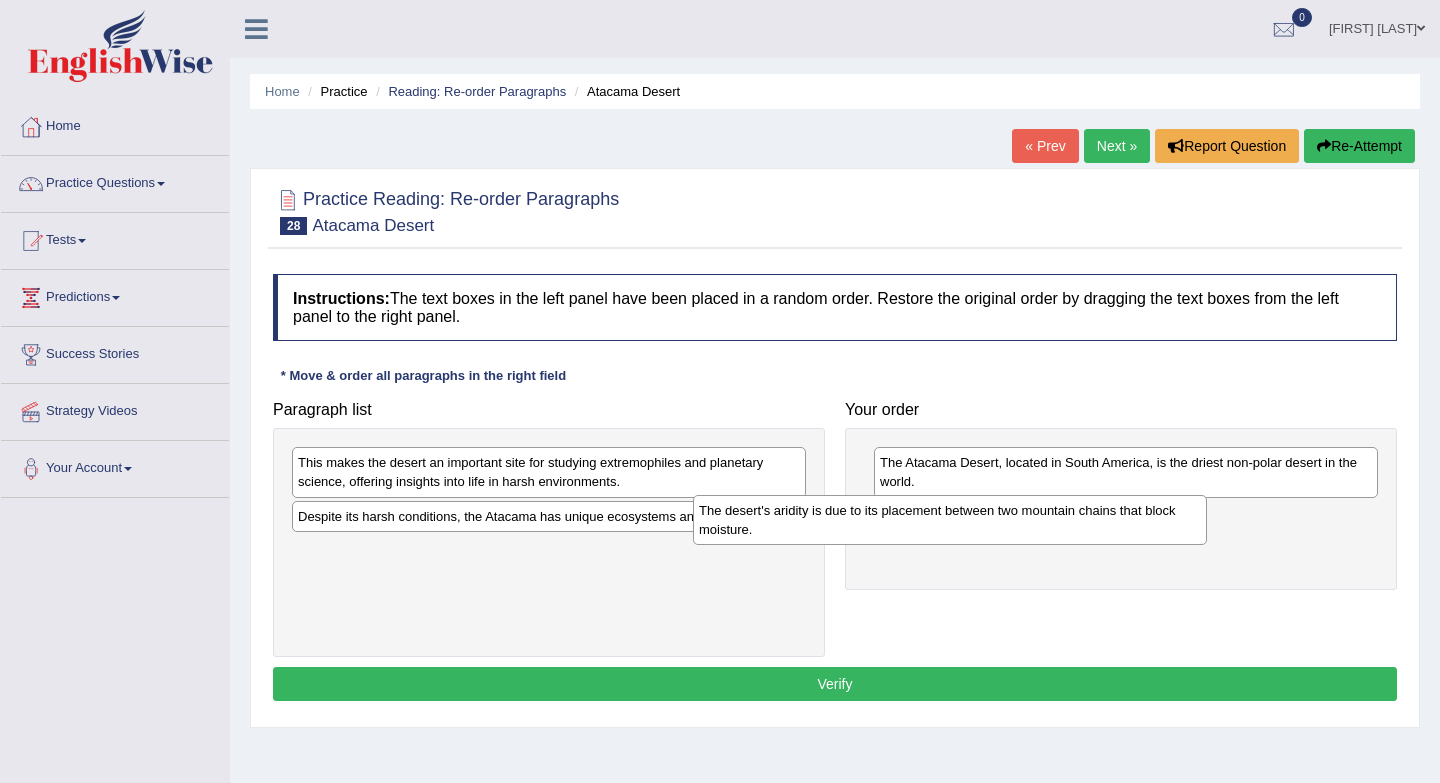 drag, startPoint x: 590, startPoint y: 553, endPoint x: 989, endPoint y: 511, distance: 401.20444 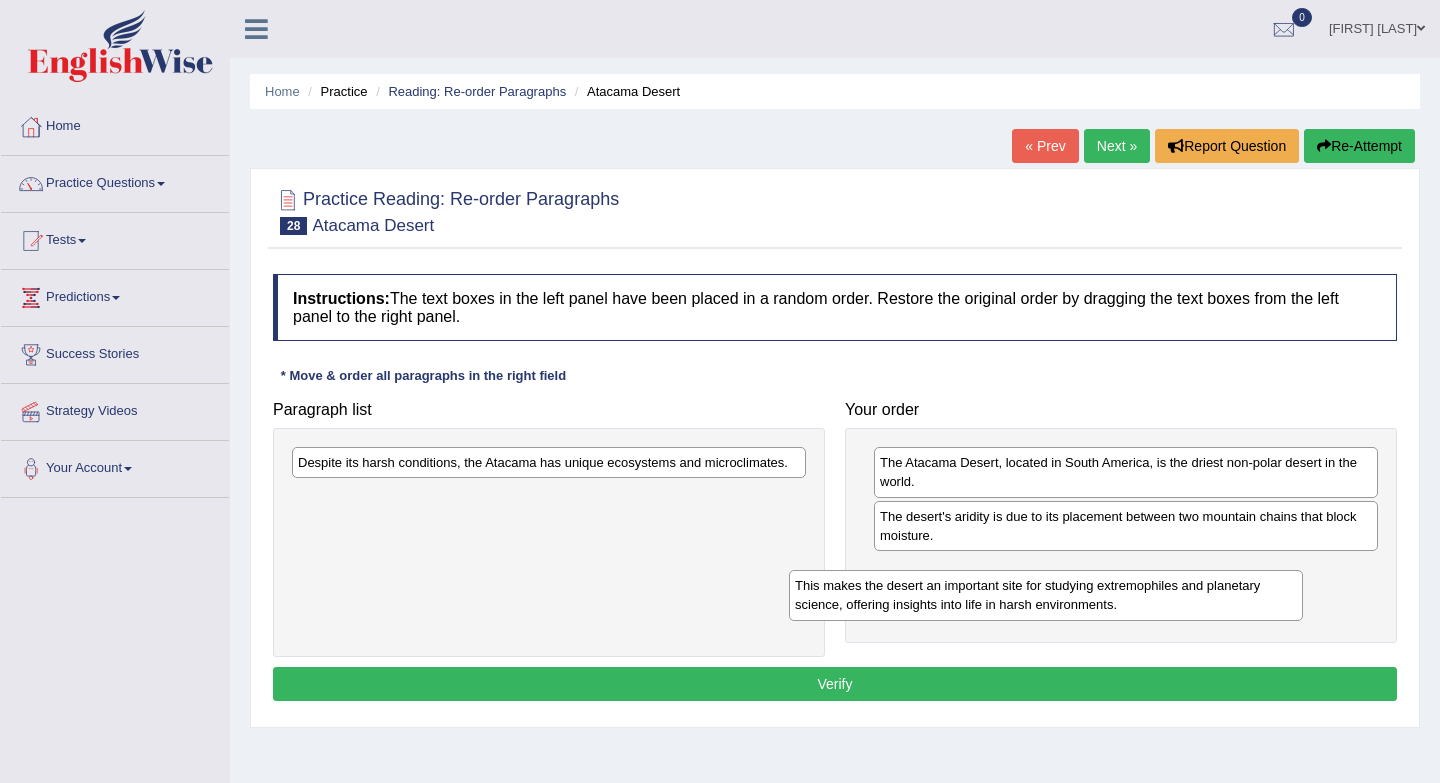 drag, startPoint x: 446, startPoint y: 479, endPoint x: 952, endPoint y: 599, distance: 520.0346 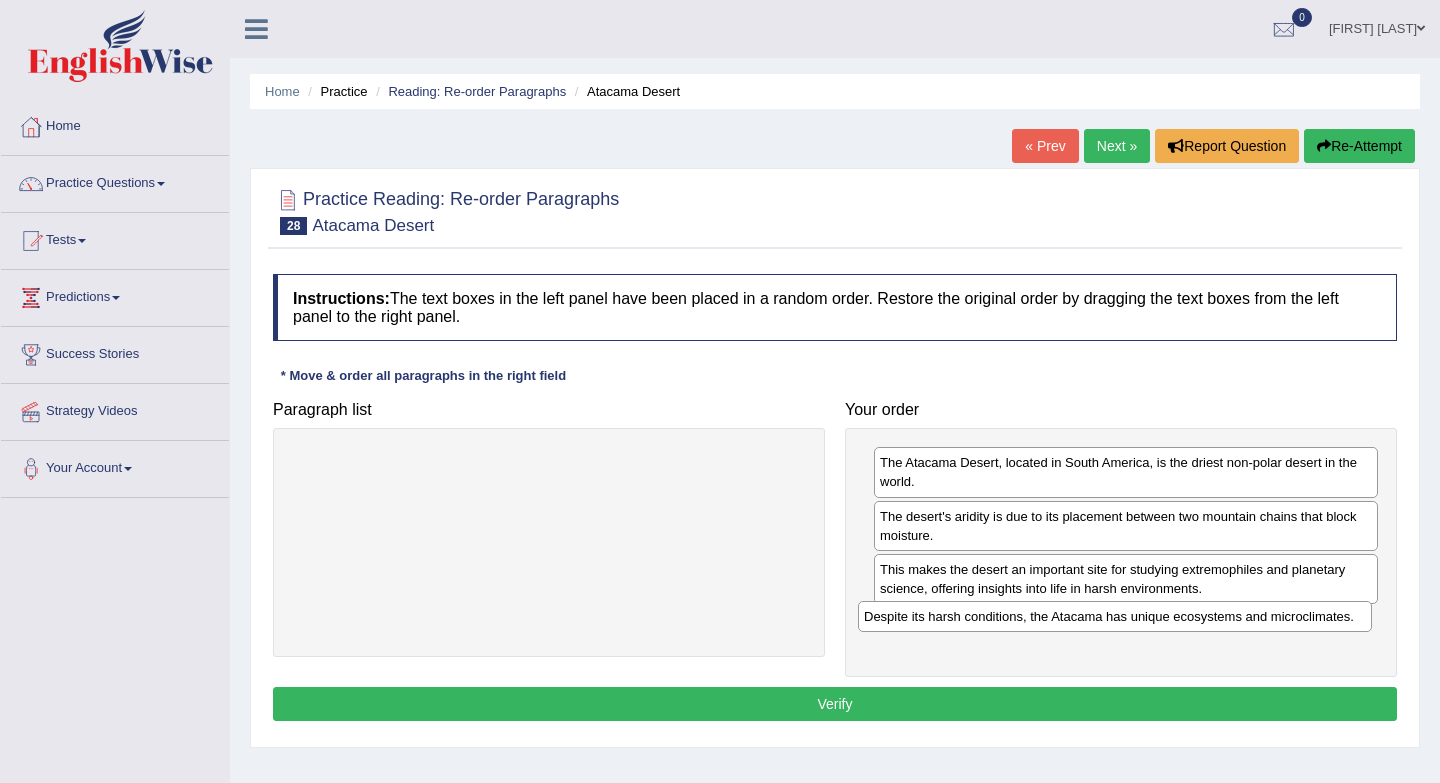 drag, startPoint x: 398, startPoint y: 473, endPoint x: 964, endPoint y: 627, distance: 586.57654 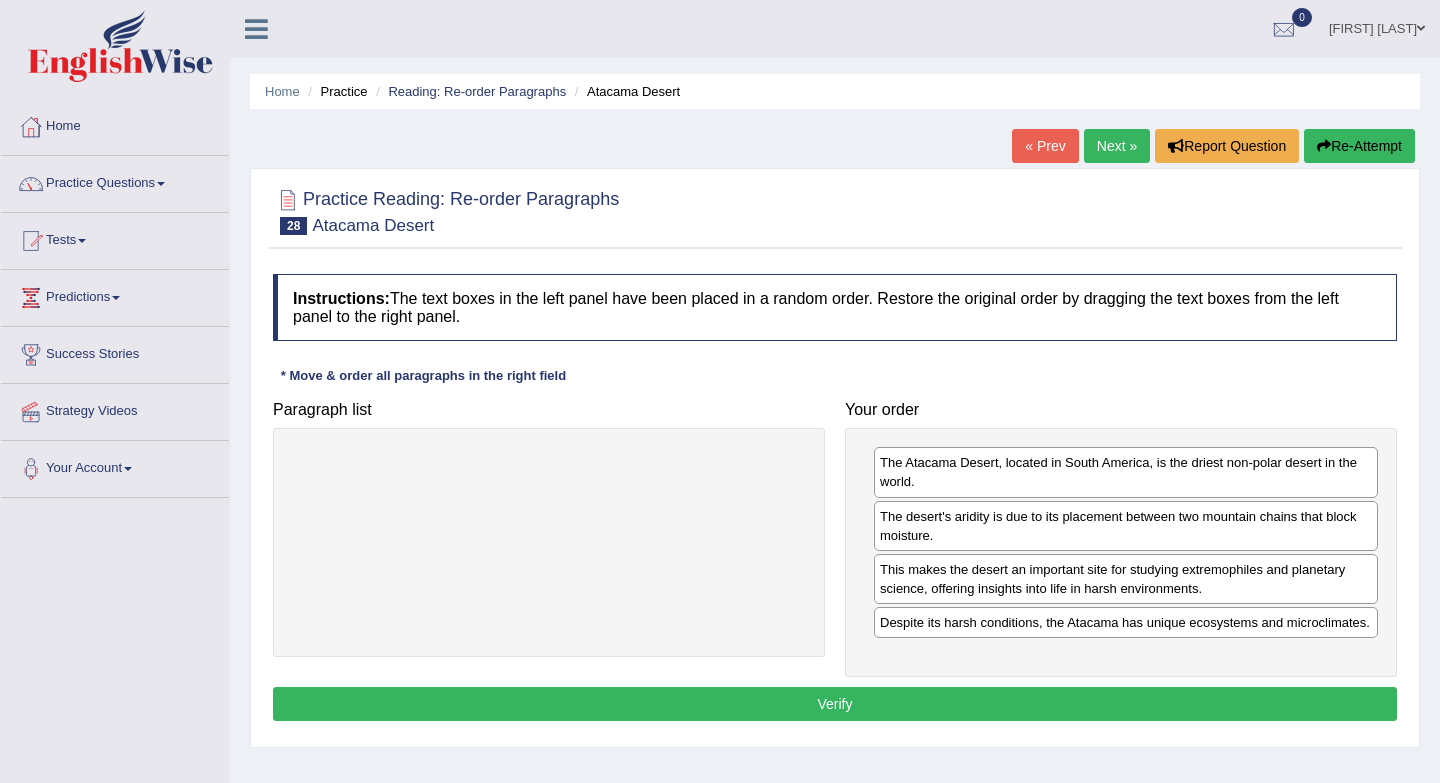 click on "Verify" at bounding box center [835, 704] 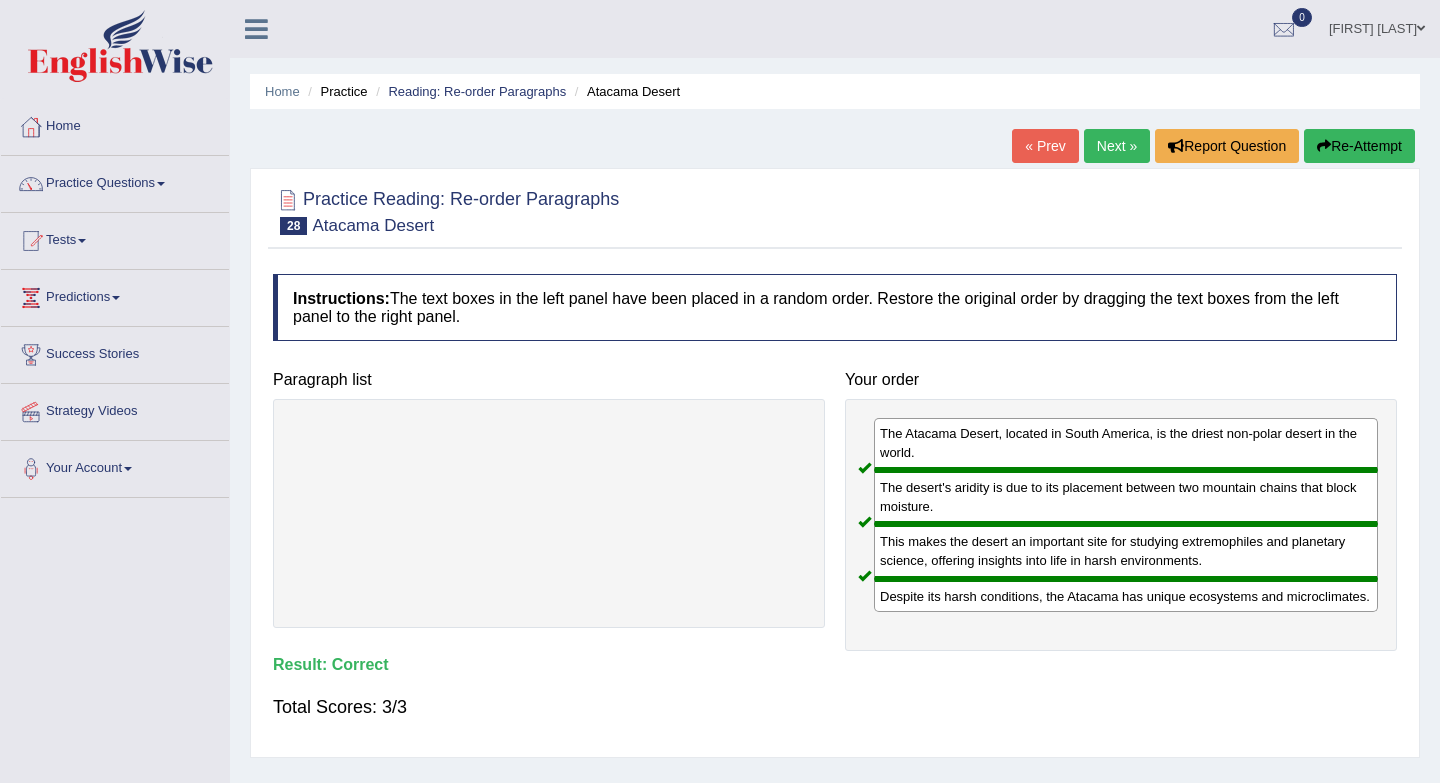 click on "Next »" at bounding box center [1117, 146] 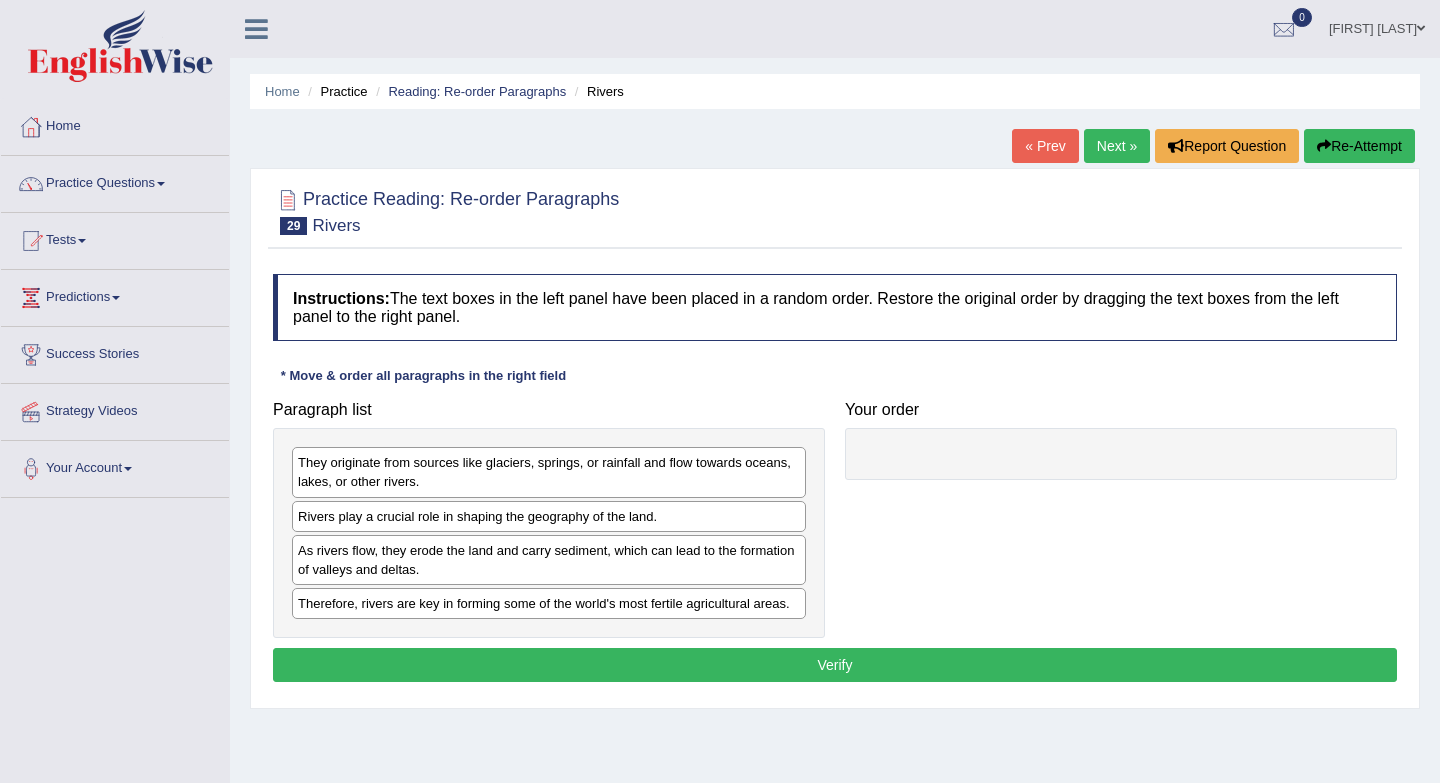 scroll, scrollTop: 0, scrollLeft: 0, axis: both 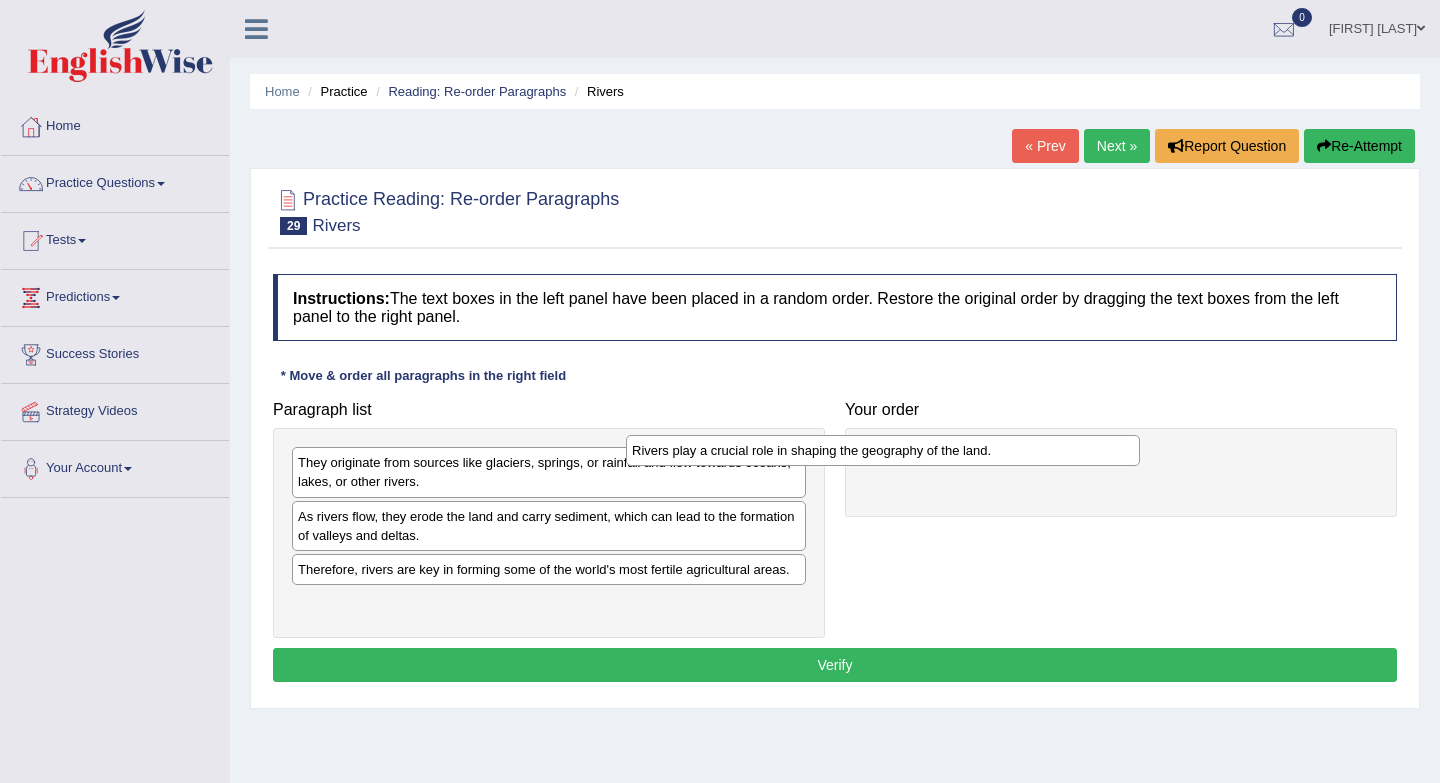 drag, startPoint x: 643, startPoint y: 521, endPoint x: 978, endPoint y: 454, distance: 341.6343 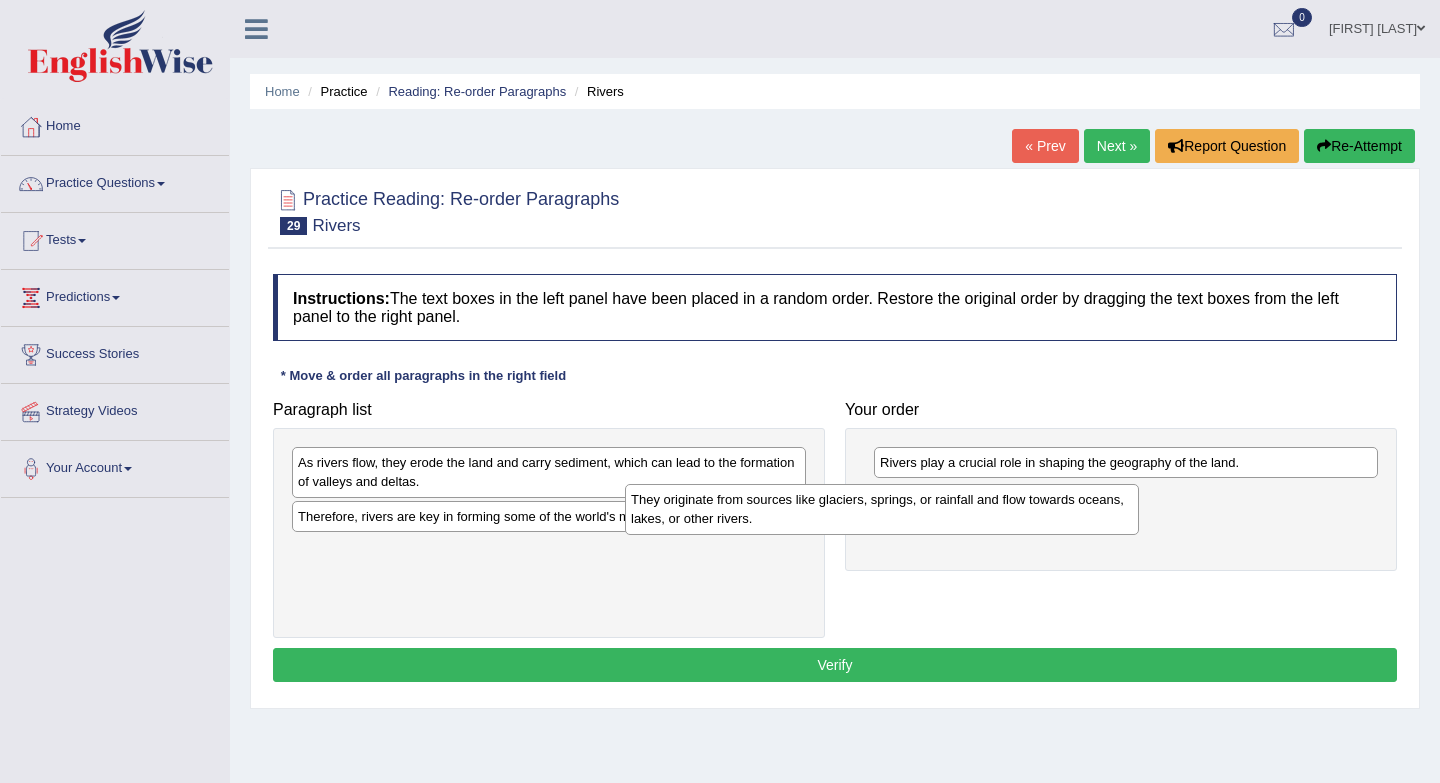 drag, startPoint x: 714, startPoint y: 472, endPoint x: 1047, endPoint y: 508, distance: 334.9403 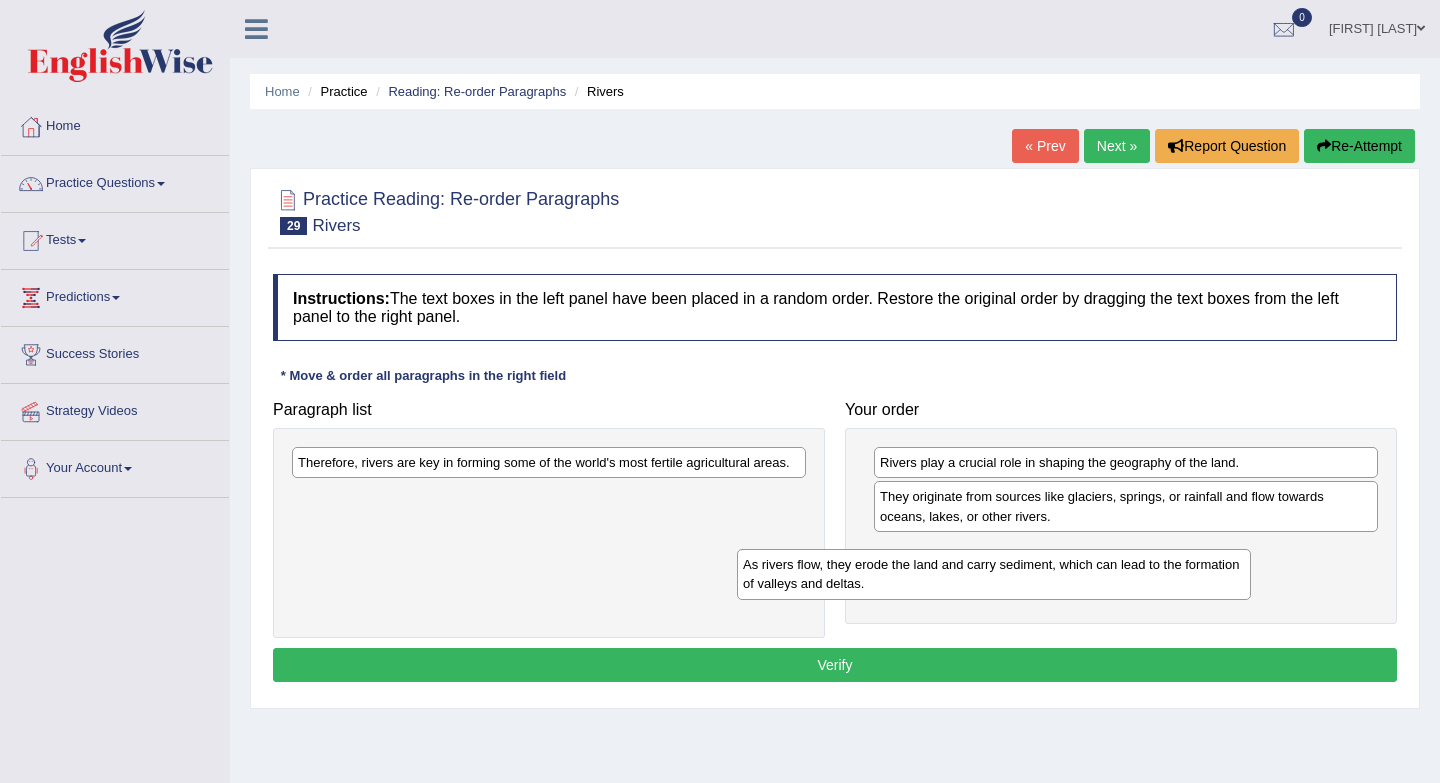 drag, startPoint x: 491, startPoint y: 474, endPoint x: 936, endPoint y: 576, distance: 456.54025 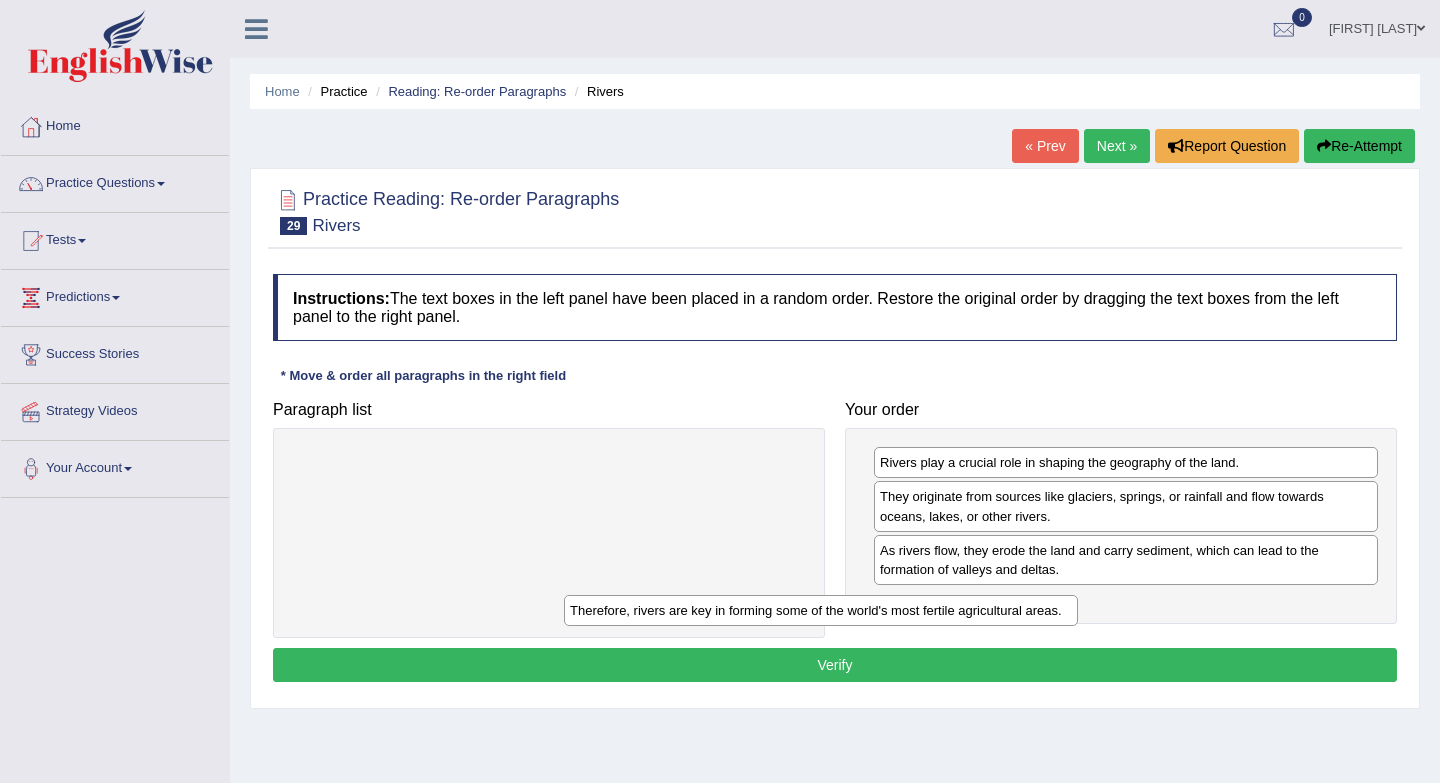 drag, startPoint x: 663, startPoint y: 463, endPoint x: 941, endPoint y: 613, distance: 315.88605 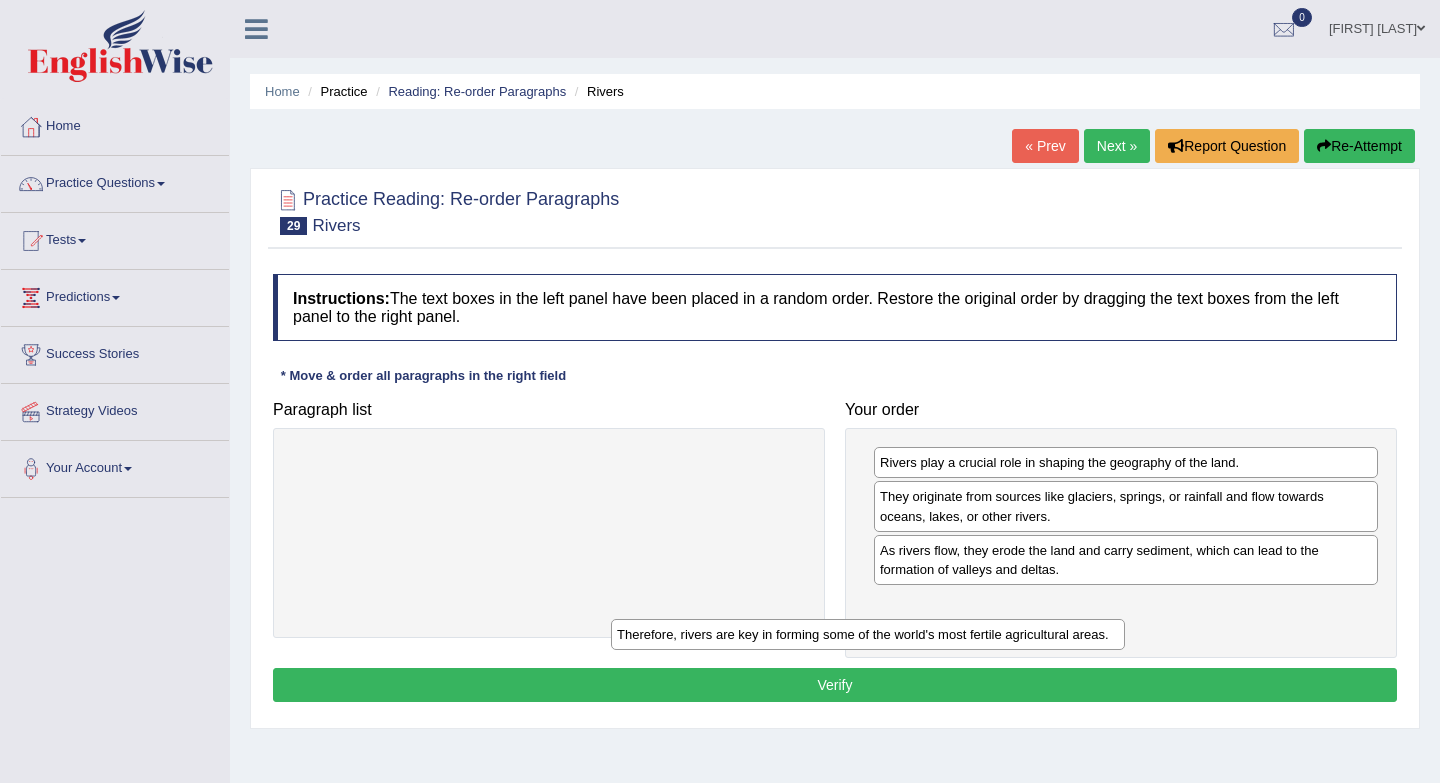drag, startPoint x: 744, startPoint y: 467, endPoint x: 1063, endPoint y: 639, distance: 362.4155 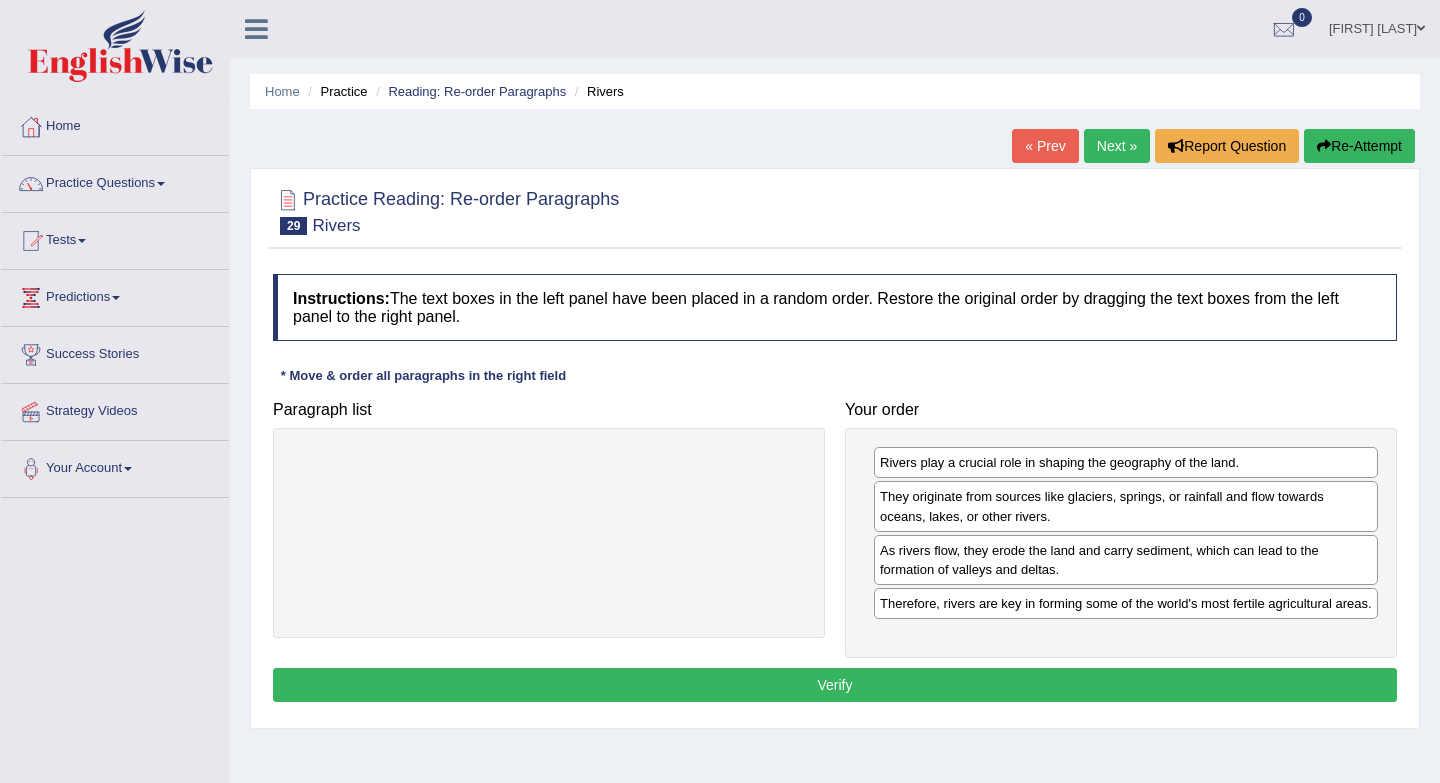 click on "Verify" at bounding box center (835, 685) 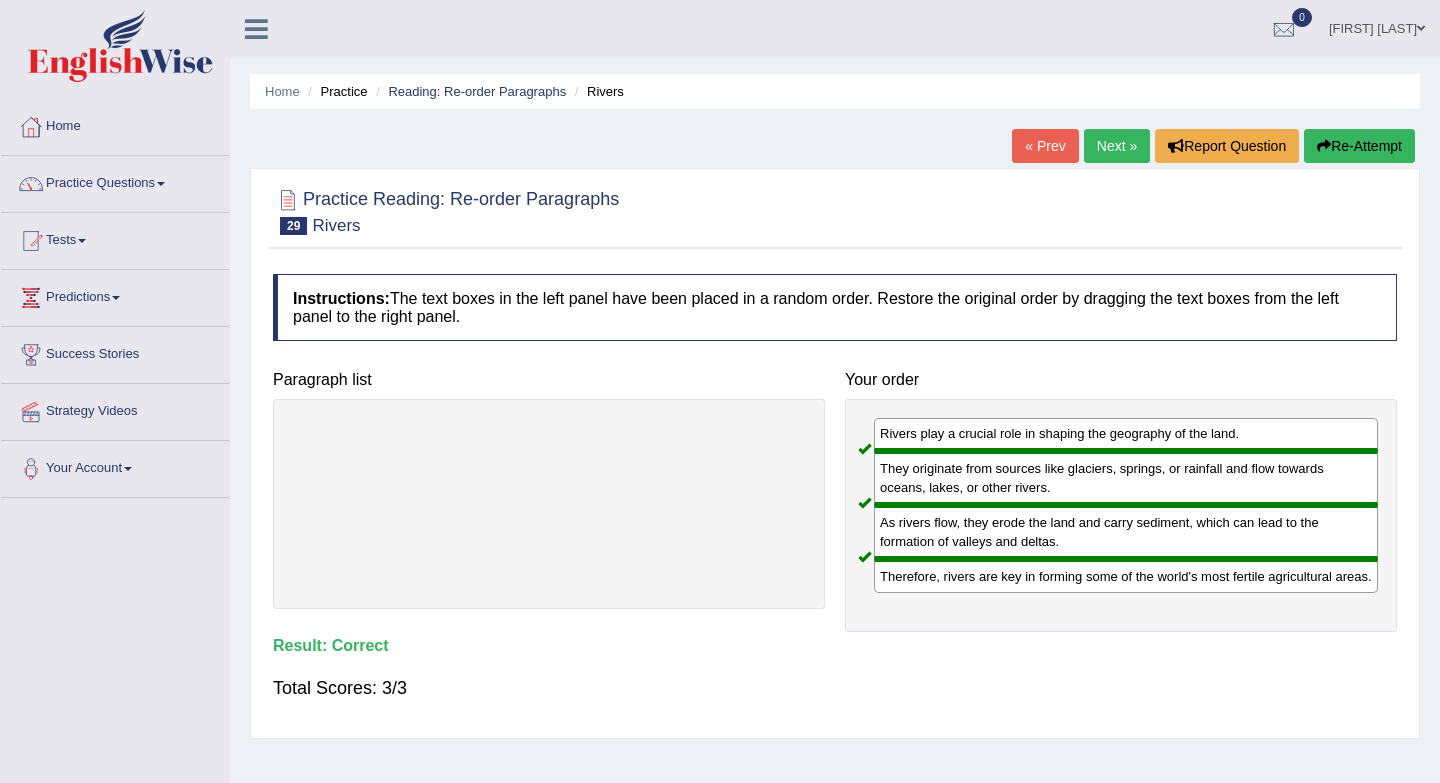 click on "Next »" at bounding box center (1117, 146) 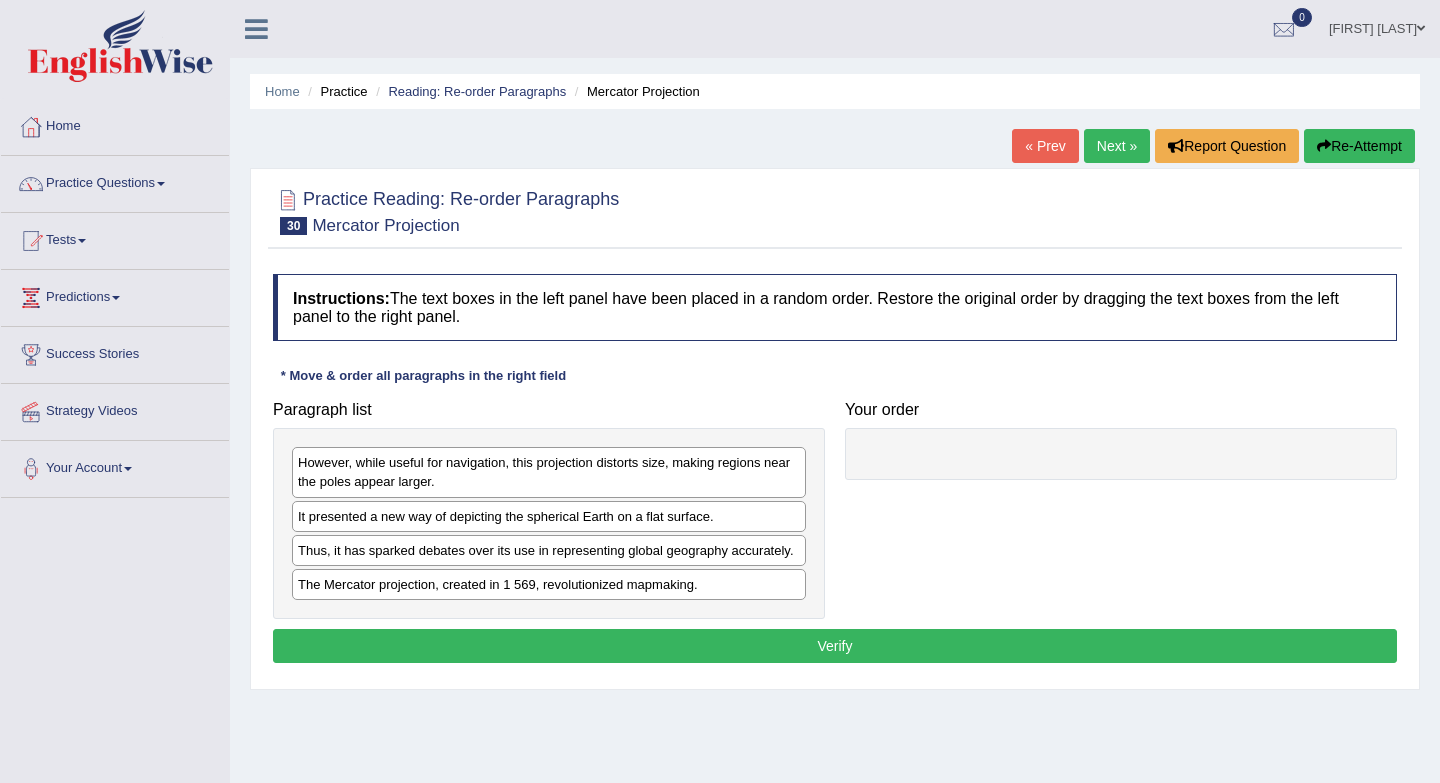 scroll, scrollTop: 0, scrollLeft: 0, axis: both 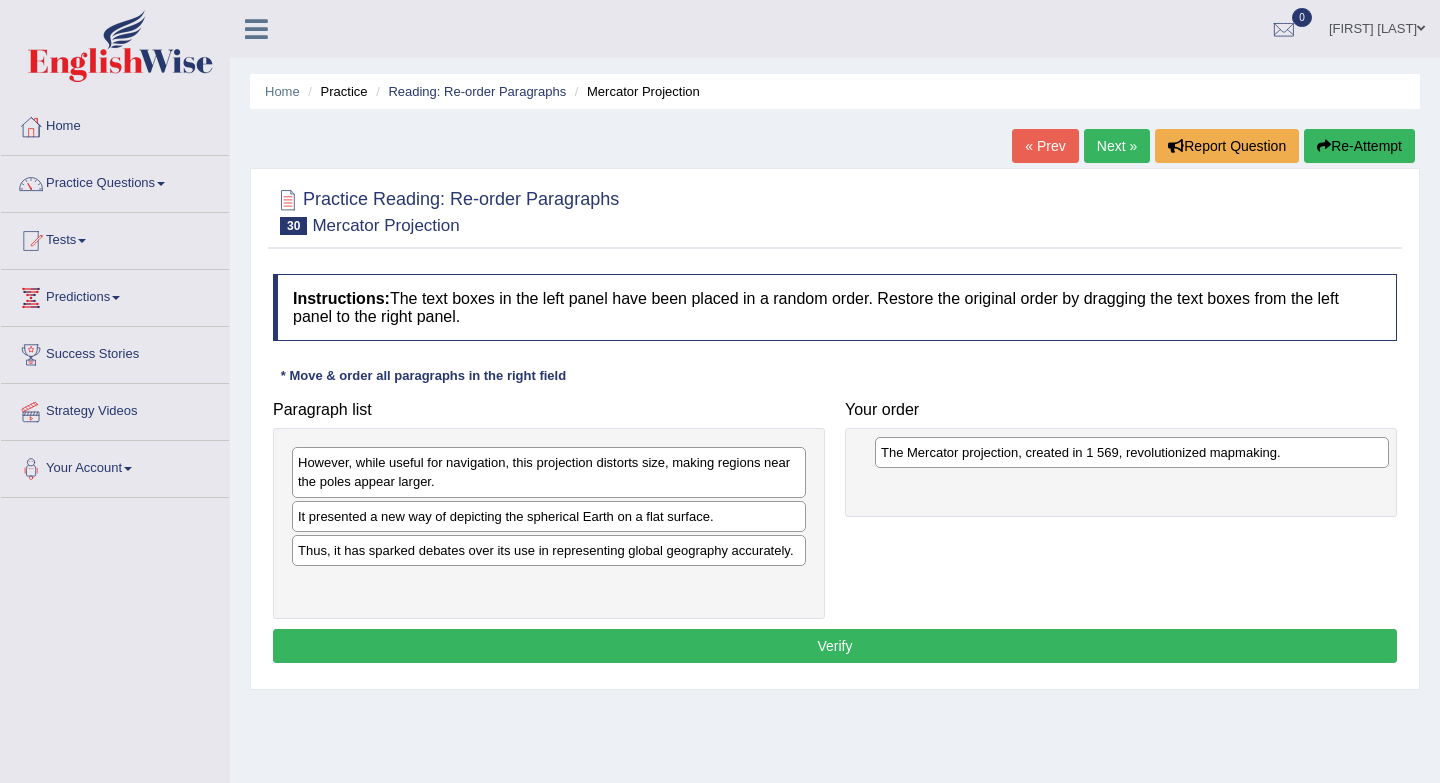 drag, startPoint x: 482, startPoint y: 592, endPoint x: 1065, endPoint y: 460, distance: 597.75665 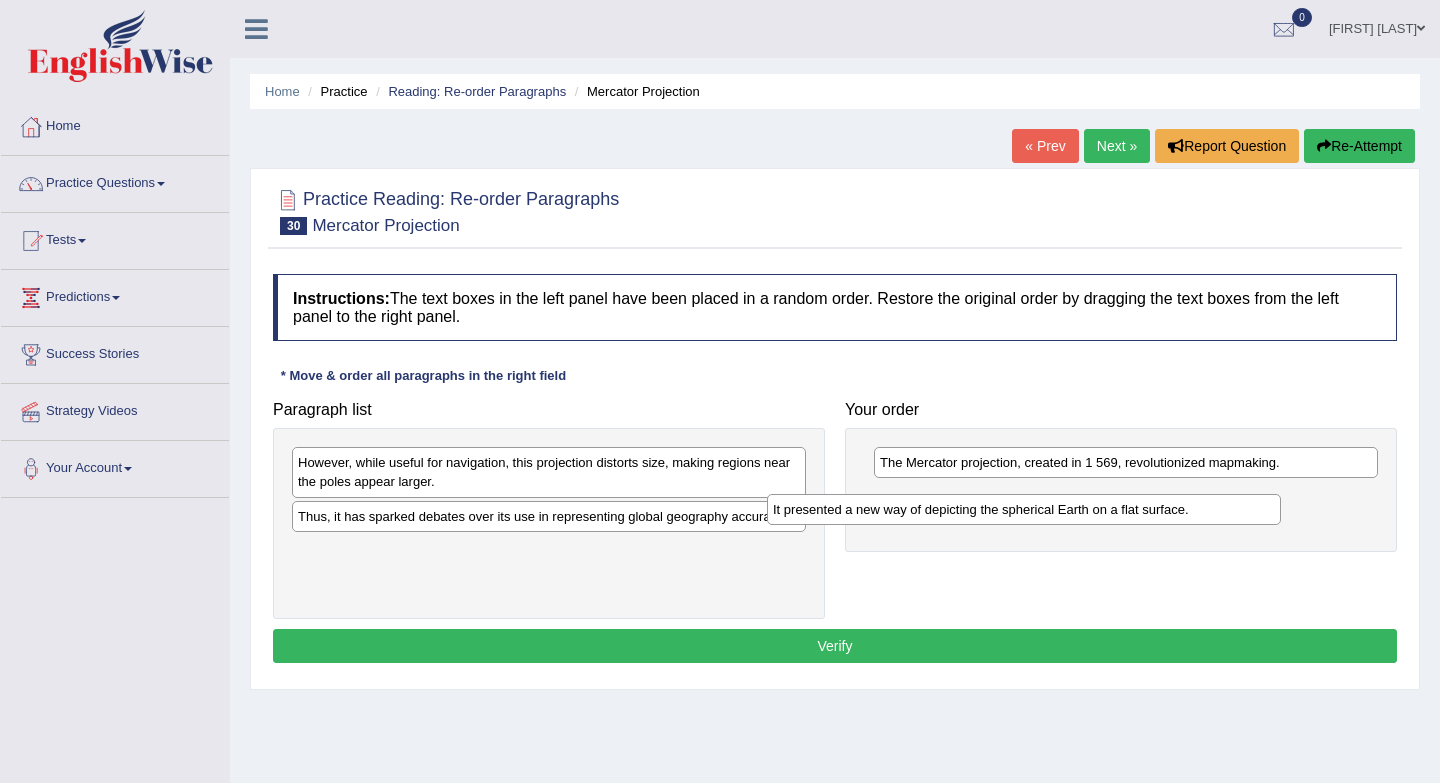 drag, startPoint x: 618, startPoint y: 520, endPoint x: 1093, endPoint y: 513, distance: 475.05157 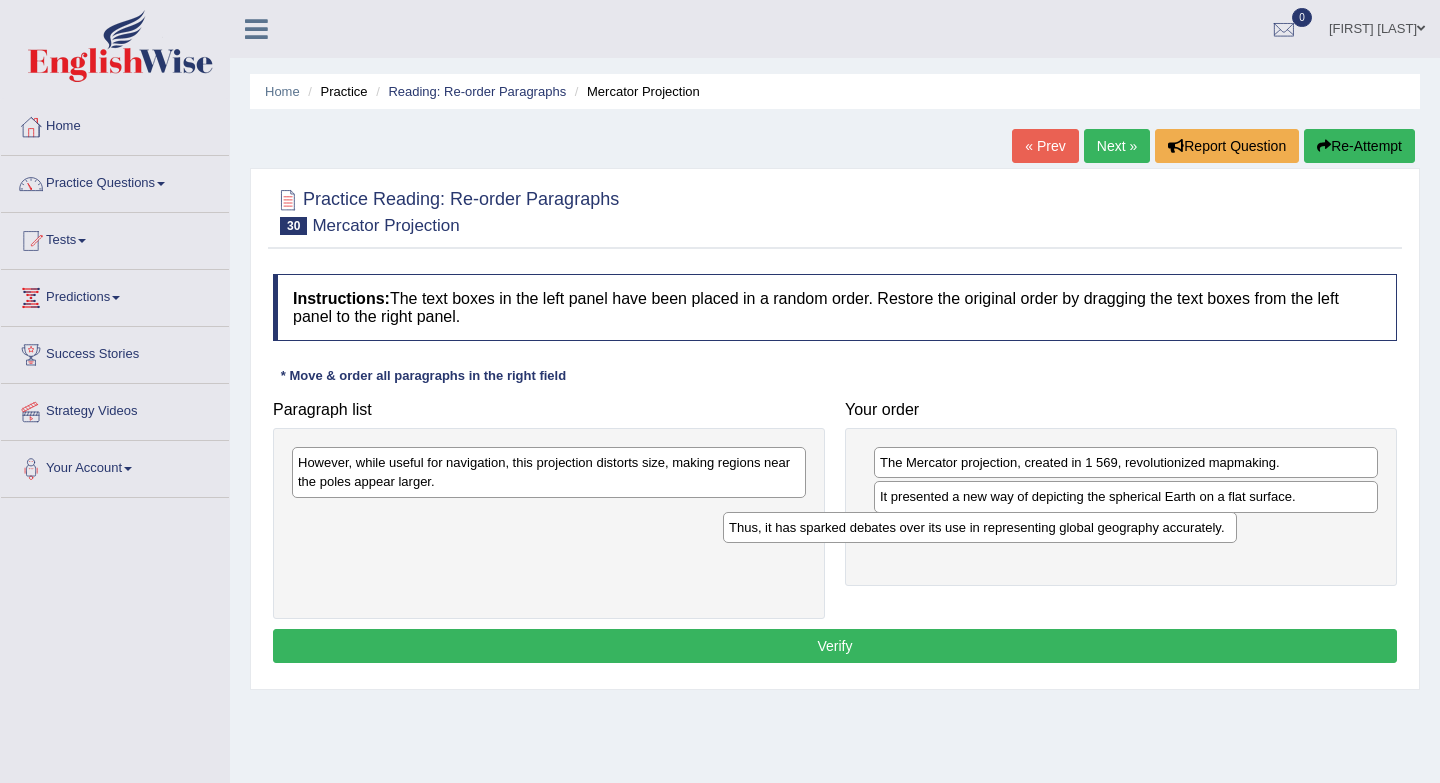drag, startPoint x: 567, startPoint y: 516, endPoint x: 998, endPoint y: 527, distance: 431.14035 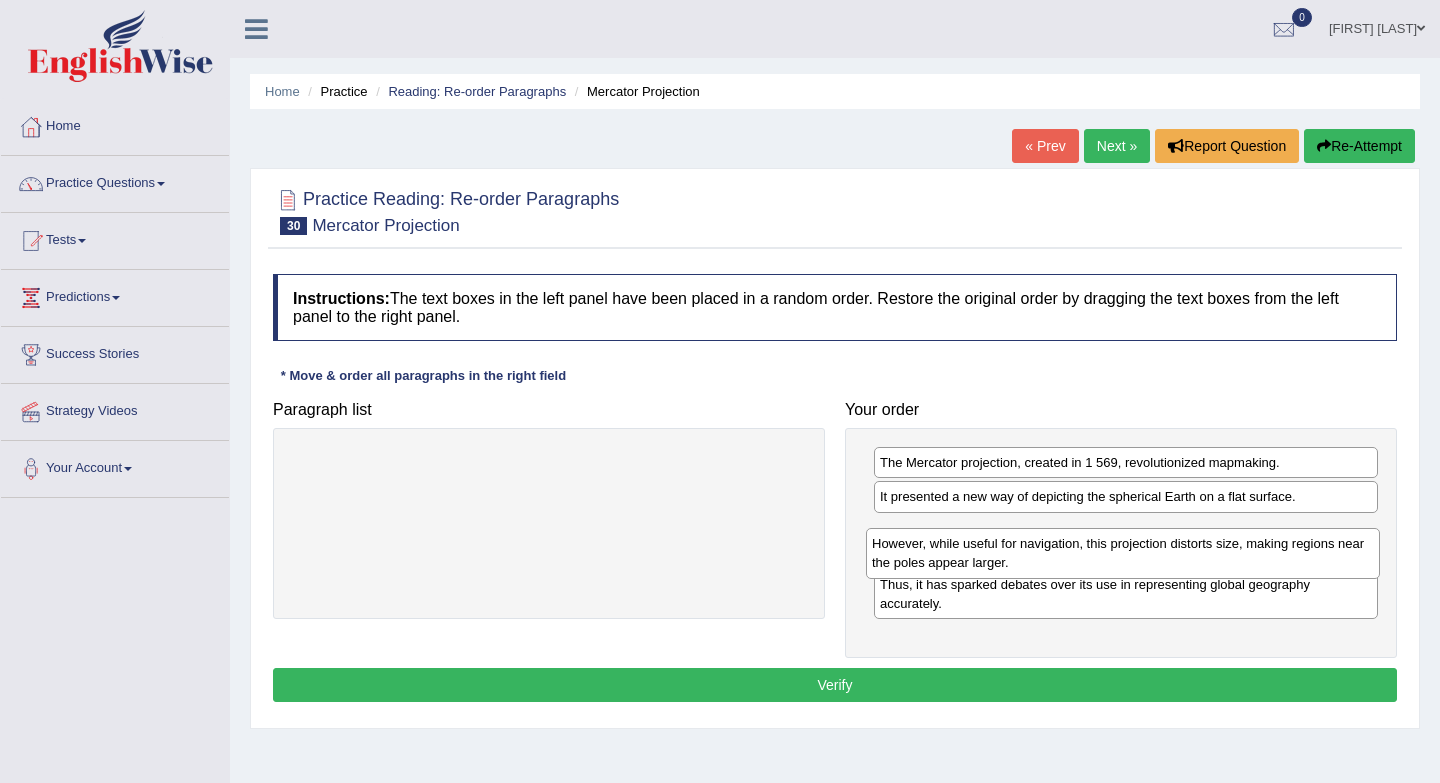 drag, startPoint x: 647, startPoint y: 474, endPoint x: 1219, endPoint y: 550, distance: 577.02686 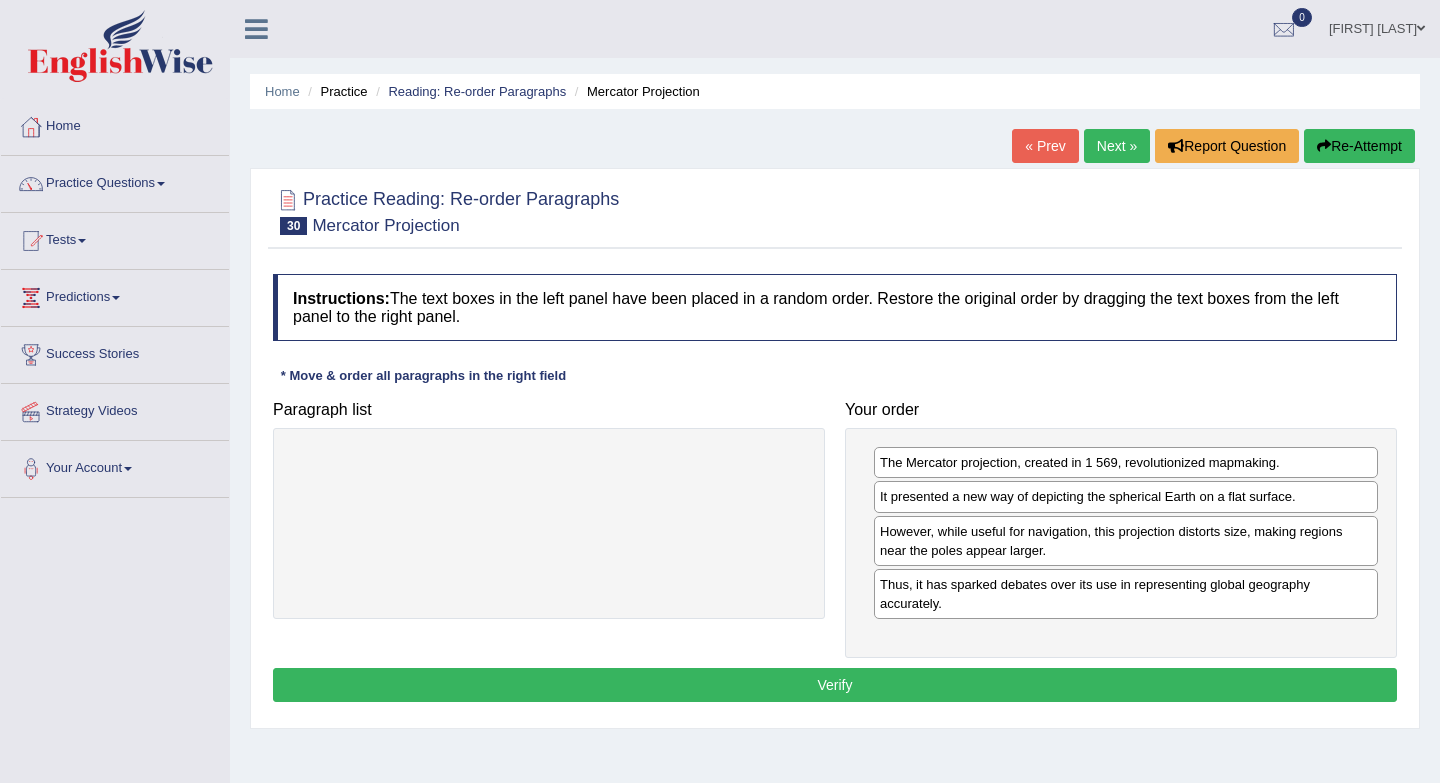 click on "Verify" at bounding box center [835, 685] 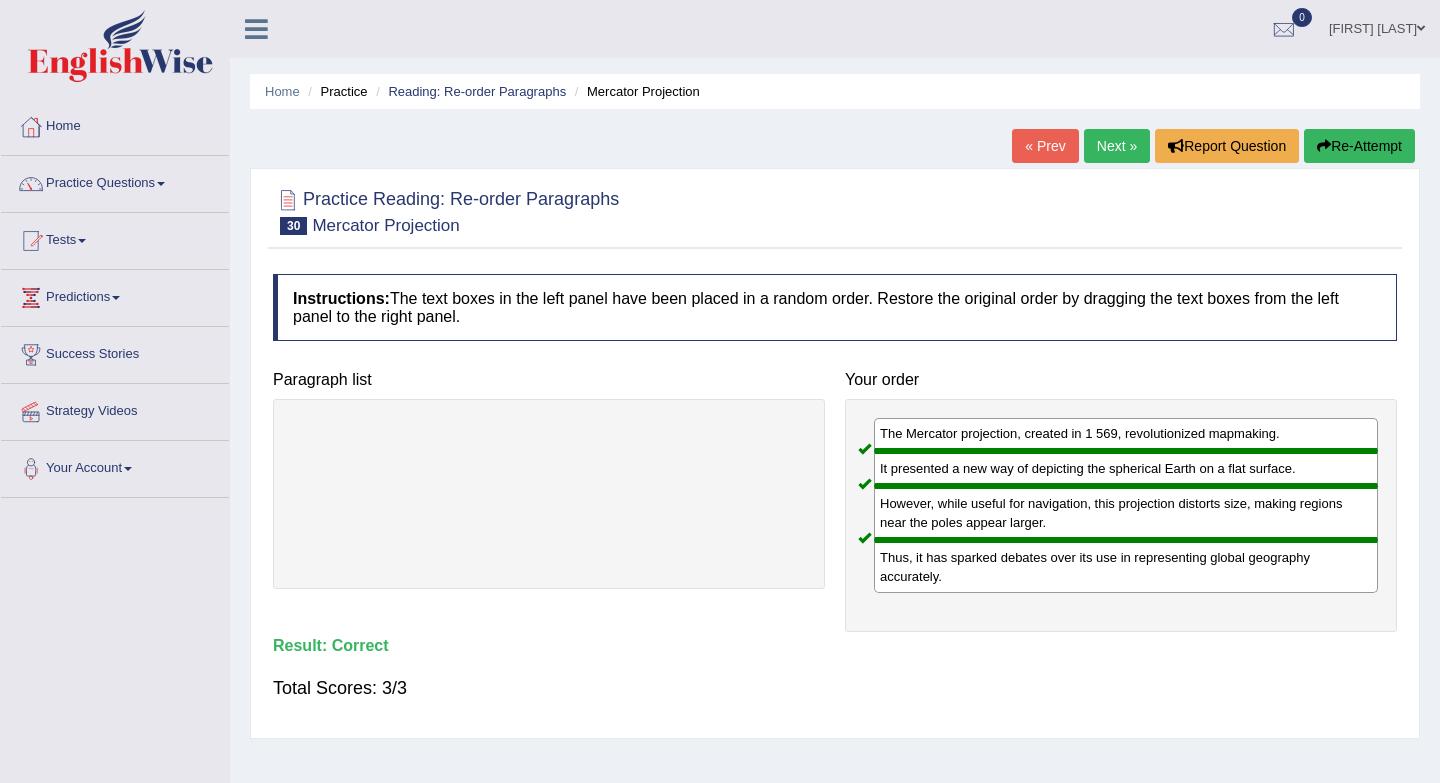 click on "Next »" at bounding box center [1117, 146] 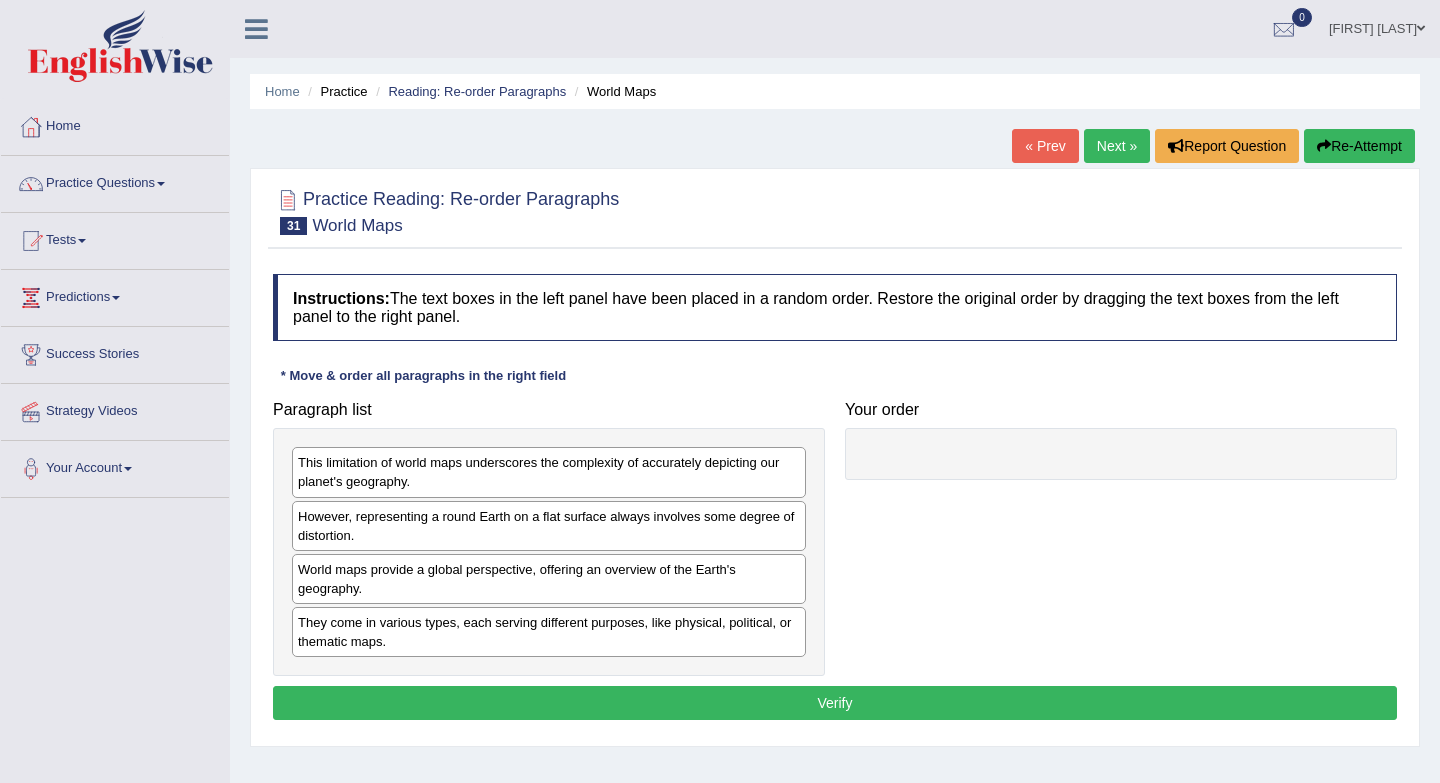 scroll, scrollTop: 0, scrollLeft: 0, axis: both 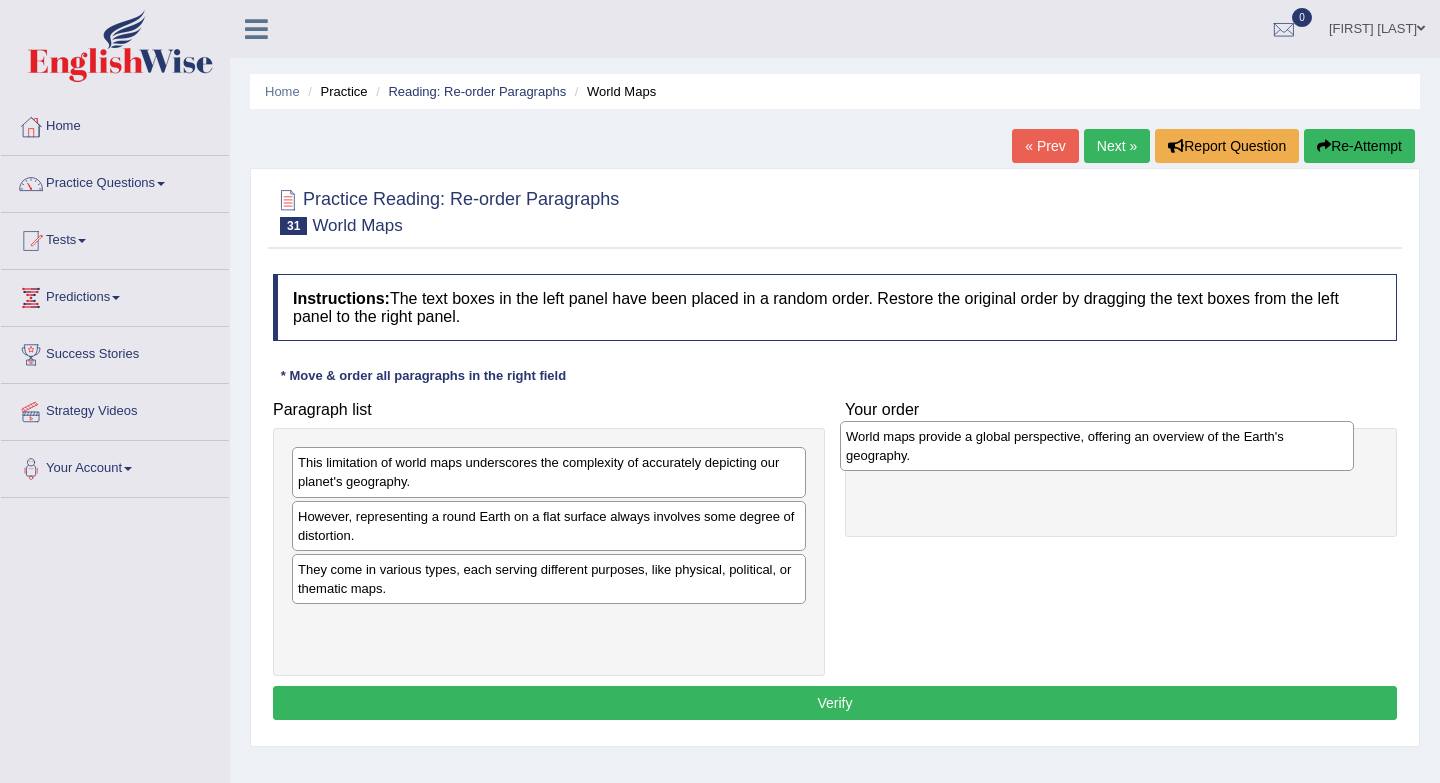 drag, startPoint x: 450, startPoint y: 581, endPoint x: 998, endPoint y: 448, distance: 563.9087 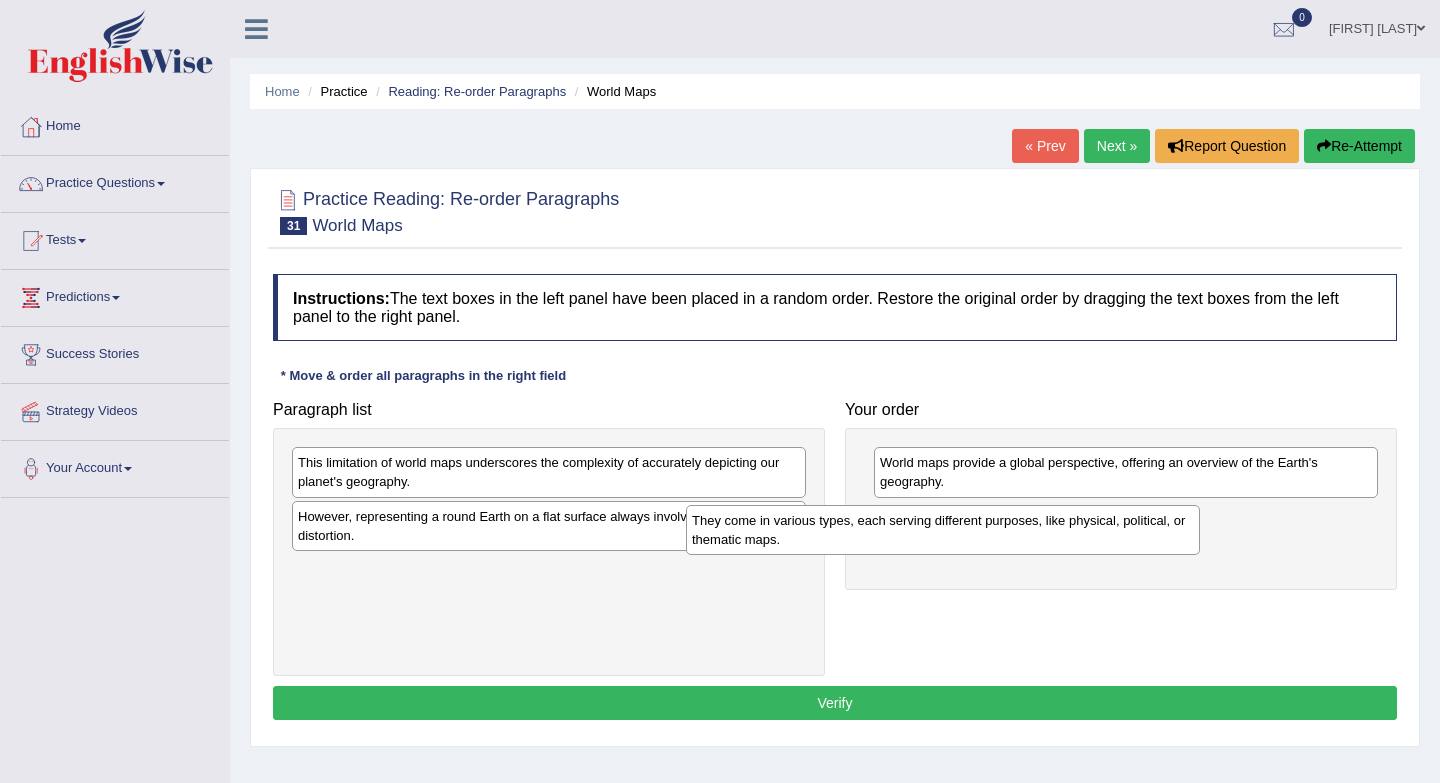 drag, startPoint x: 682, startPoint y: 580, endPoint x: 1116, endPoint y: 511, distance: 439.4508 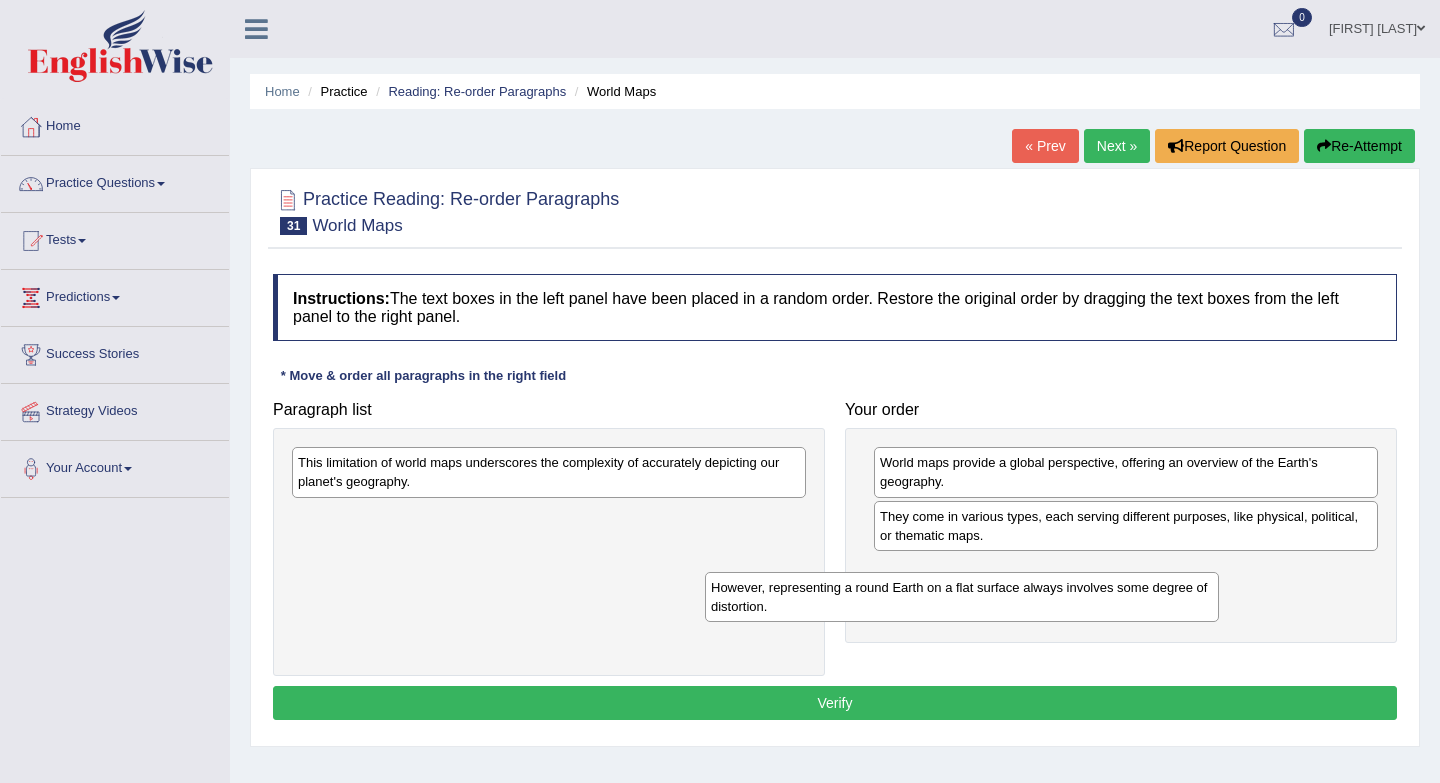 drag, startPoint x: 708, startPoint y: 534, endPoint x: 1122, endPoint y: 604, distance: 419.87616 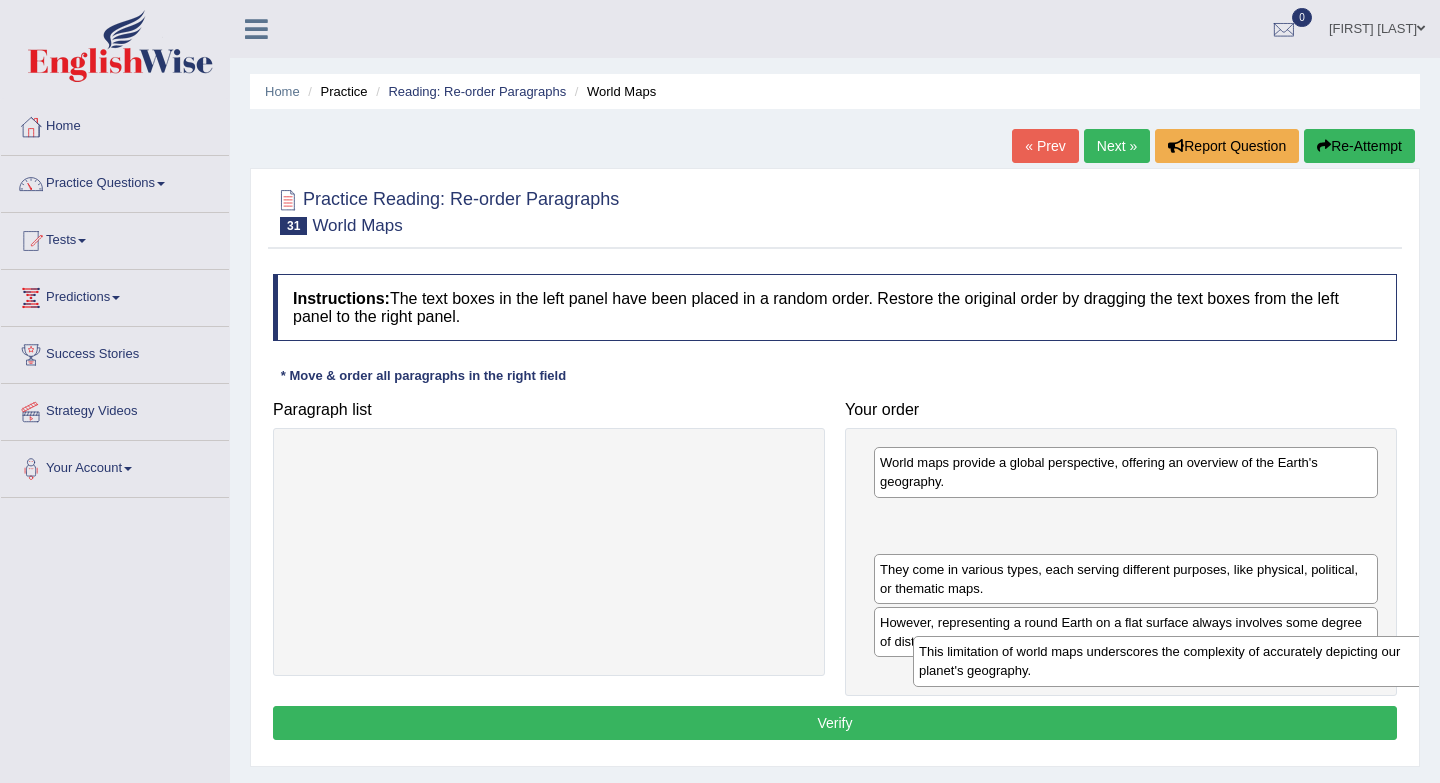 drag, startPoint x: 587, startPoint y: 475, endPoint x: 1208, endPoint y: 664, distance: 649.124 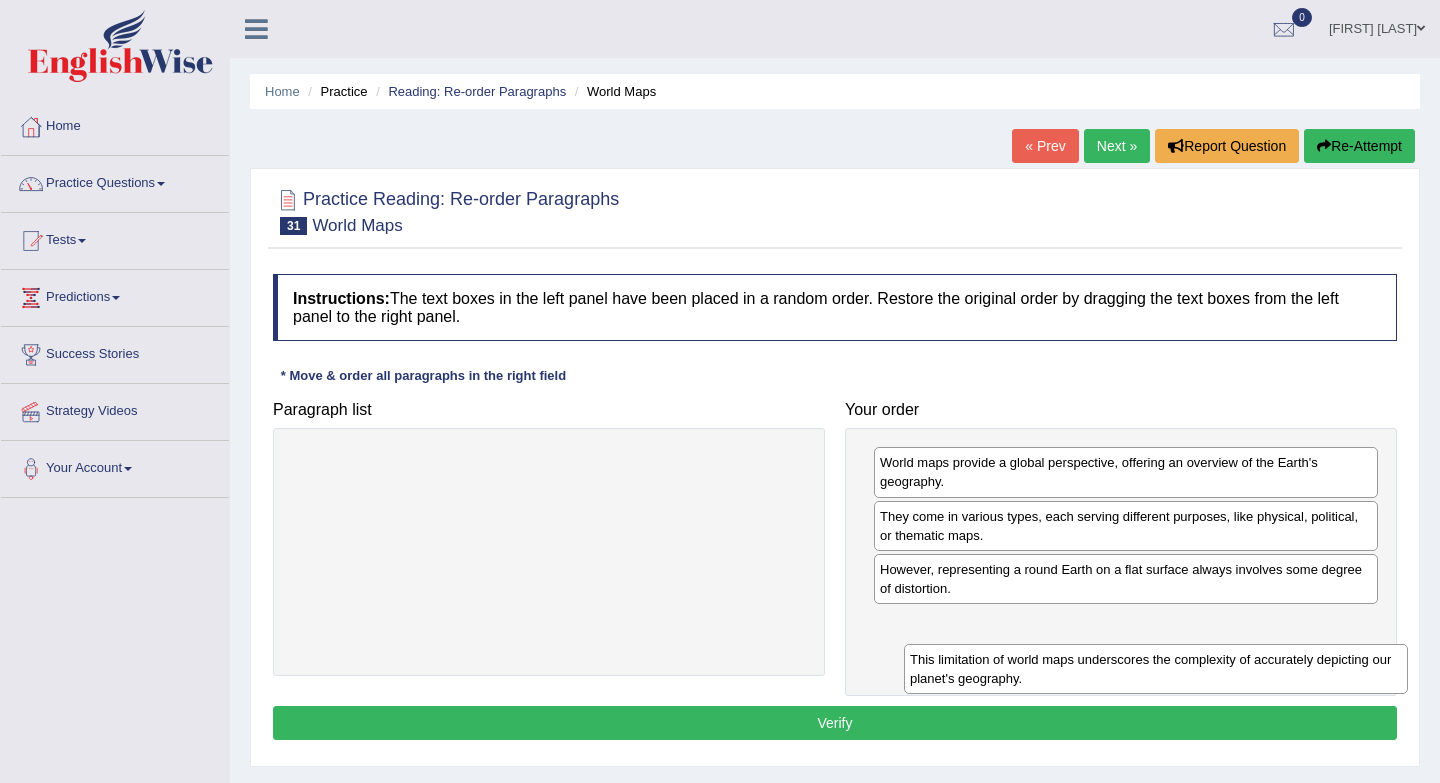 drag, startPoint x: 1122, startPoint y: 527, endPoint x: 1152, endPoint y: 670, distance: 146.11298 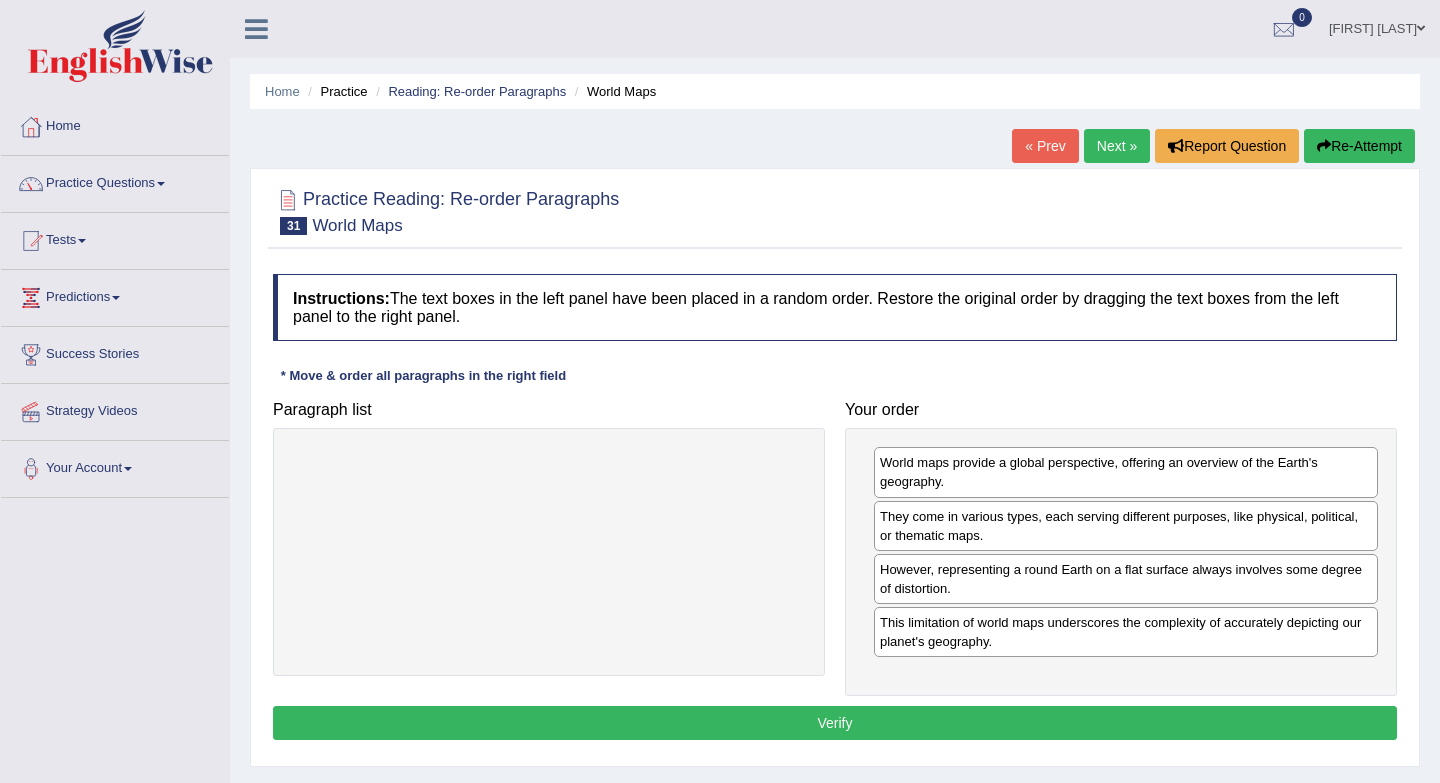 click on "Verify" at bounding box center (835, 723) 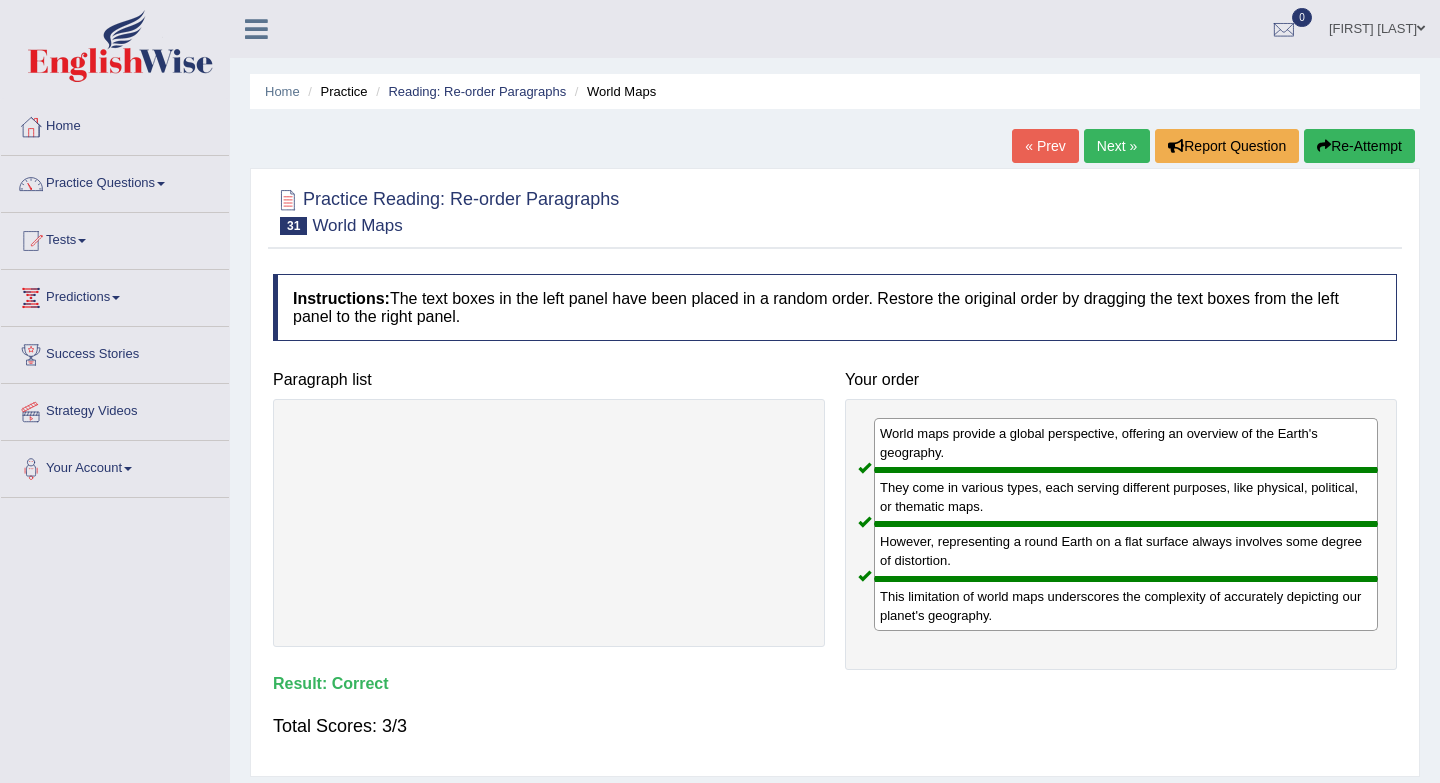 click on "Next »" at bounding box center (1117, 146) 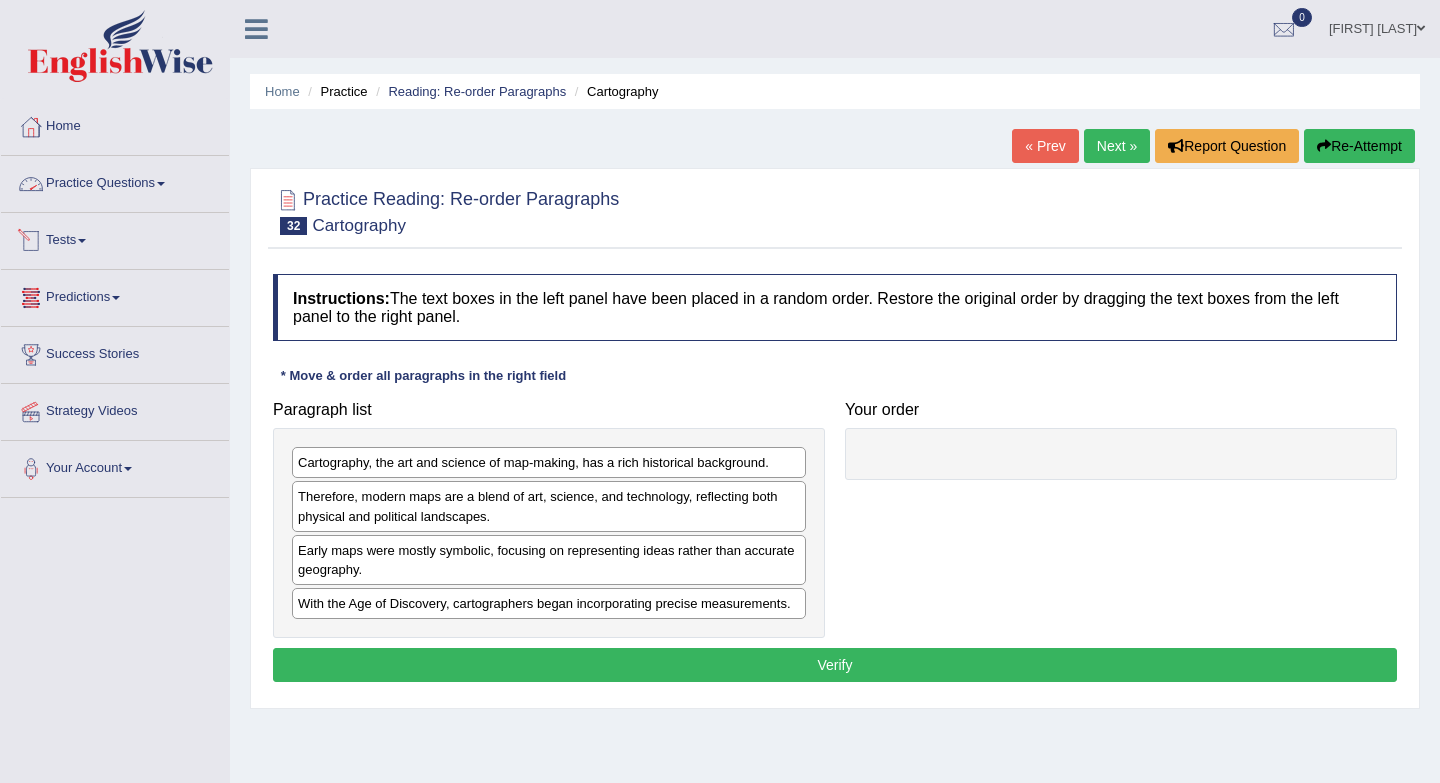 click on "Practice Questions" at bounding box center (115, 181) 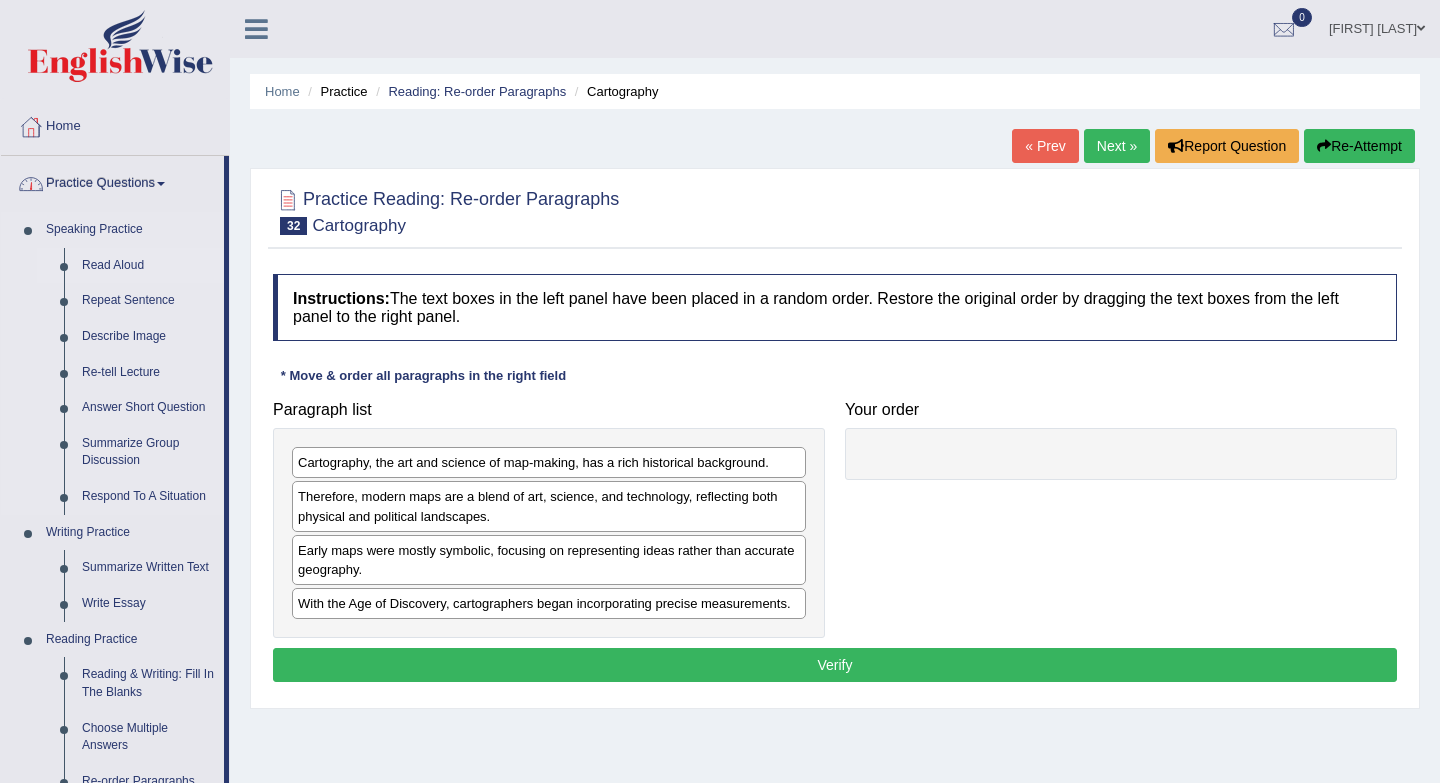 scroll, scrollTop: 0, scrollLeft: 0, axis: both 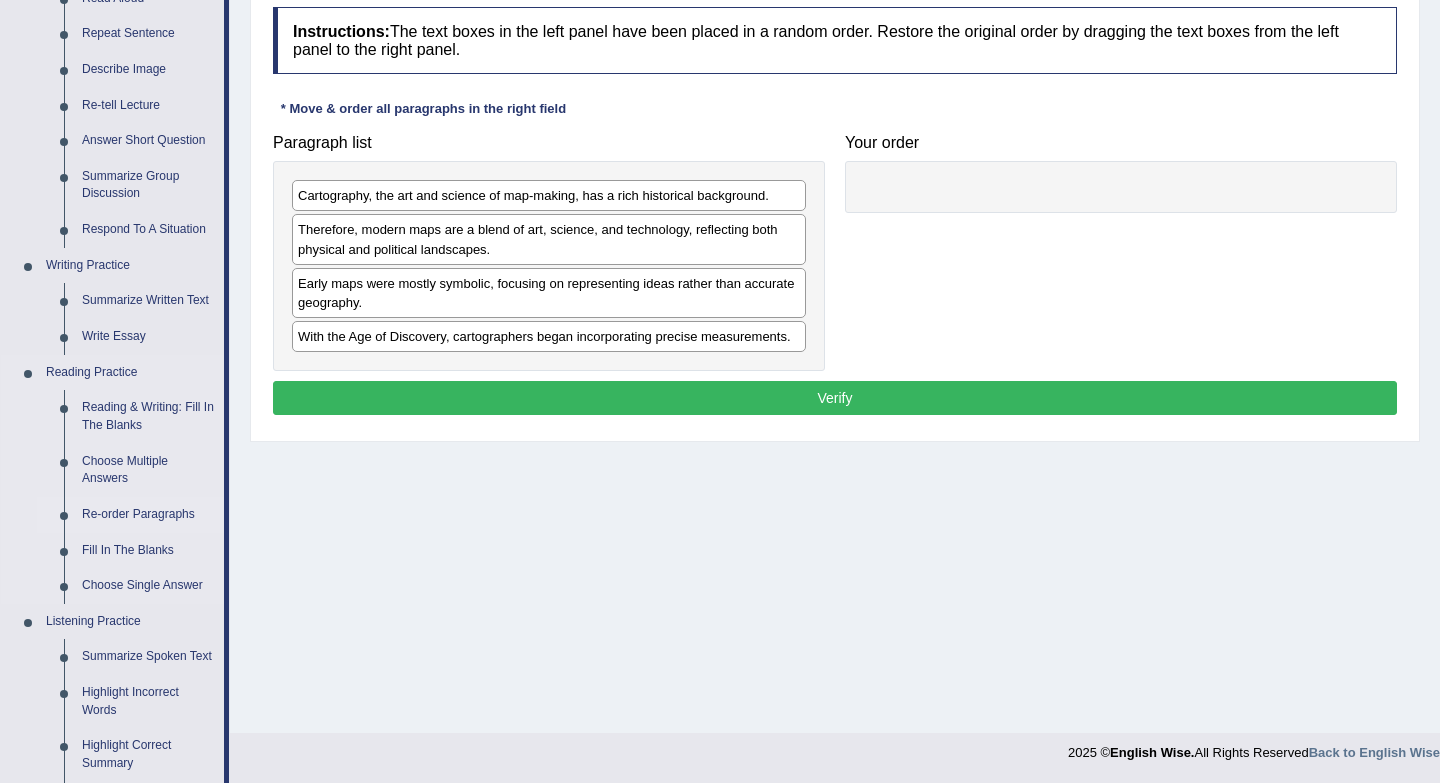 click on "Re-order Paragraphs" at bounding box center [148, 515] 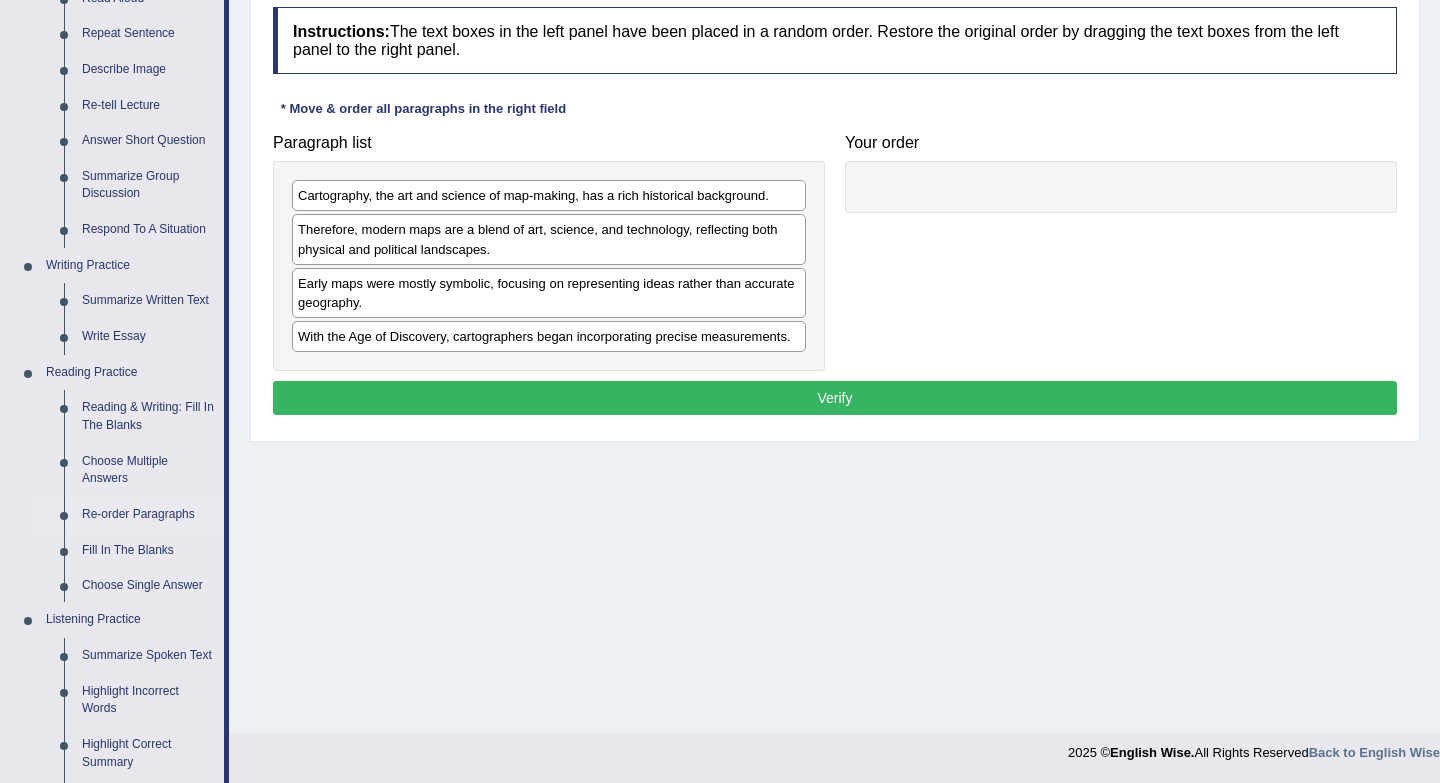 scroll, scrollTop: 766, scrollLeft: 0, axis: vertical 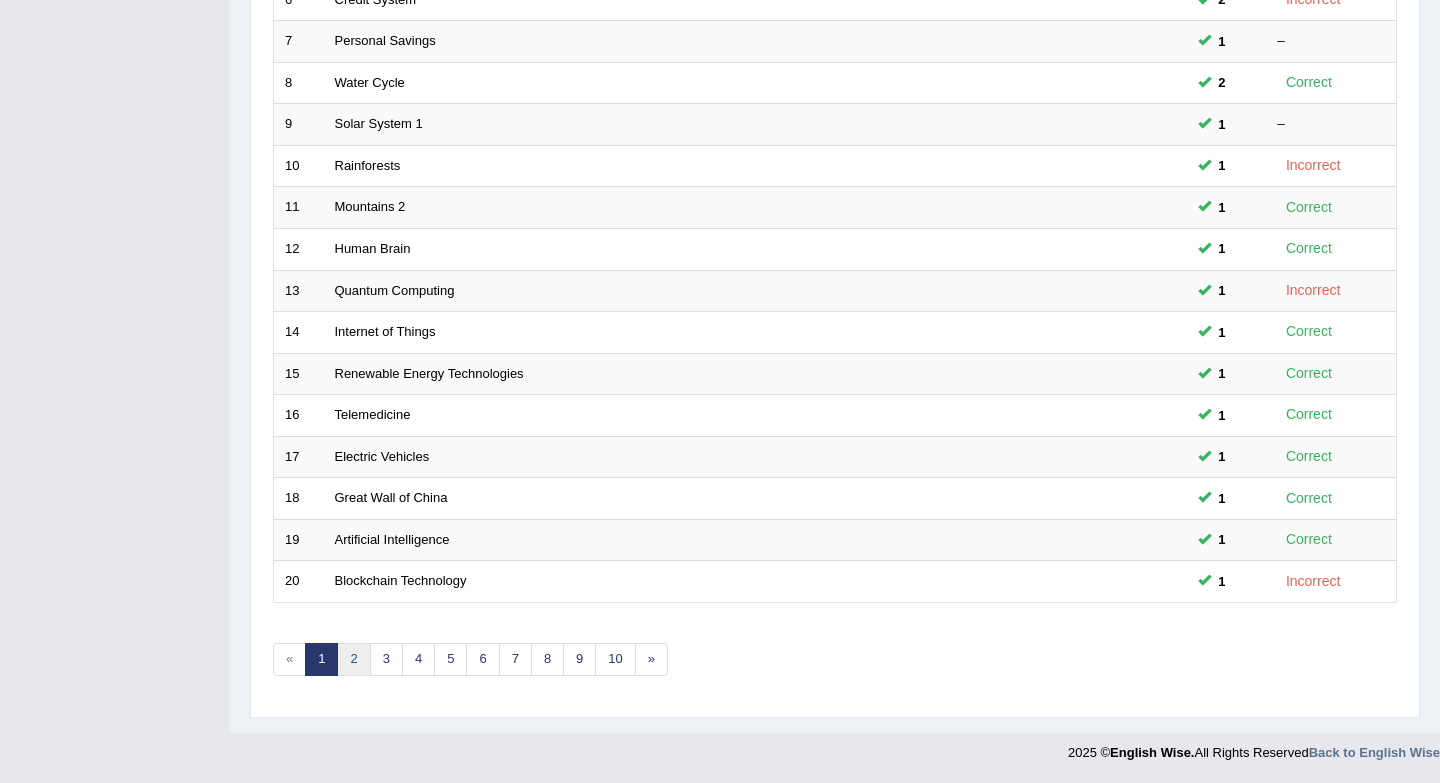 click on "2" at bounding box center [353, 659] 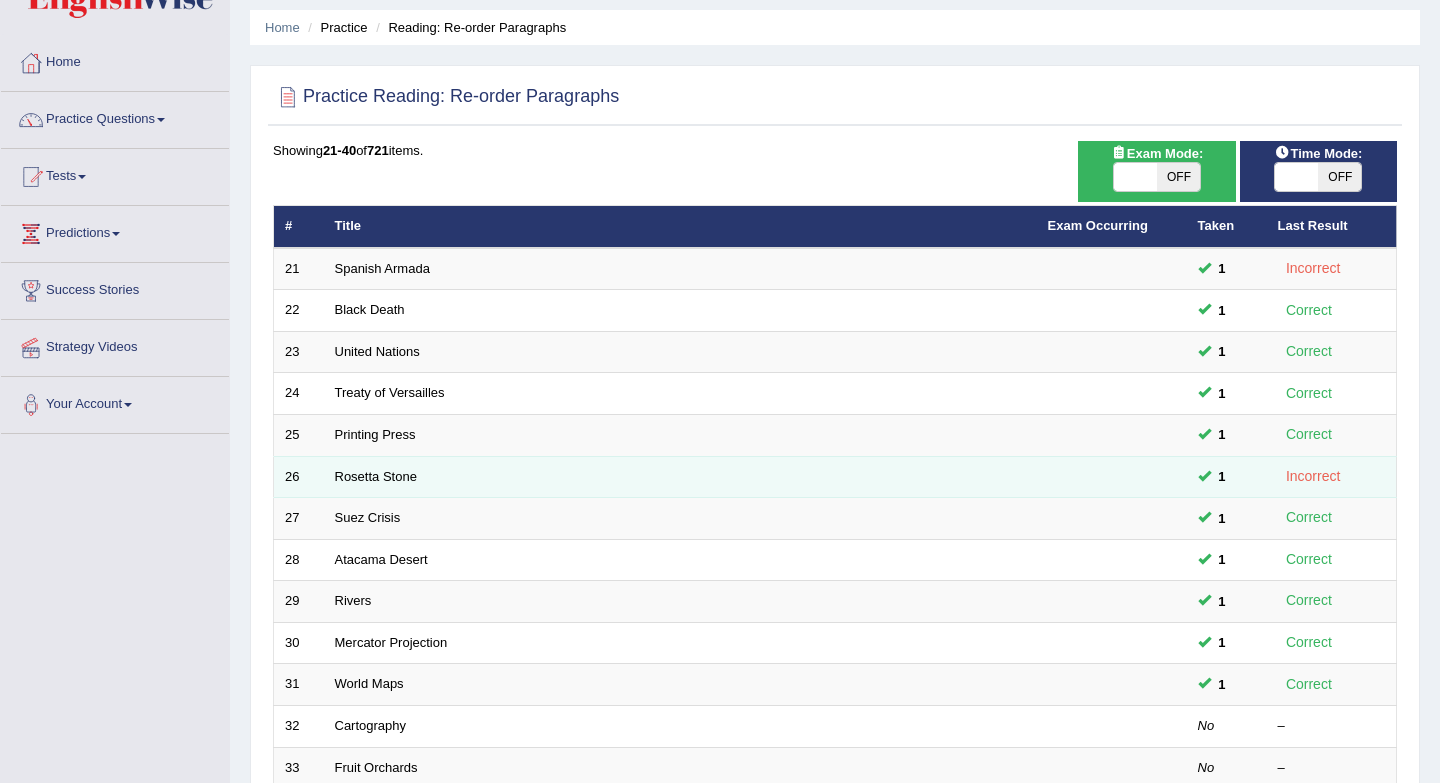 scroll, scrollTop: 0, scrollLeft: 0, axis: both 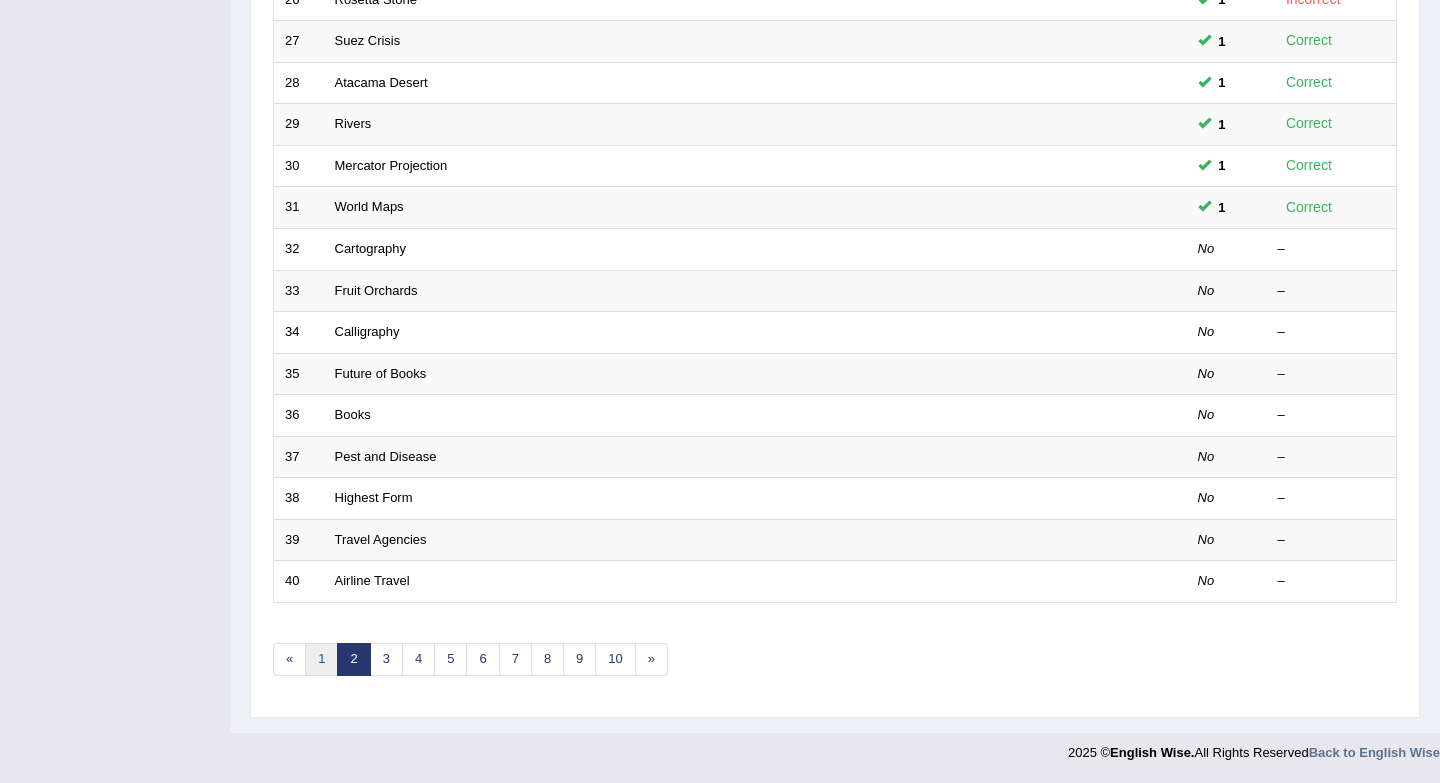 click on "1" at bounding box center (321, 659) 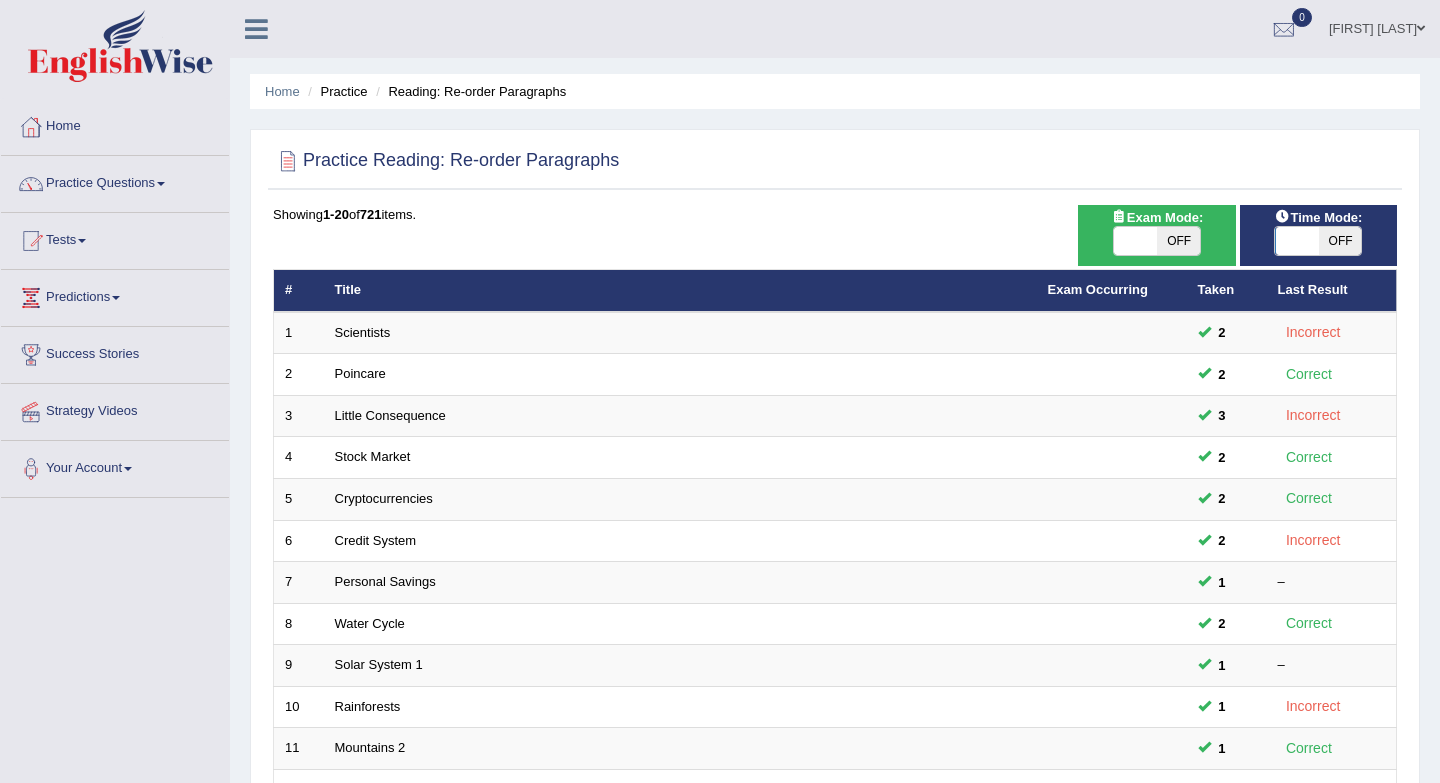 scroll, scrollTop: 541, scrollLeft: 0, axis: vertical 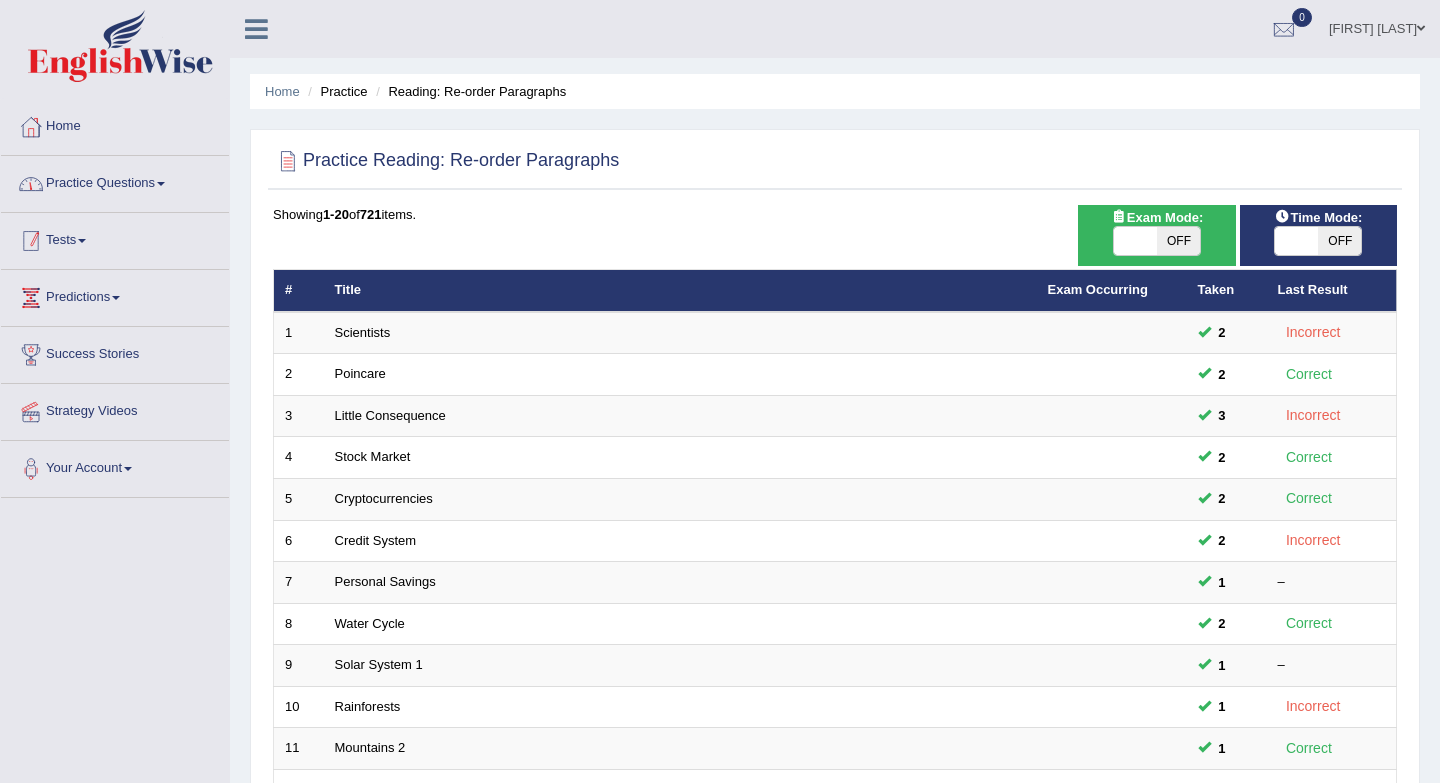 click on "Practice Questions" at bounding box center (115, 181) 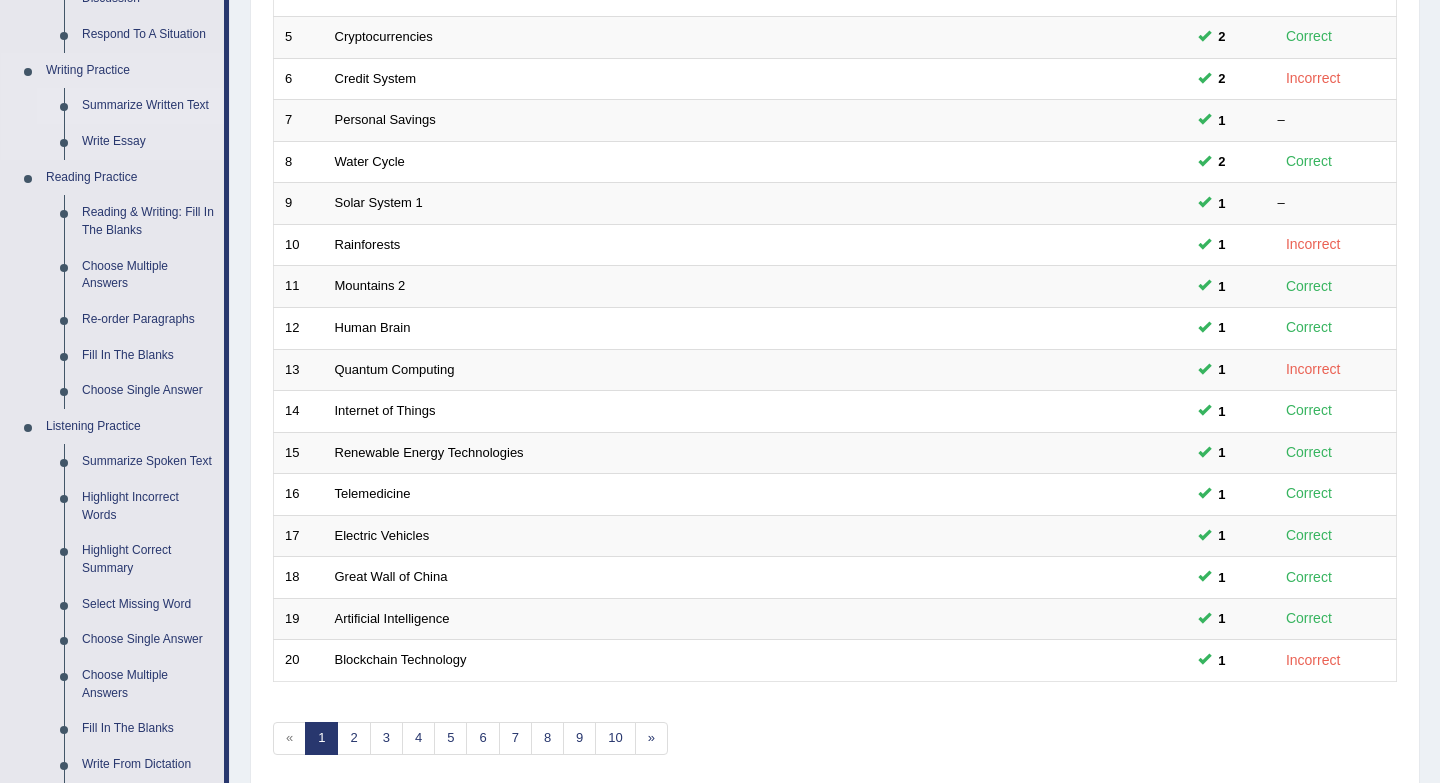 scroll, scrollTop: 470, scrollLeft: 0, axis: vertical 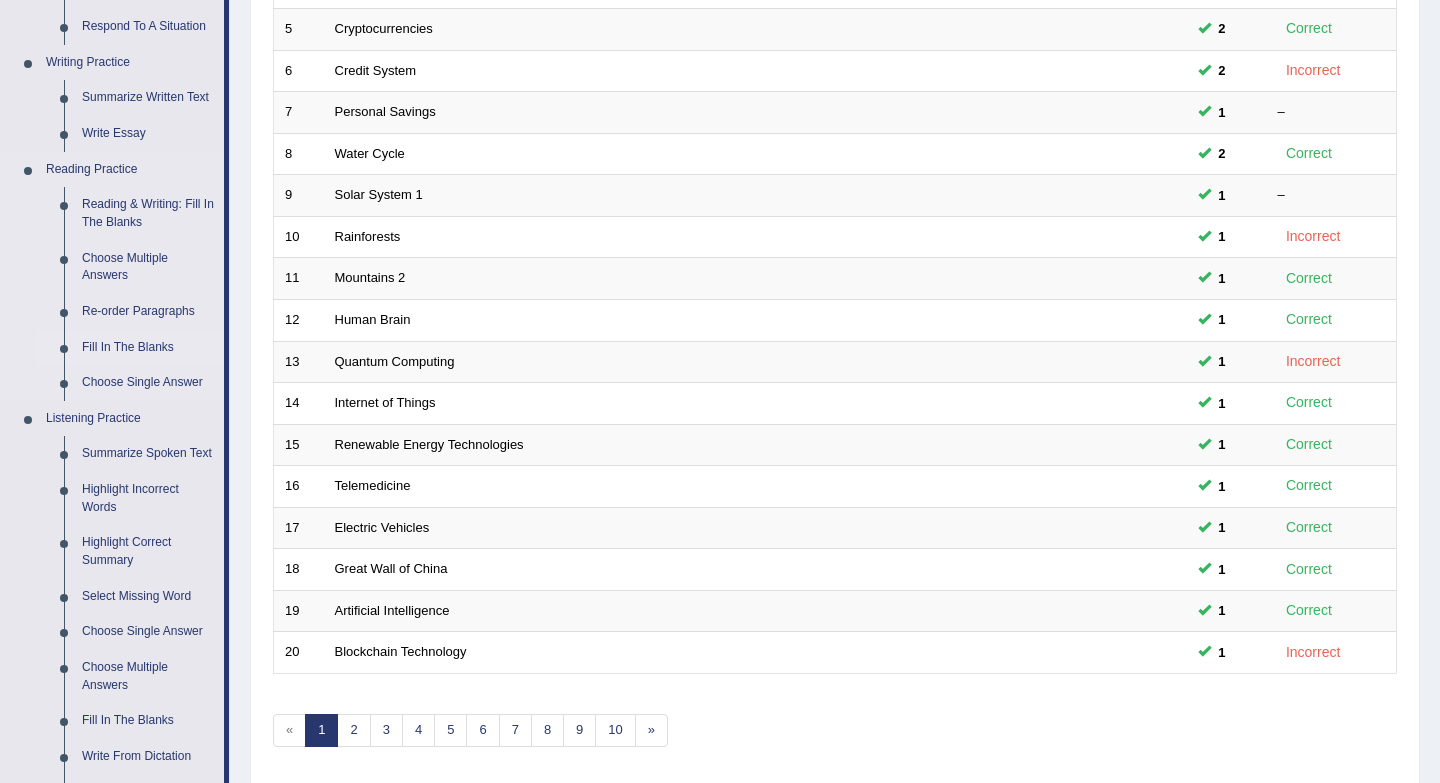 click on "Fill In The Blanks" at bounding box center [148, 348] 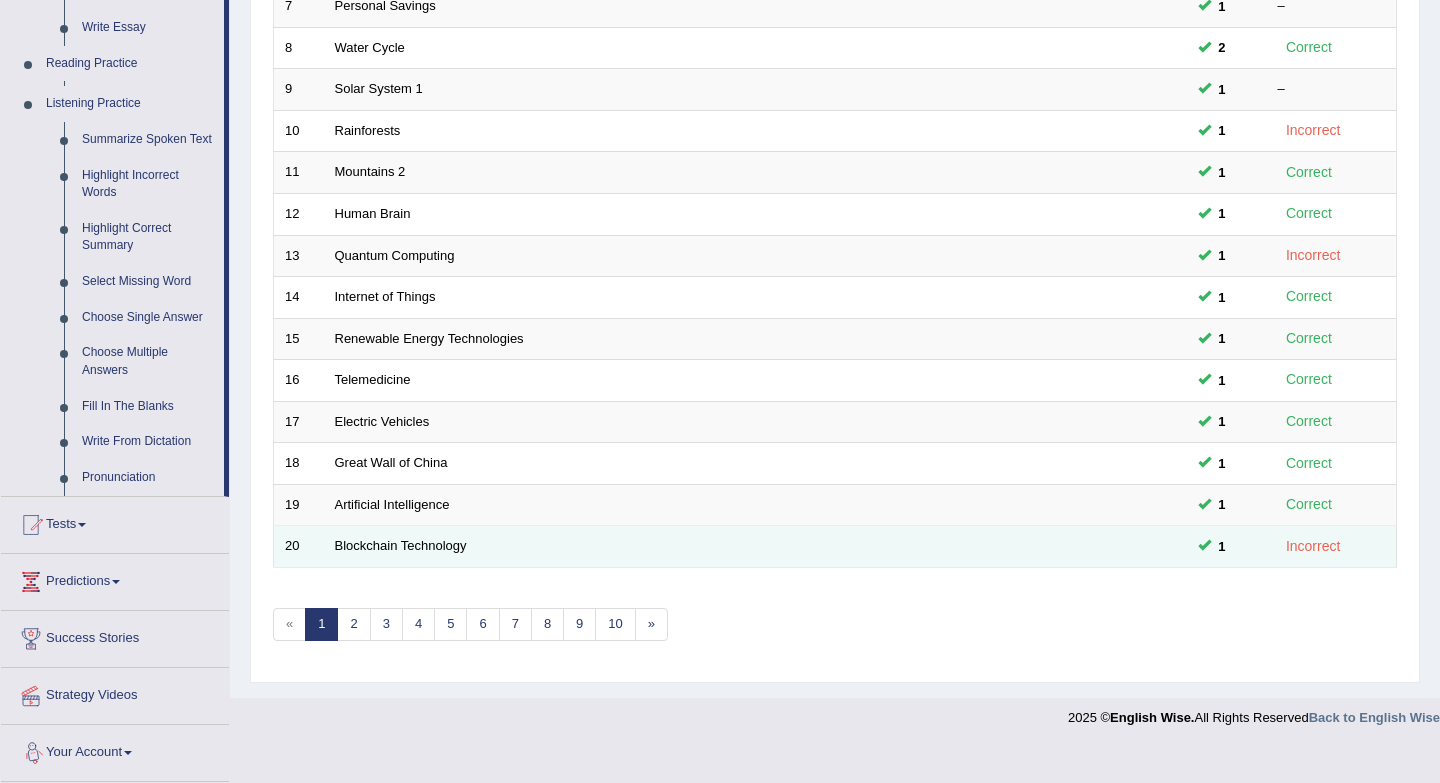 scroll, scrollTop: 613, scrollLeft: 0, axis: vertical 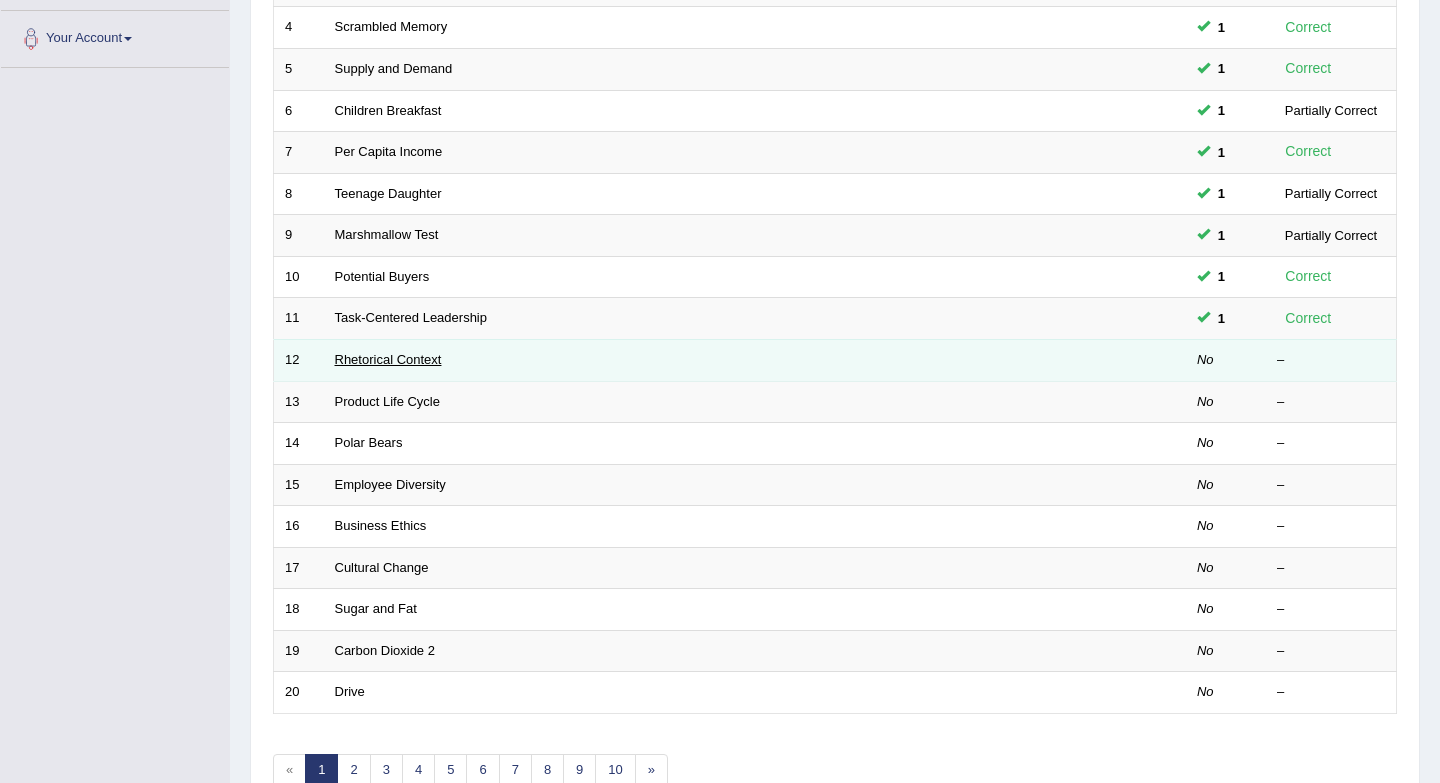 click on "Rhetorical Context" at bounding box center [388, 359] 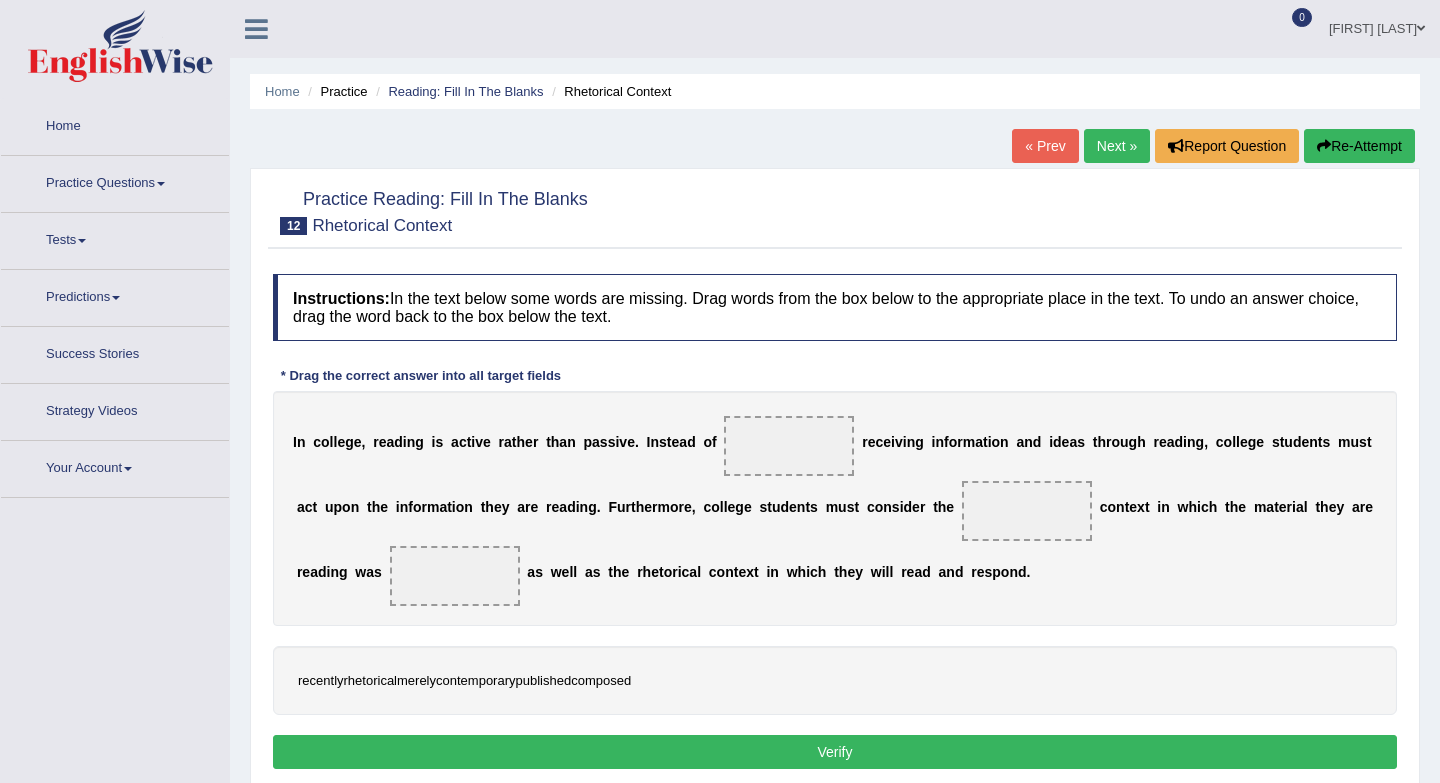 scroll, scrollTop: 0, scrollLeft: 0, axis: both 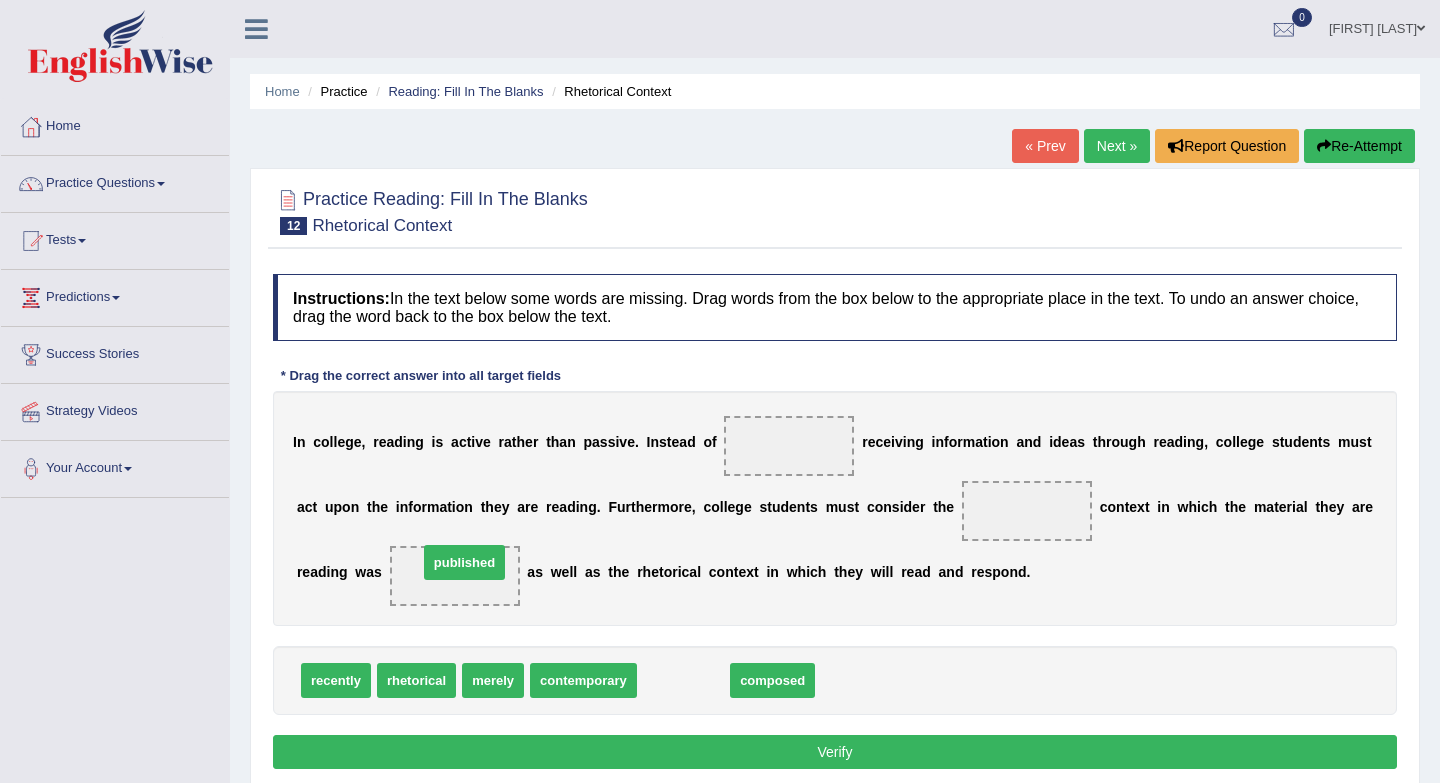 drag, startPoint x: 675, startPoint y: 693, endPoint x: 457, endPoint y: 576, distance: 247.41261 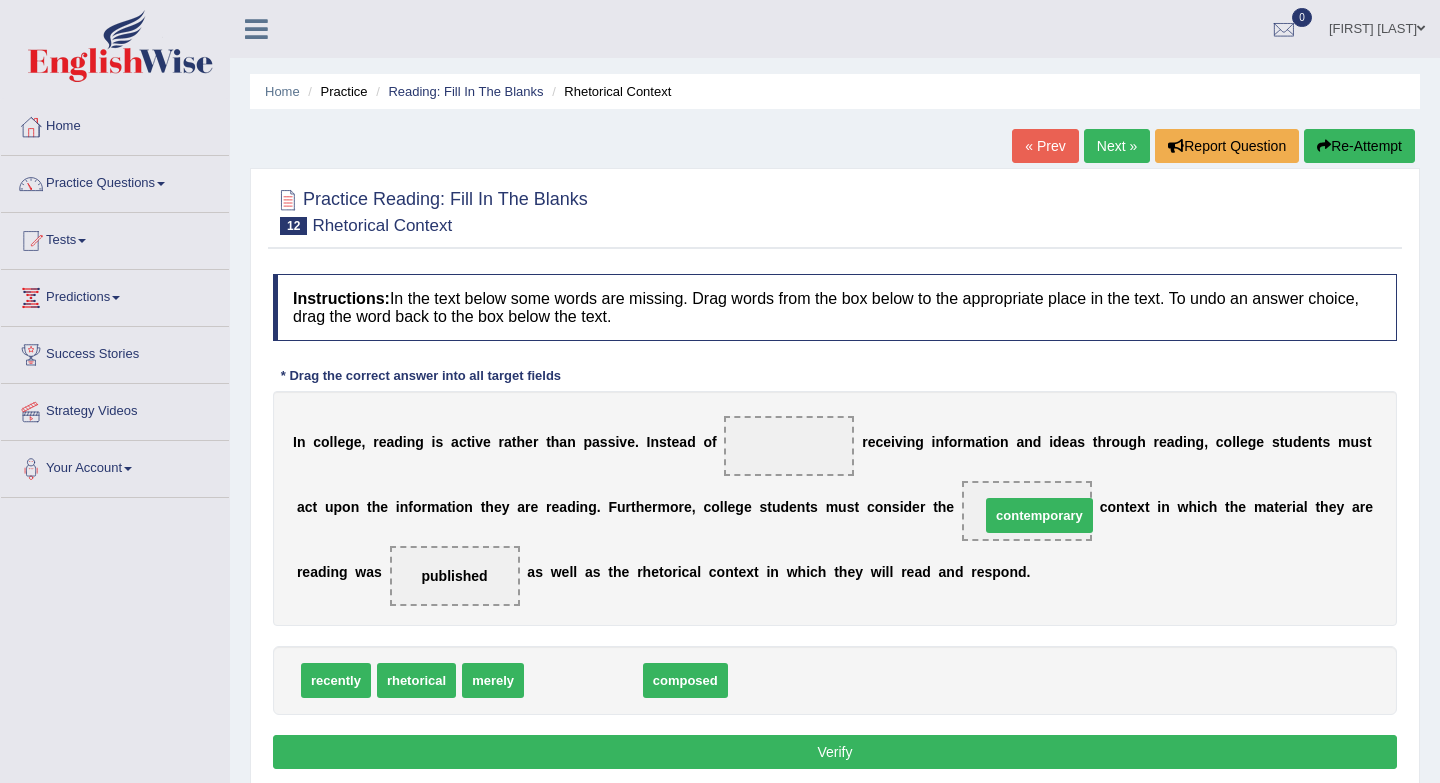drag, startPoint x: 592, startPoint y: 682, endPoint x: 1065, endPoint y: 512, distance: 502.62213 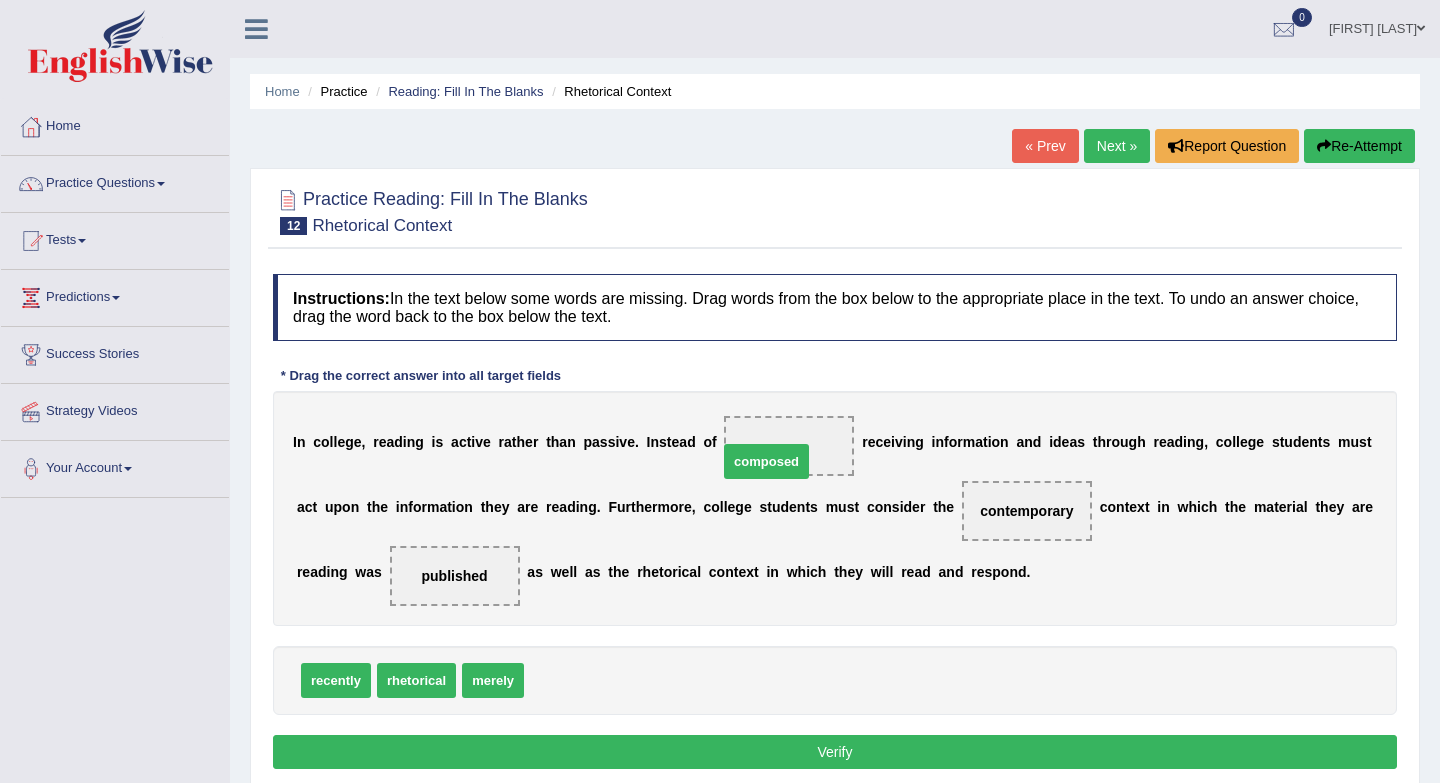 drag, startPoint x: 560, startPoint y: 683, endPoint x: 763, endPoint y: 455, distance: 305.2753 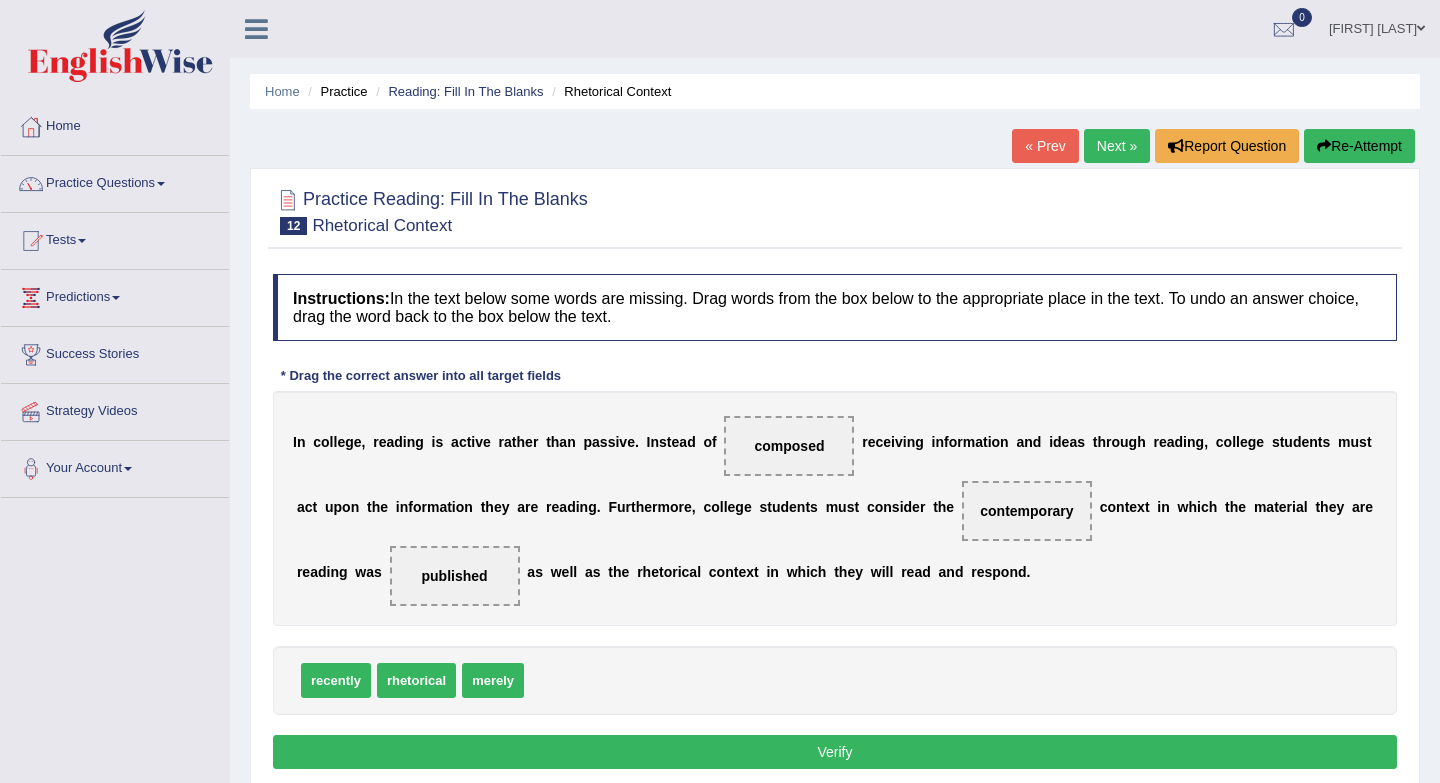 click on "Verify" at bounding box center (835, 752) 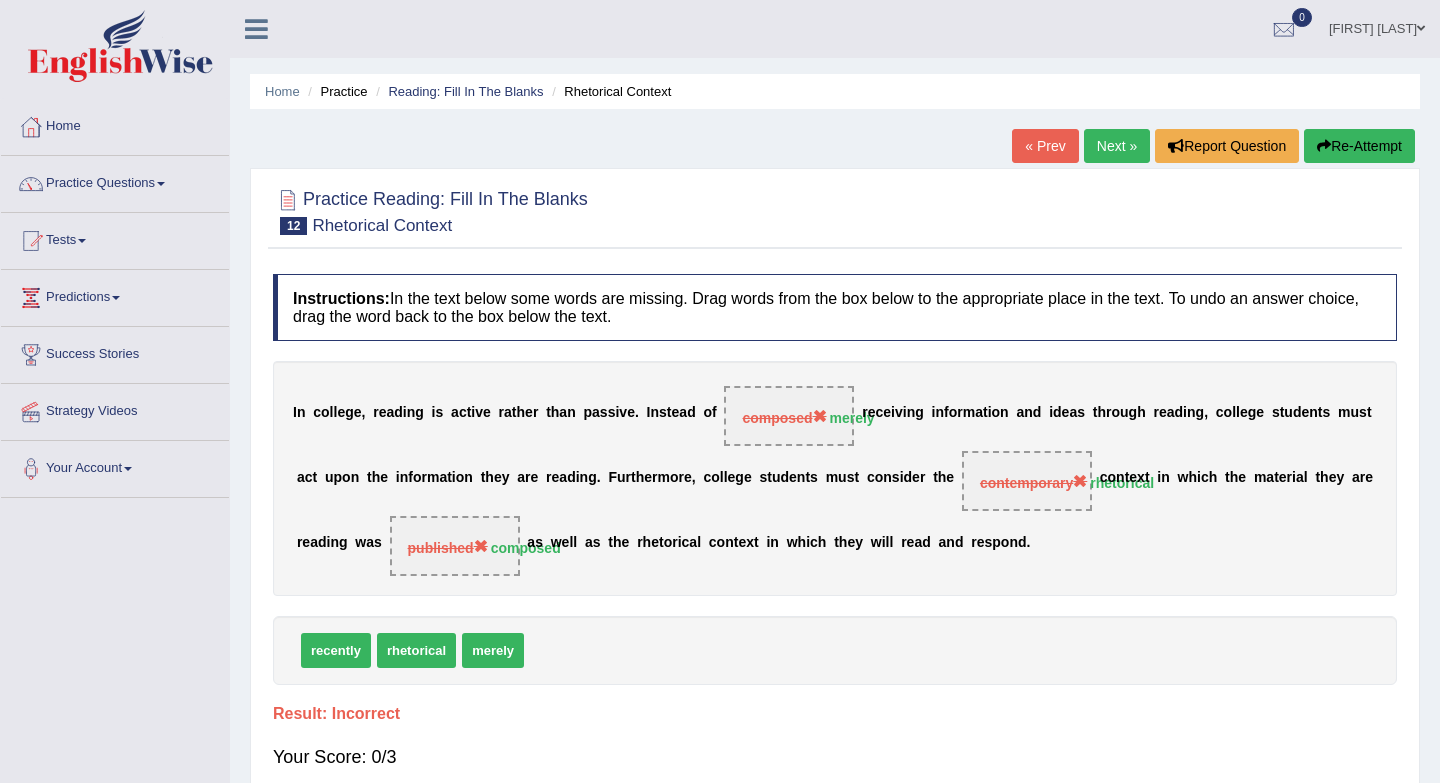 click on "Next »" at bounding box center [1117, 146] 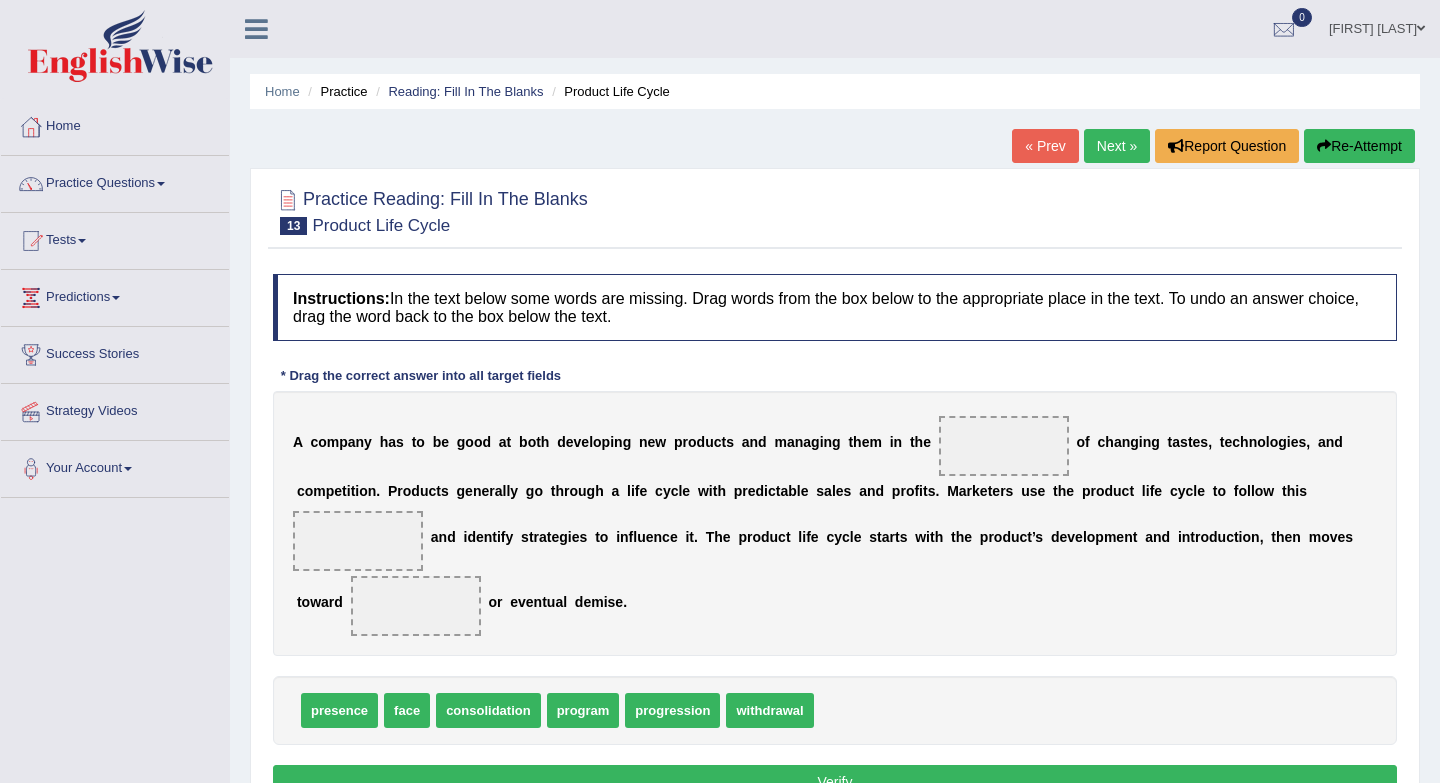 scroll, scrollTop: 0, scrollLeft: 0, axis: both 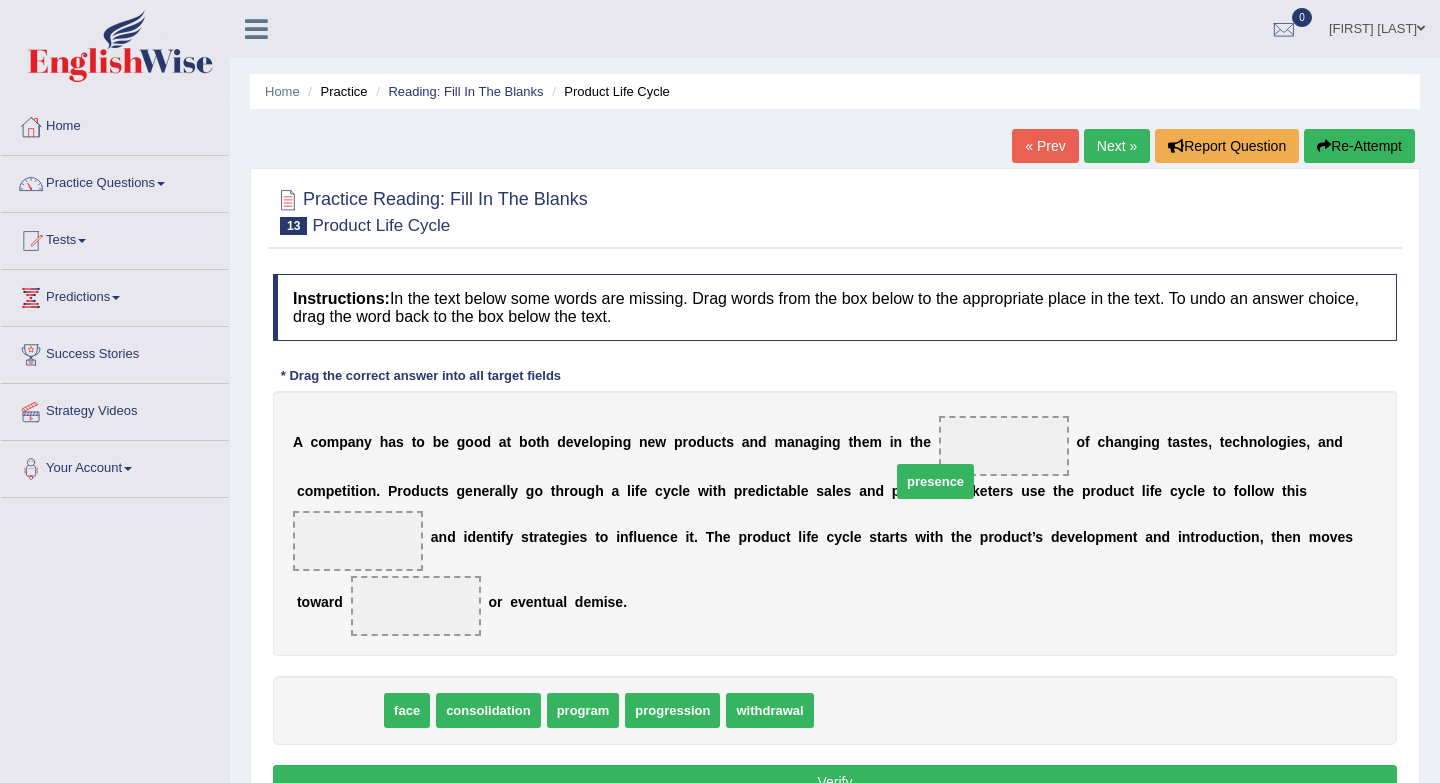 drag, startPoint x: 323, startPoint y: 715, endPoint x: 973, endPoint y: 459, distance: 698.59576 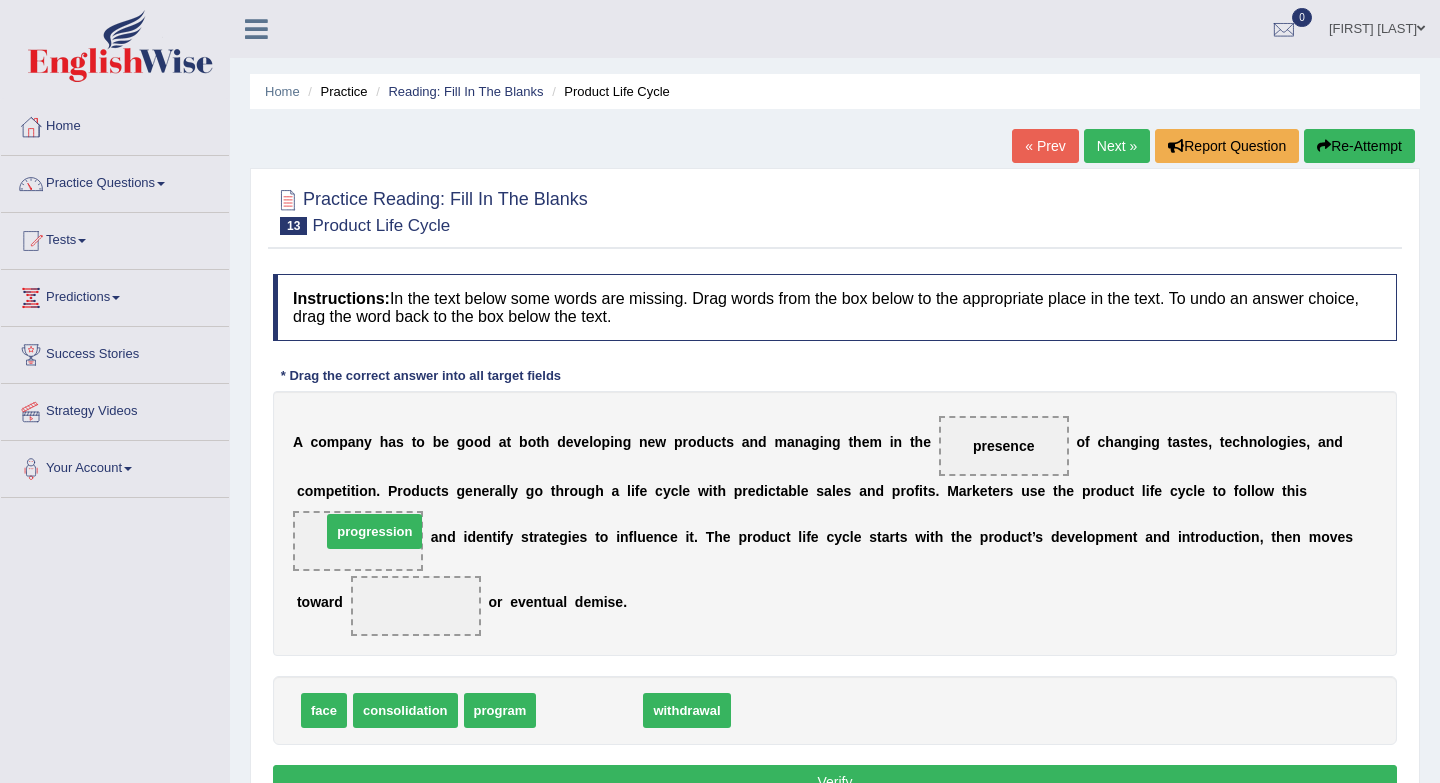 drag, startPoint x: 573, startPoint y: 724, endPoint x: 357, endPoint y: 544, distance: 281.16898 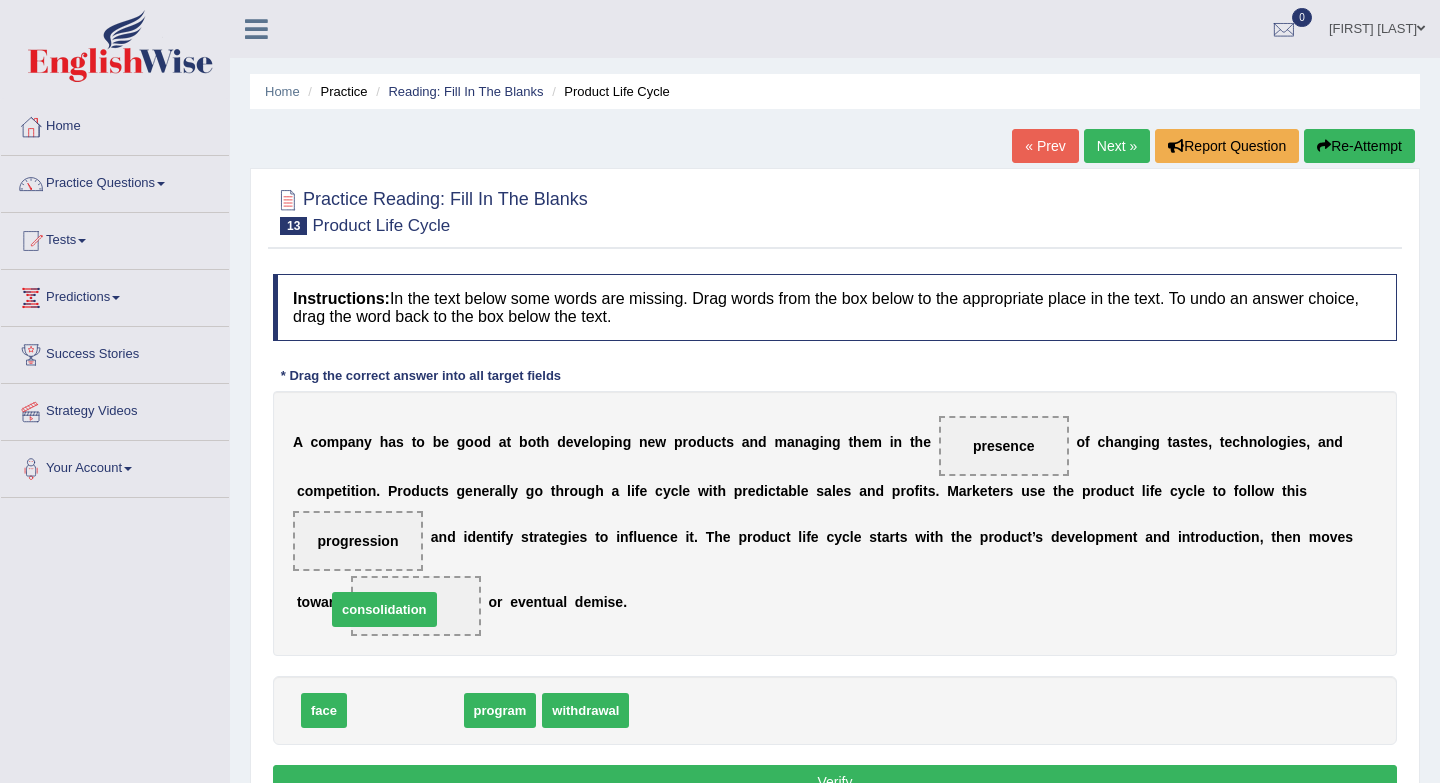 drag, startPoint x: 418, startPoint y: 705, endPoint x: 395, endPoint y: 601, distance: 106.51291 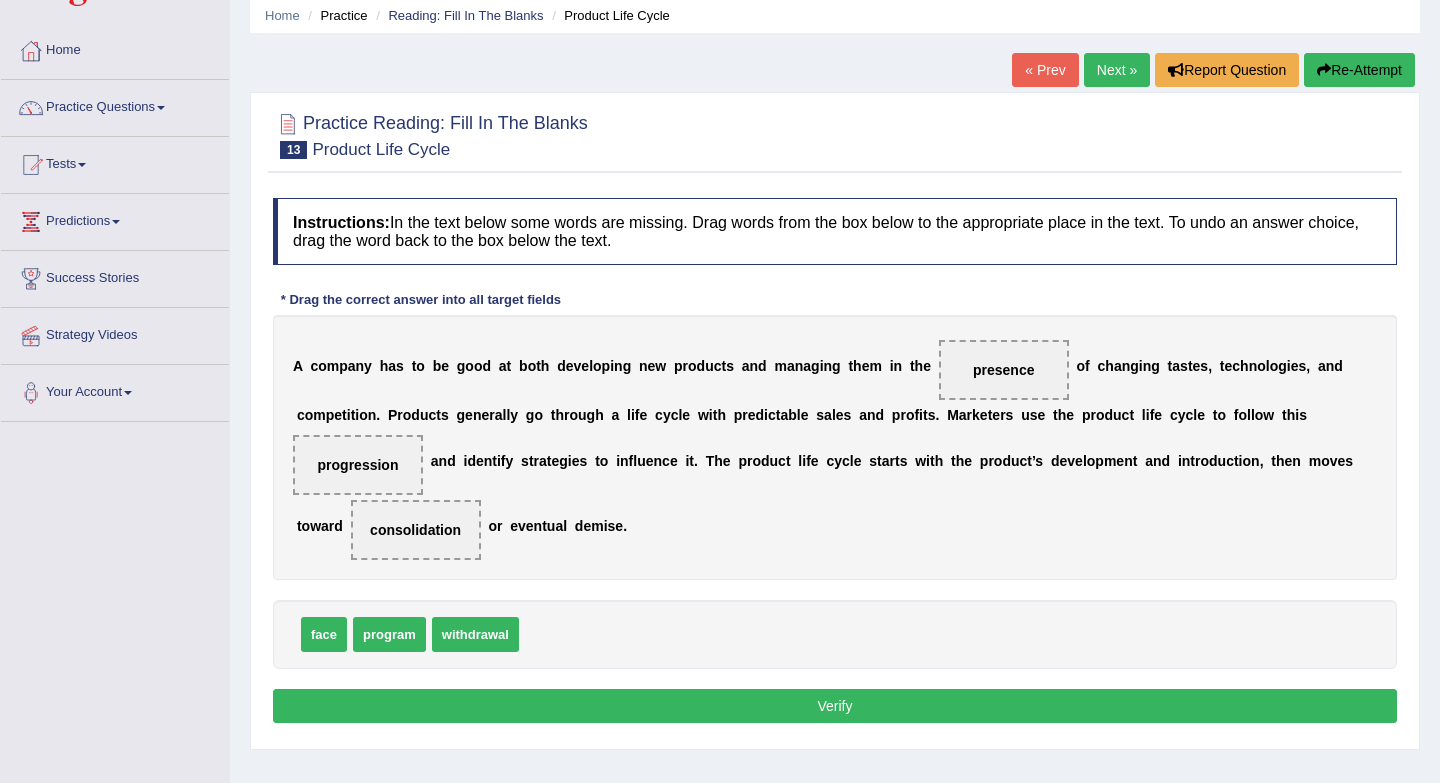 scroll, scrollTop: 93, scrollLeft: 0, axis: vertical 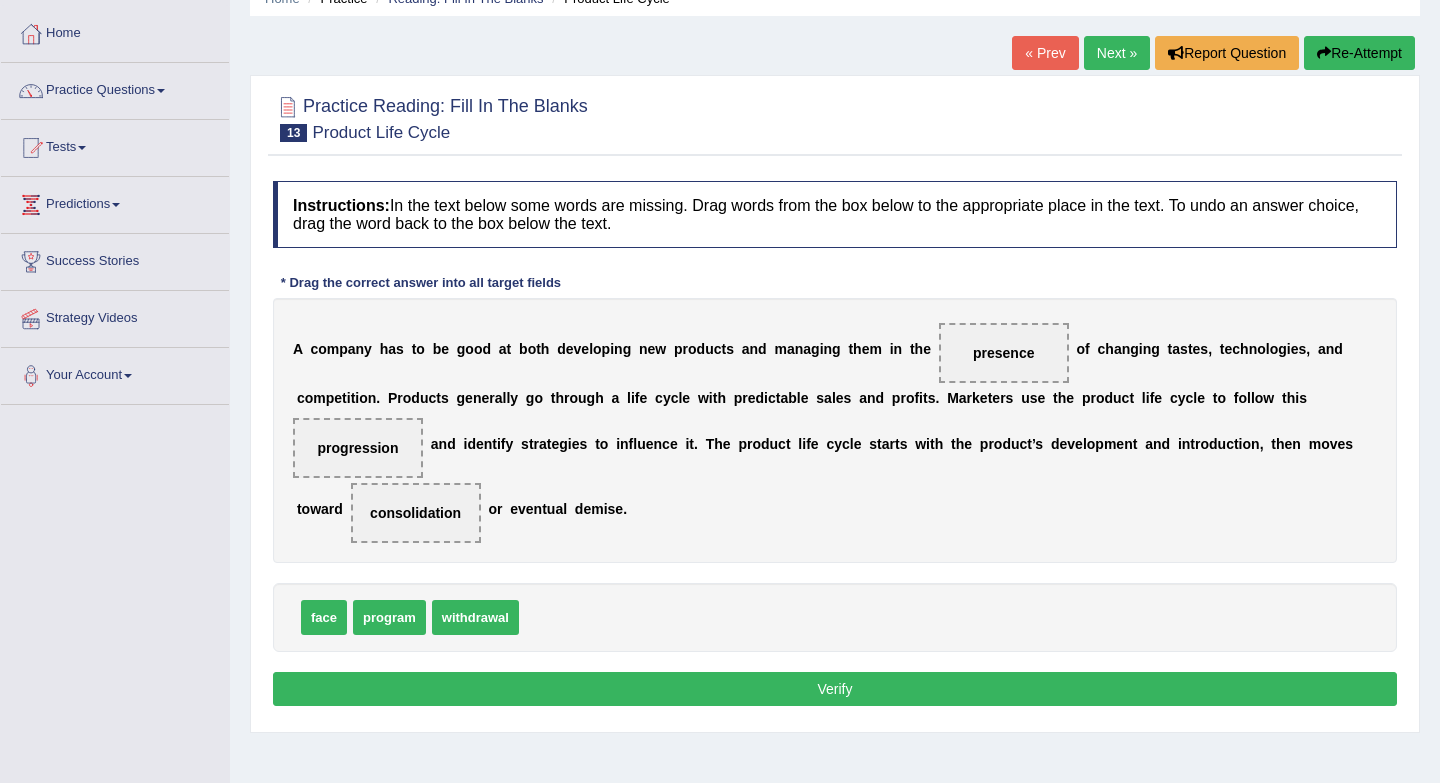 click on "Verify" at bounding box center [835, 689] 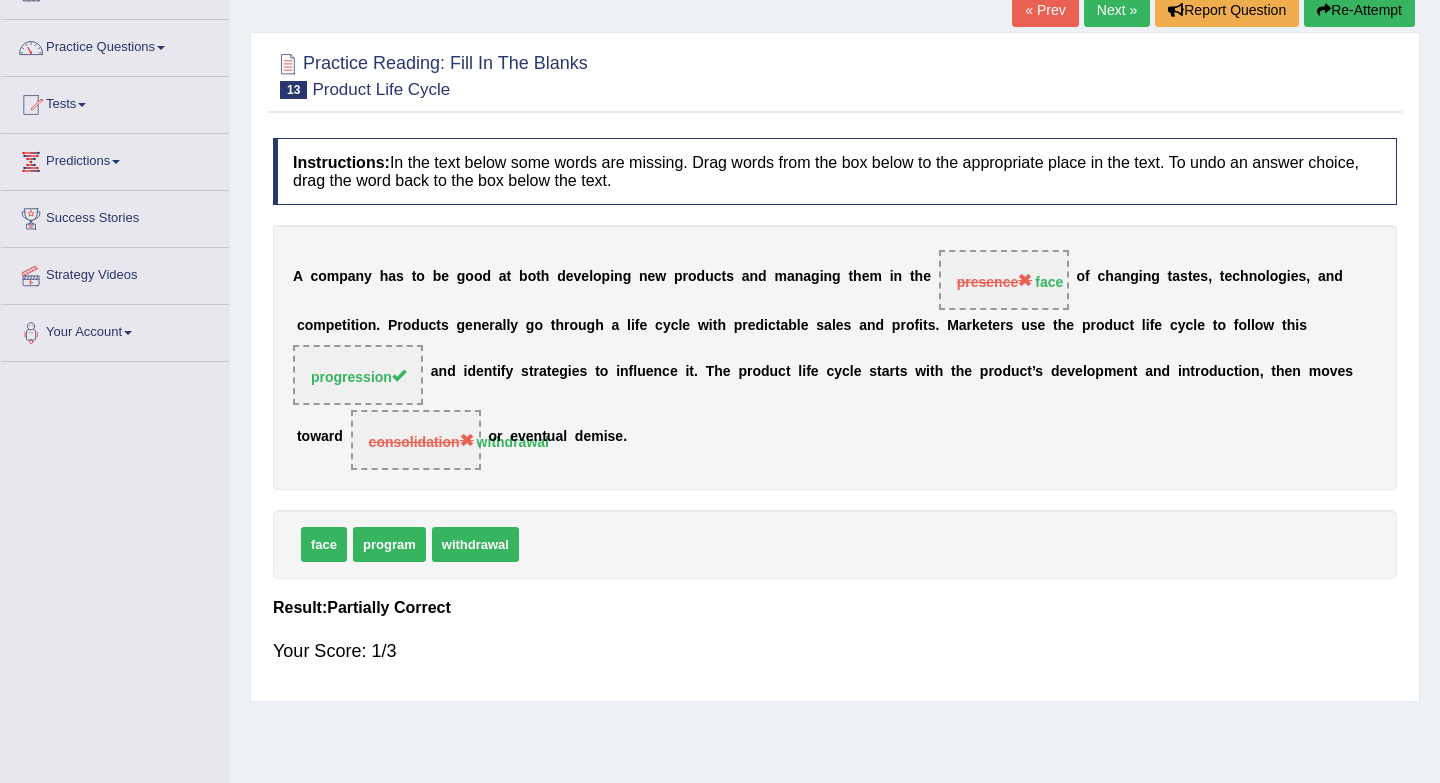 scroll, scrollTop: 0, scrollLeft: 0, axis: both 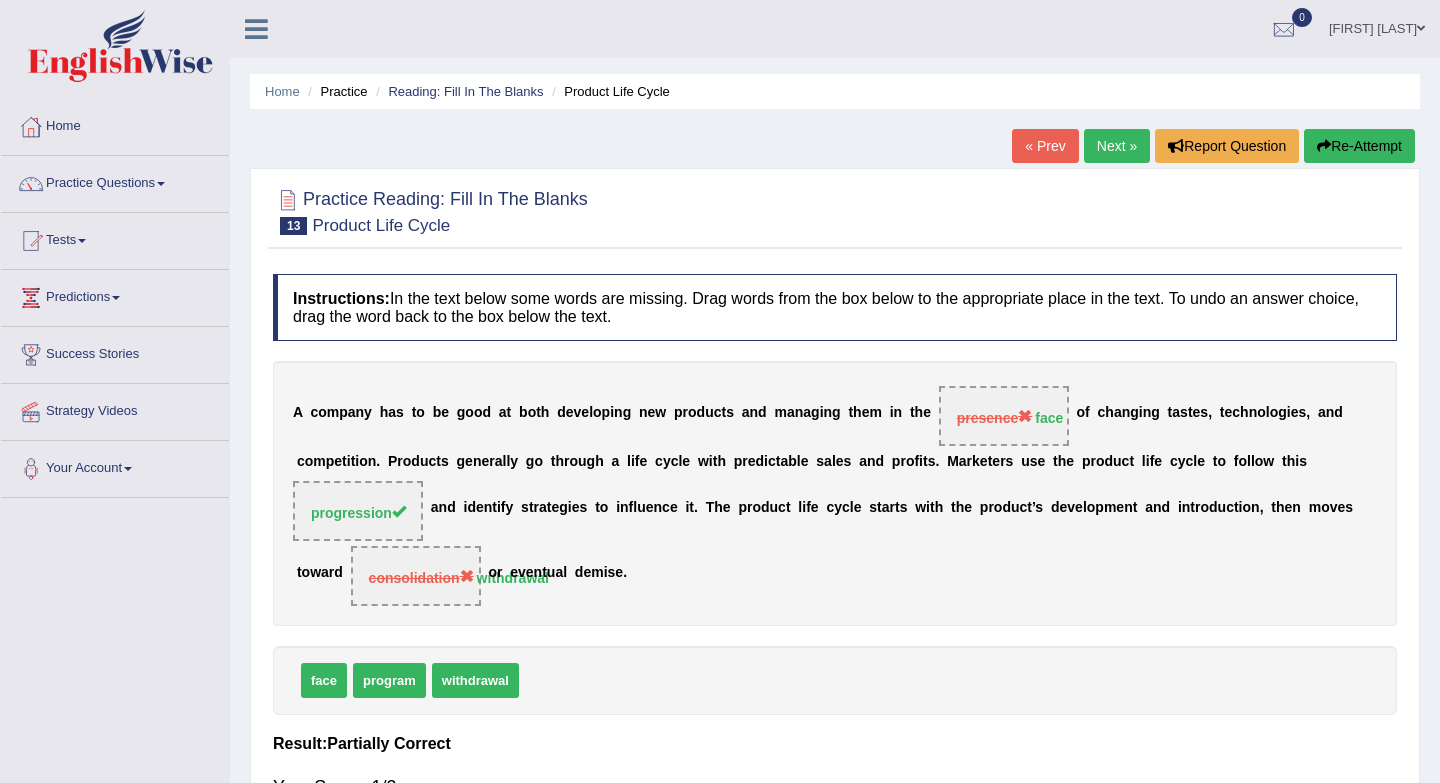 click on "Next »" at bounding box center (1117, 146) 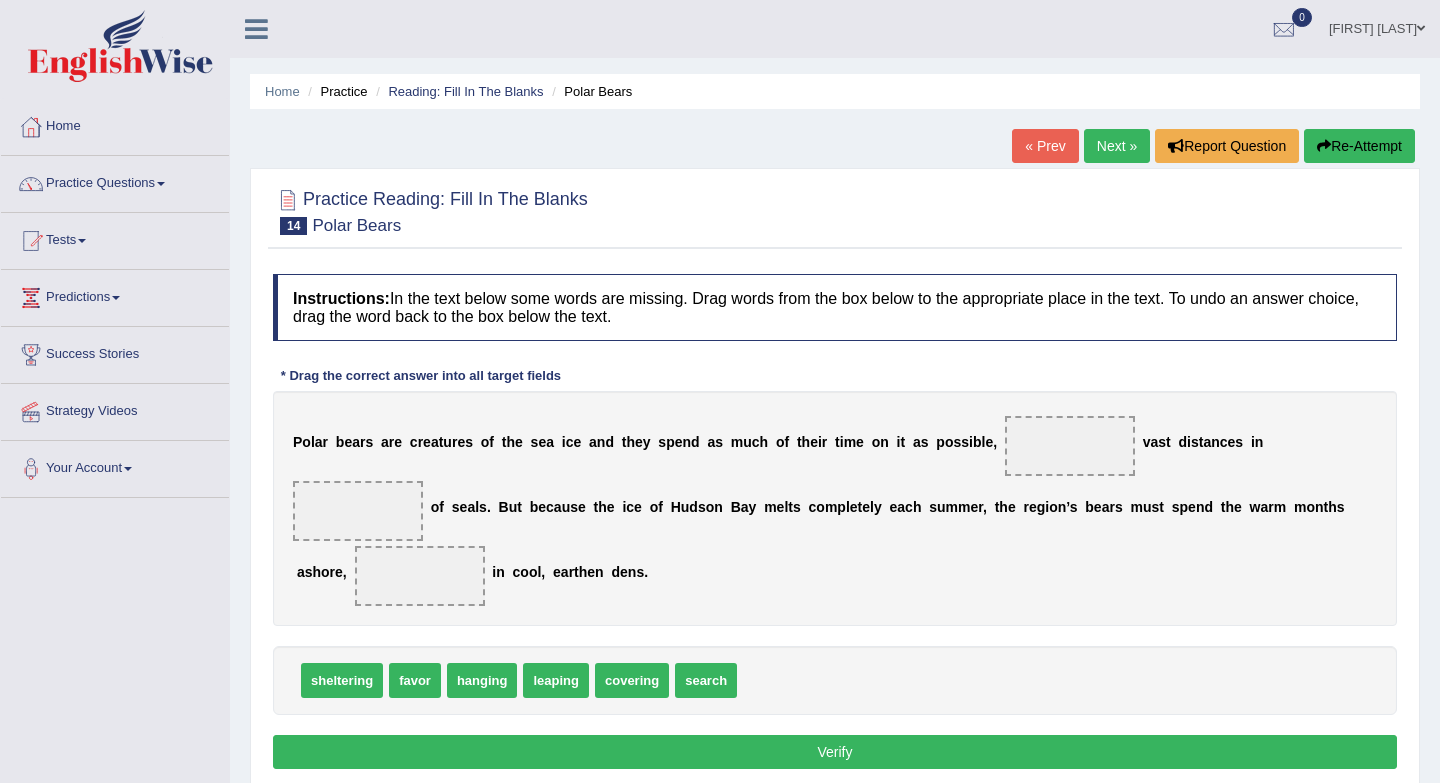 scroll, scrollTop: 124, scrollLeft: 0, axis: vertical 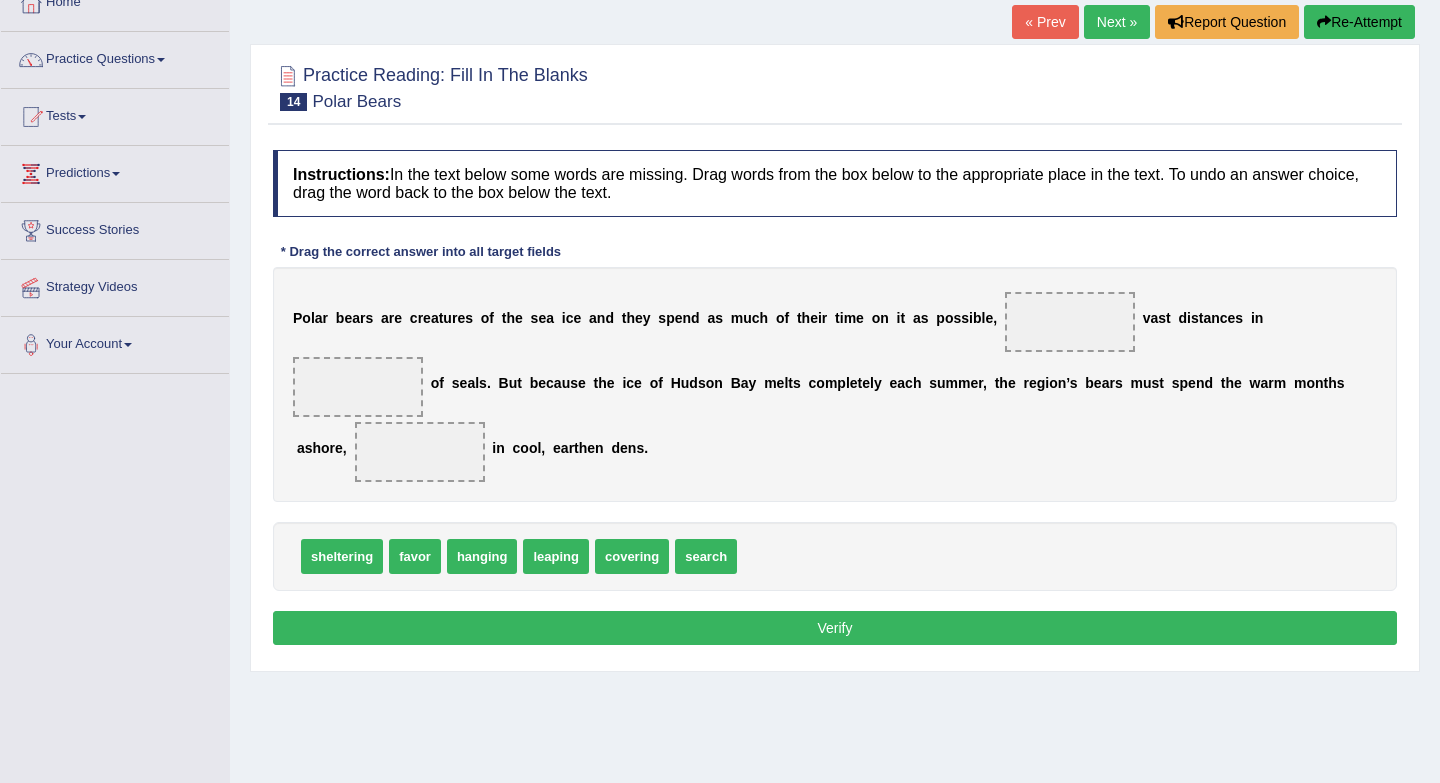 click on "covering" at bounding box center [632, 556] 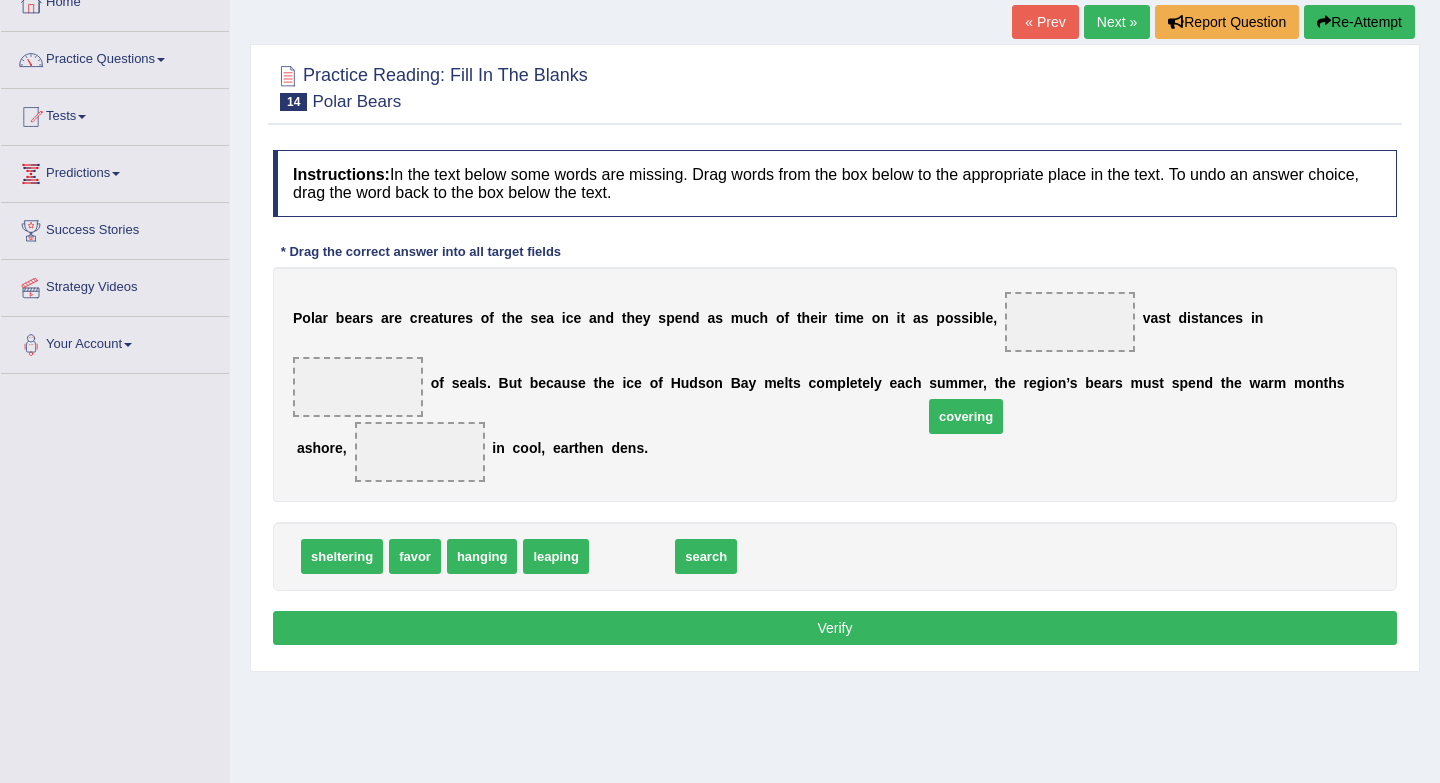 drag, startPoint x: 629, startPoint y: 564, endPoint x: 990, endPoint y: 376, distance: 407.01965 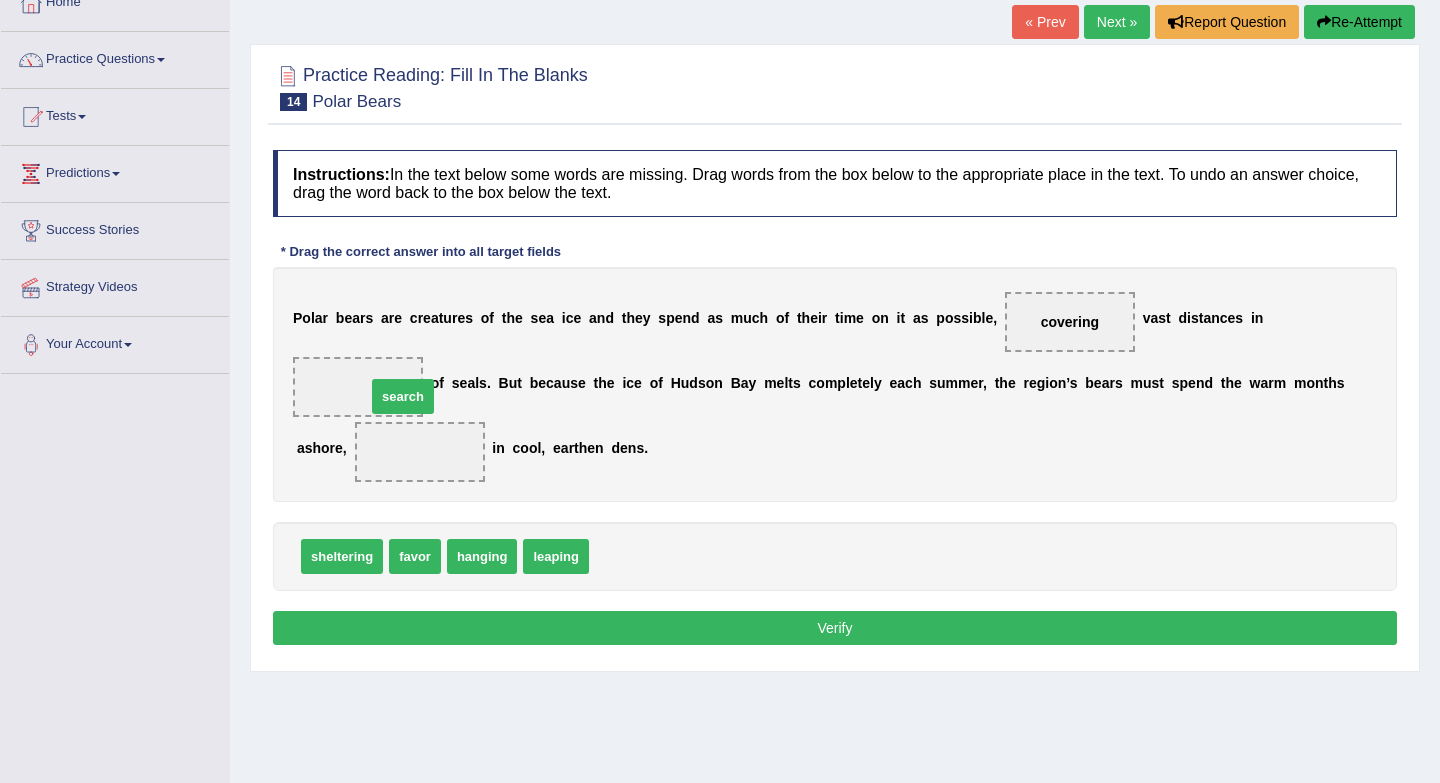 drag, startPoint x: 622, startPoint y: 557, endPoint x: 392, endPoint y: 394, distance: 281.90247 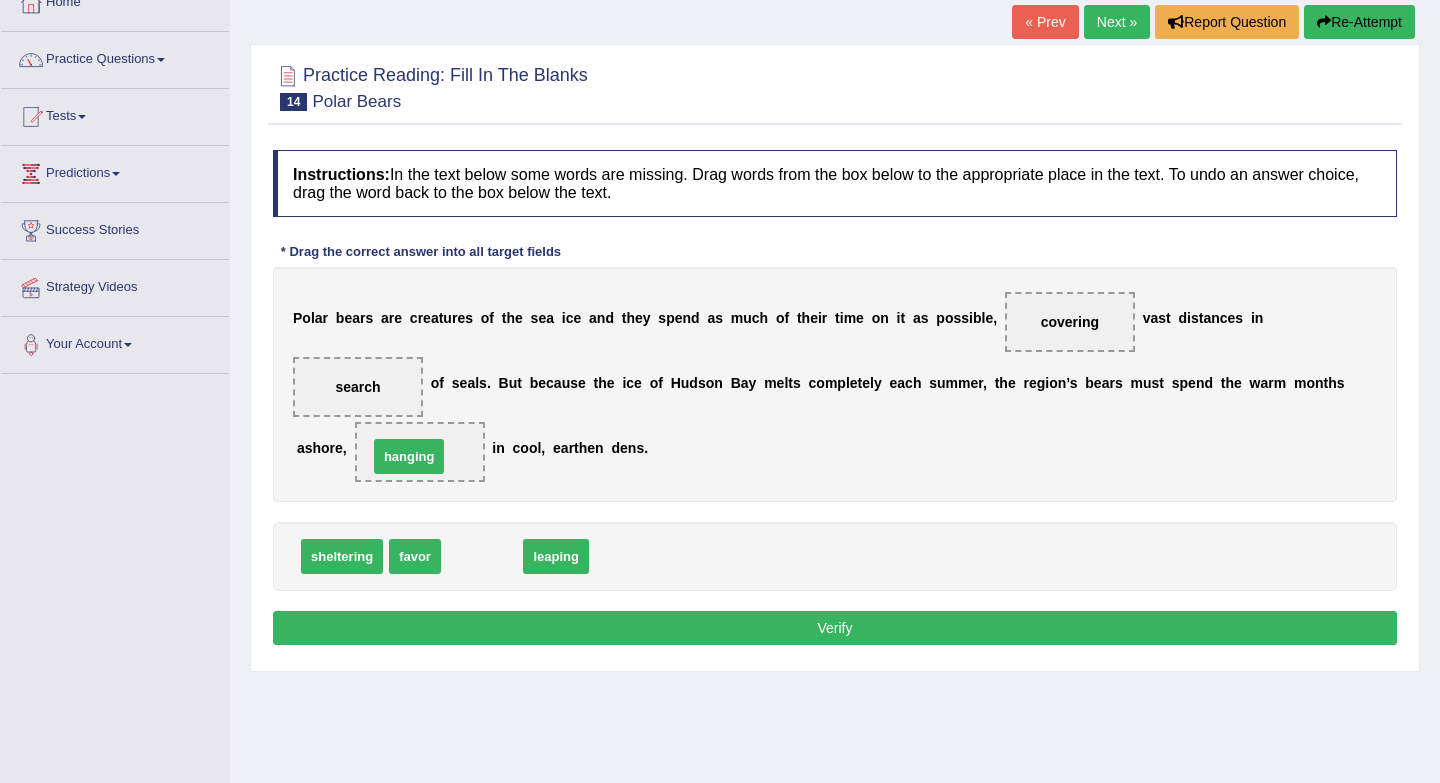 drag, startPoint x: 497, startPoint y: 560, endPoint x: 421, endPoint y: 458, distance: 127.20063 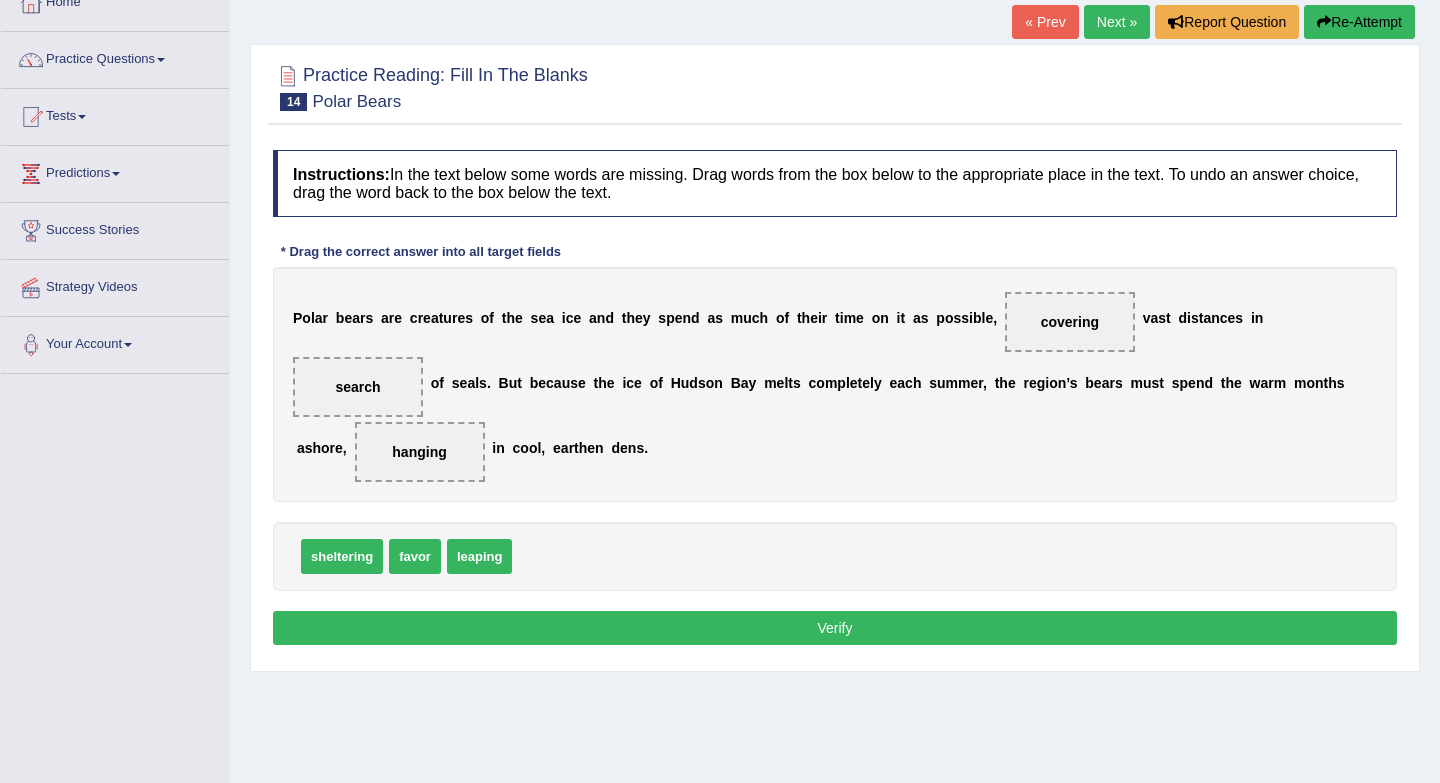 click on "Verify" at bounding box center (835, 628) 